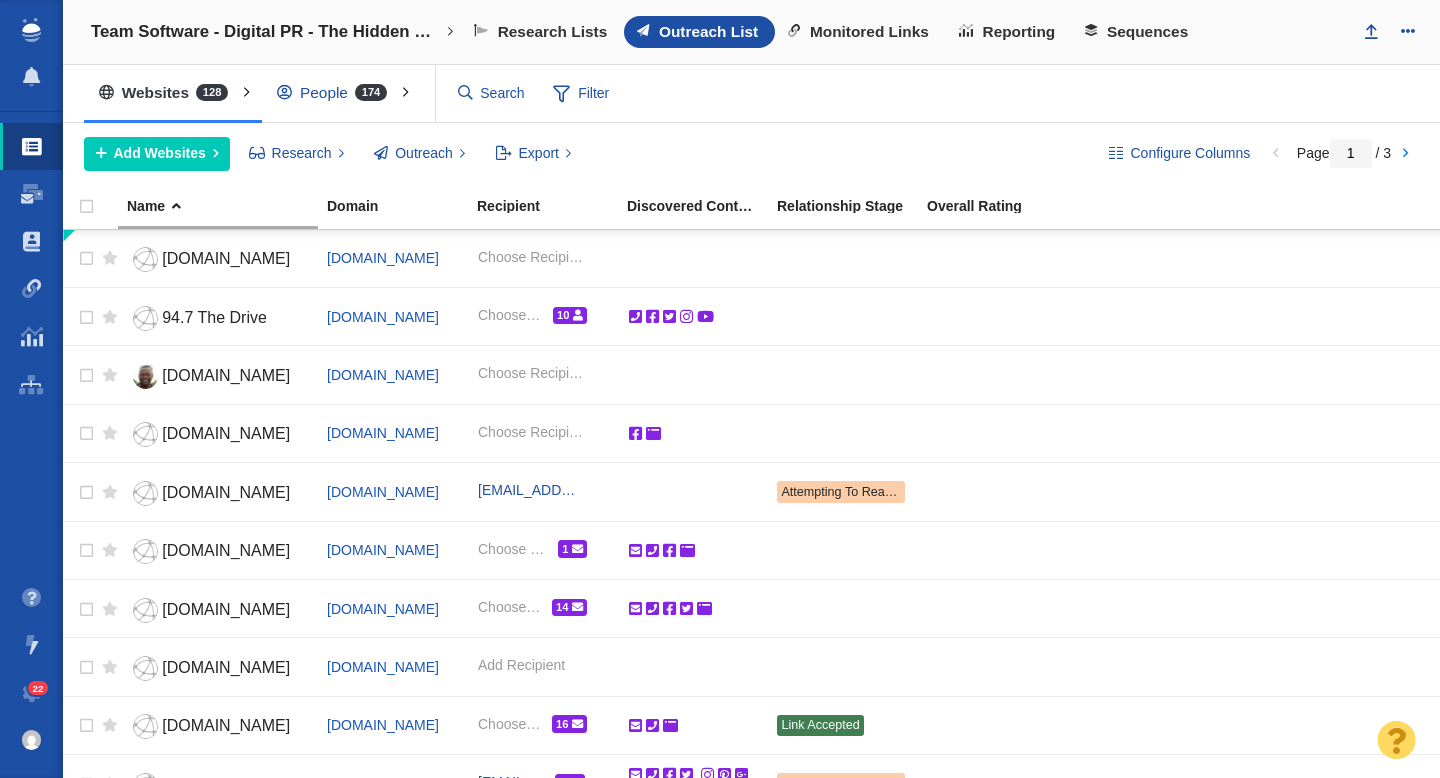 scroll, scrollTop: 0, scrollLeft: 0, axis: both 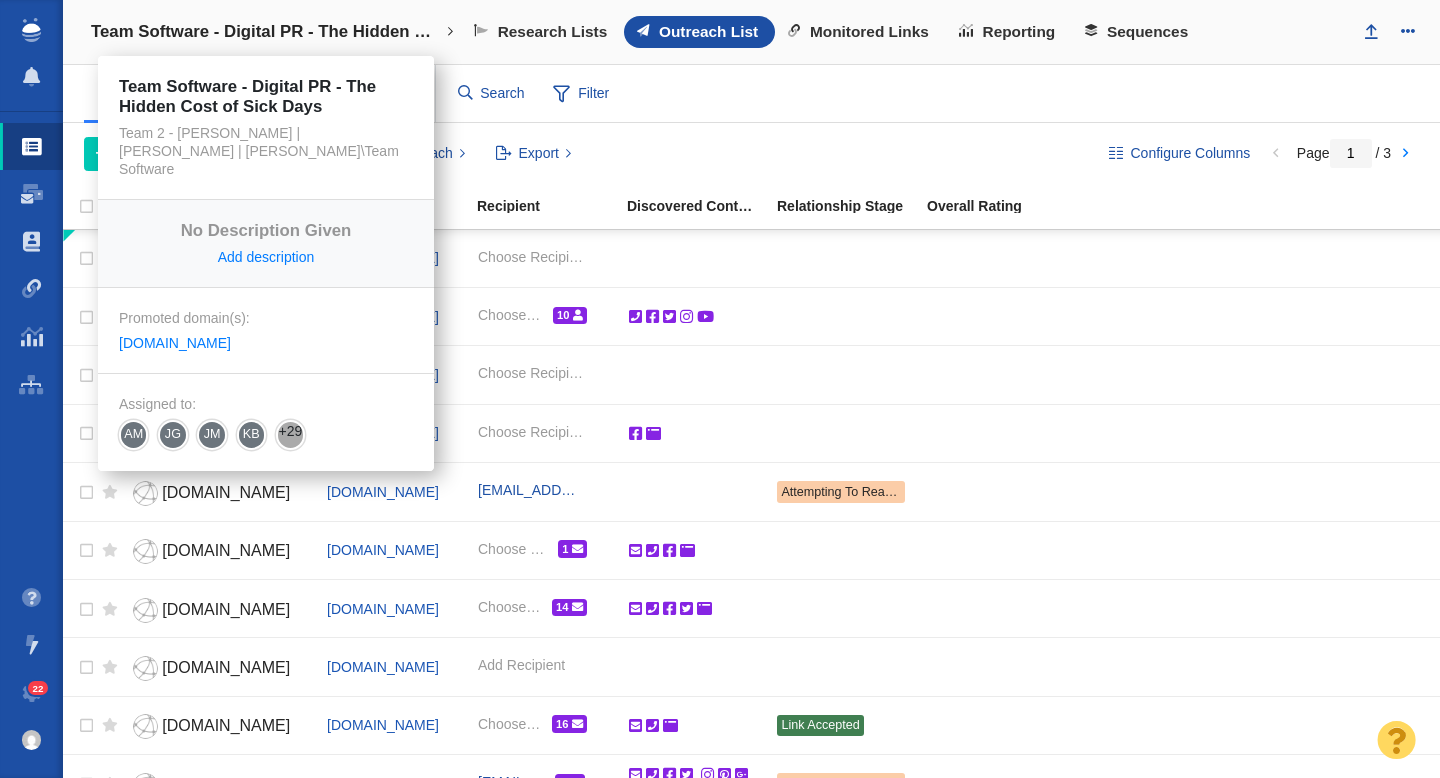 click on "Team Software - Digital PR - The Hidden Cost of Sick Days" at bounding box center [266, 32] 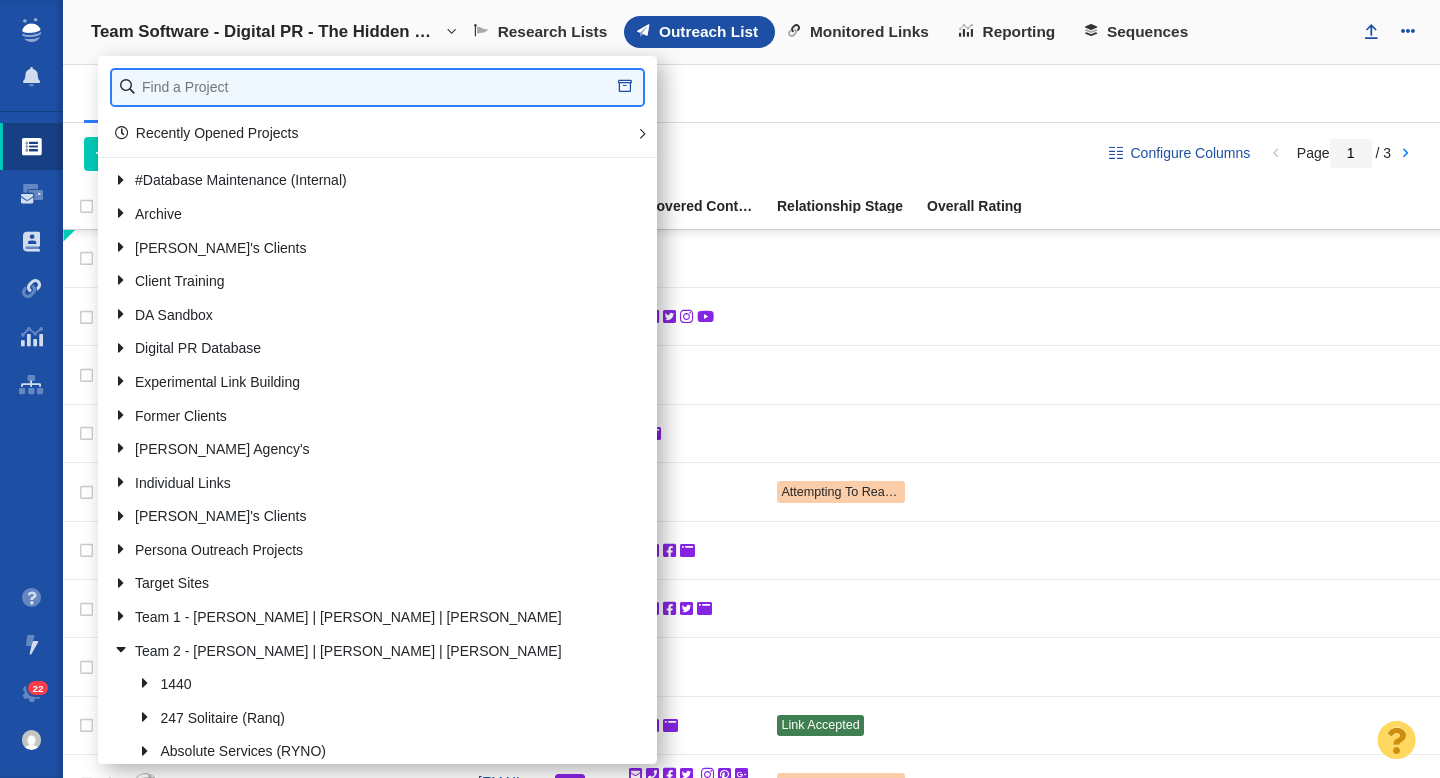 click at bounding box center [377, 87] 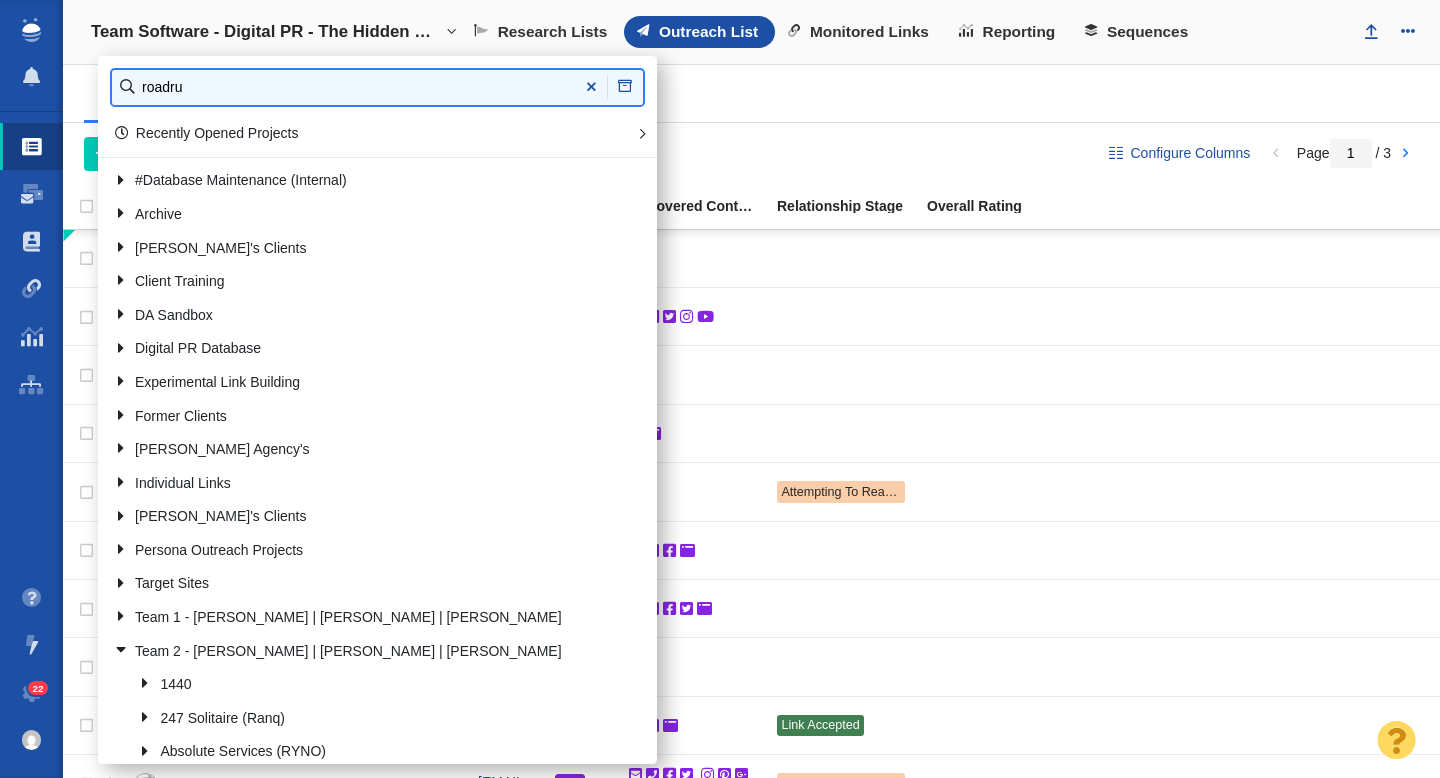 type on "roadru" 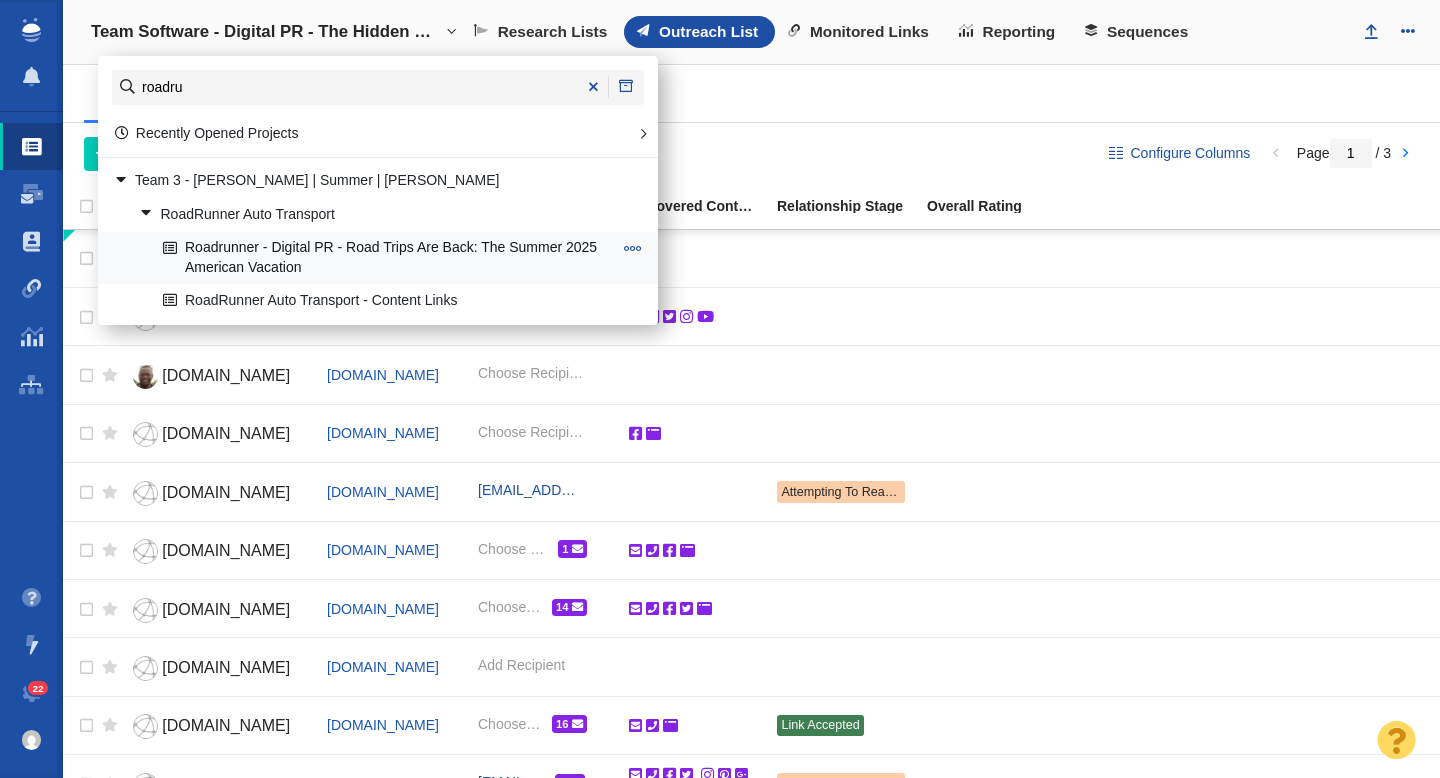 click on "Roadrunner - Digital PR - Road Trips Are Back: The Summer 2025 American Vacation" at bounding box center (387, 258) 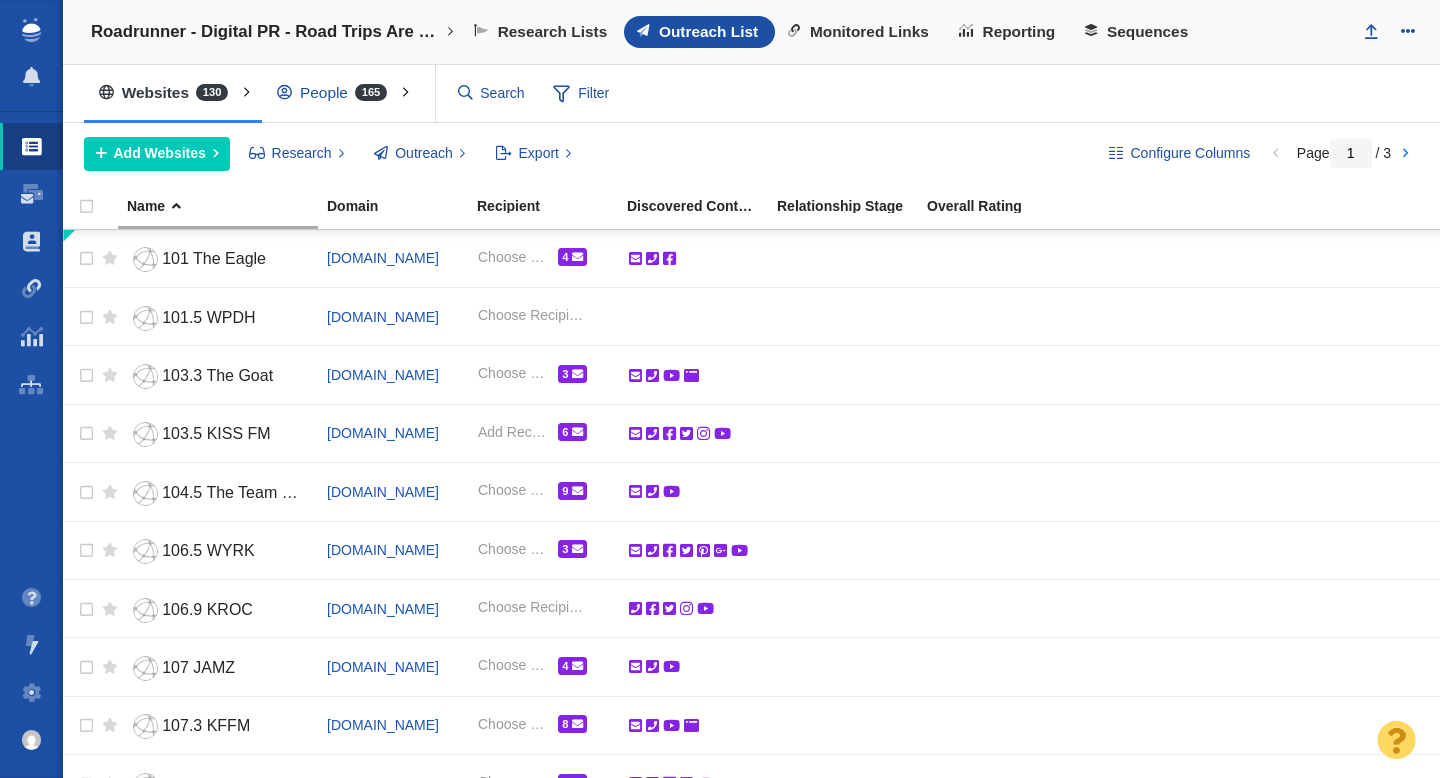 scroll, scrollTop: 0, scrollLeft: 0, axis: both 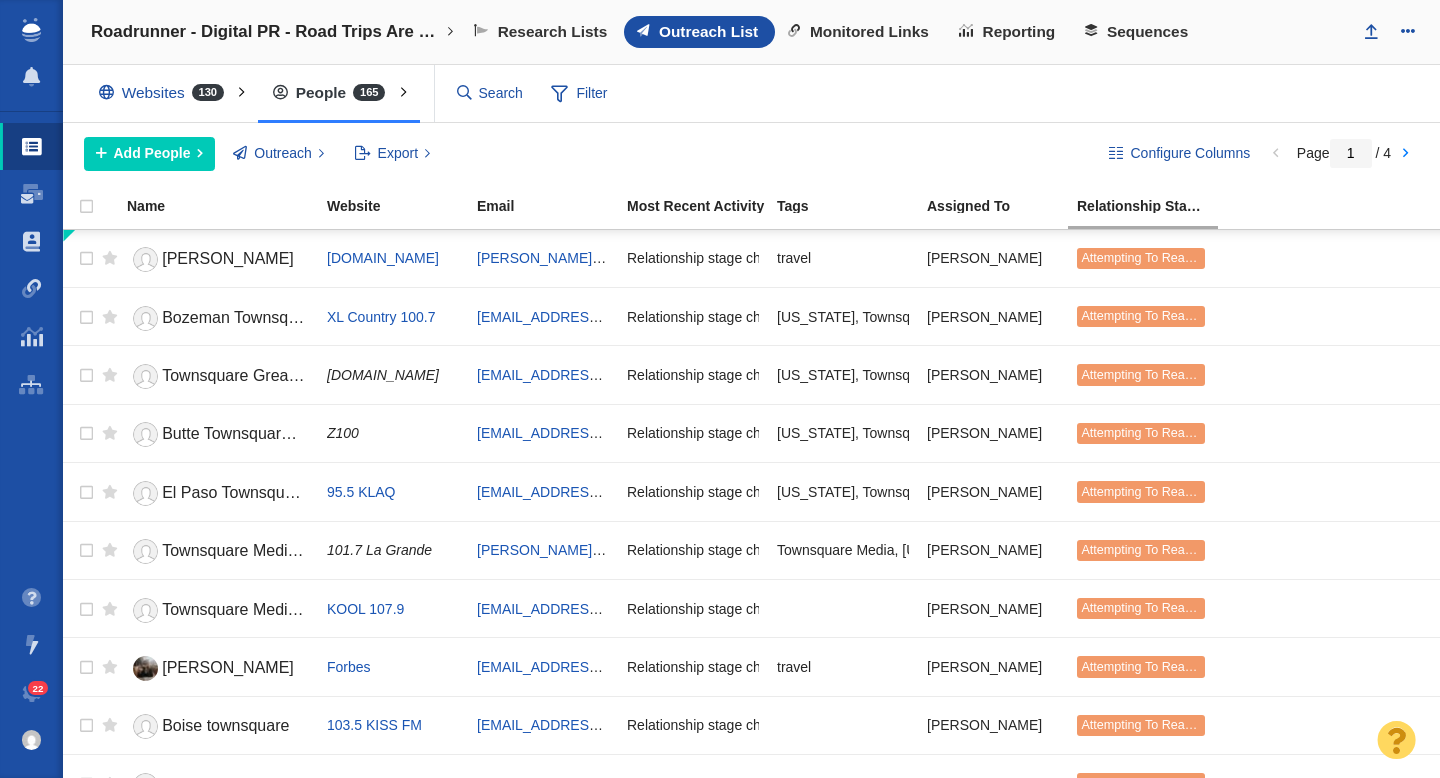 click on "Filter" at bounding box center (580, 94) 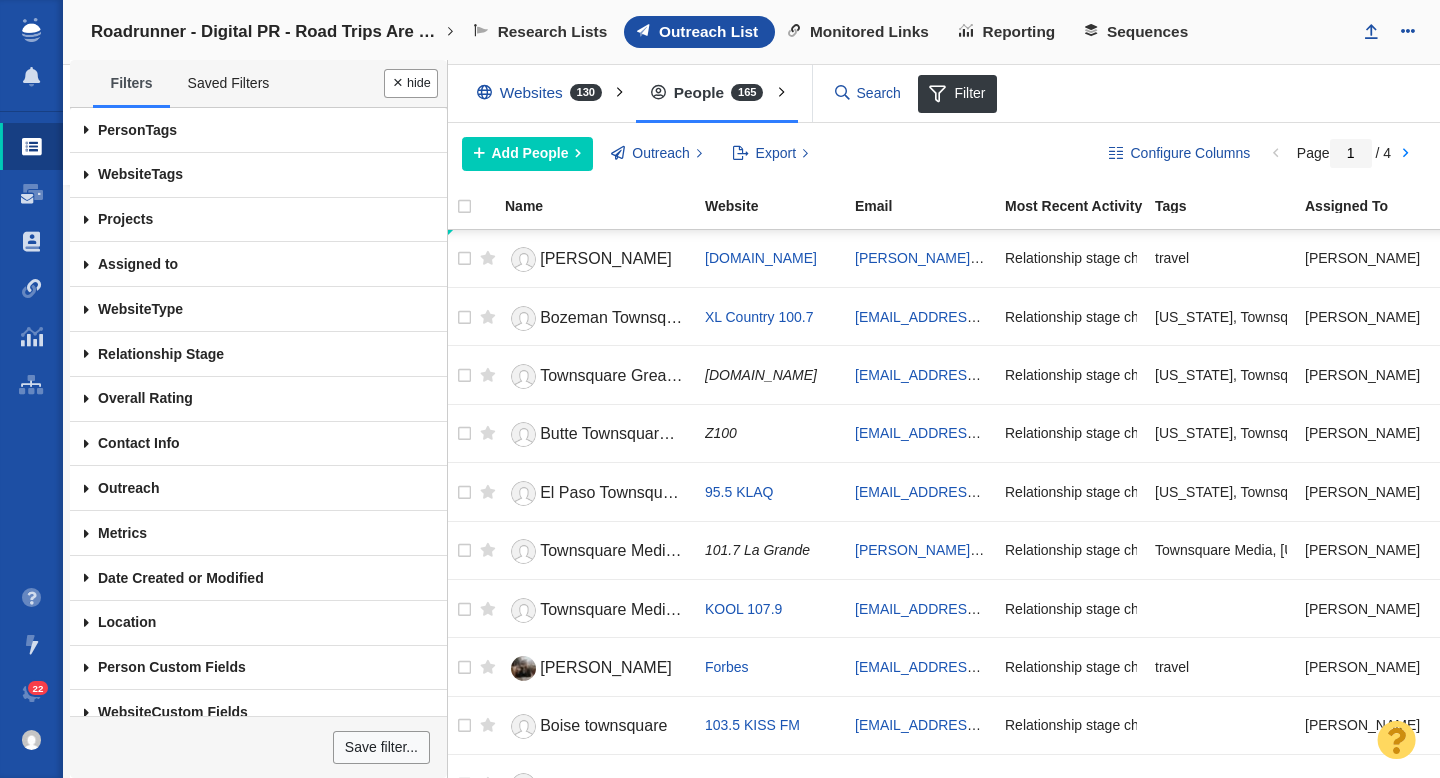 click at bounding box center [86, 264] 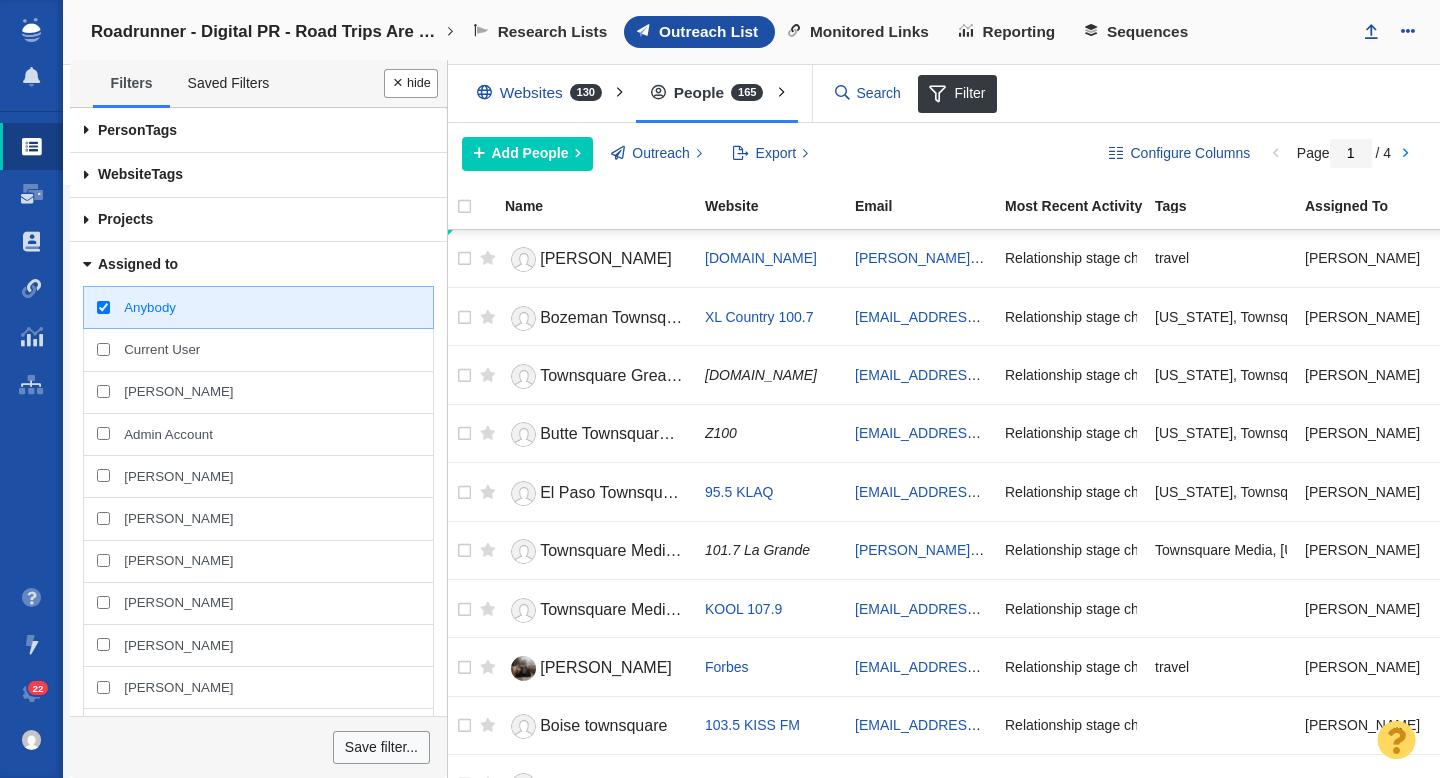 click on "Taylor Tomita" at bounding box center (103, 391) 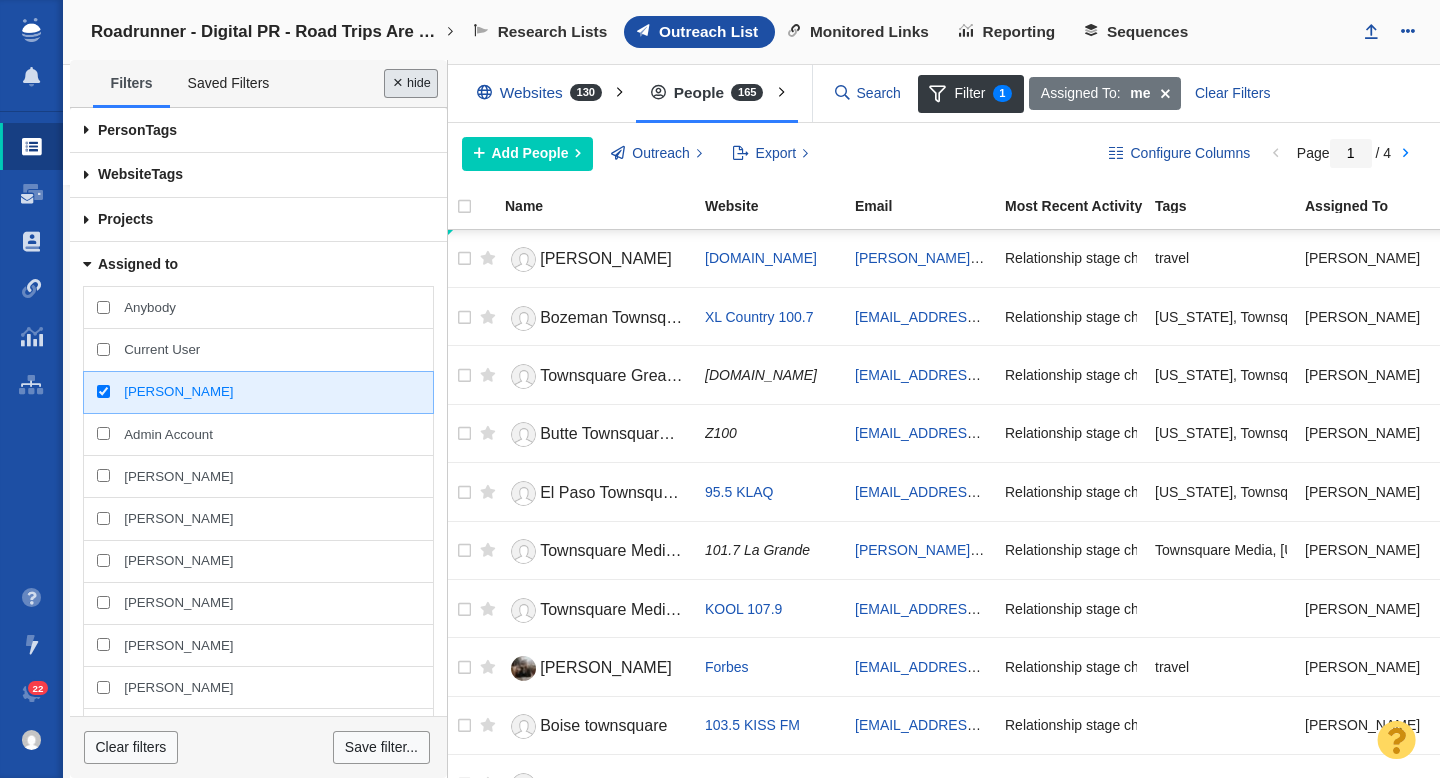 click on "Done" at bounding box center [411, 83] 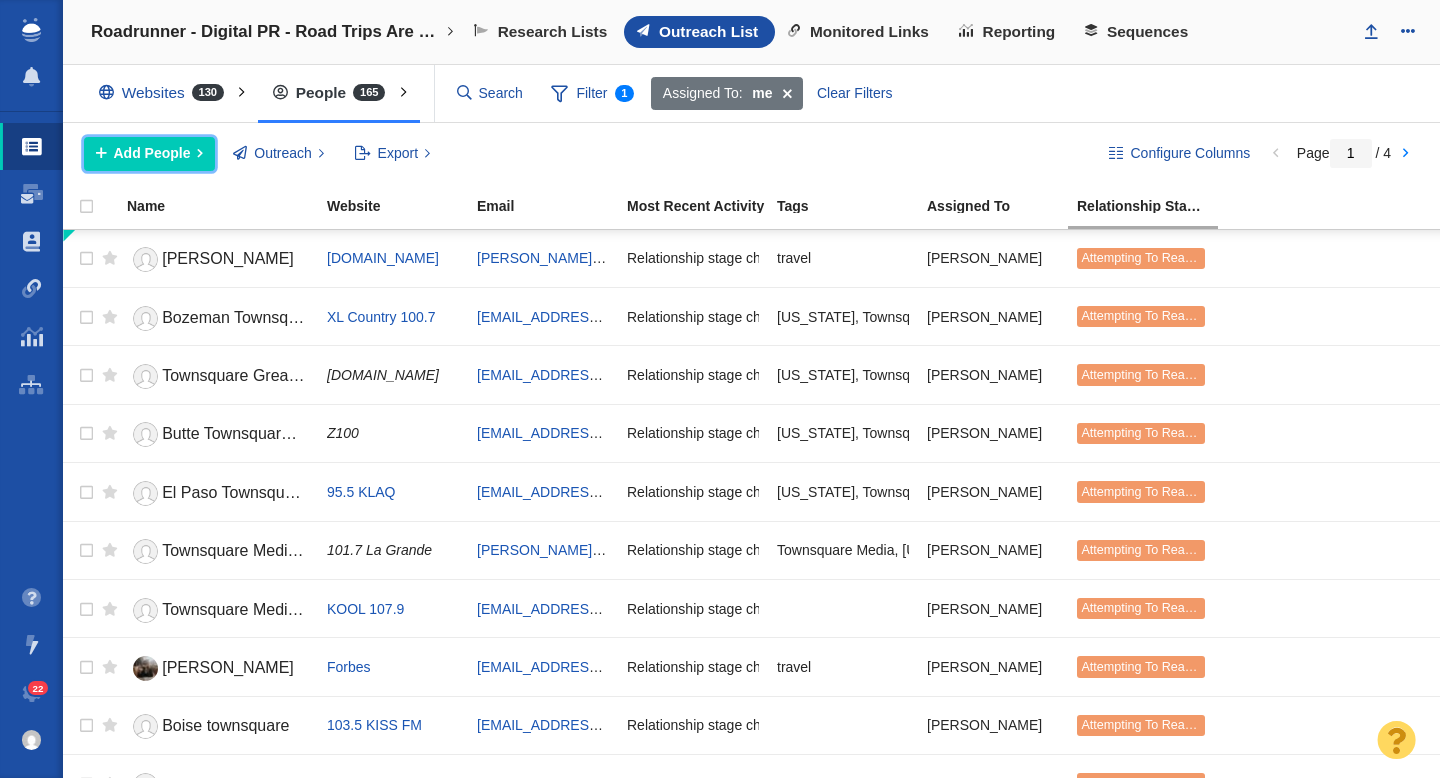 click on "Add People" at bounding box center (152, 153) 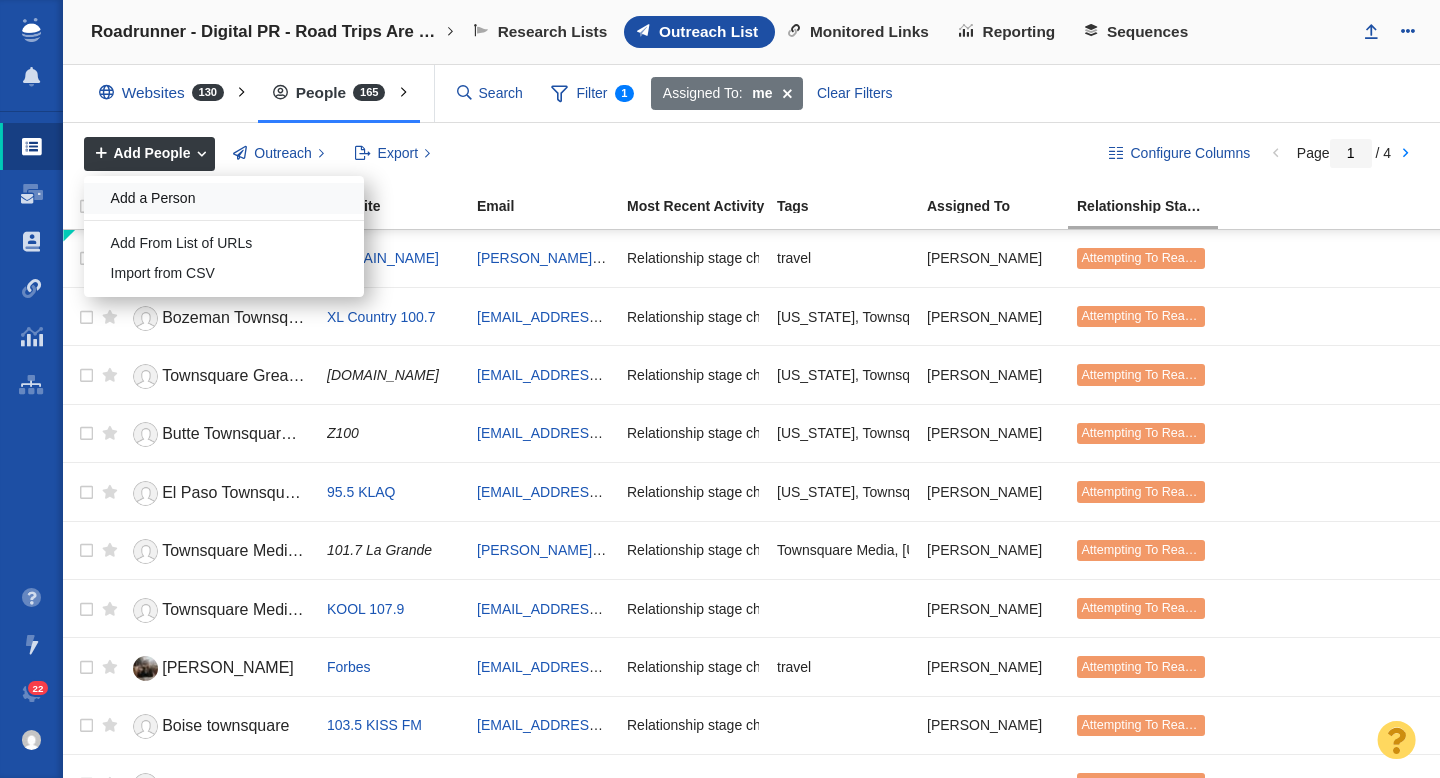 click on "Add a Person" at bounding box center (224, 198) 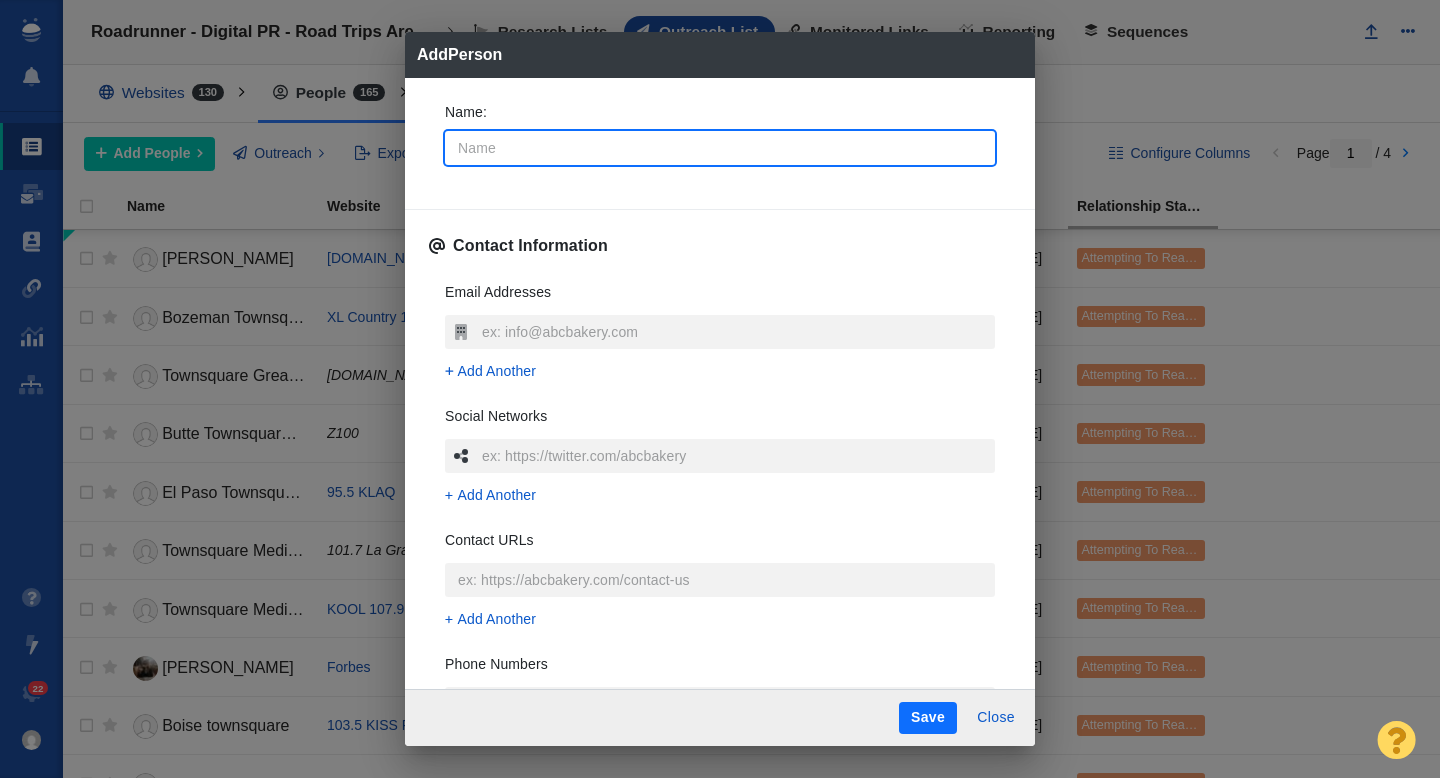 type on "A" 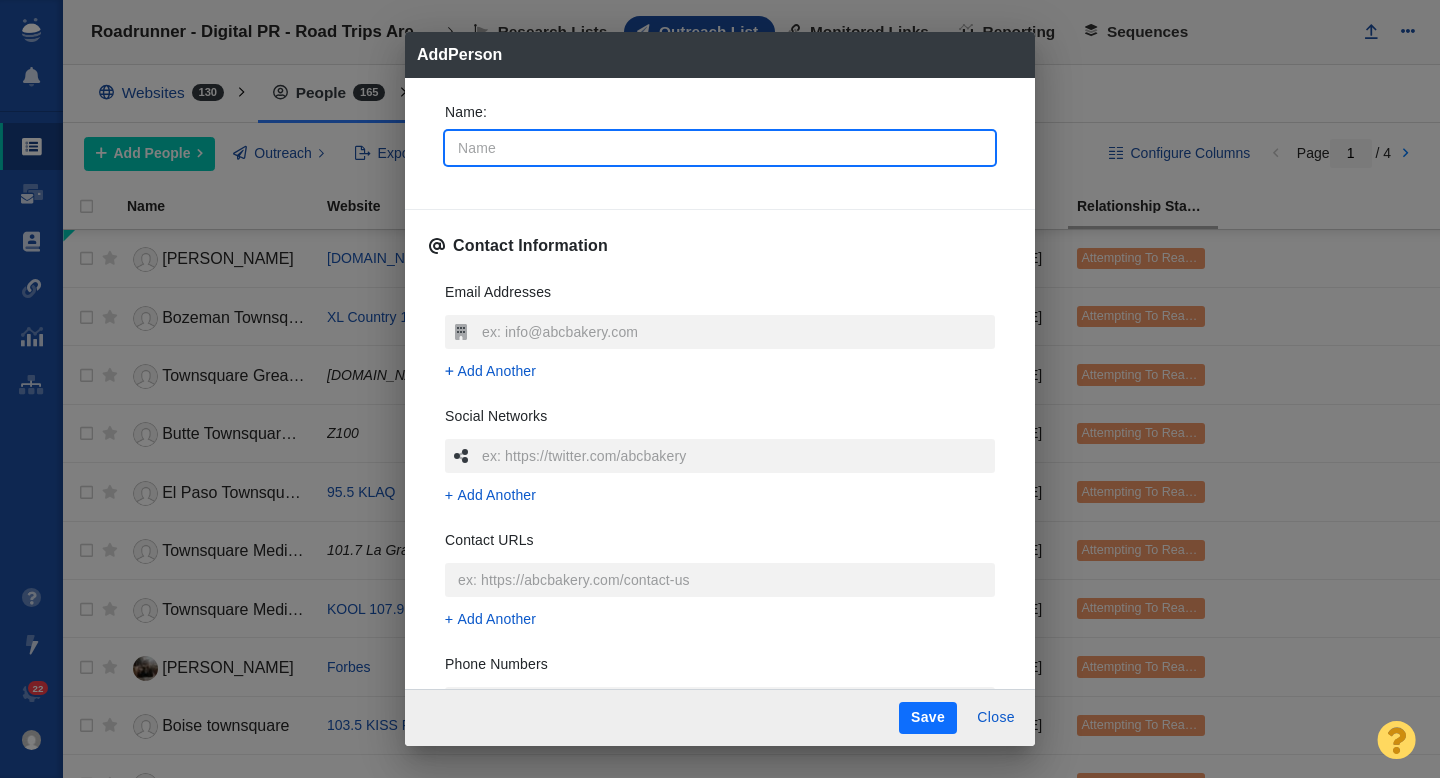 type on "x" 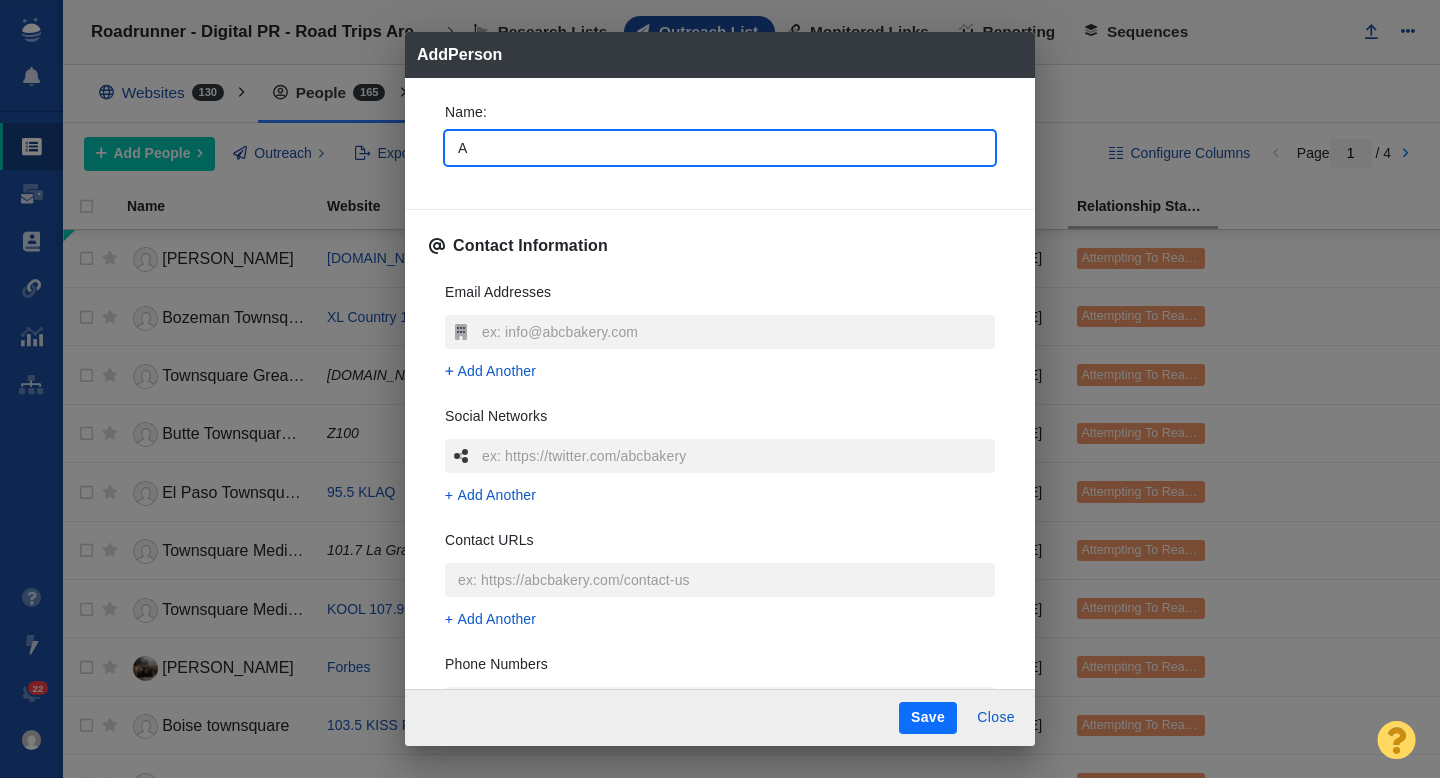 type on "An" 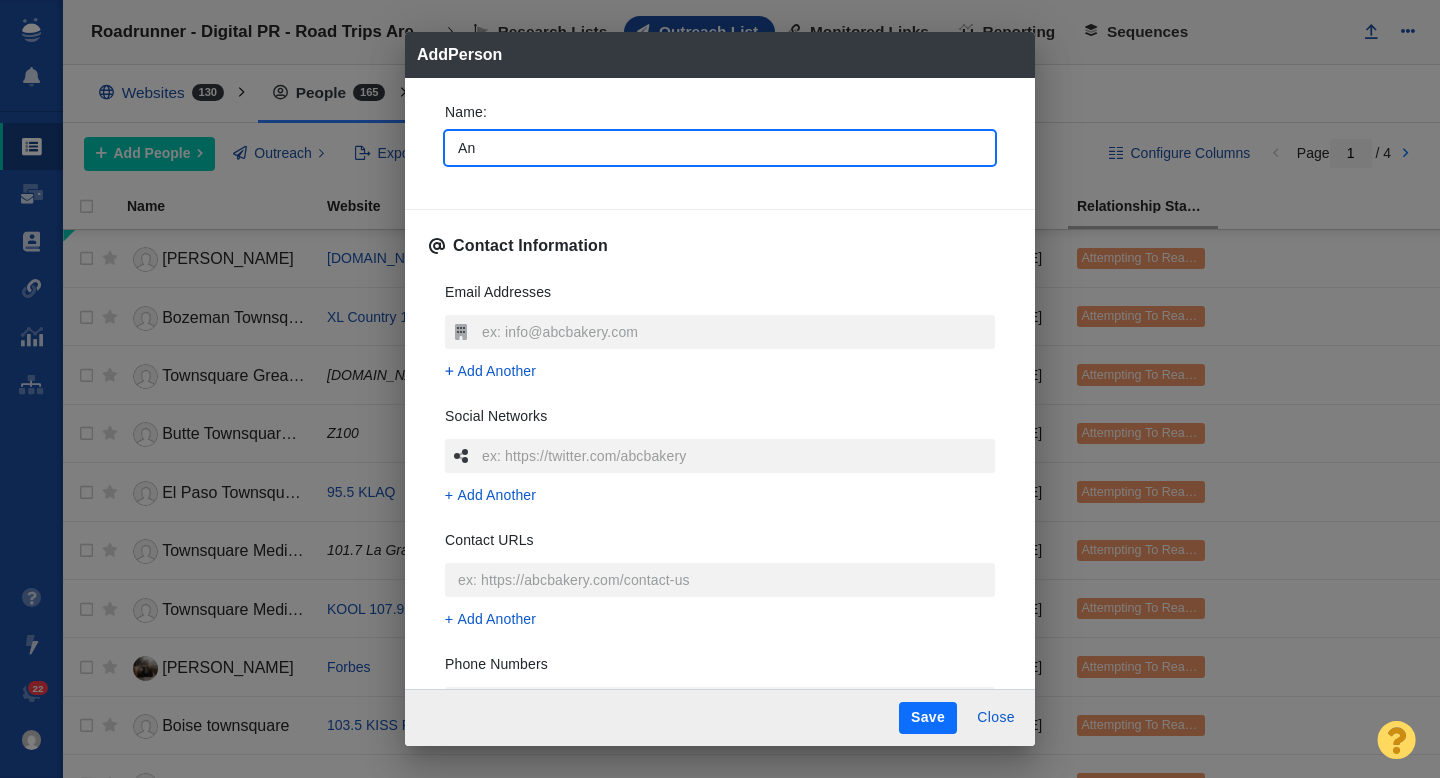 type on "x" 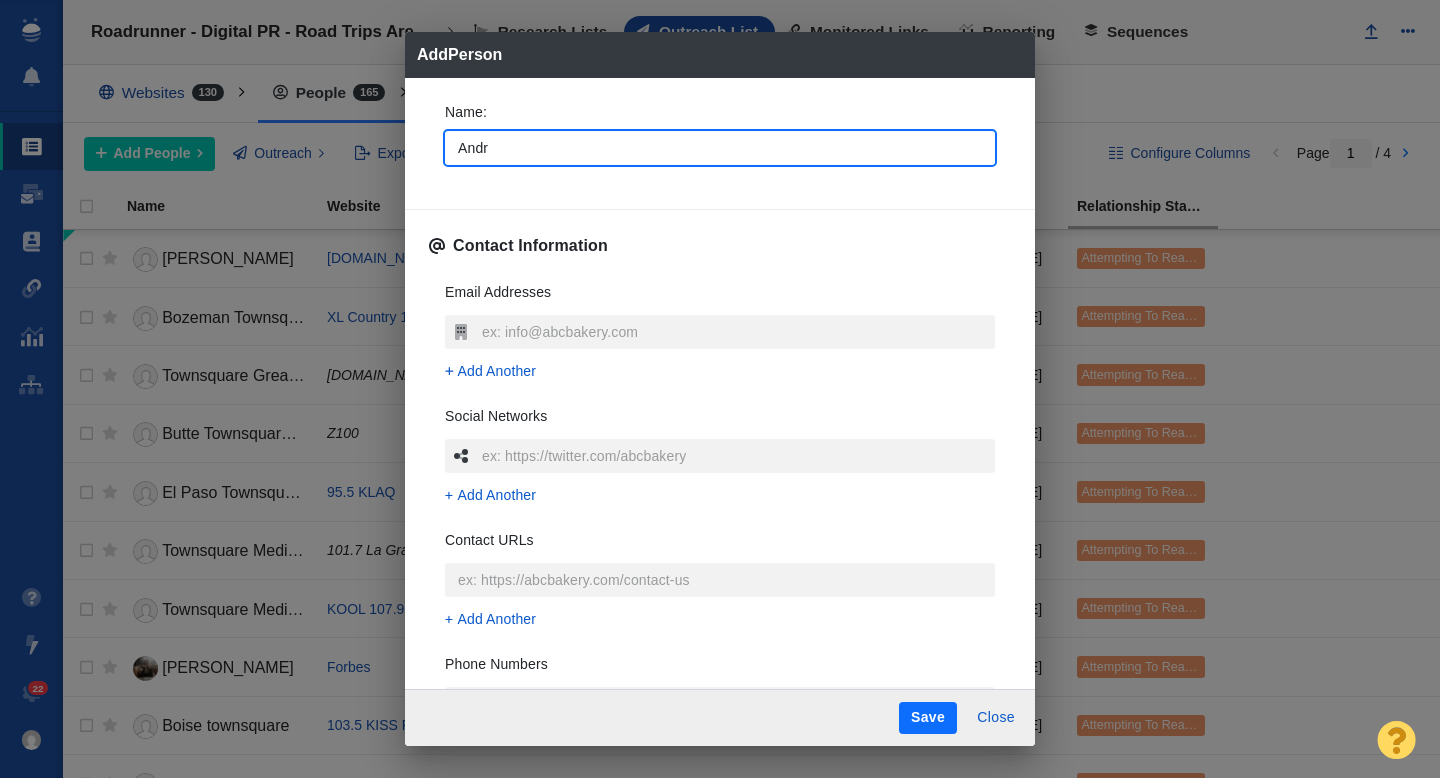 type on "Andre" 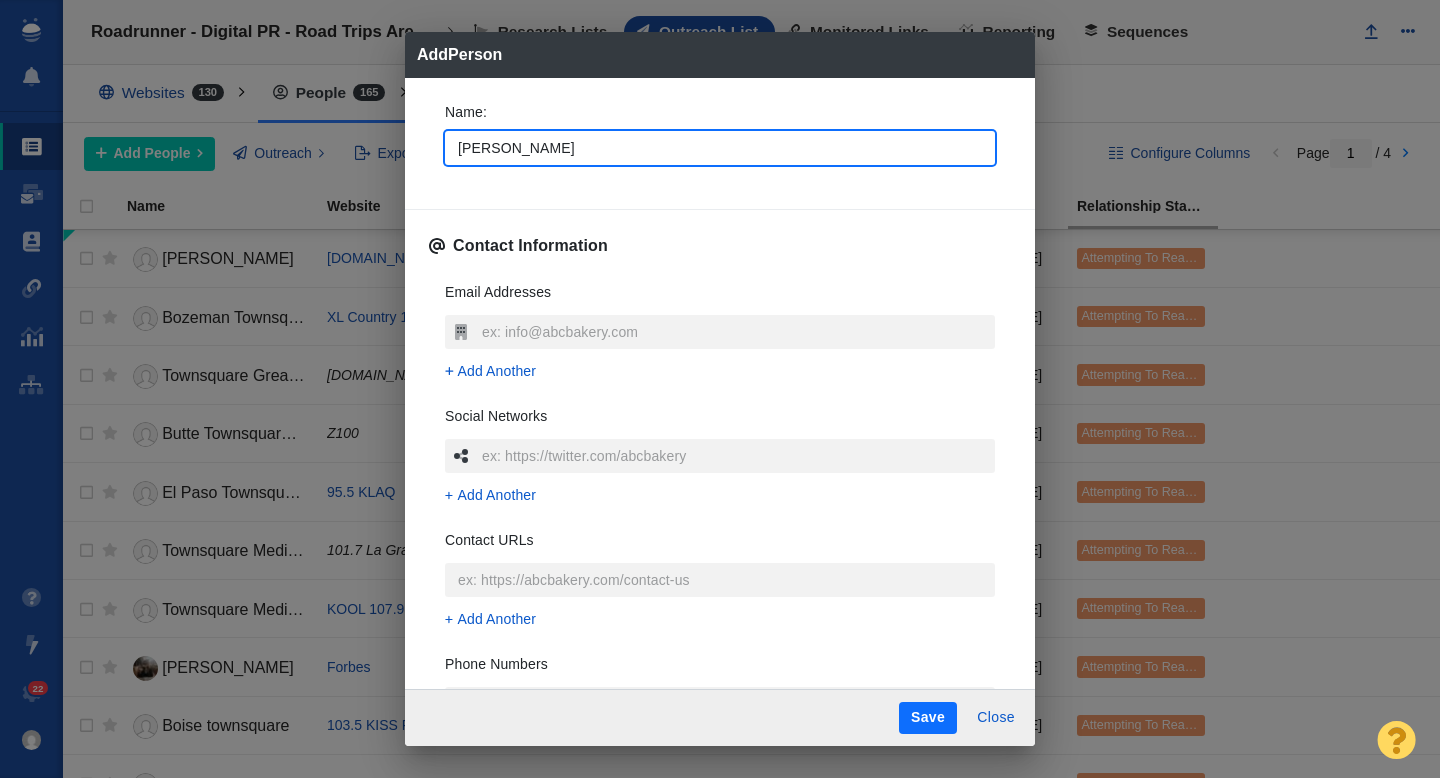 type on "Andrew" 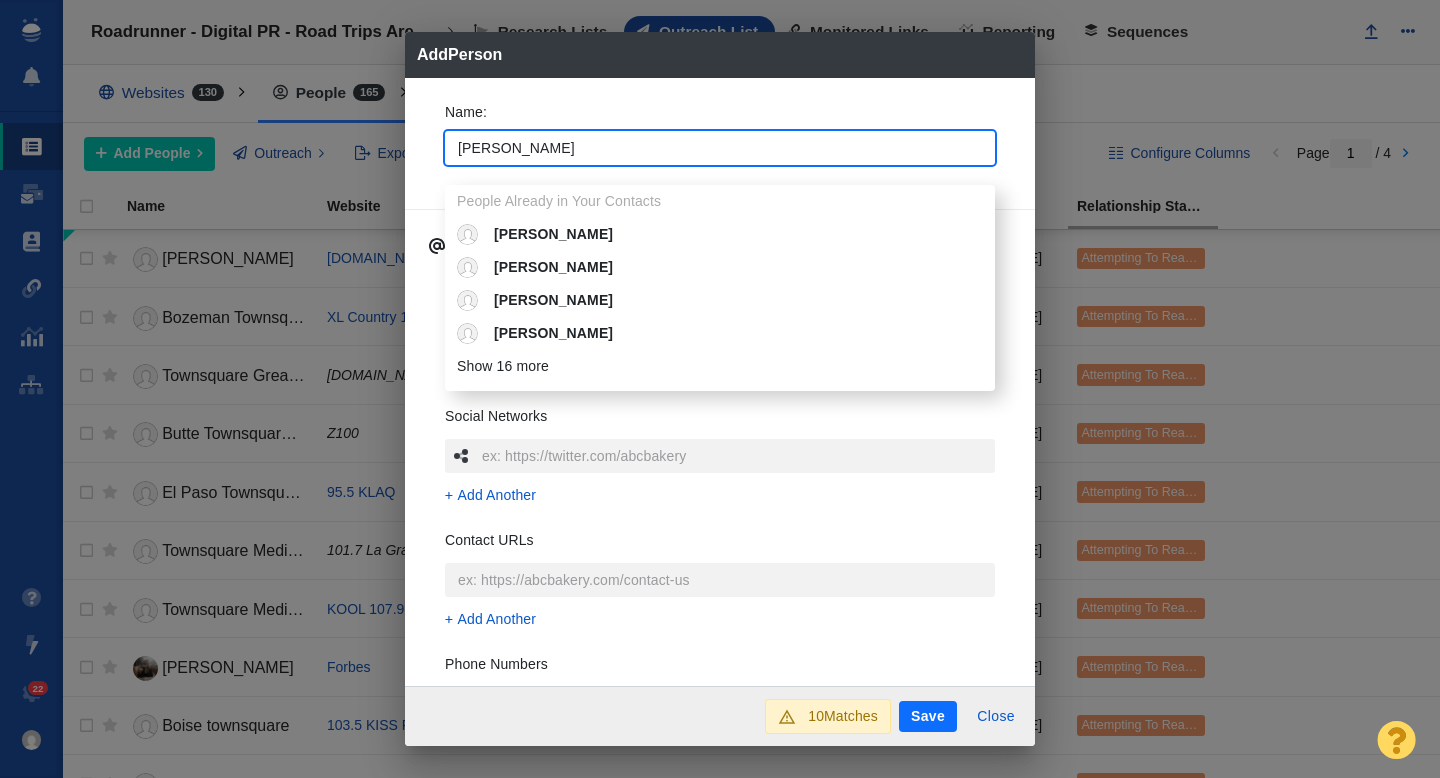 type on "Andrew" 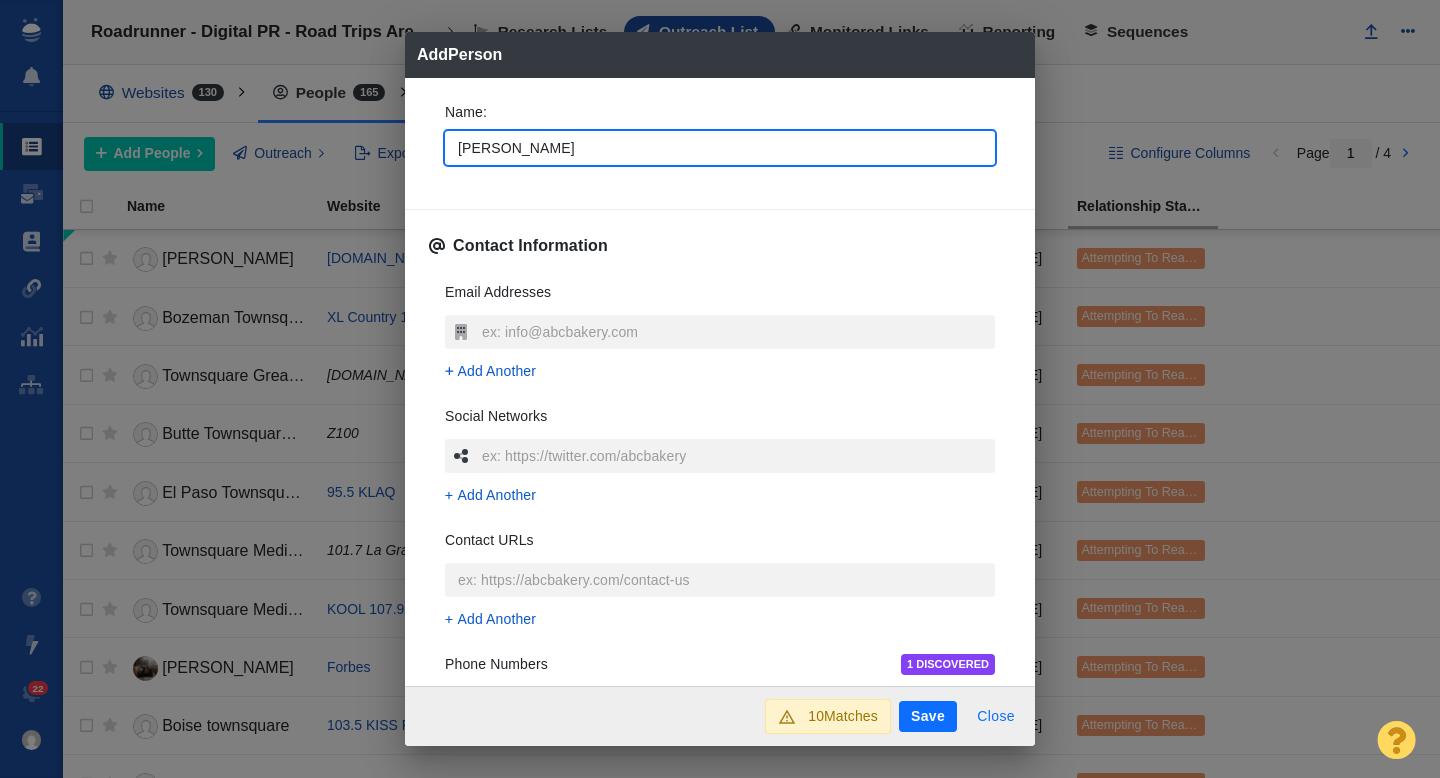 type on "x" 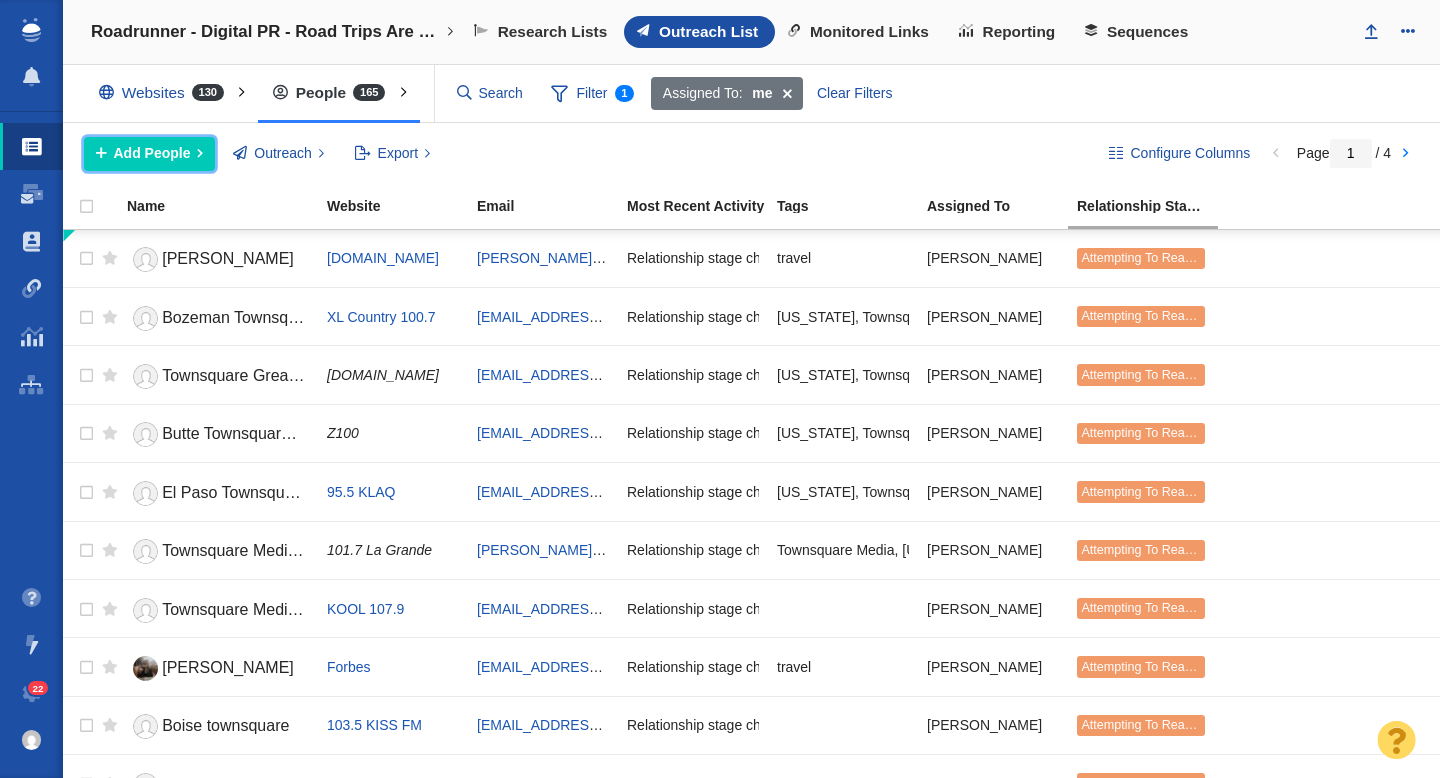 click on "Add People" at bounding box center [152, 153] 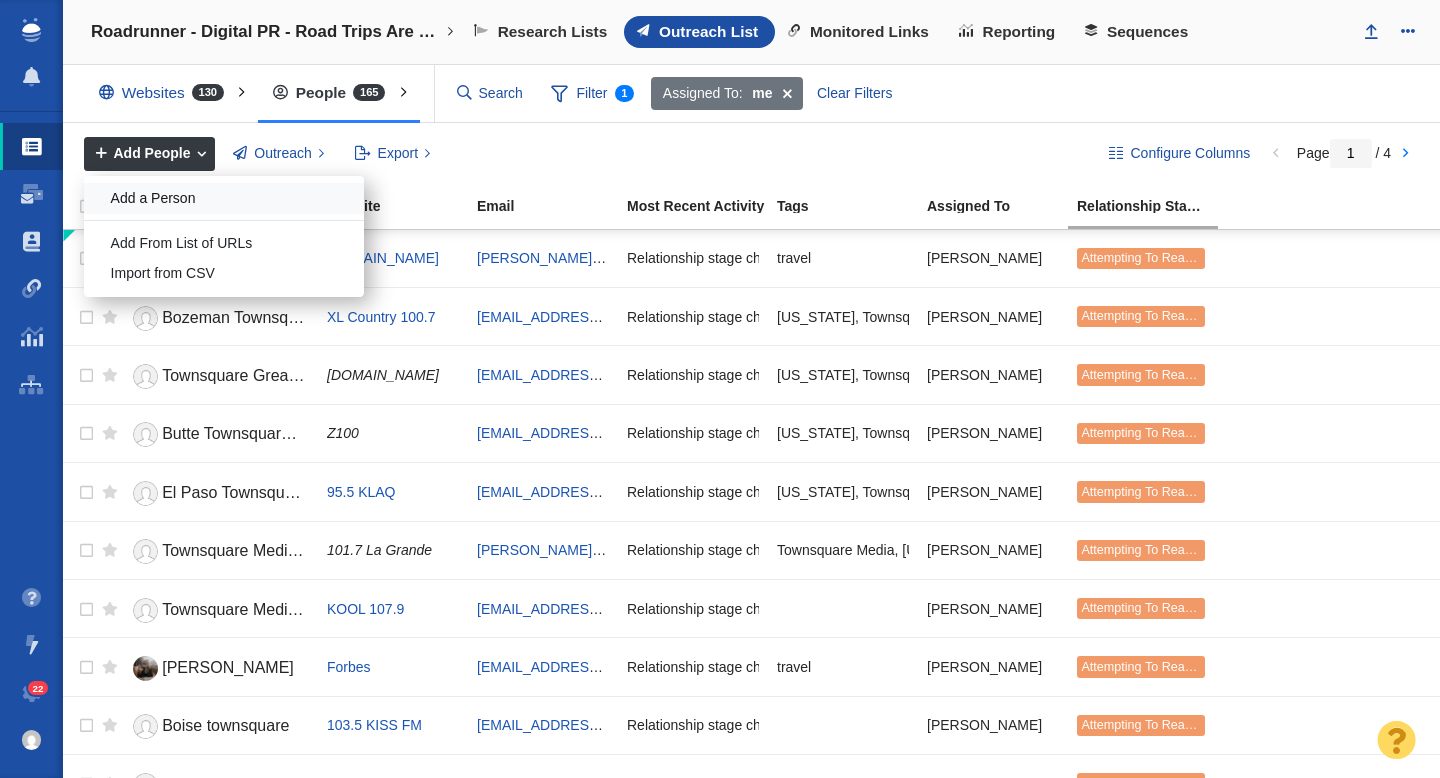 click on "Add a Person" at bounding box center (224, 198) 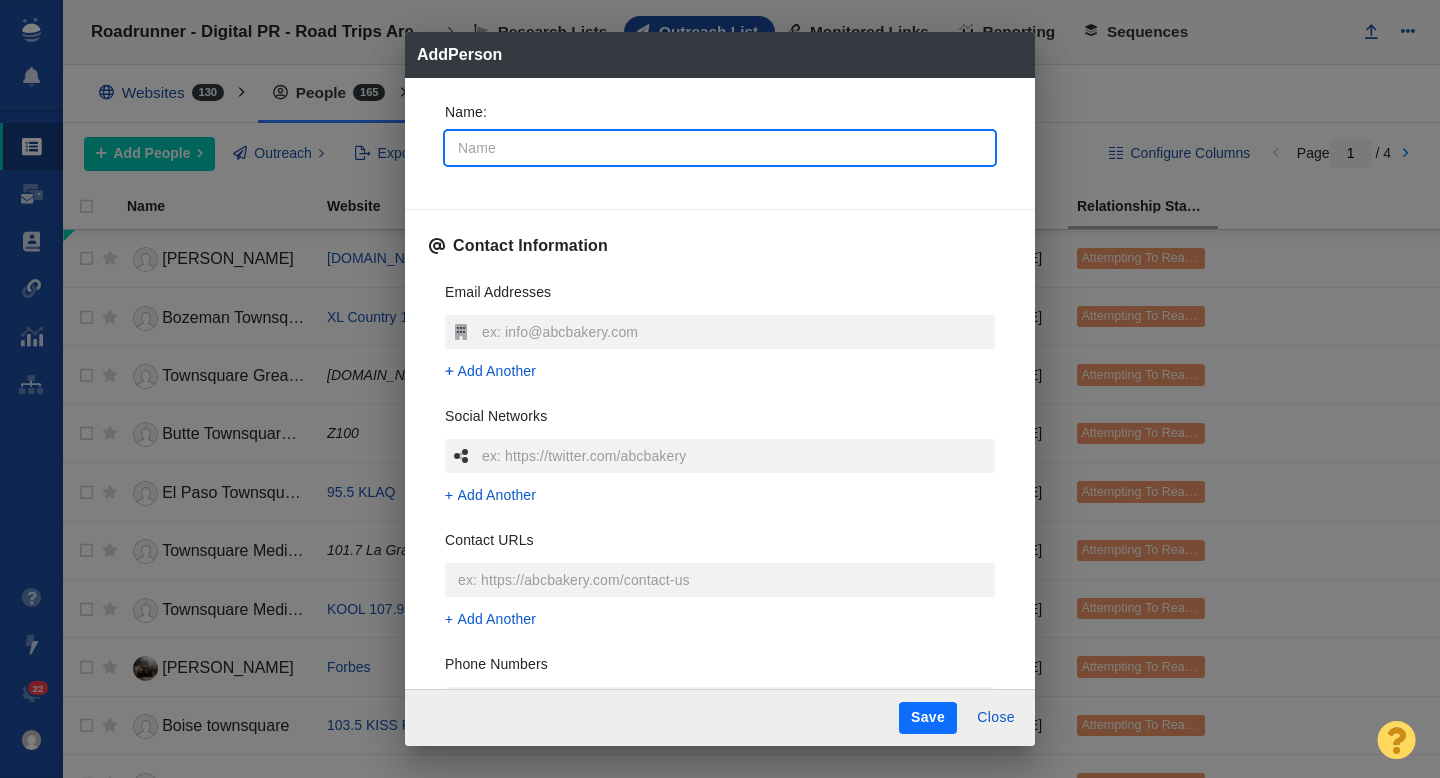 type on "A" 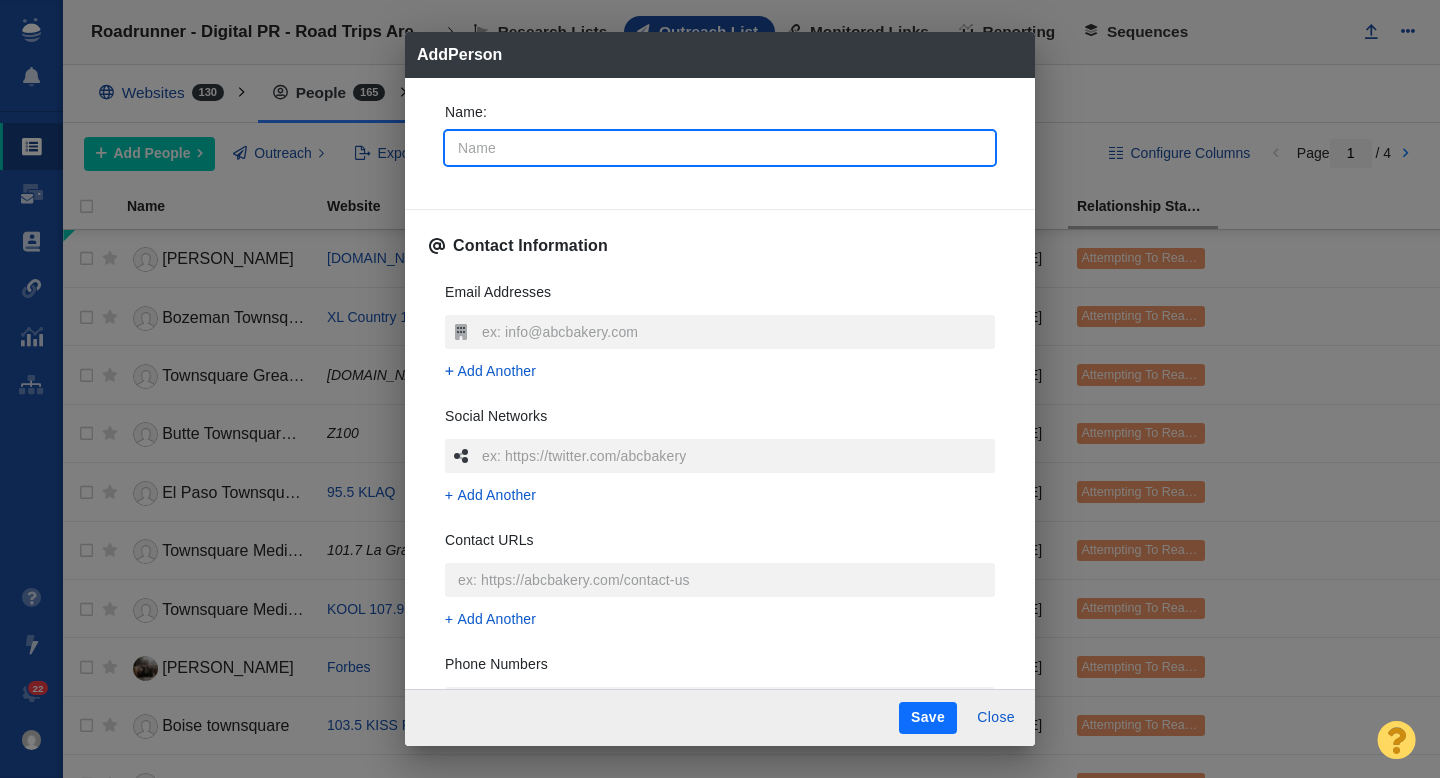 type on "x" 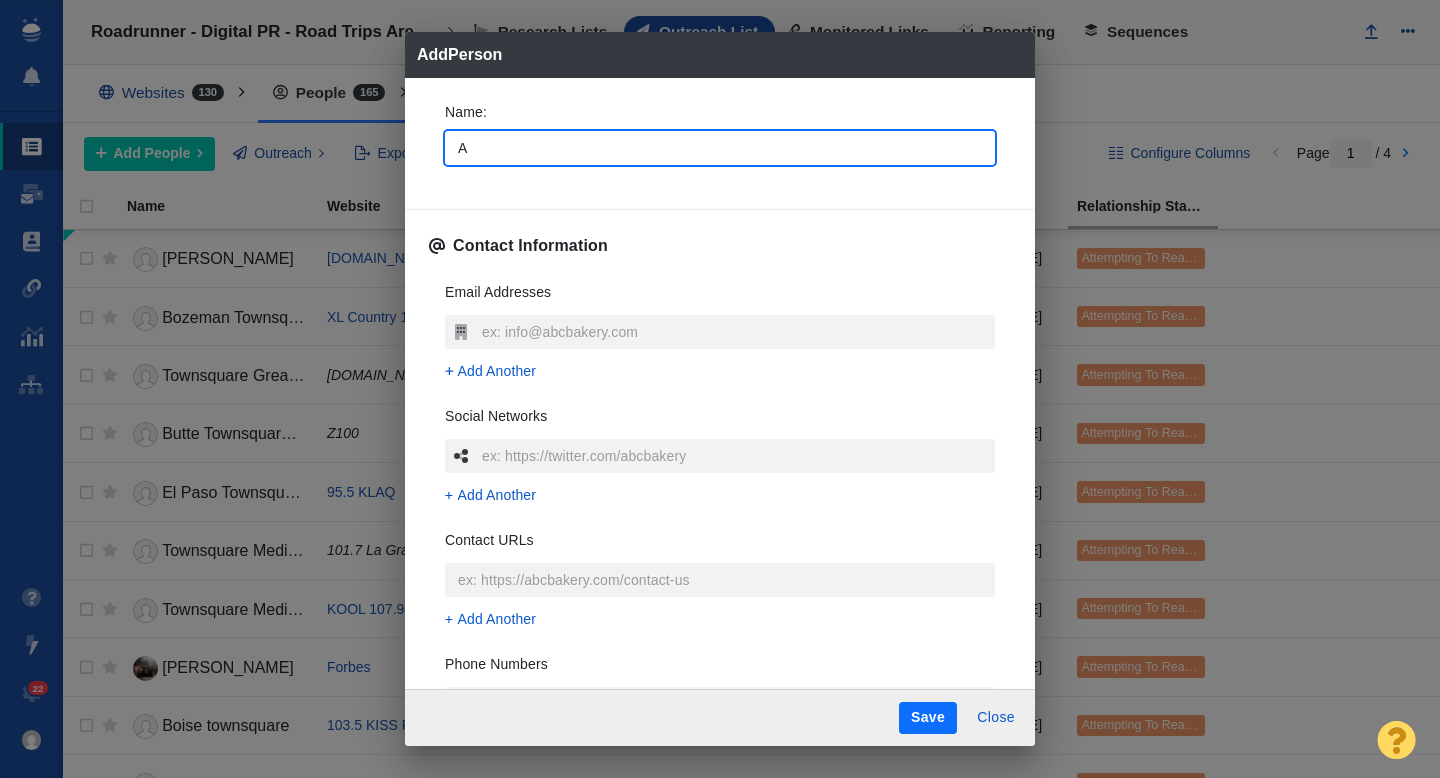 type on "An" 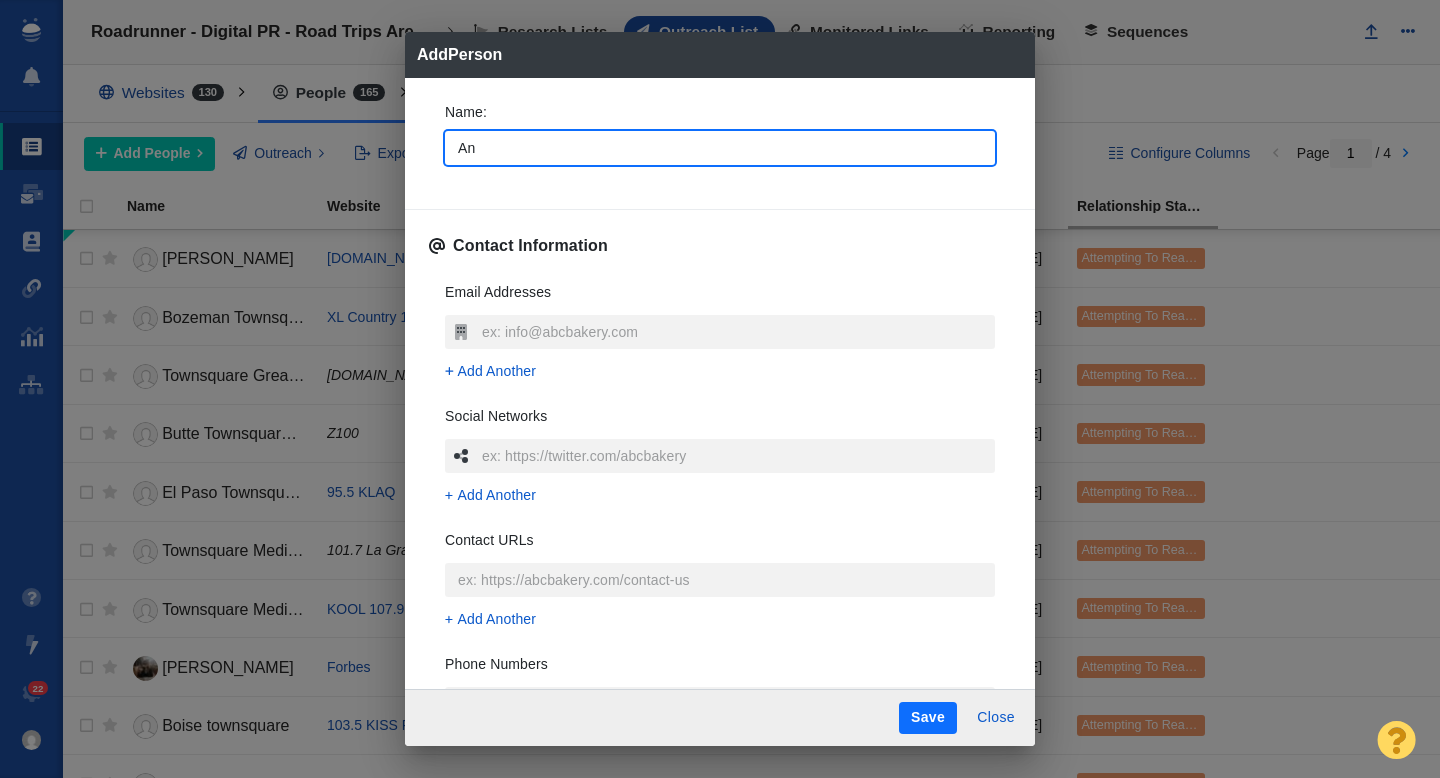 type on "x" 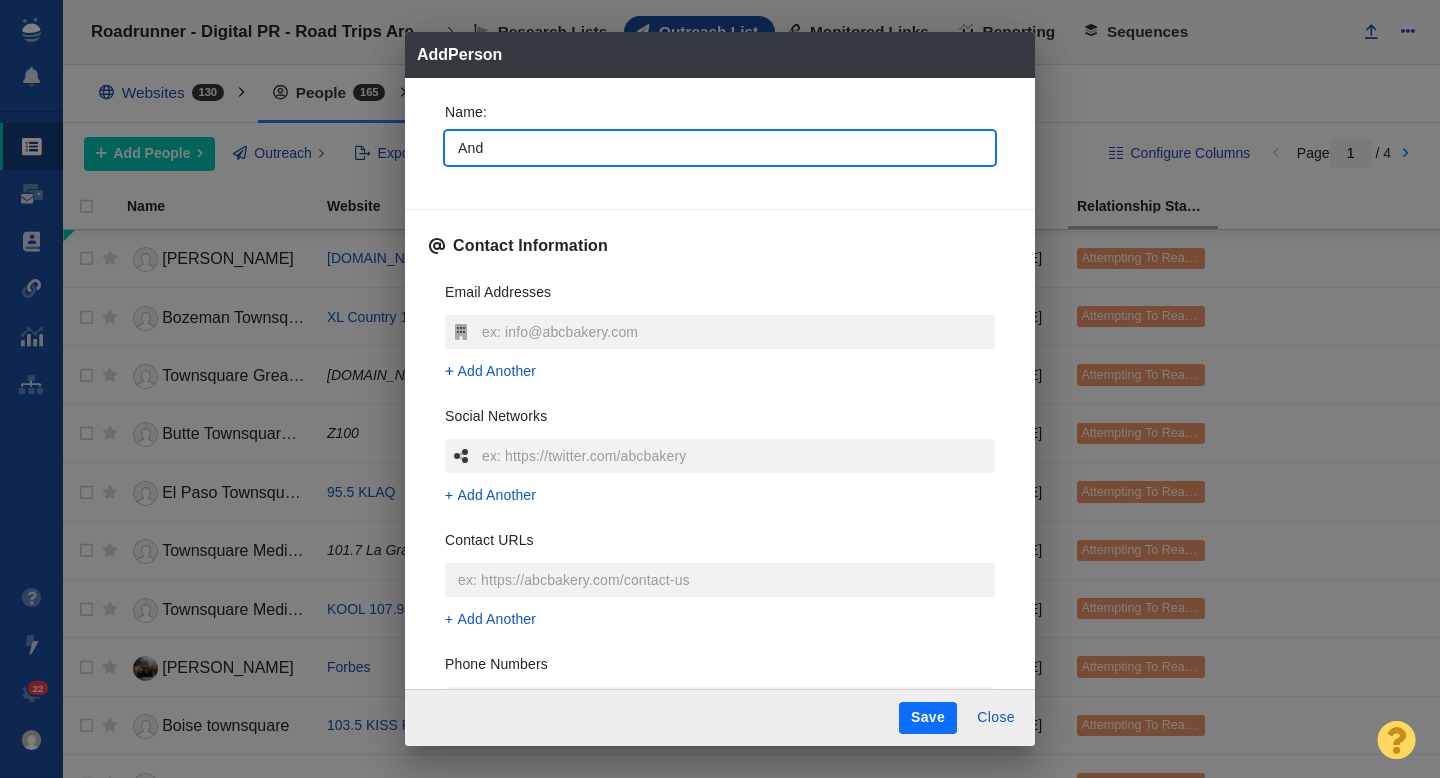 type on "Andr" 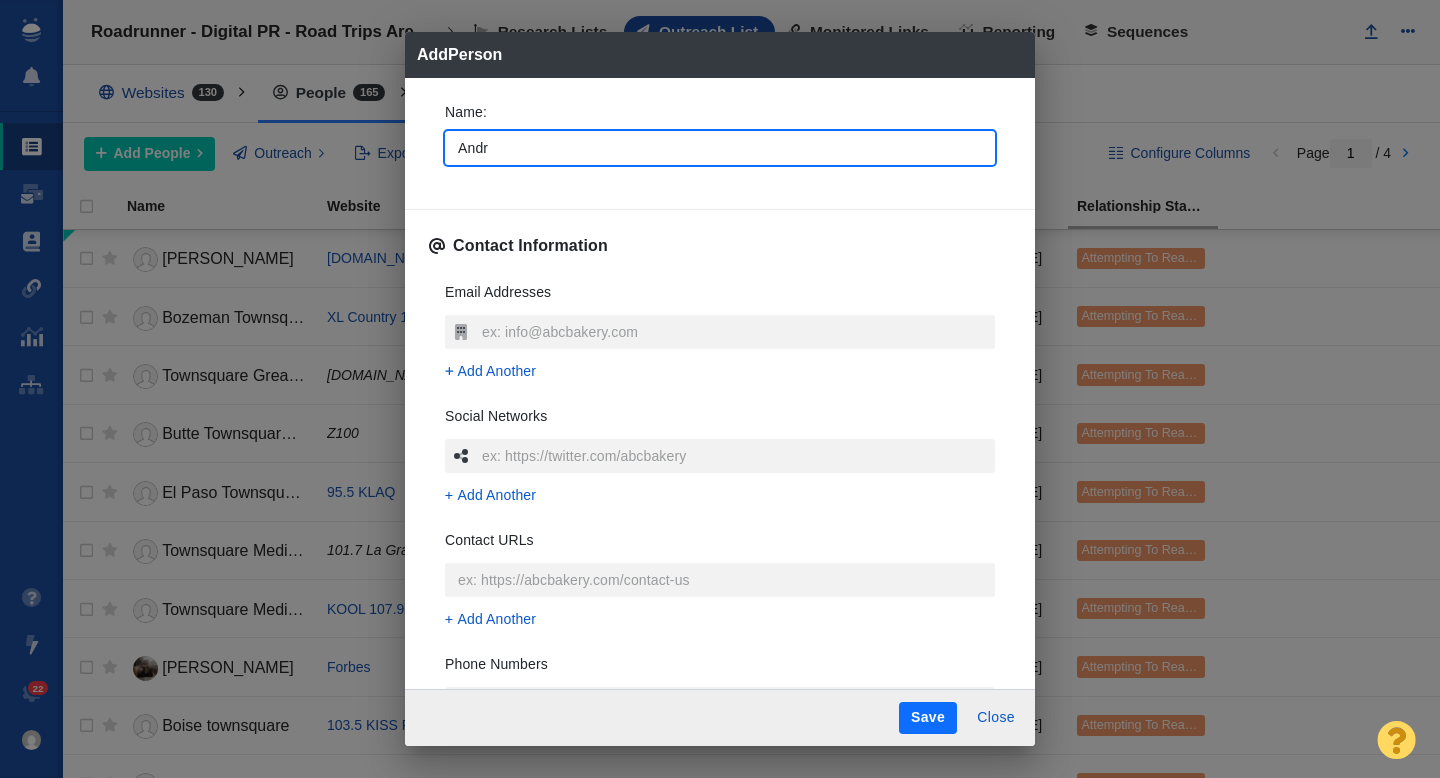 type on "Andre" 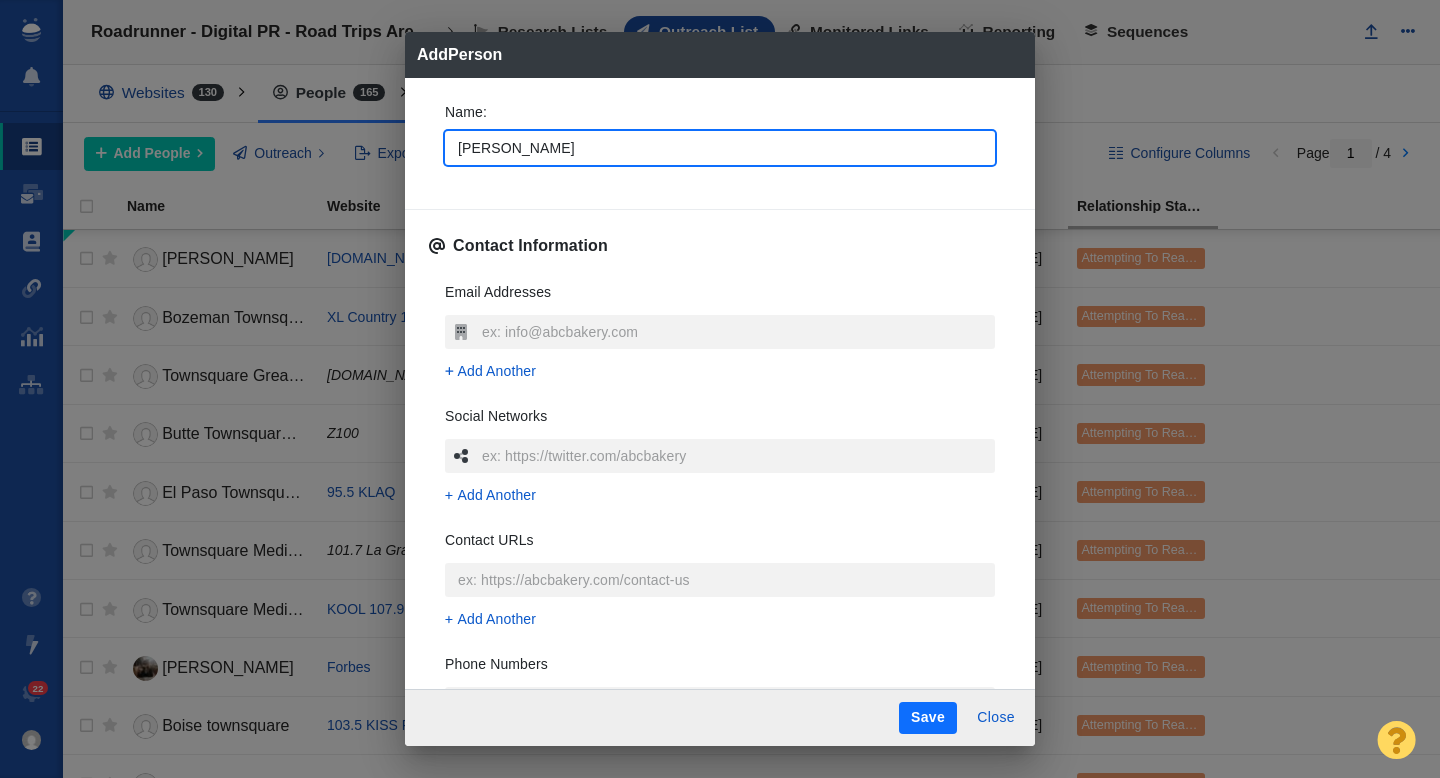 type on "Andrew" 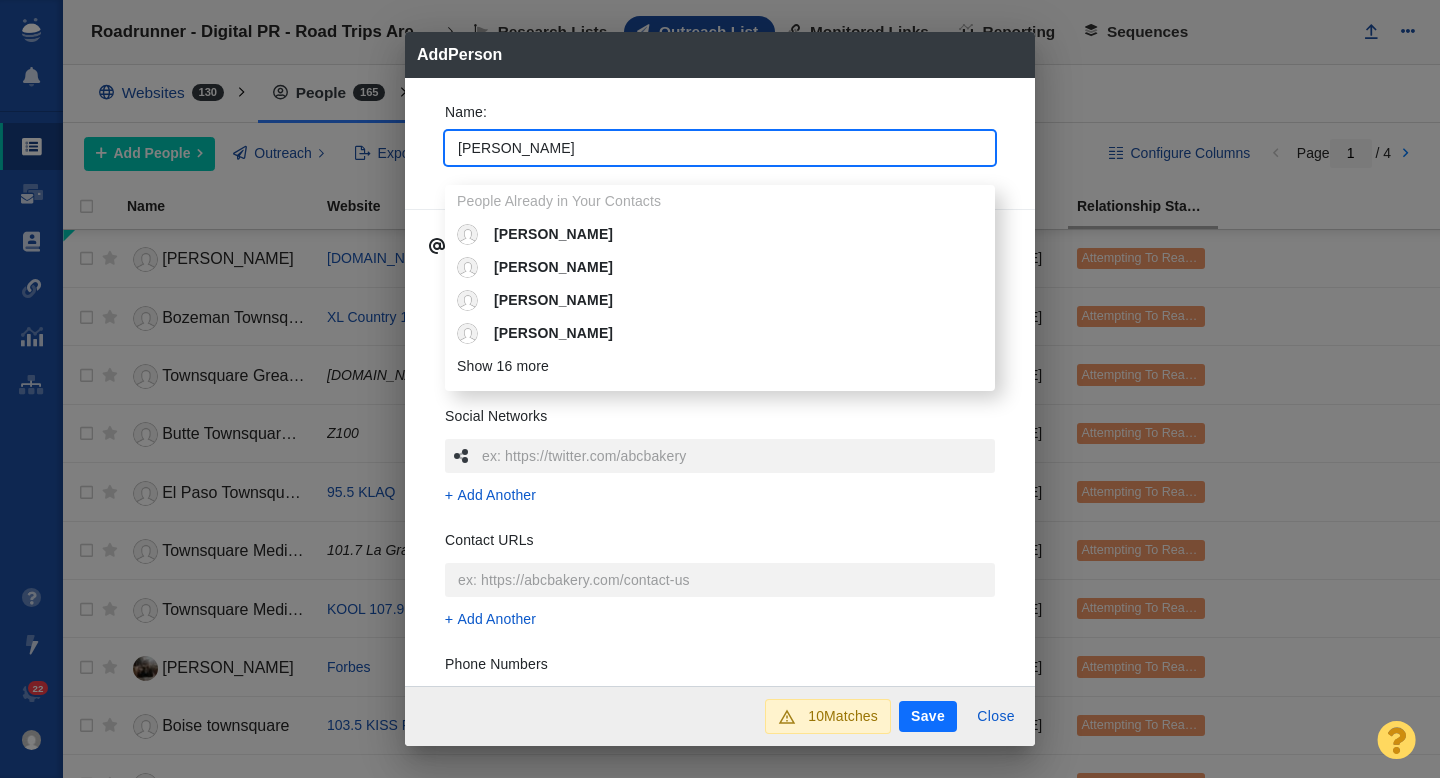 type on "Andrew" 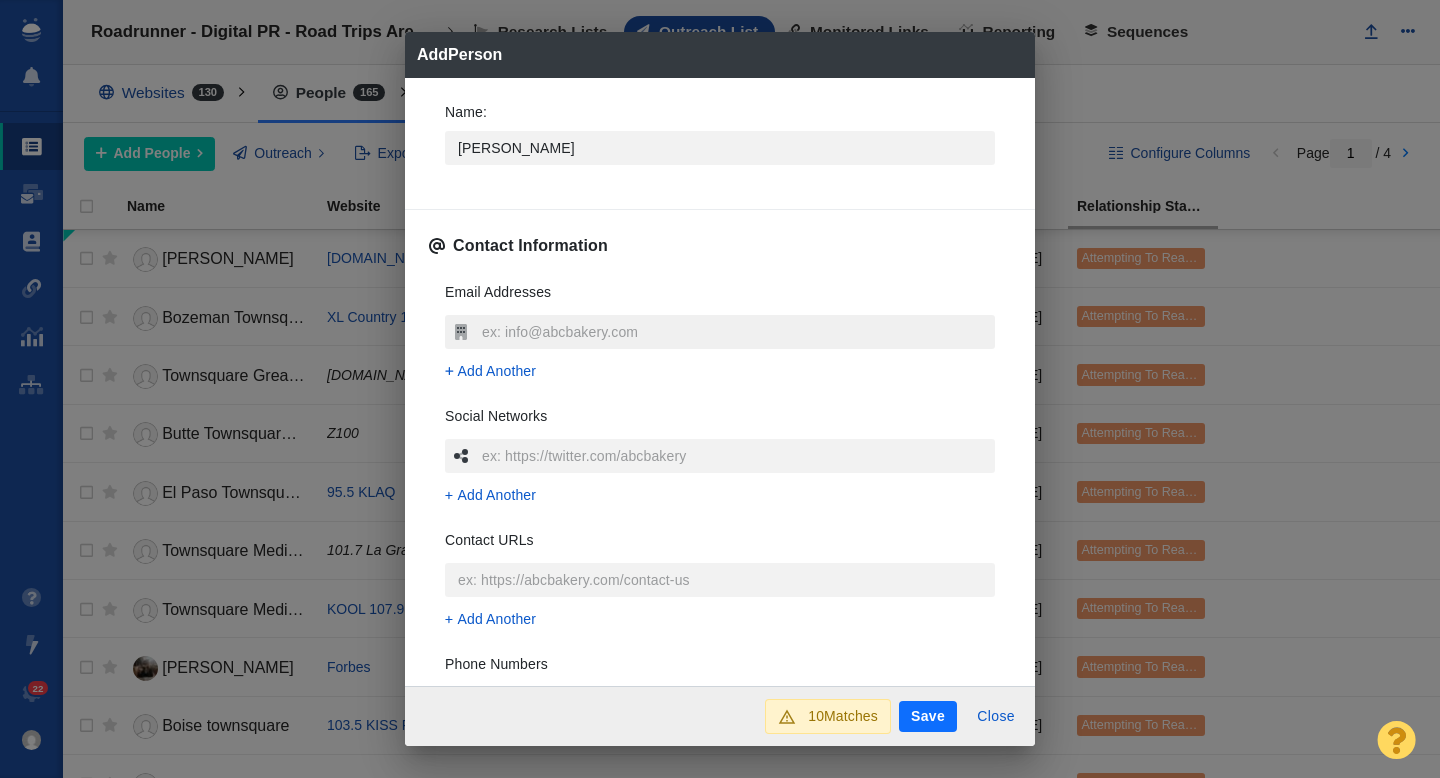 click at bounding box center [736, 332] 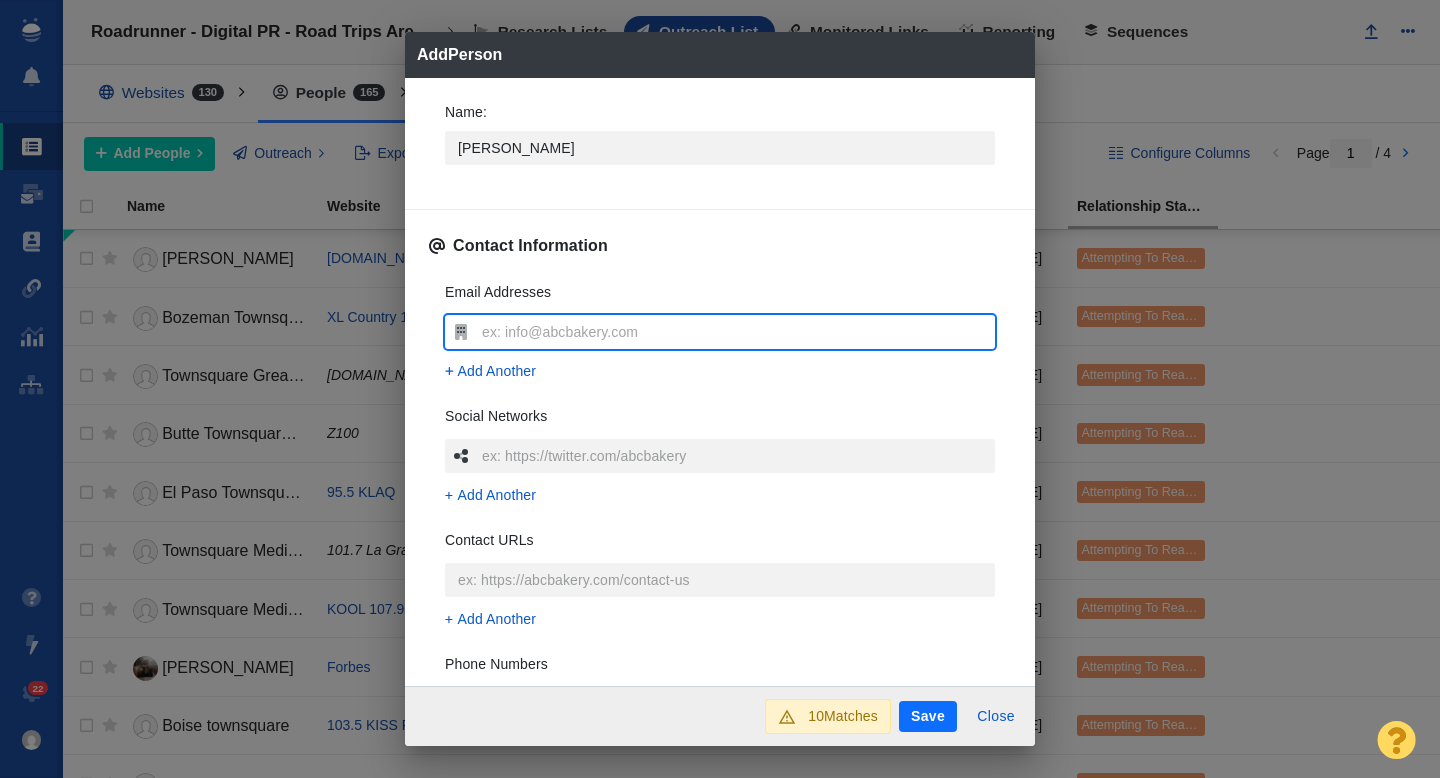 type on "acourt@nypost.com" 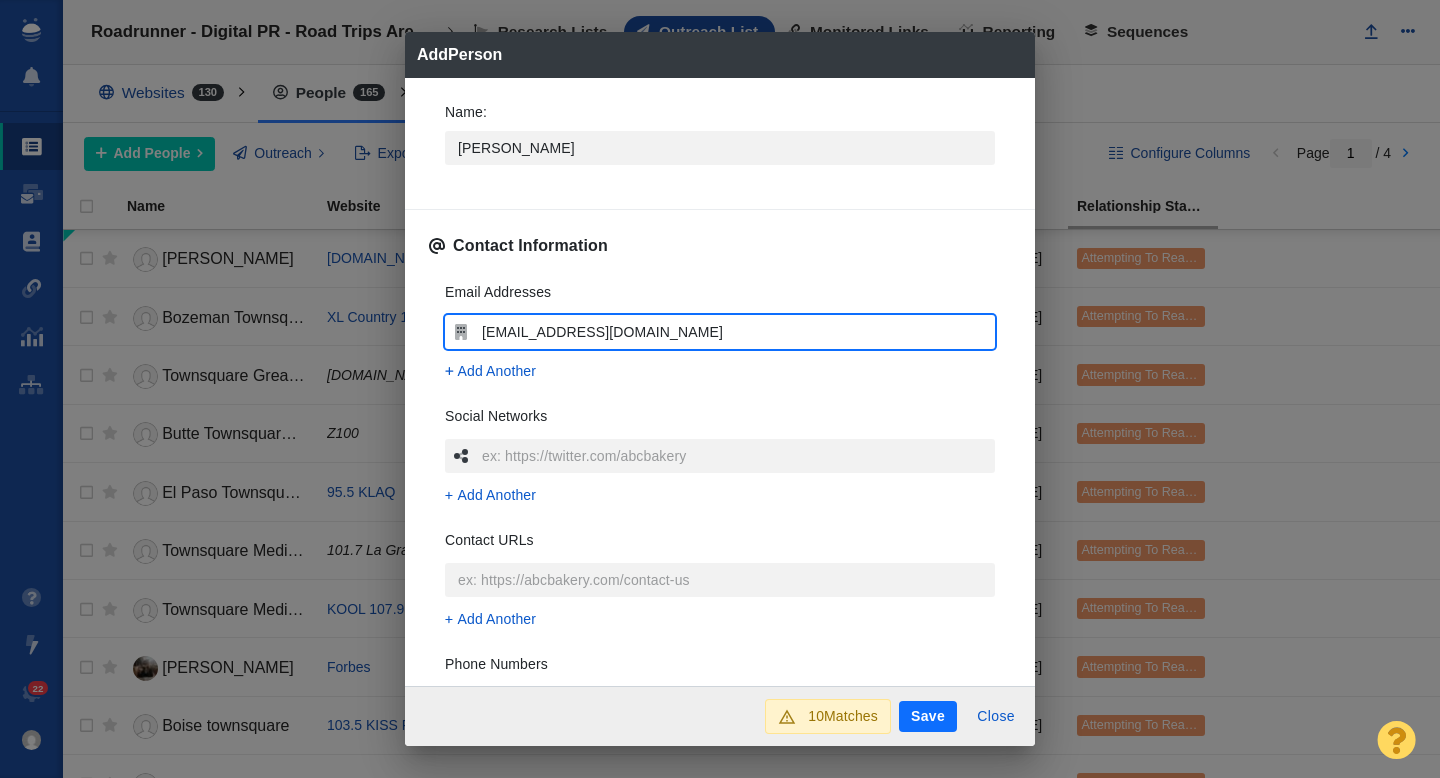 type on "x" 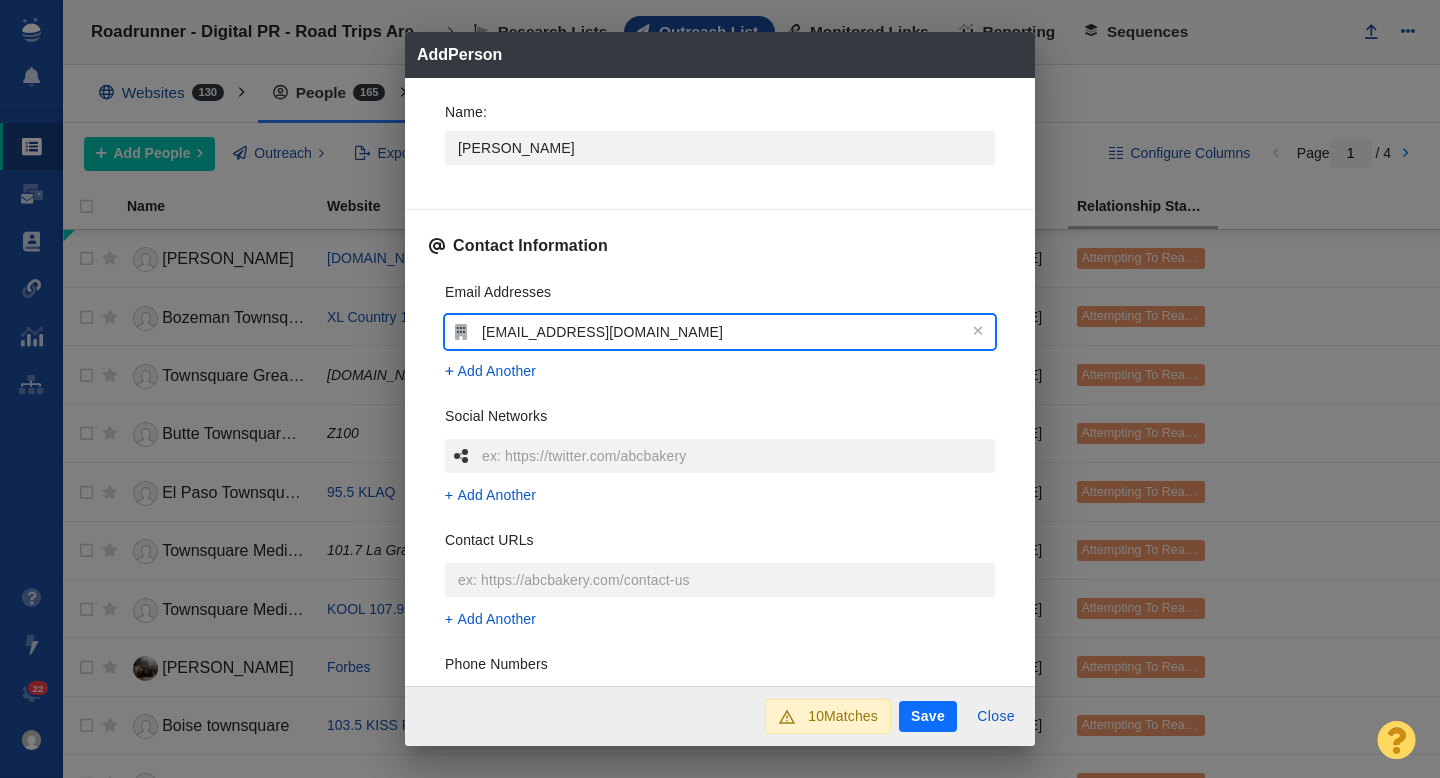 type on "acourt@nypost.com" 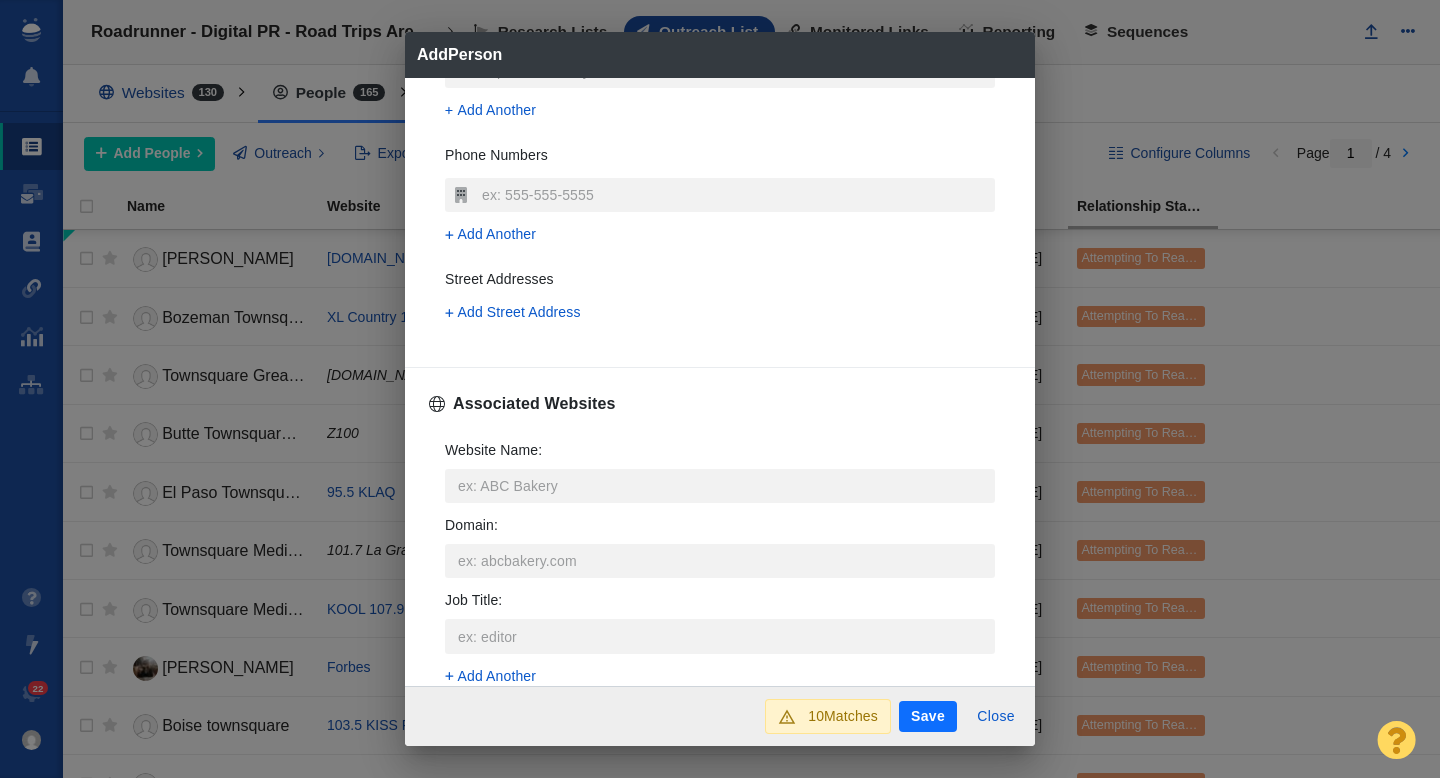 scroll, scrollTop: 589, scrollLeft: 0, axis: vertical 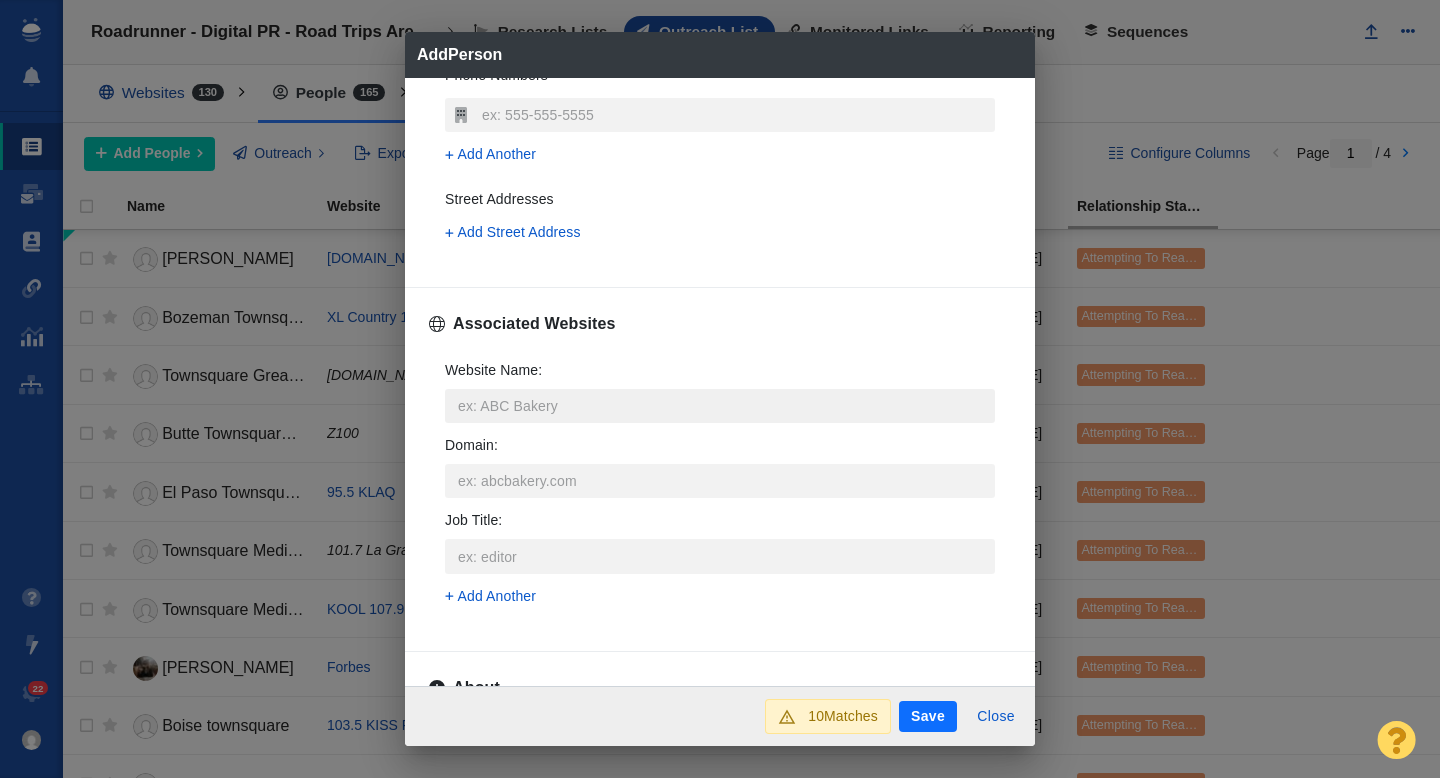 click on "Website Name :" at bounding box center [720, 406] 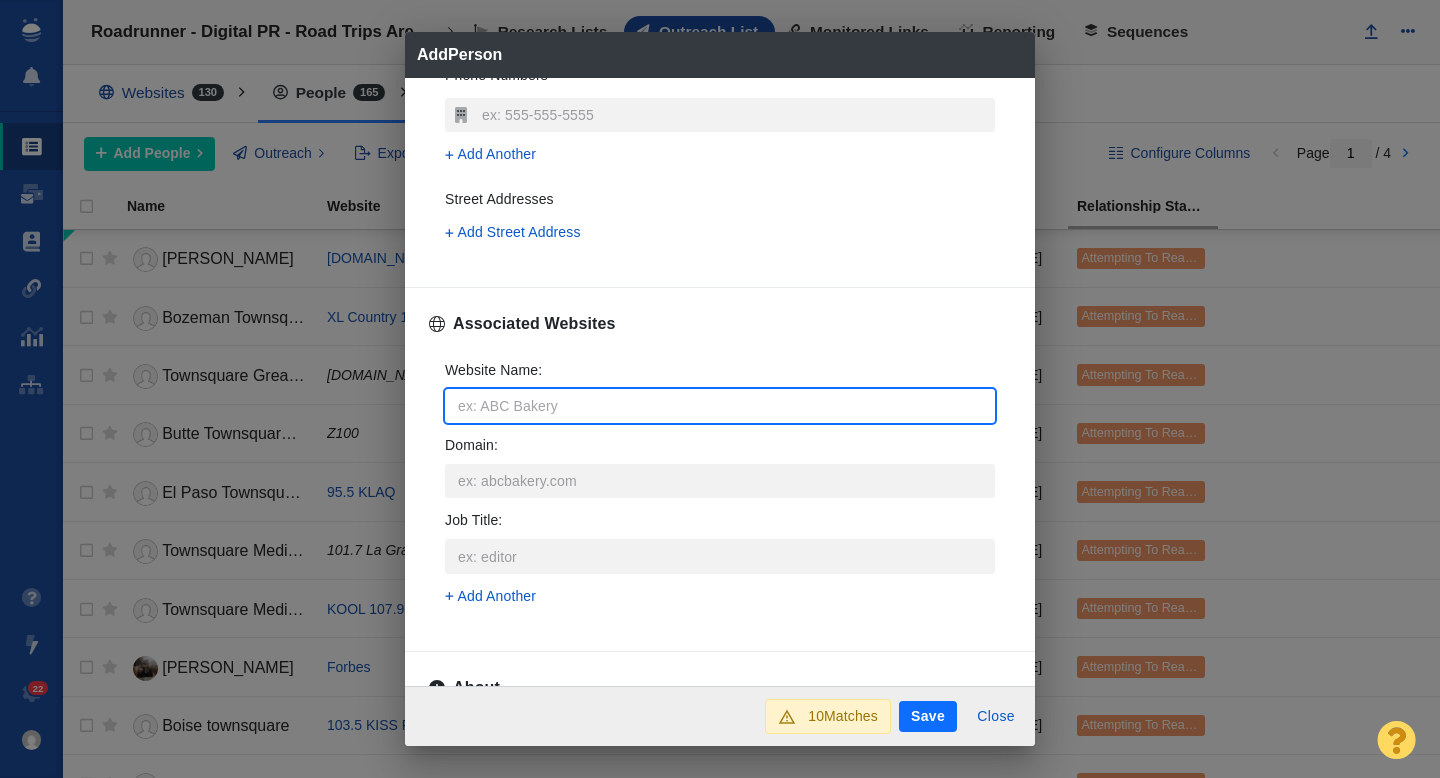 type on "n" 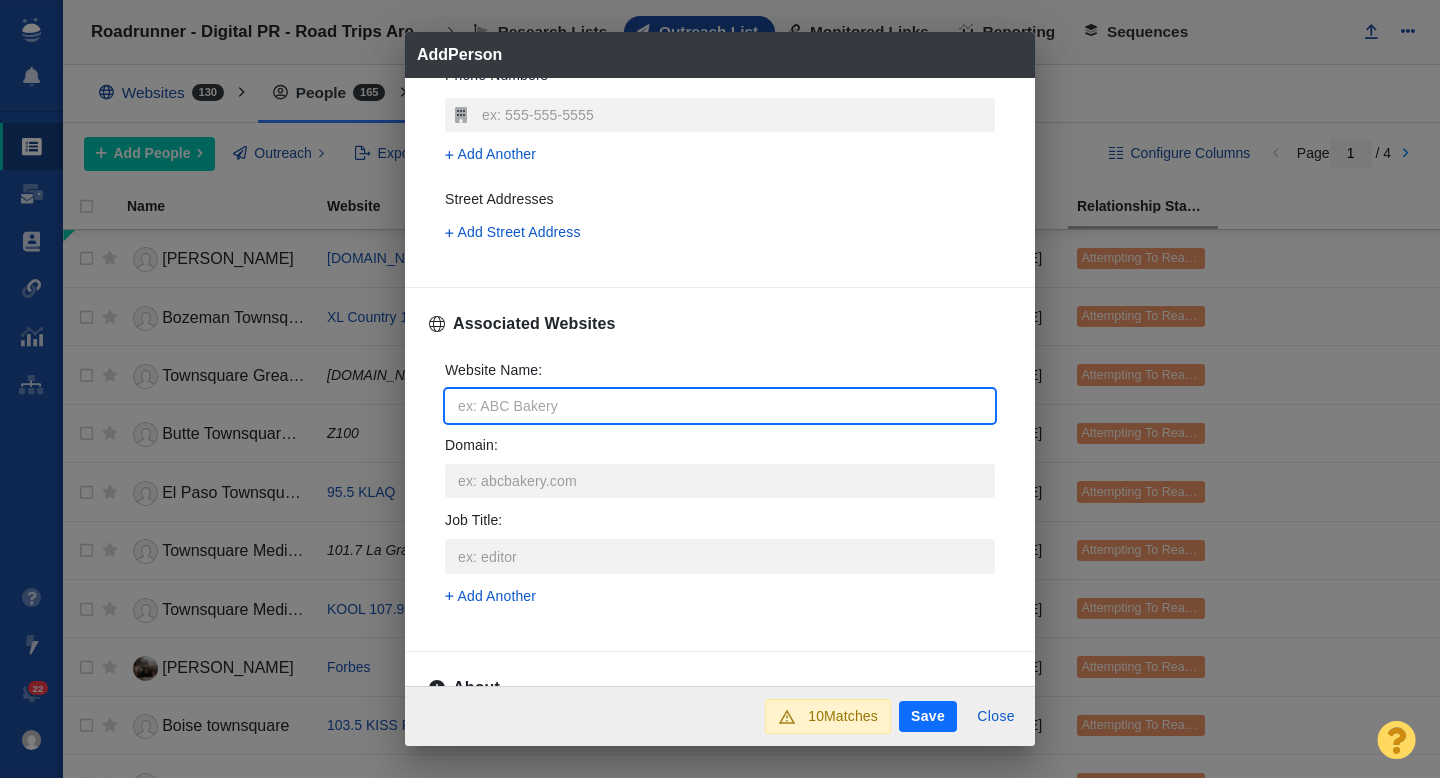 type on "x" 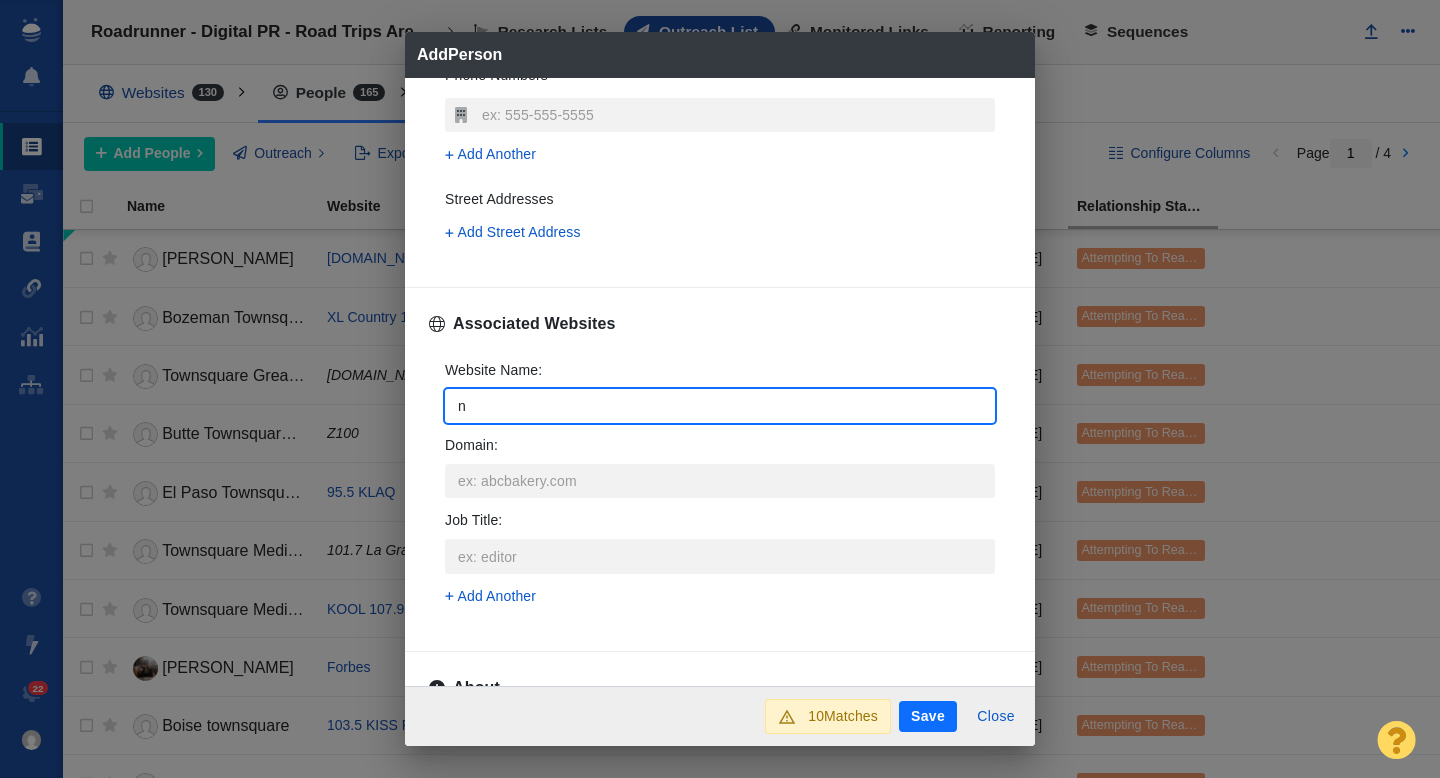 type on "ny" 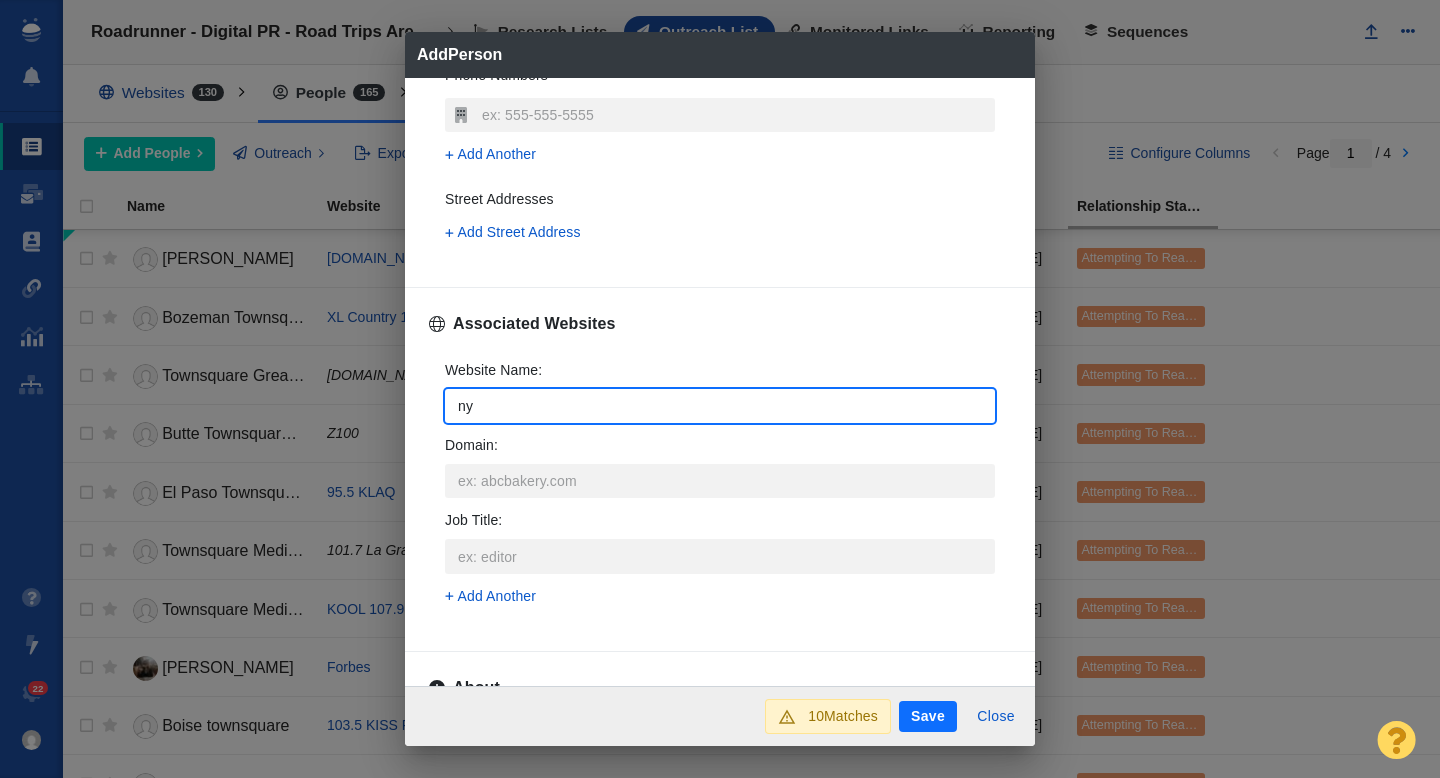 type on "nyp" 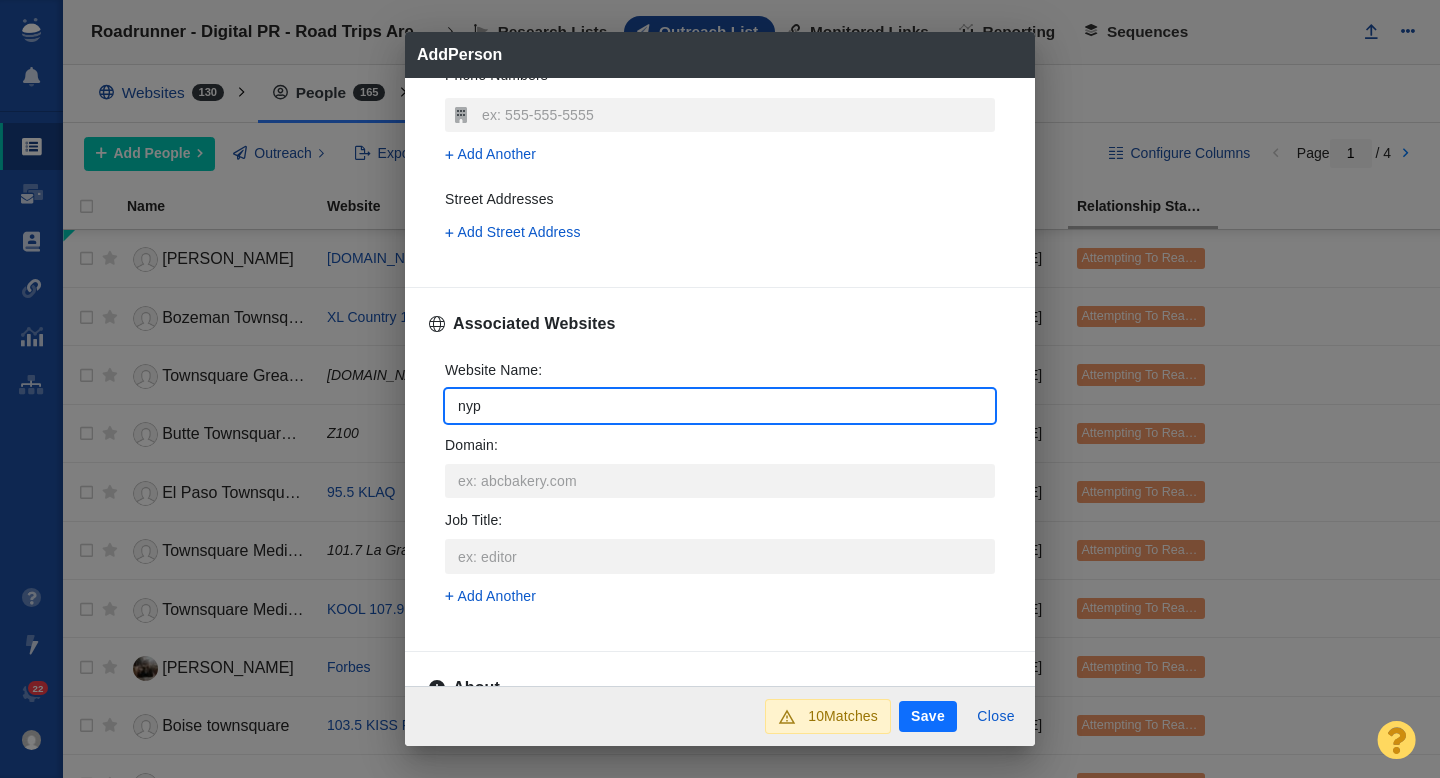 type on "nypo" 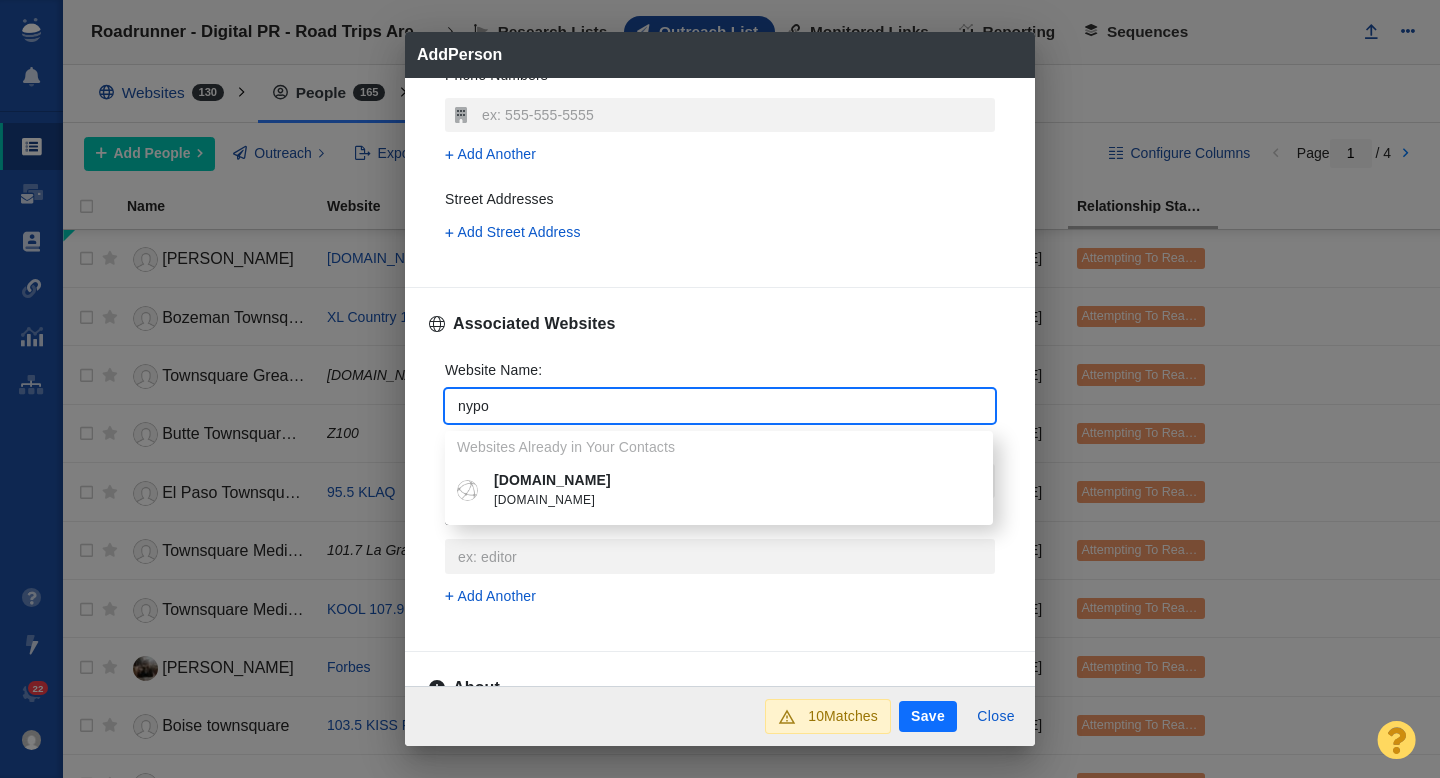 type on "nypo" 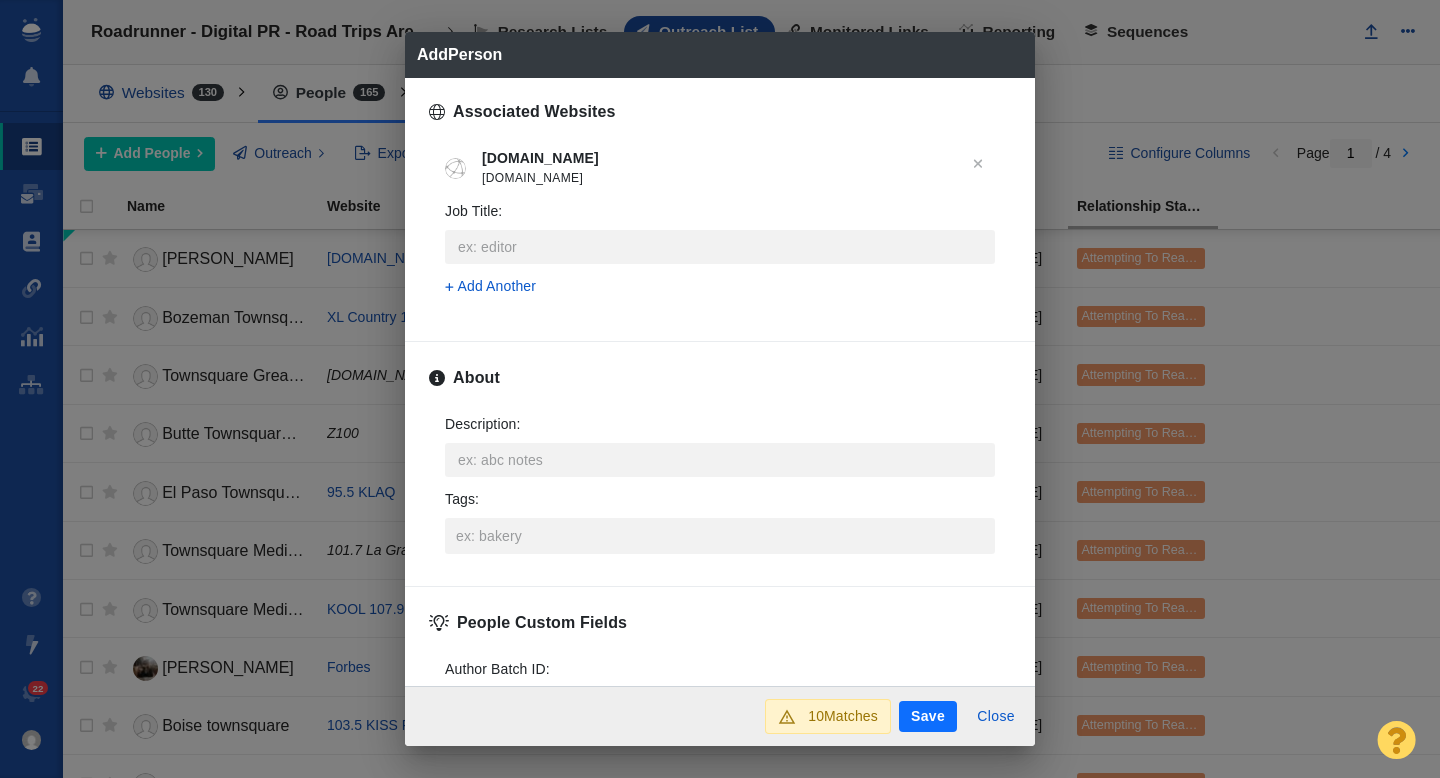 scroll, scrollTop: 808, scrollLeft: 0, axis: vertical 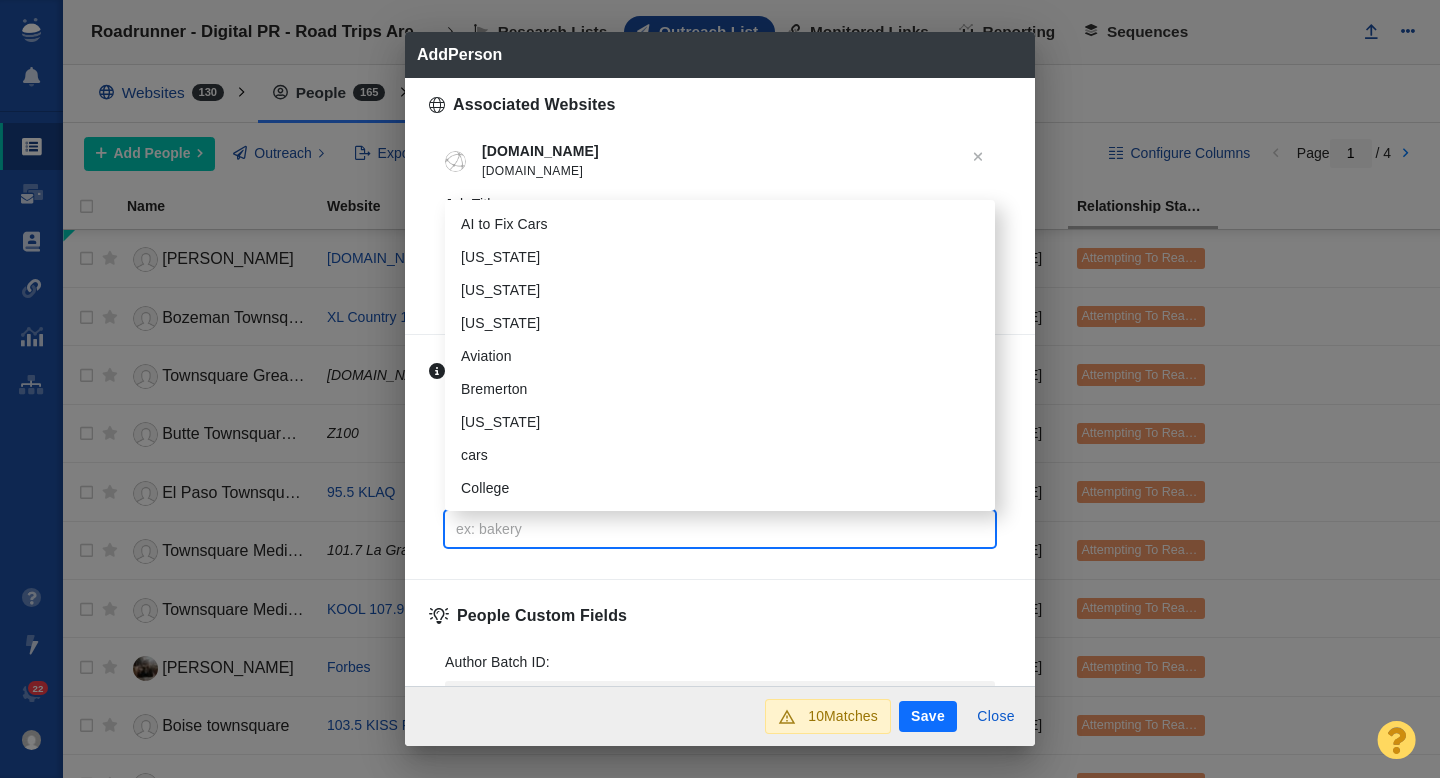 click on "Tags :" at bounding box center (720, 529) 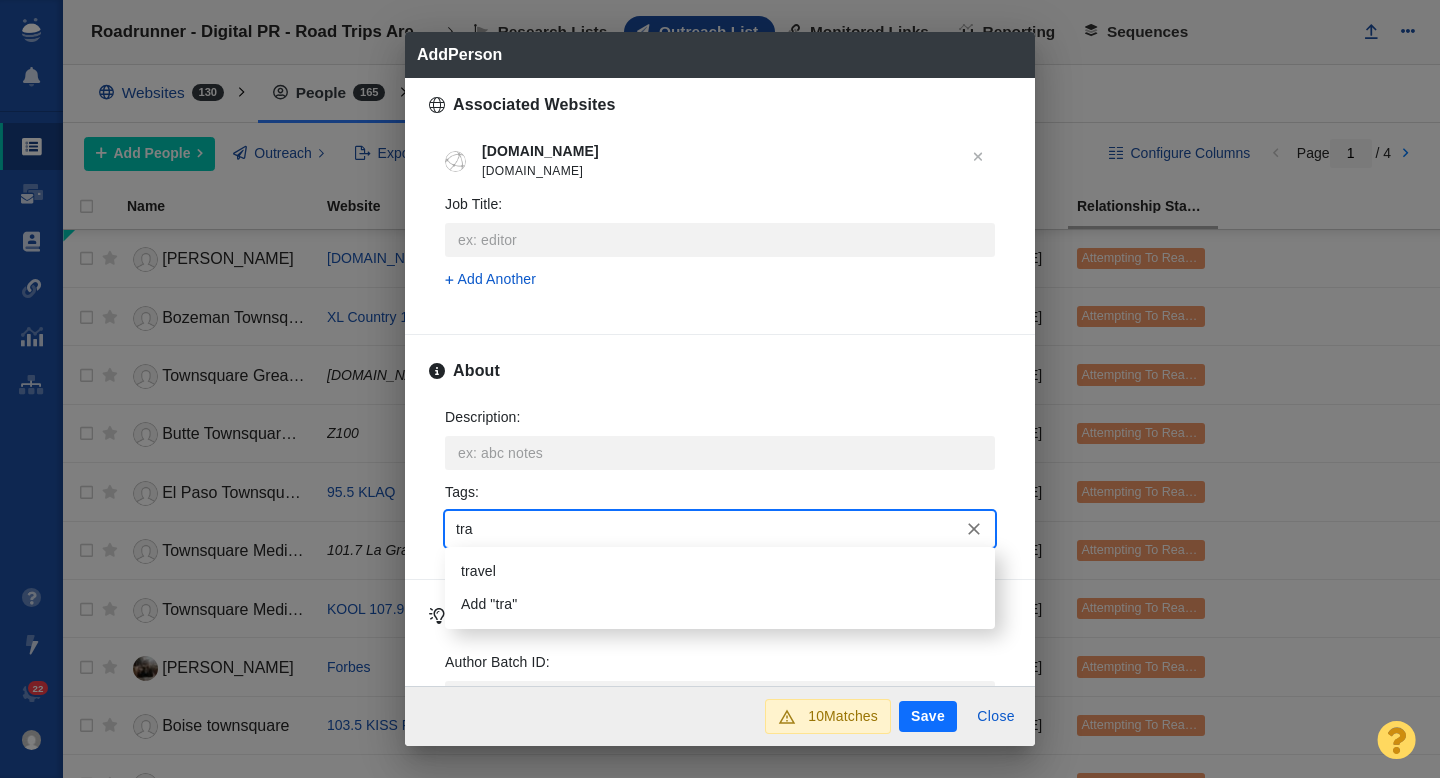 type on "trav" 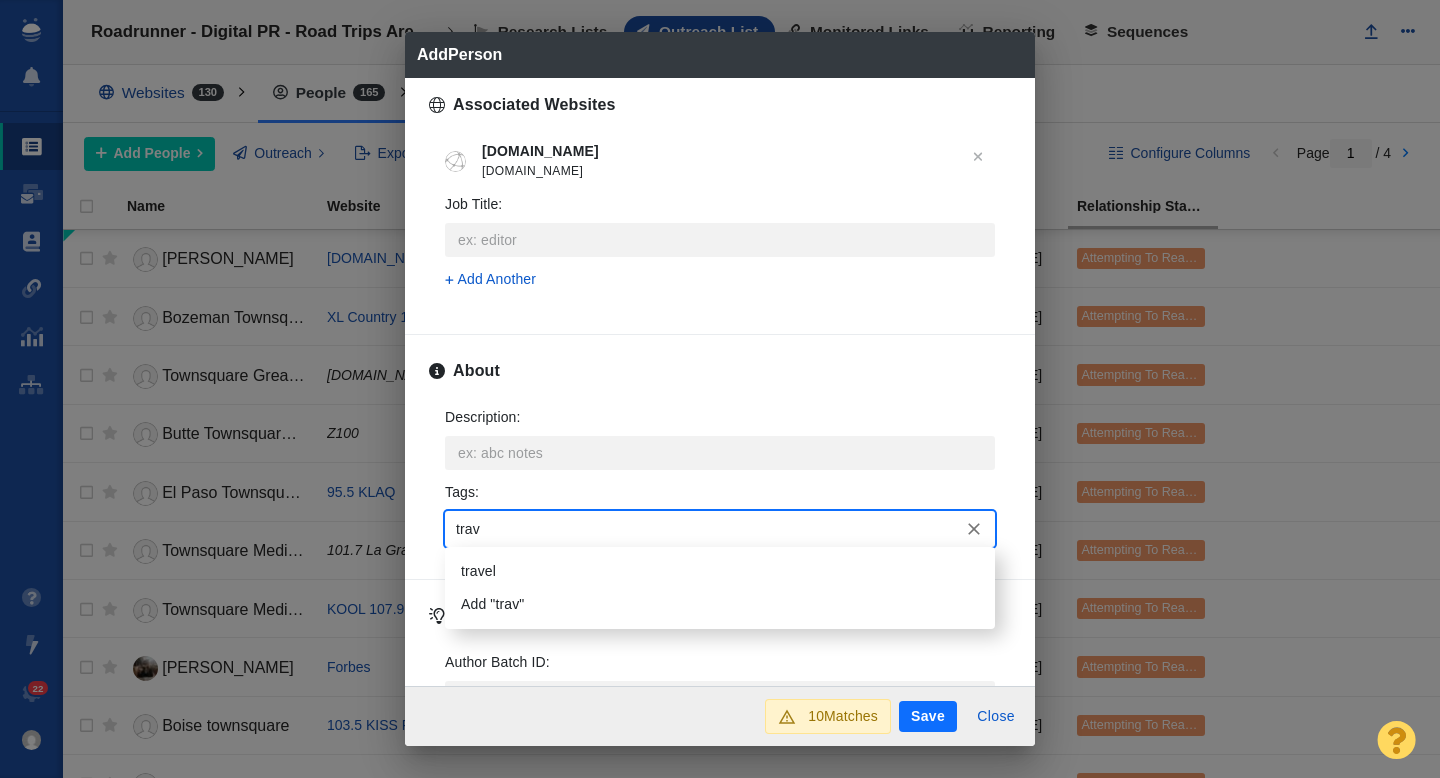 click on "travel" at bounding box center (720, 571) 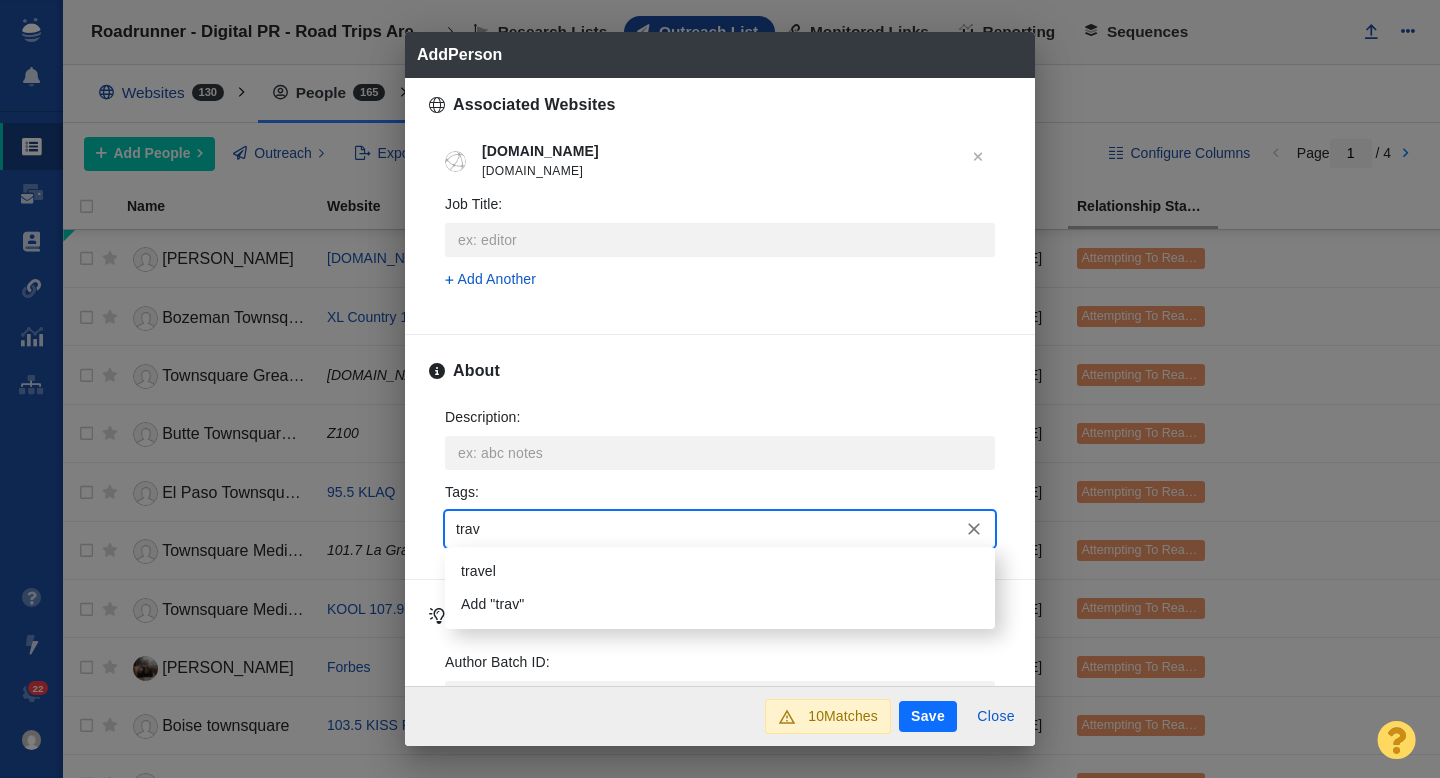 type 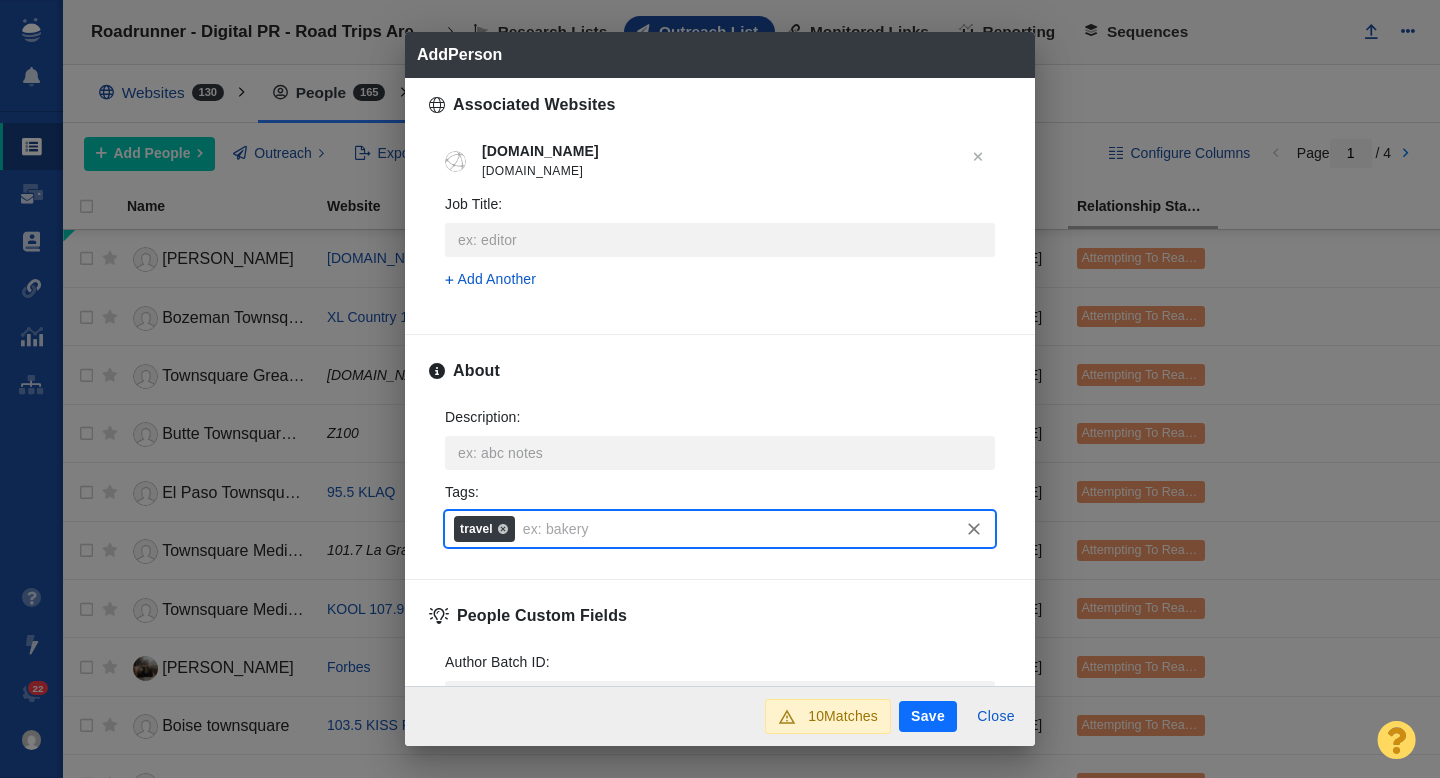 click on "Save" at bounding box center [928, 717] 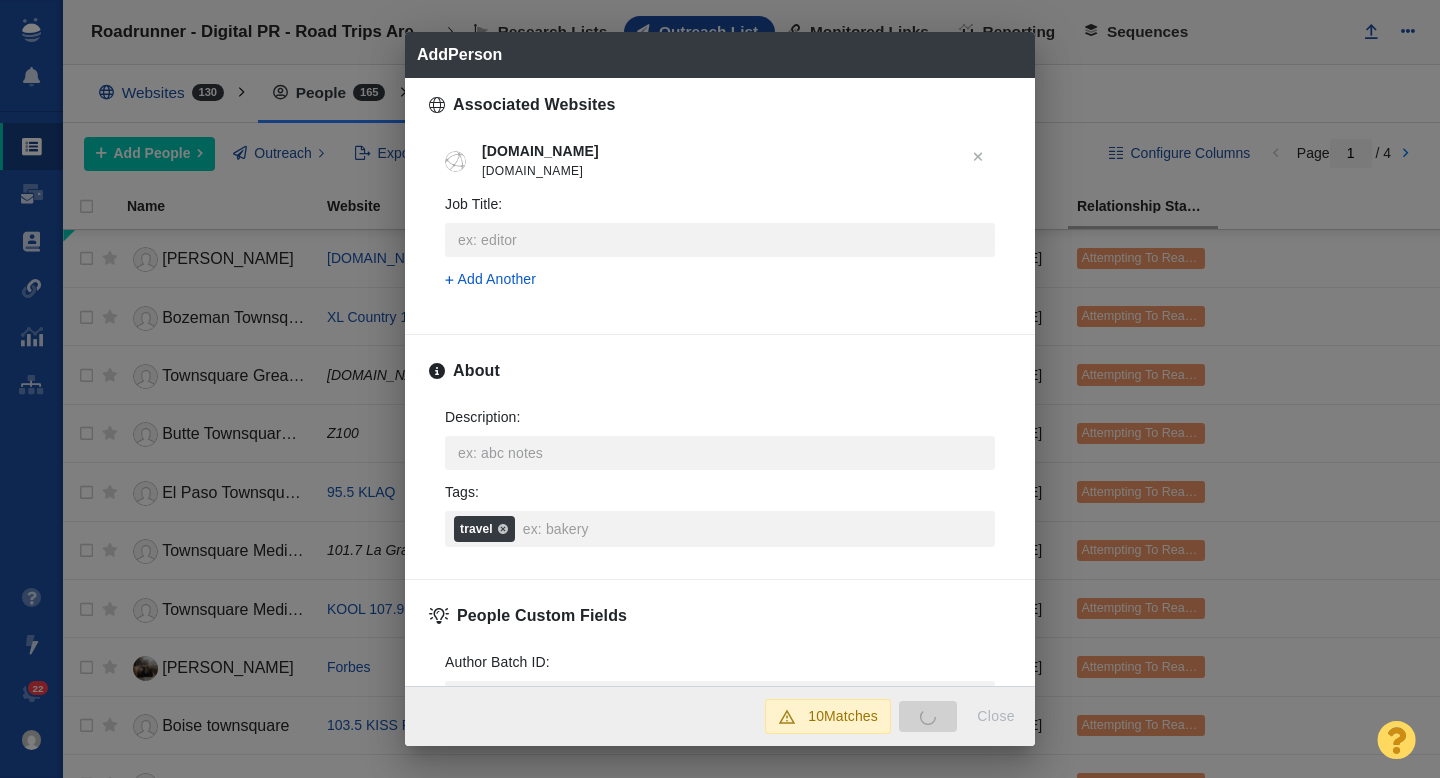 type on "x" 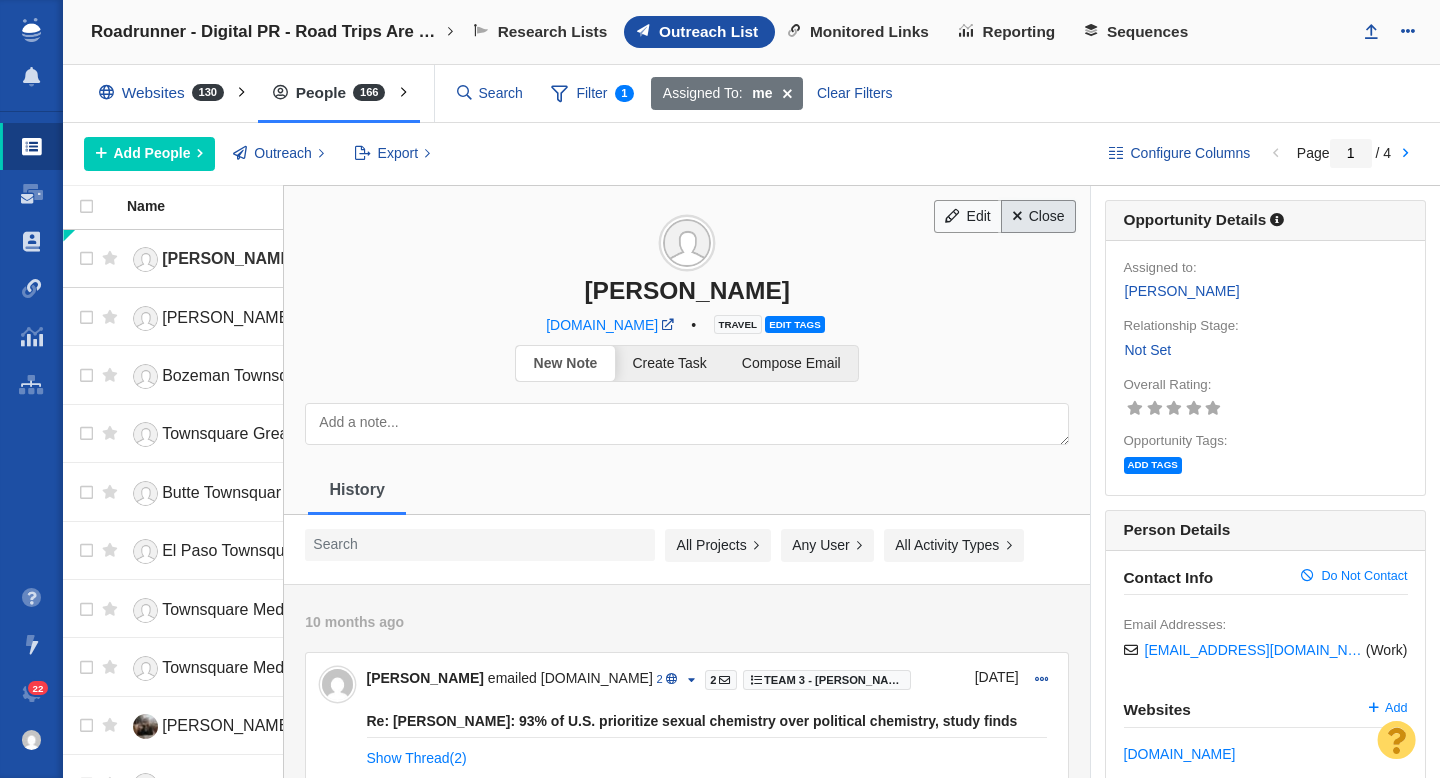 click on "Close" at bounding box center [1038, 217] 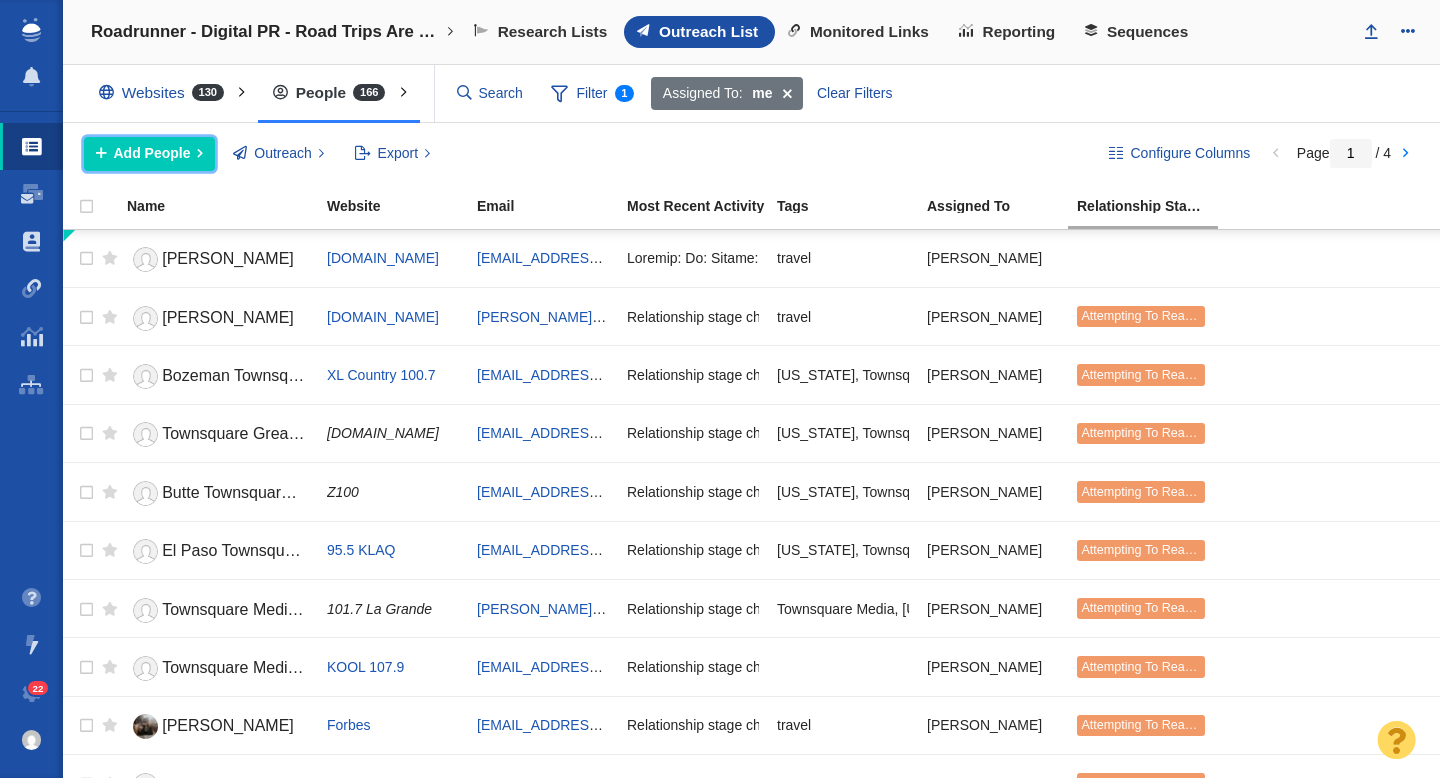 click on "Add People" at bounding box center (152, 153) 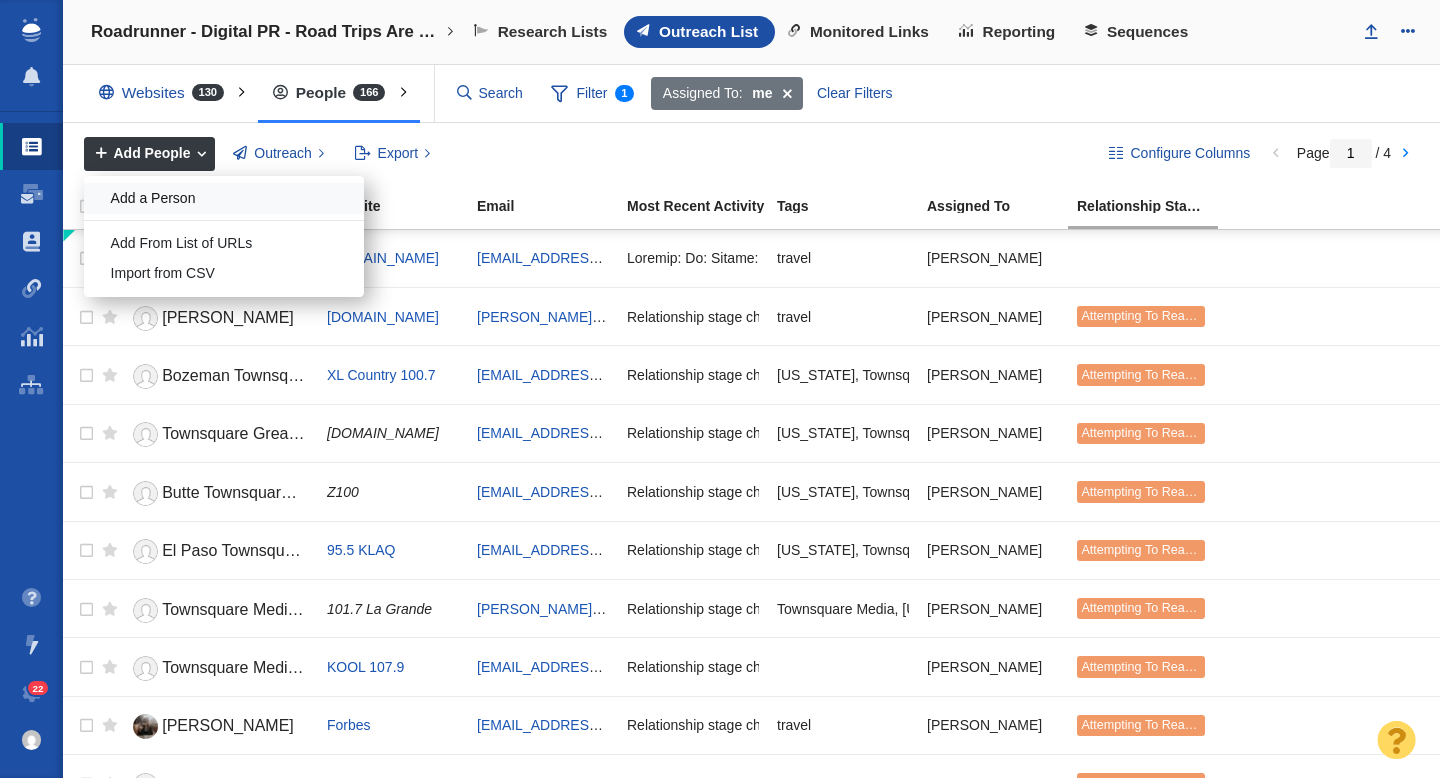 click on "Add a Person" at bounding box center [224, 198] 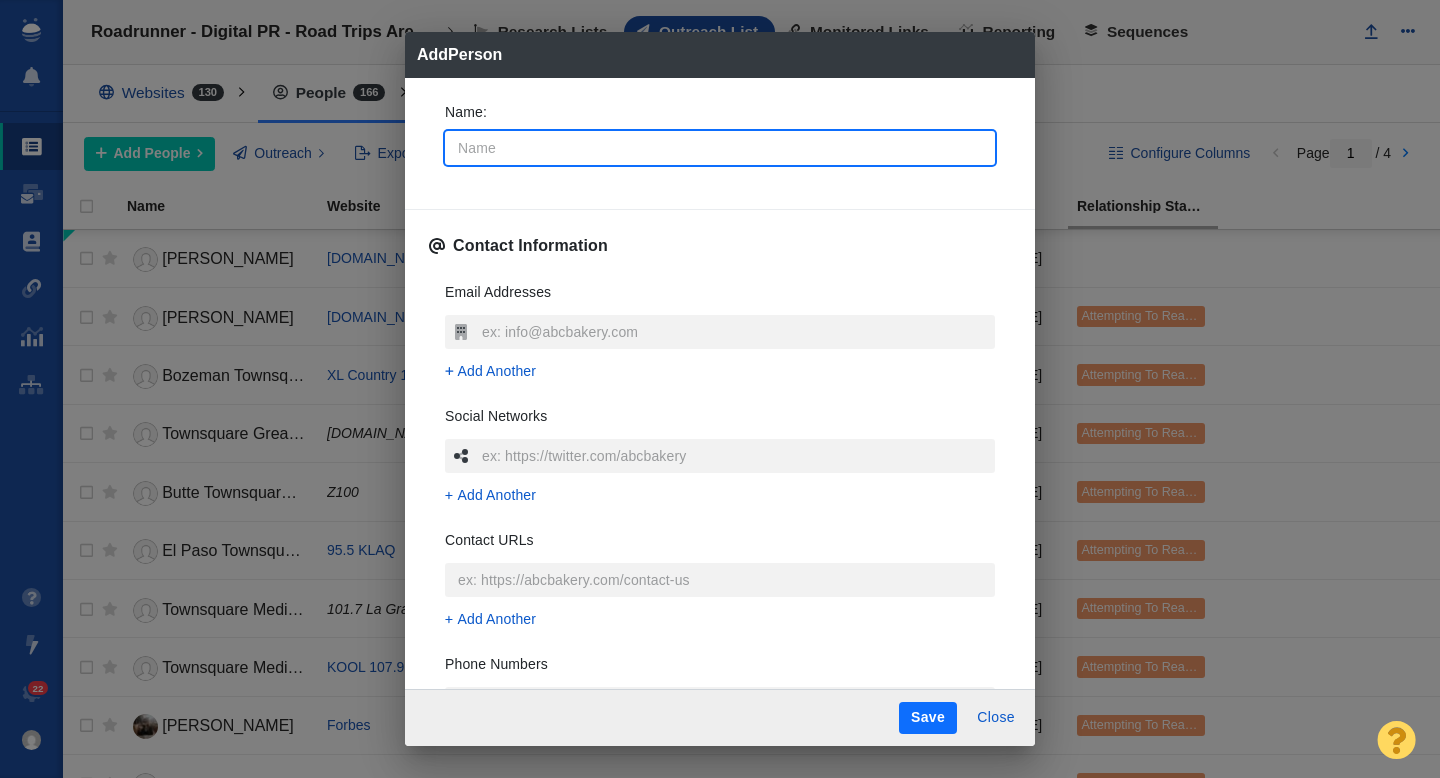 type on "O" 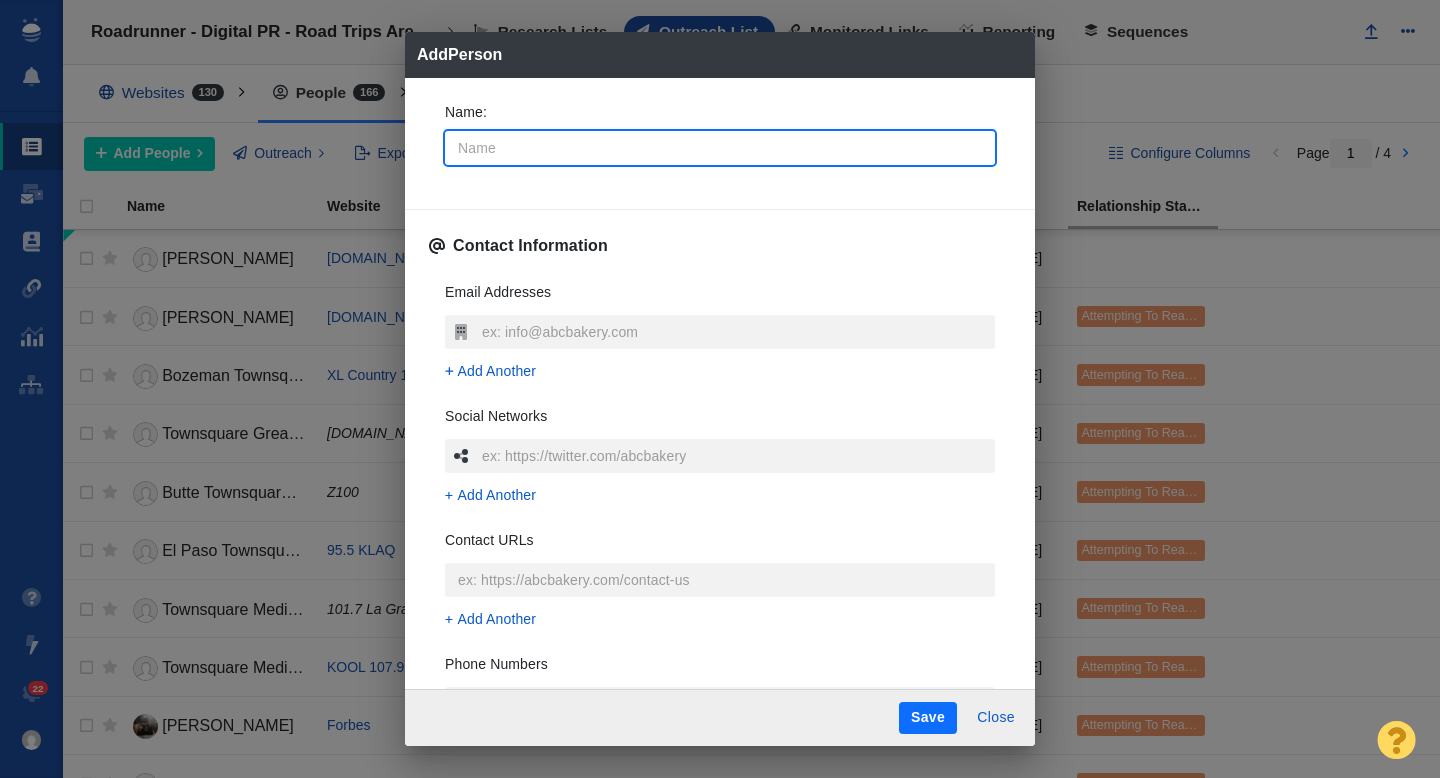 type on "x" 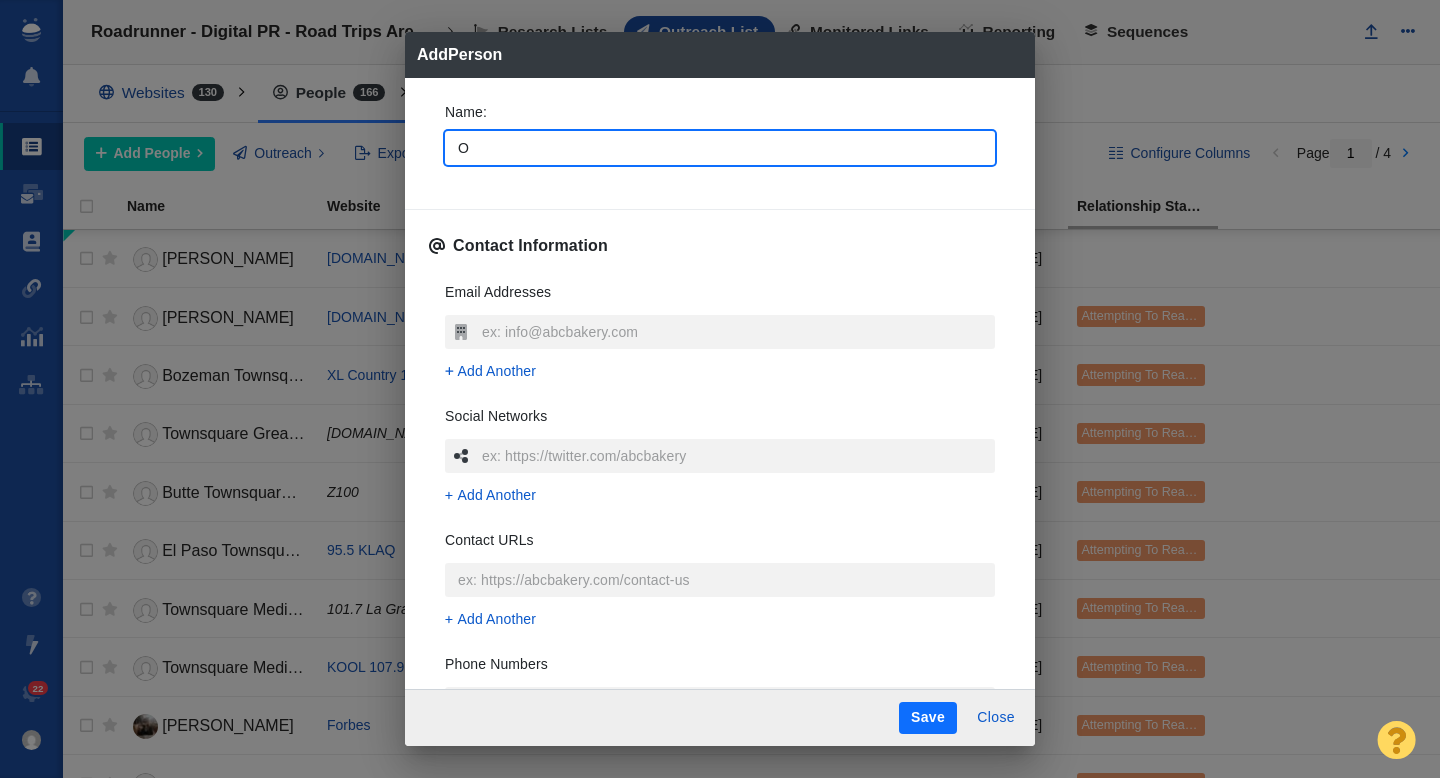 type on "Or" 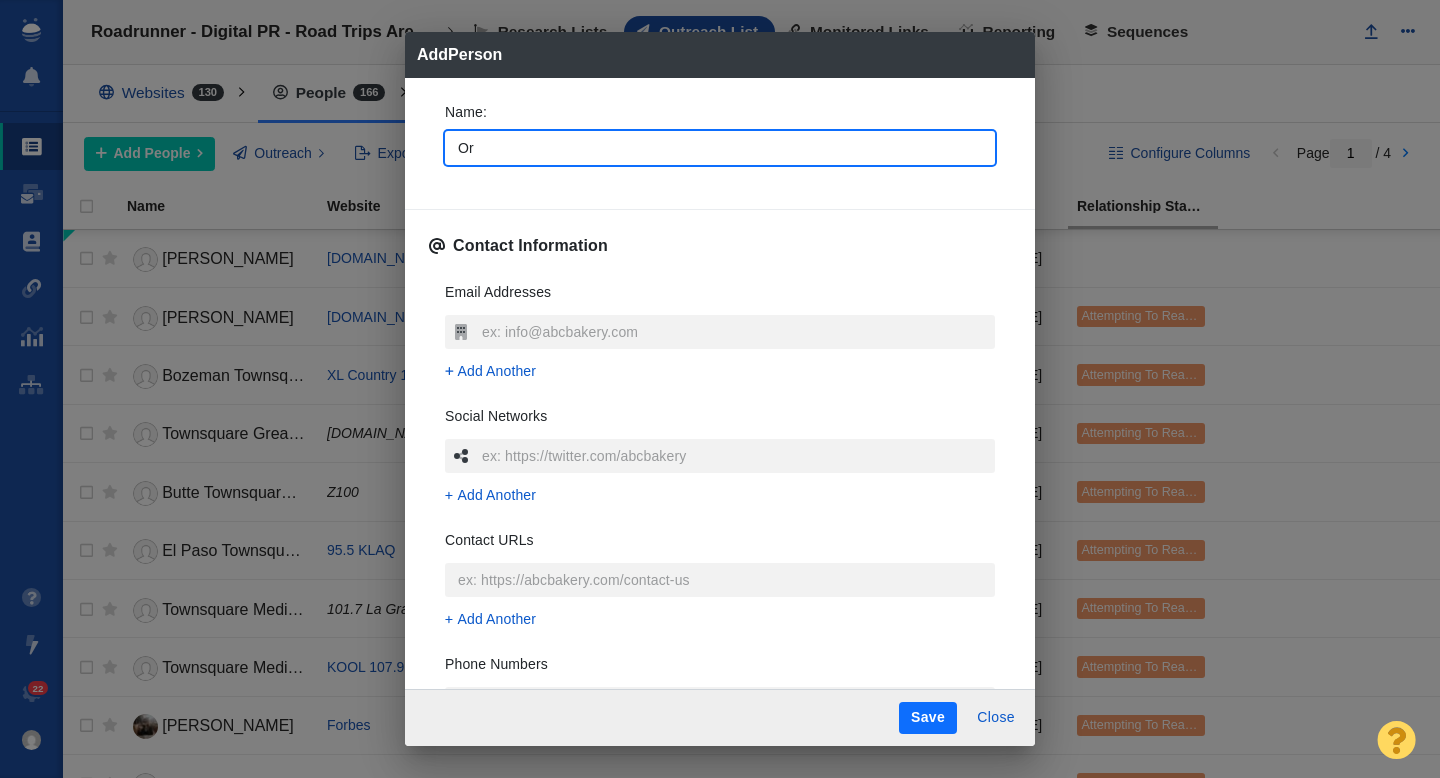 type on "Ori" 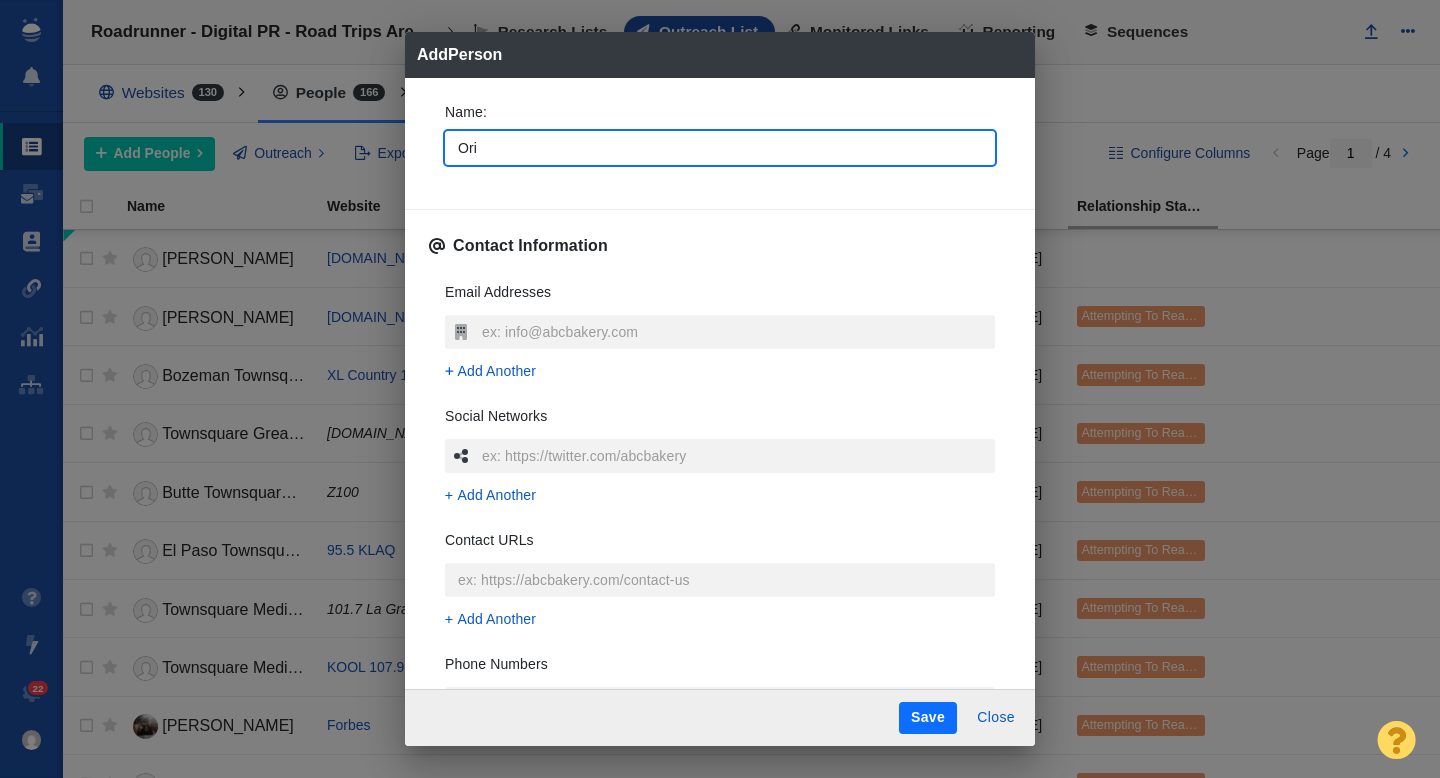 type on "Oria" 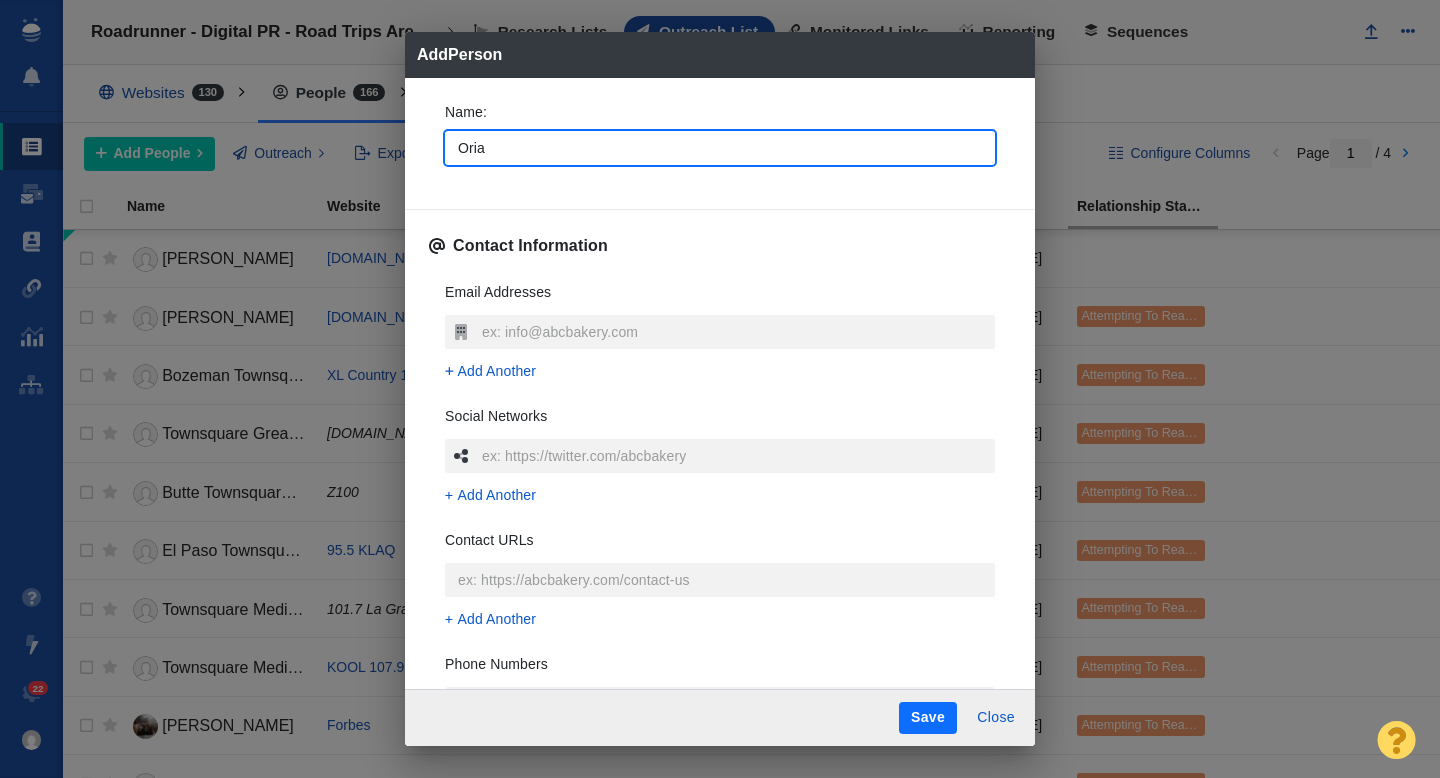 type on "Orian" 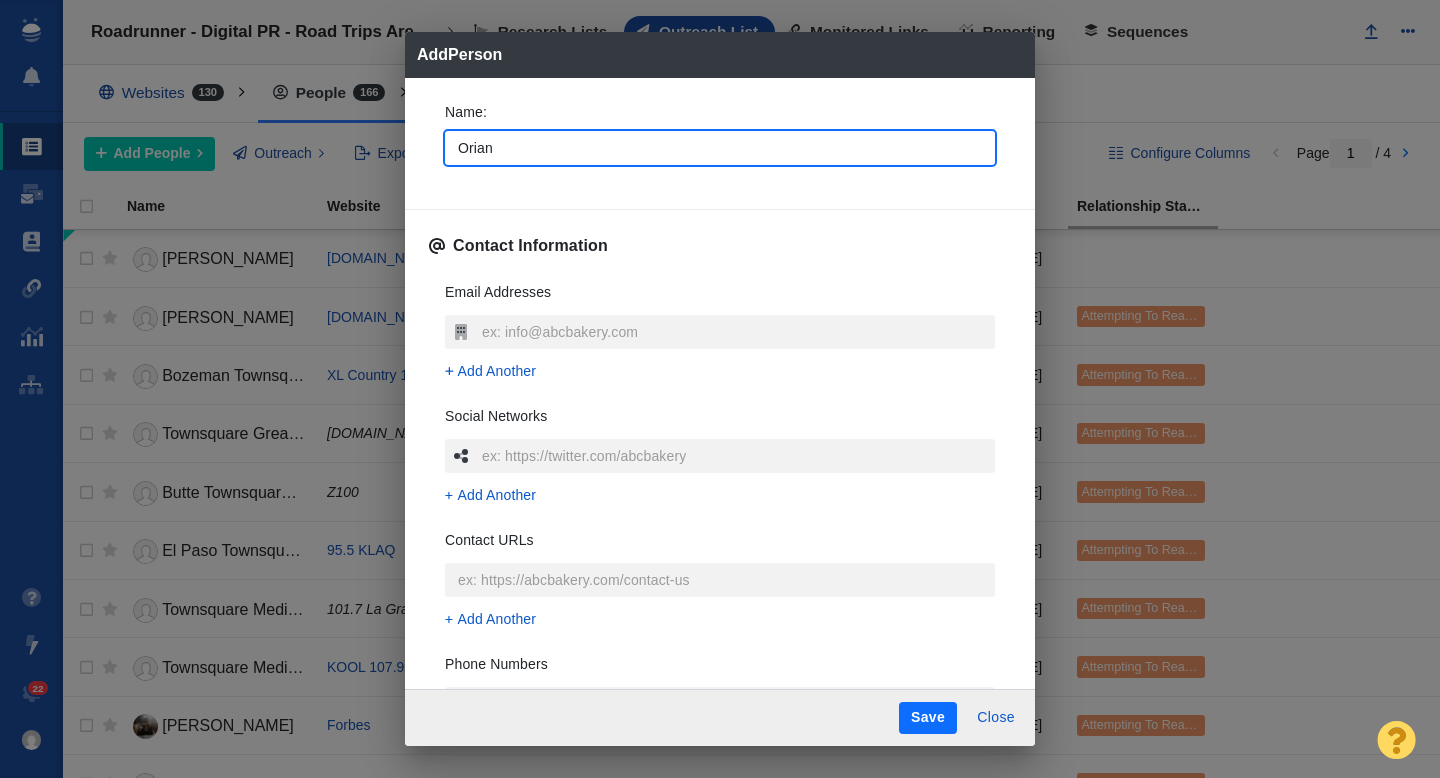 type on "x" 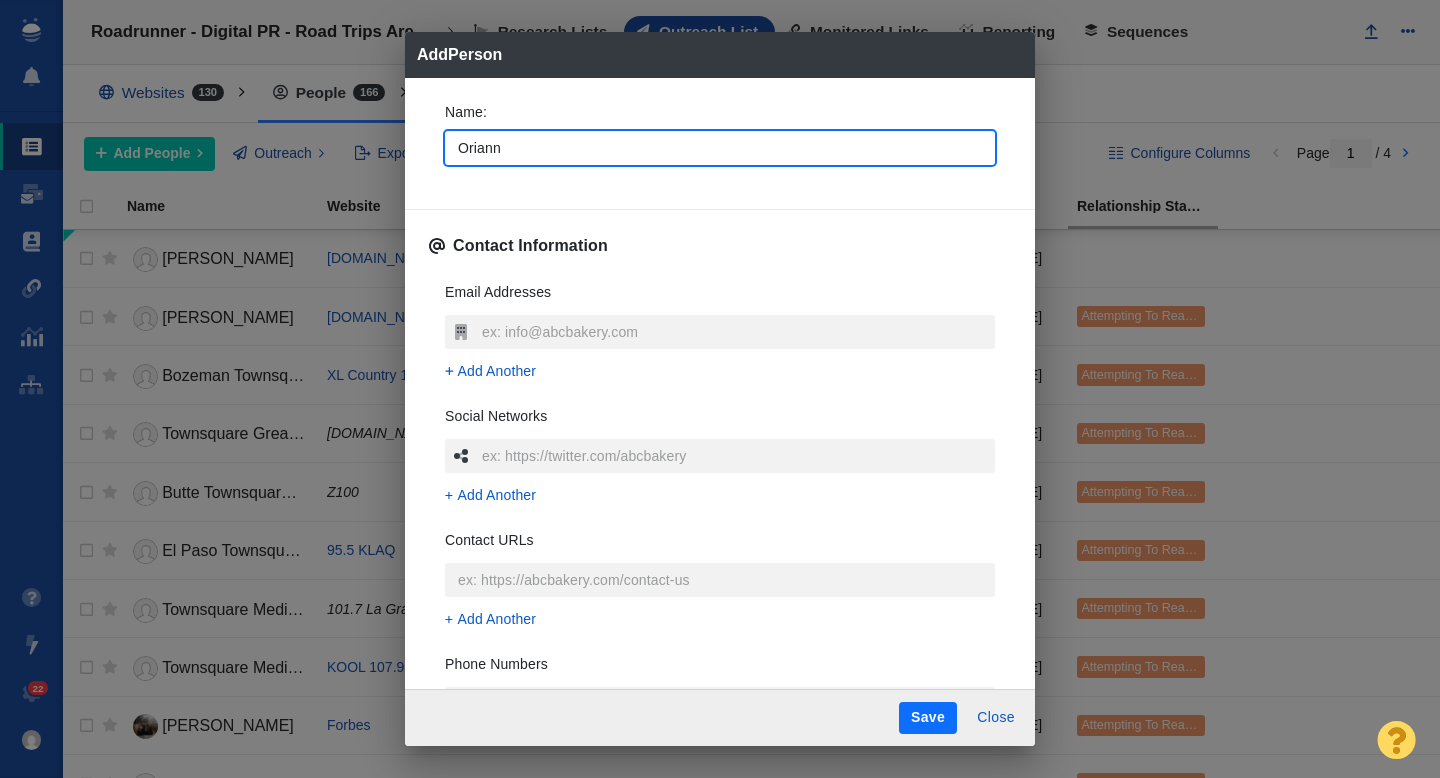 type on "Orianna" 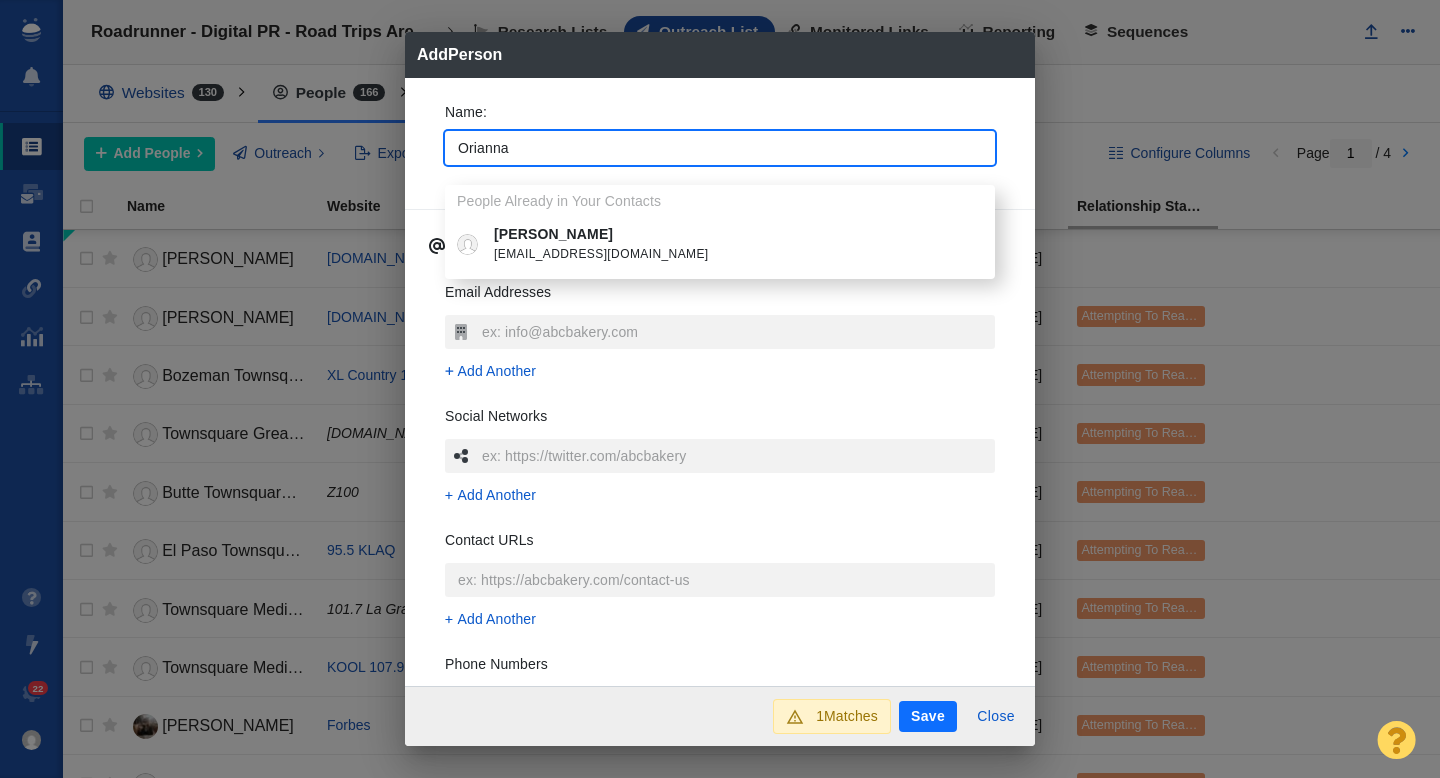 type on "Orianna" 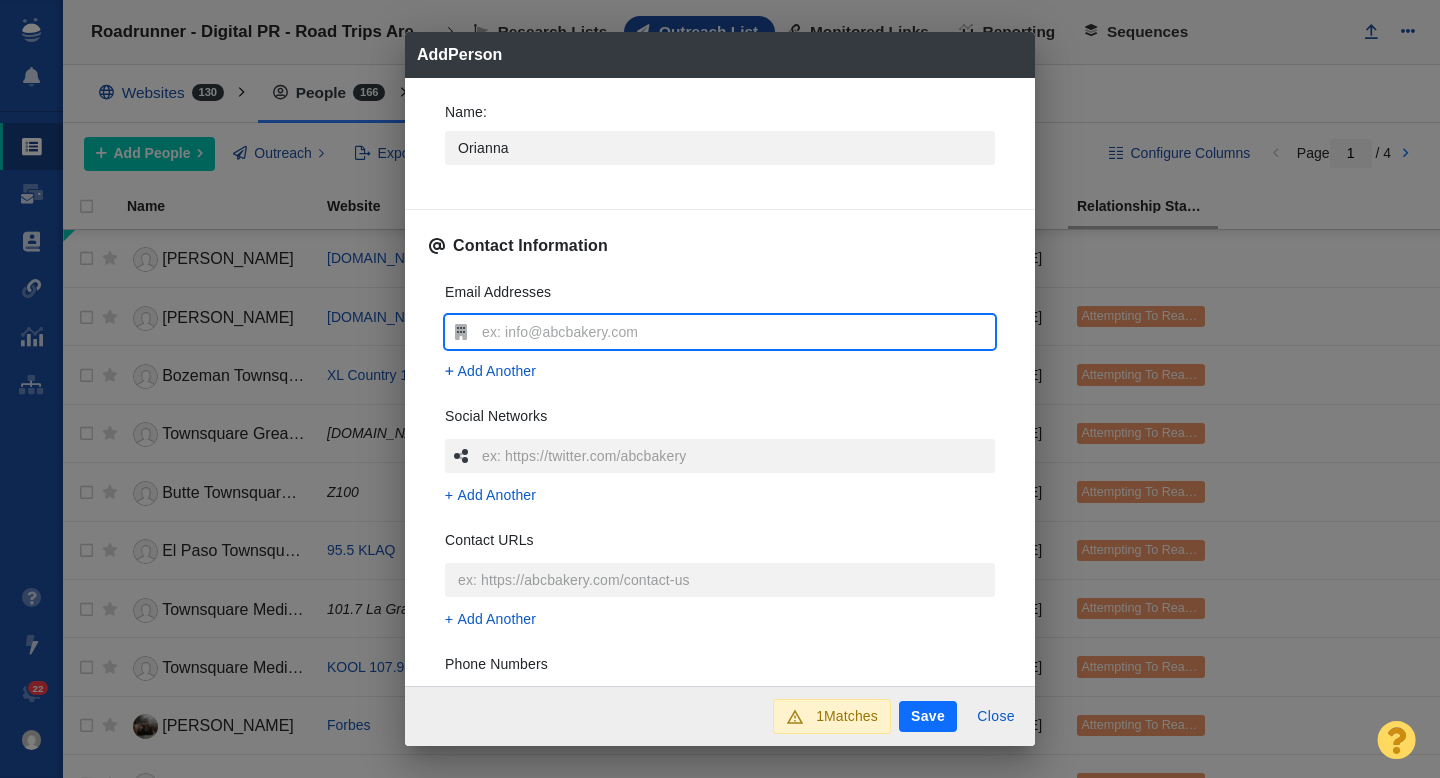 click at bounding box center (736, 332) 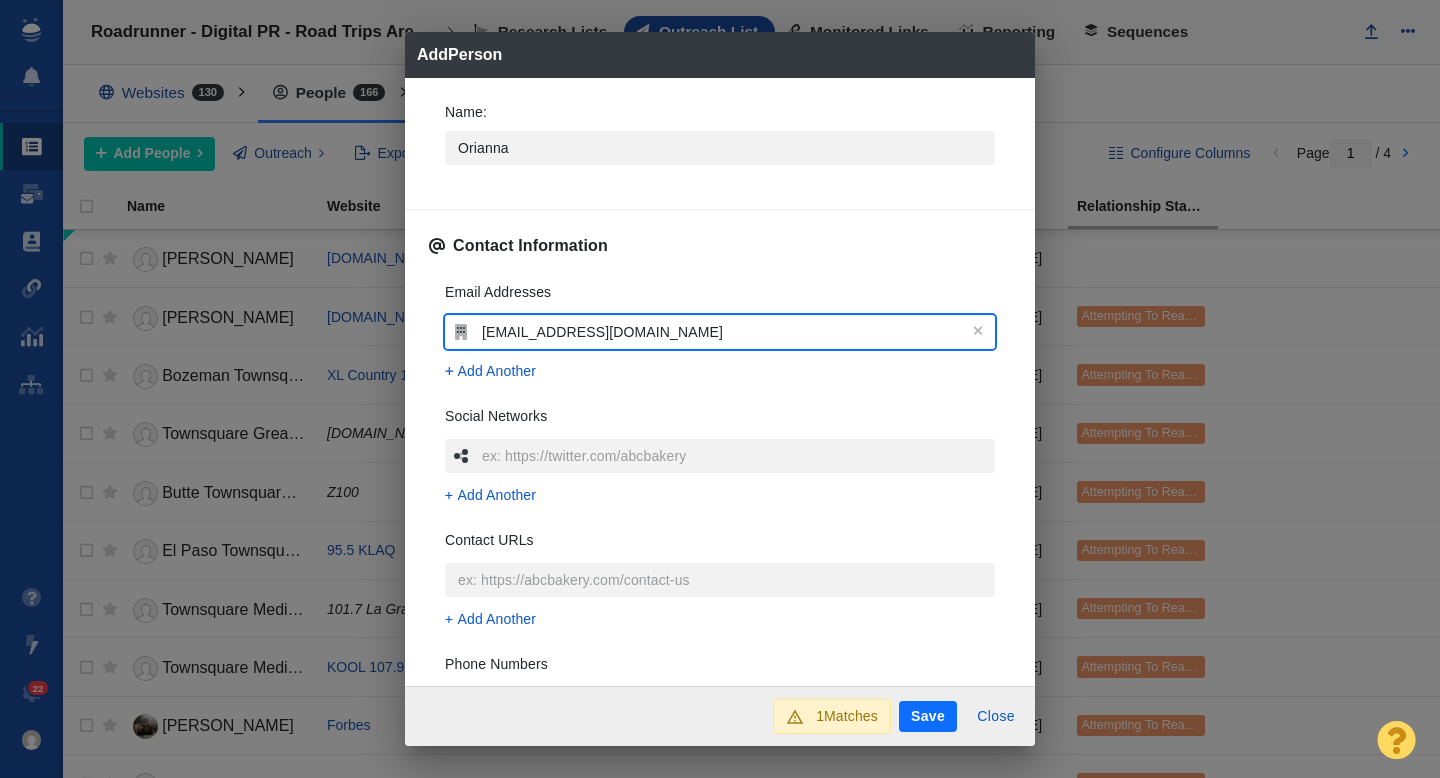 type on "orianna.royle@fortune.com" 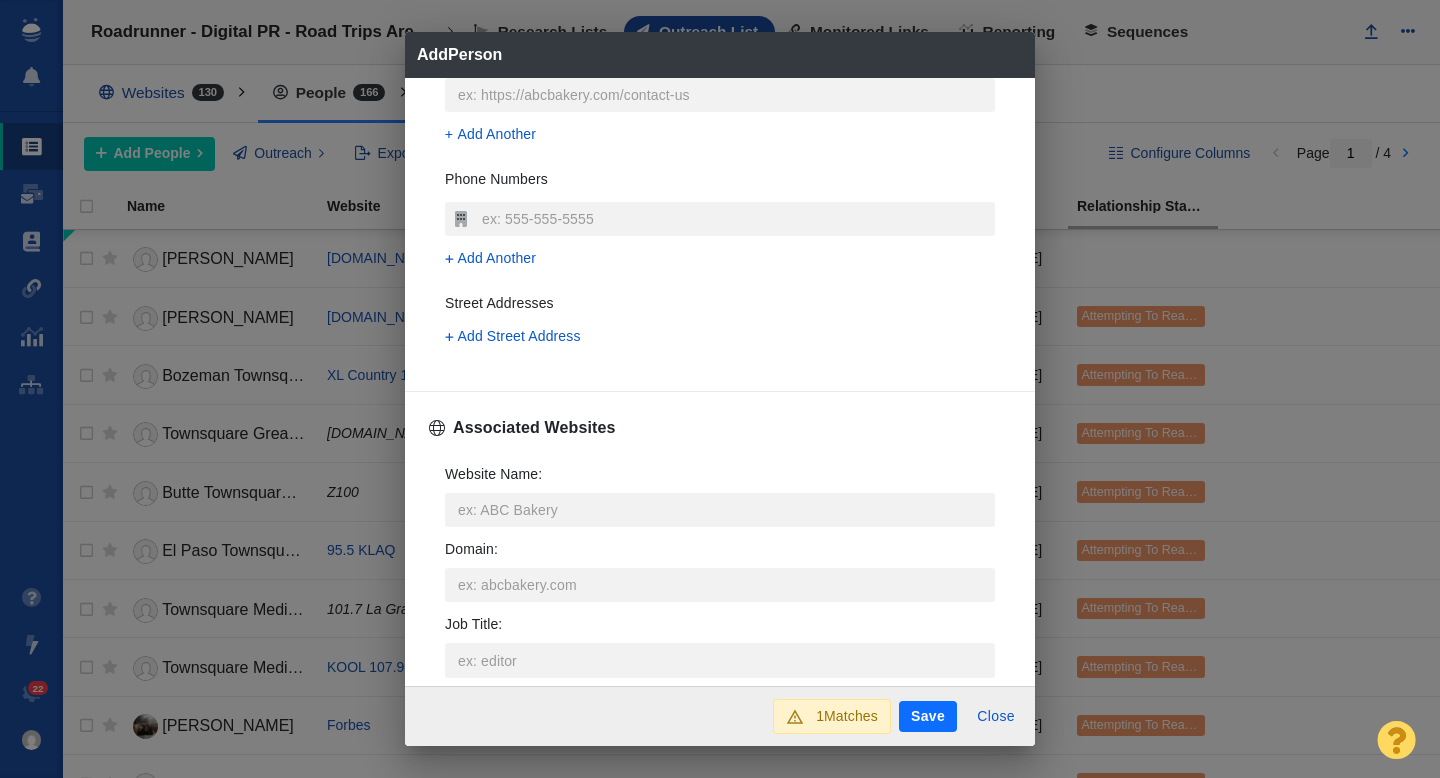 scroll, scrollTop: 548, scrollLeft: 0, axis: vertical 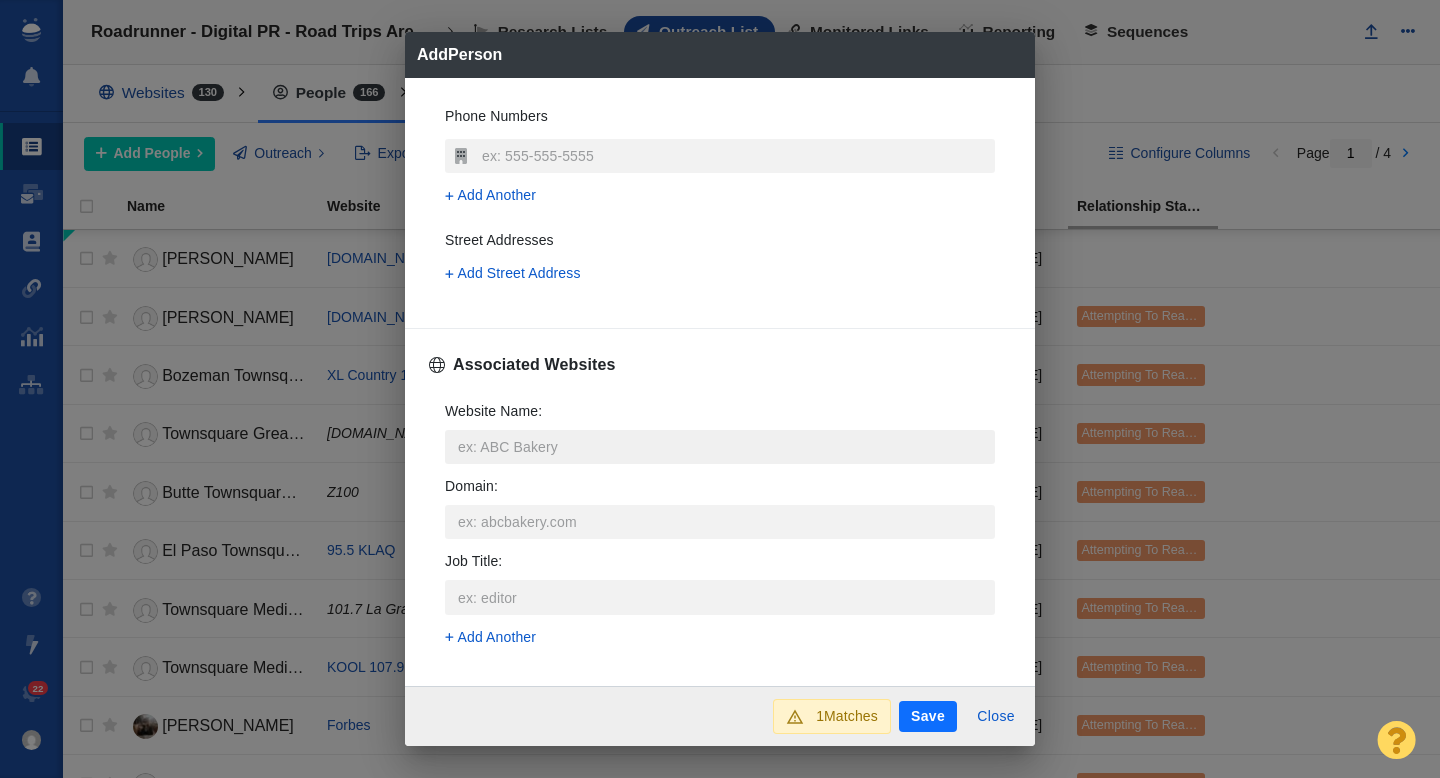 click on "Website Name :" at bounding box center [720, 447] 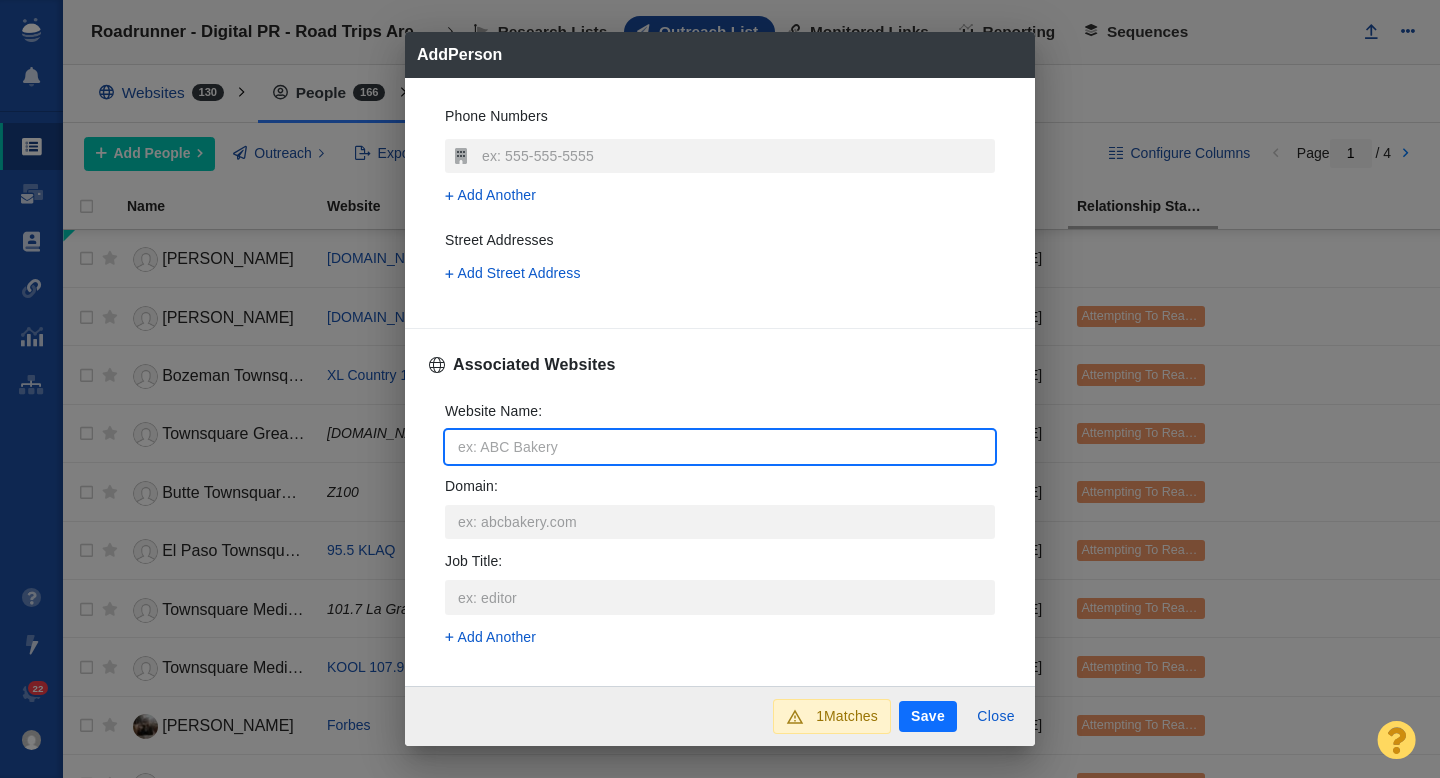 type on "f" 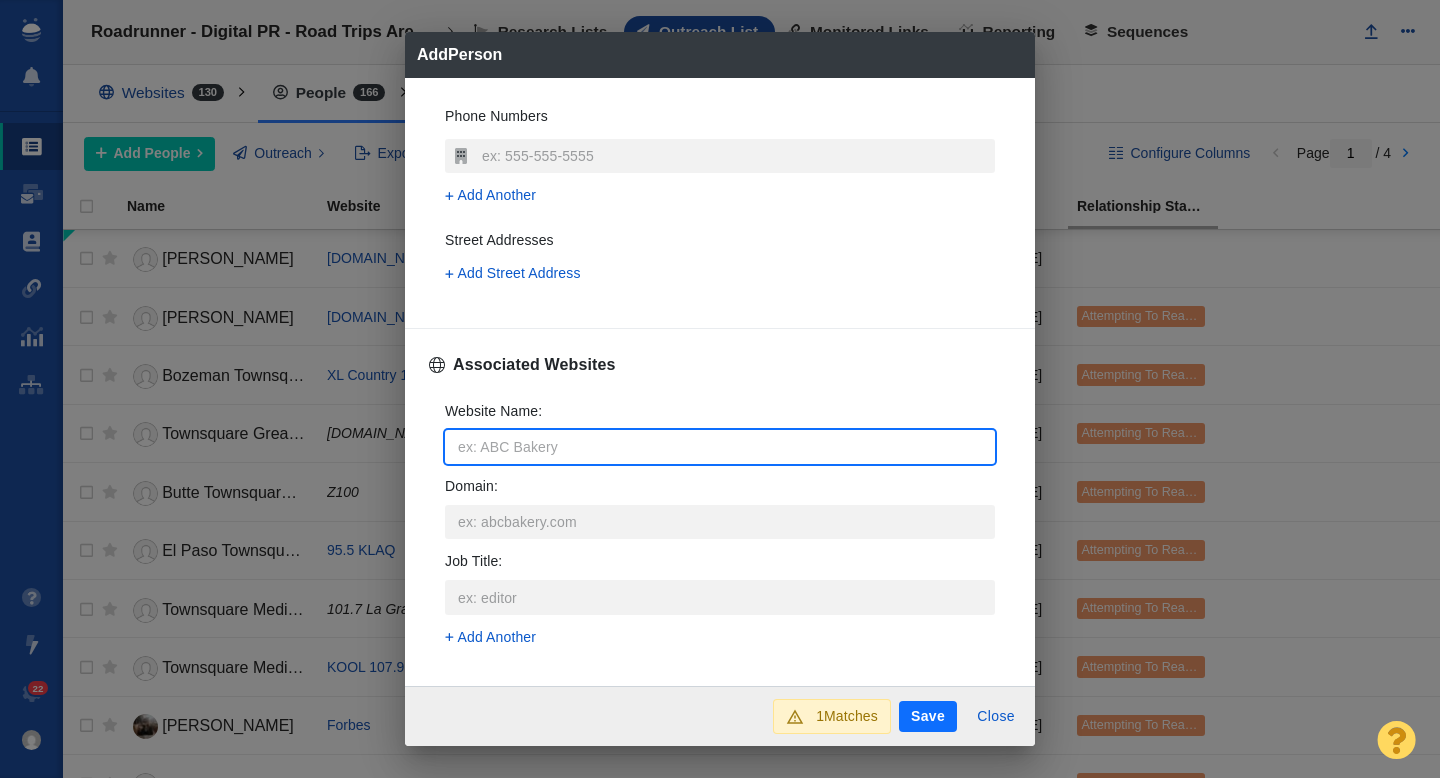 type on "x" 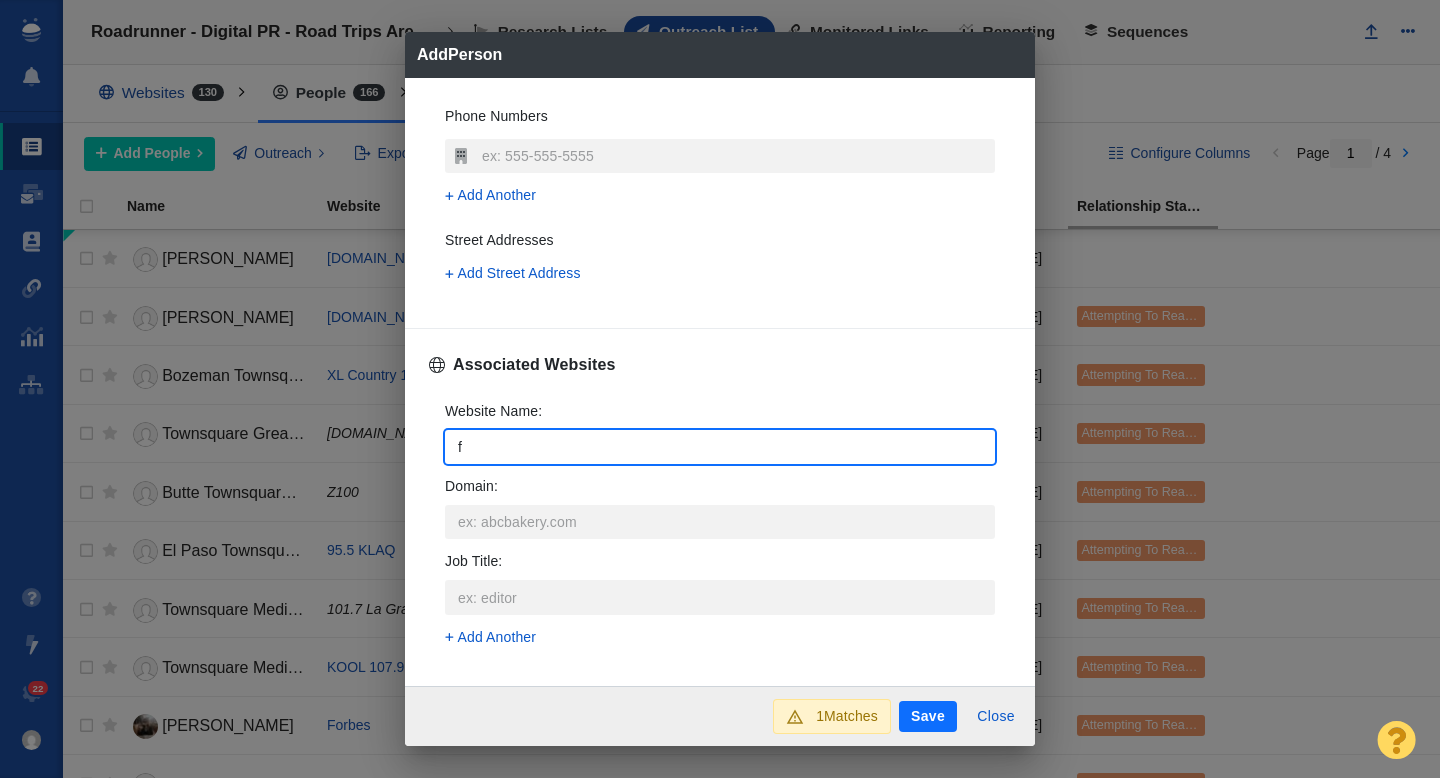 type on "fo" 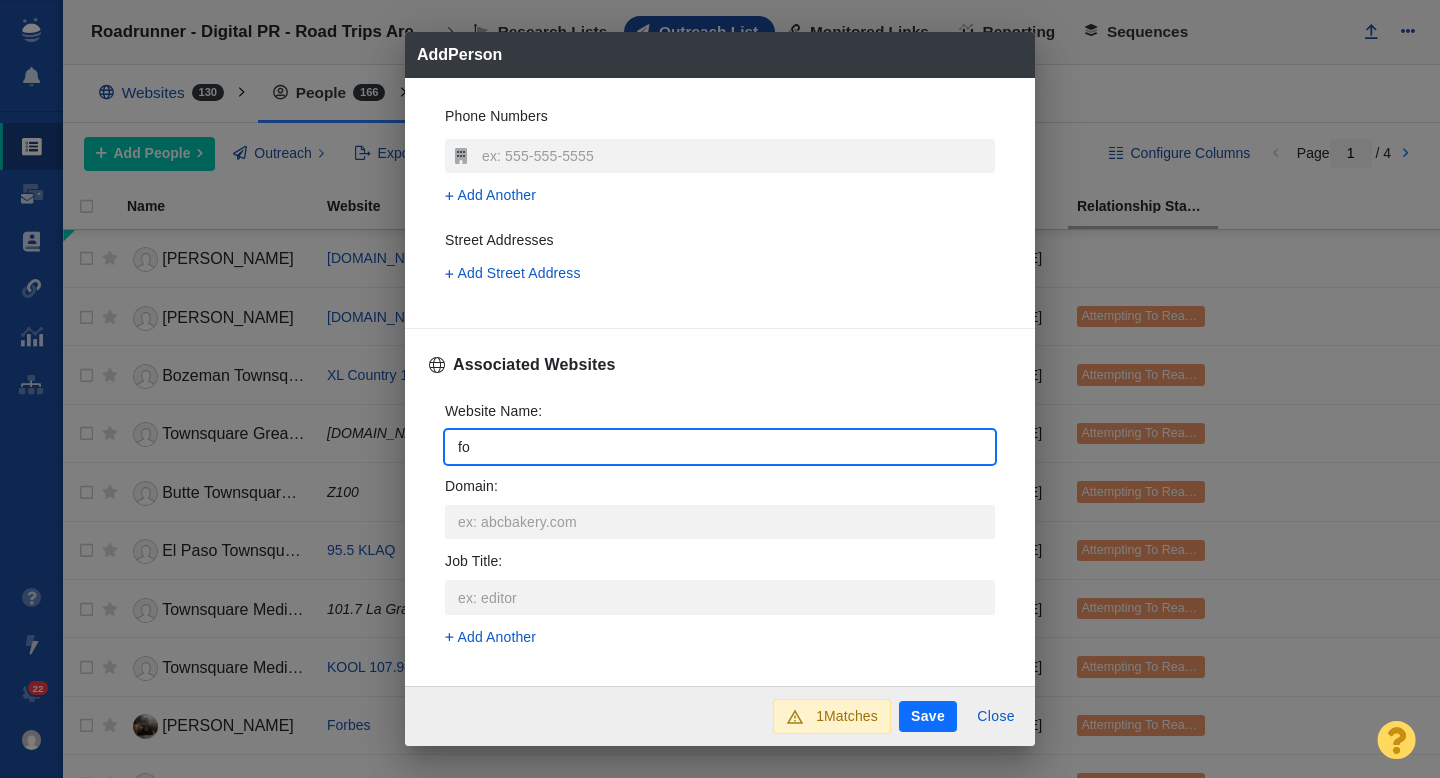 type on "for" 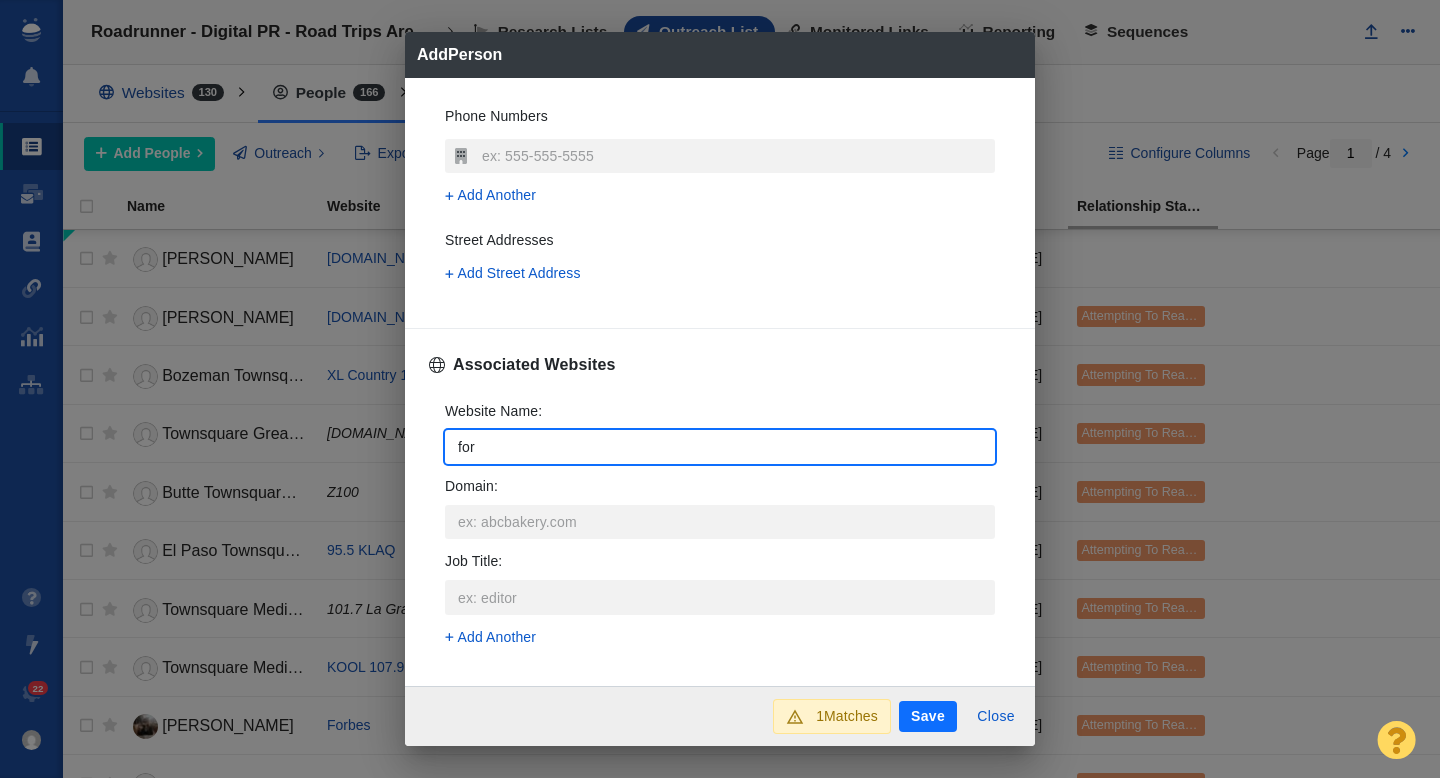 type on "fort" 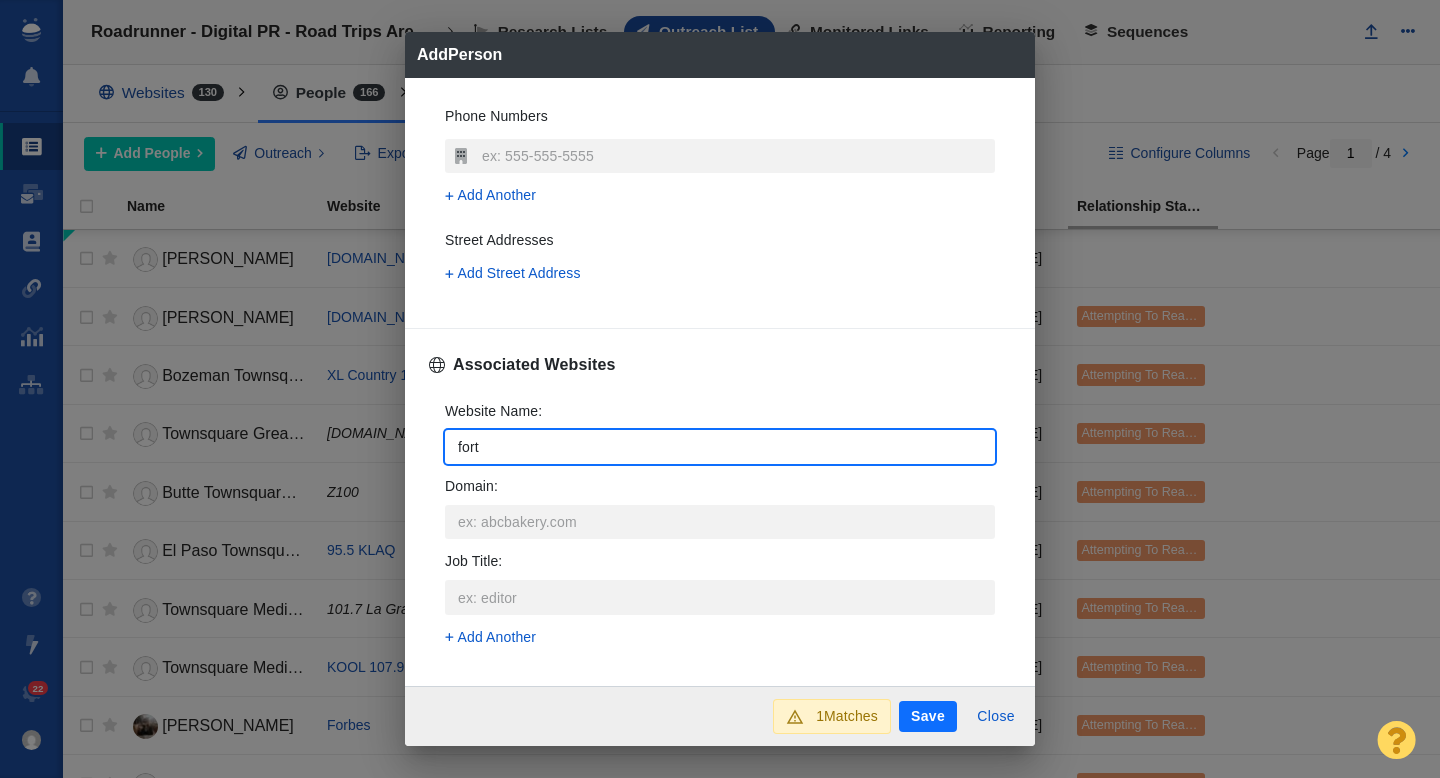 type on "fortn" 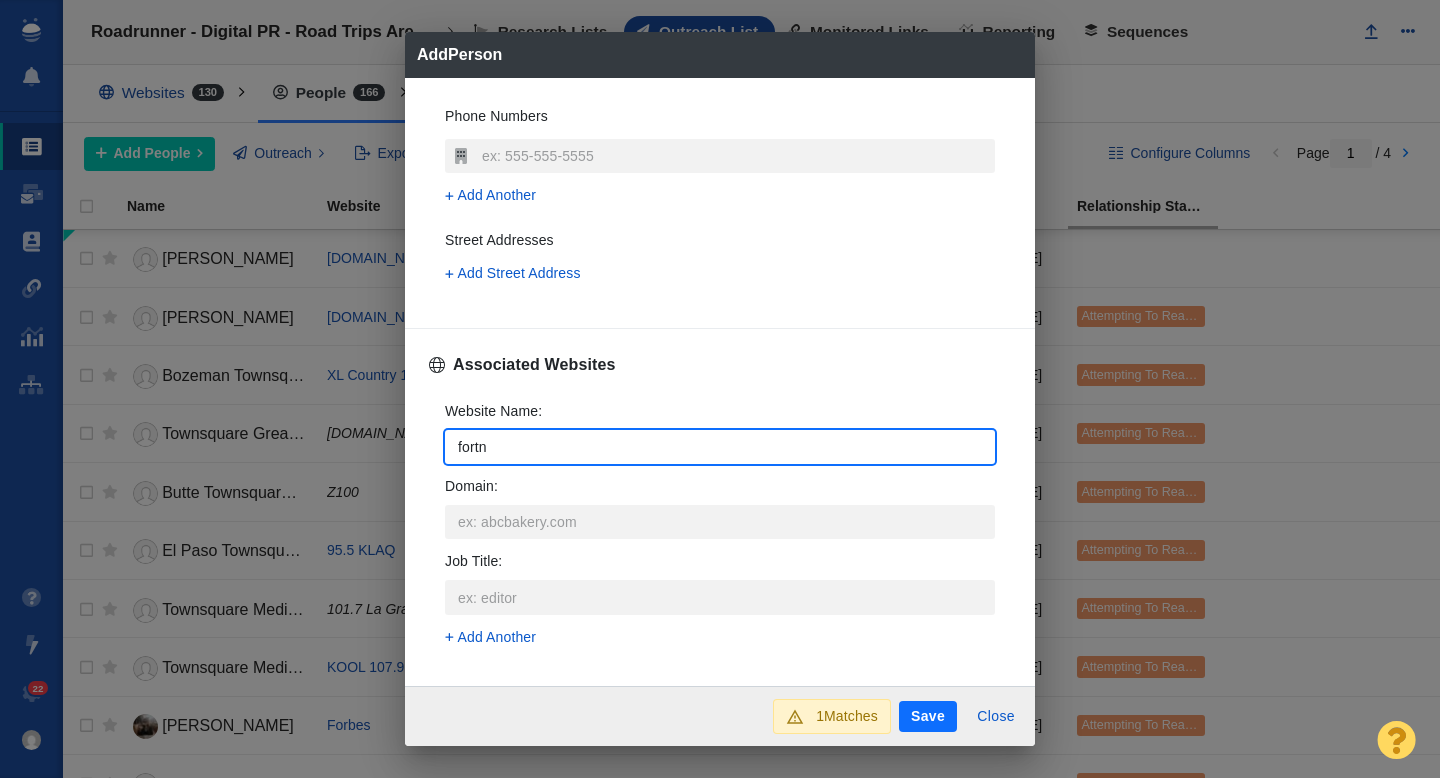type on "x" 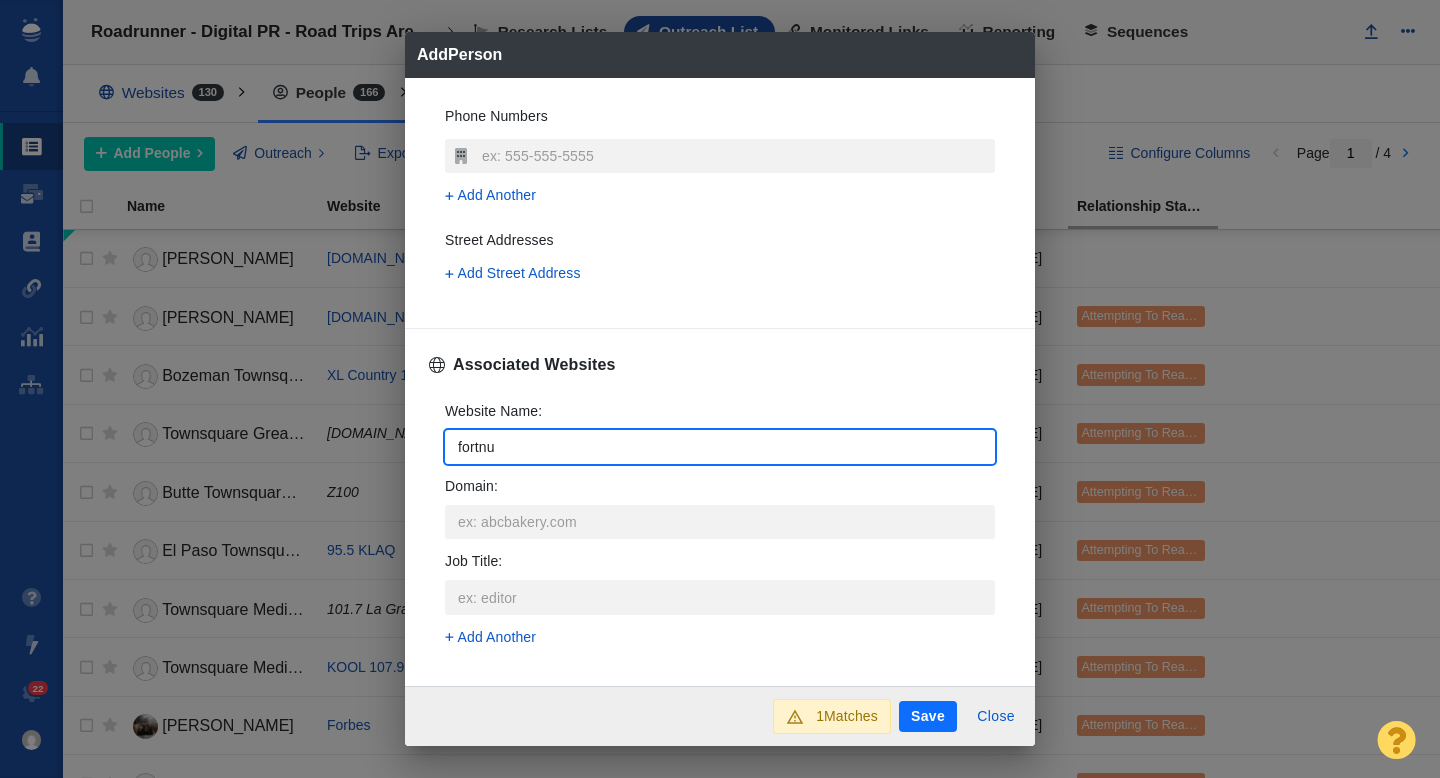 type on "fortnue" 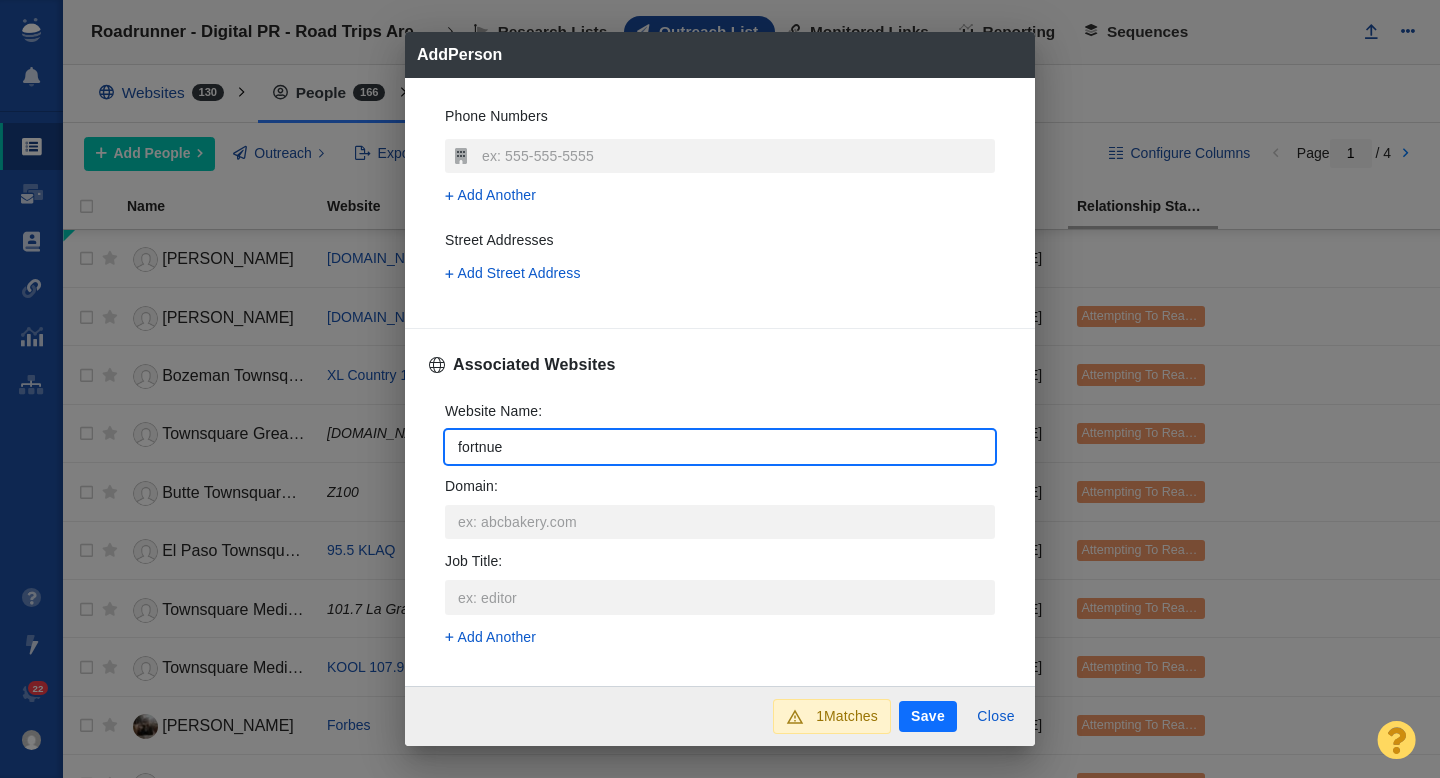 type on "x" 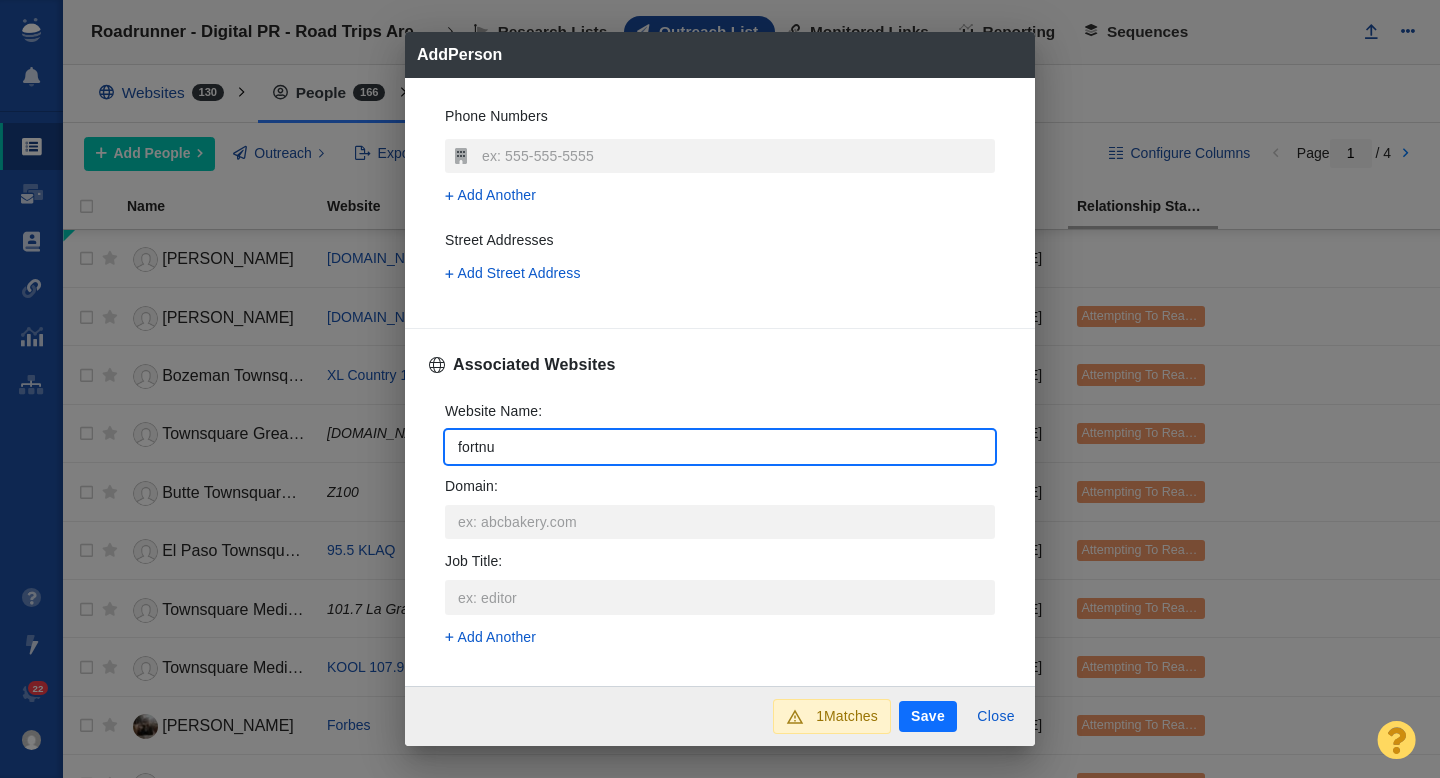 type on "fortn" 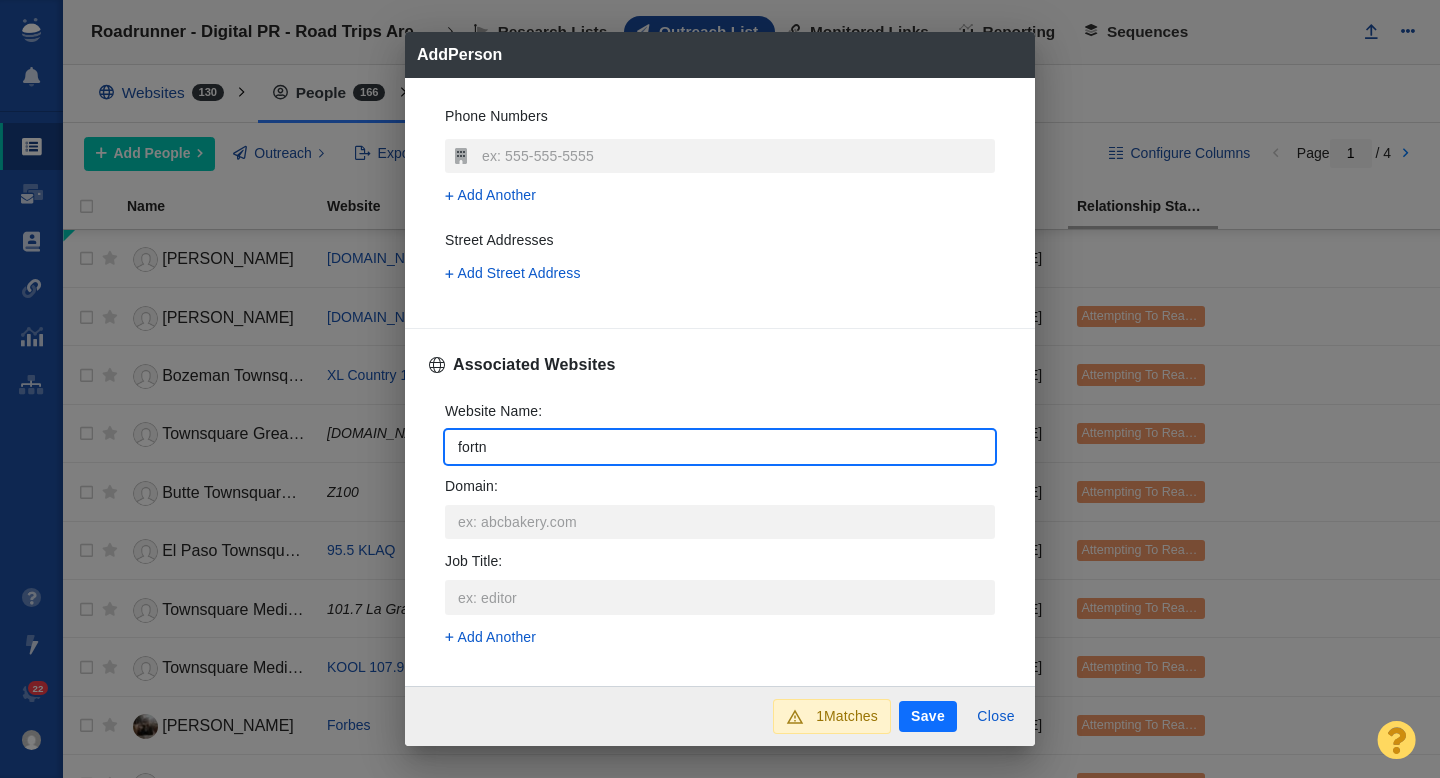 type on "fort" 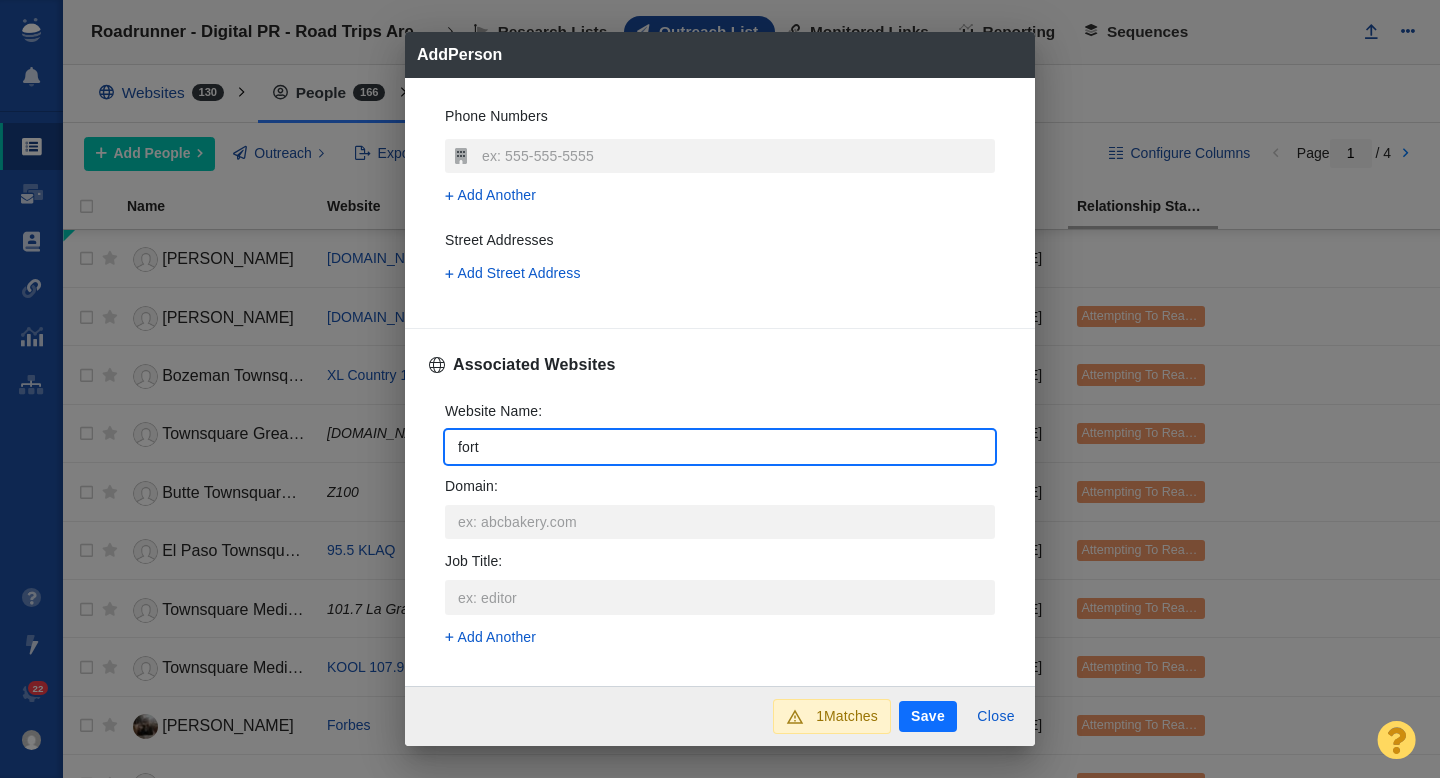 type on "fortu" 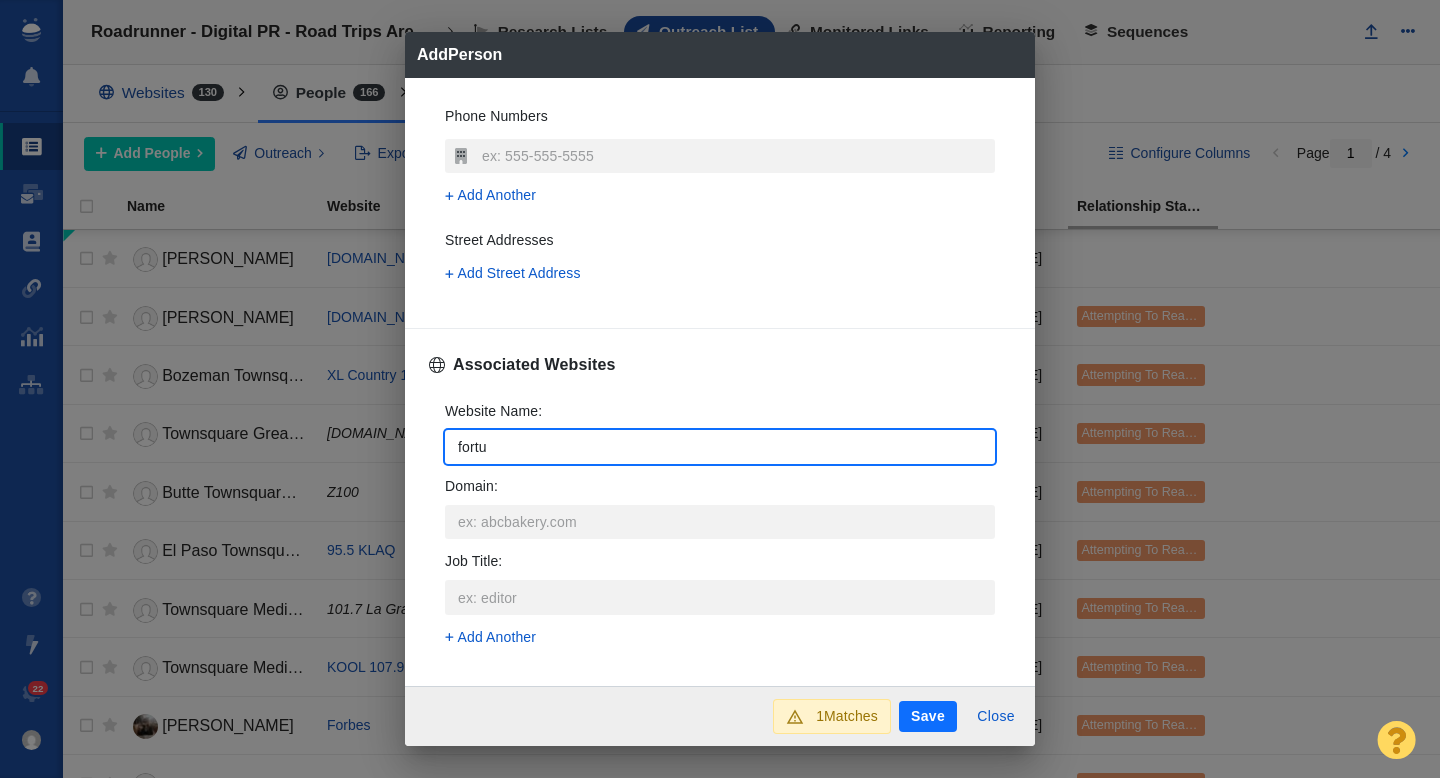 type on "fortun" 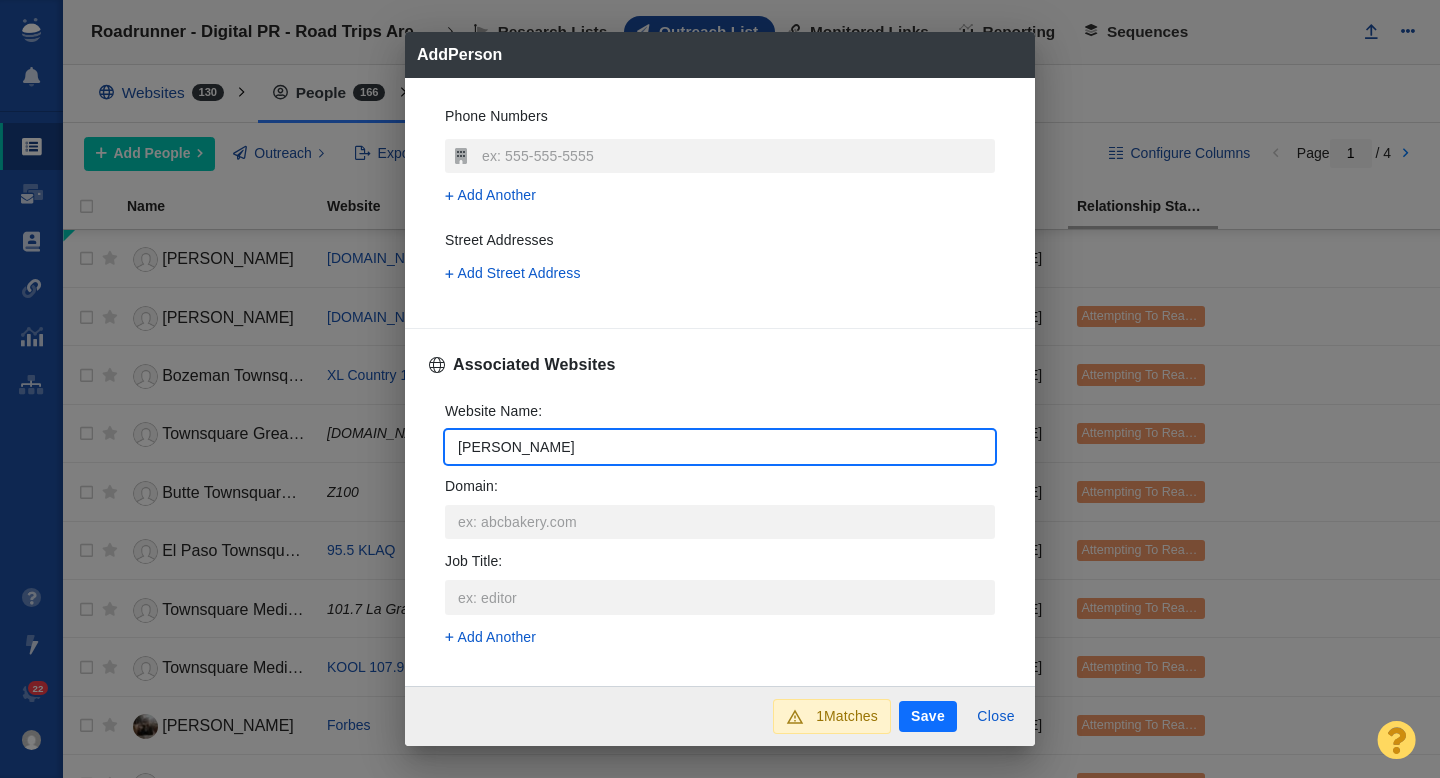 type on "fortune" 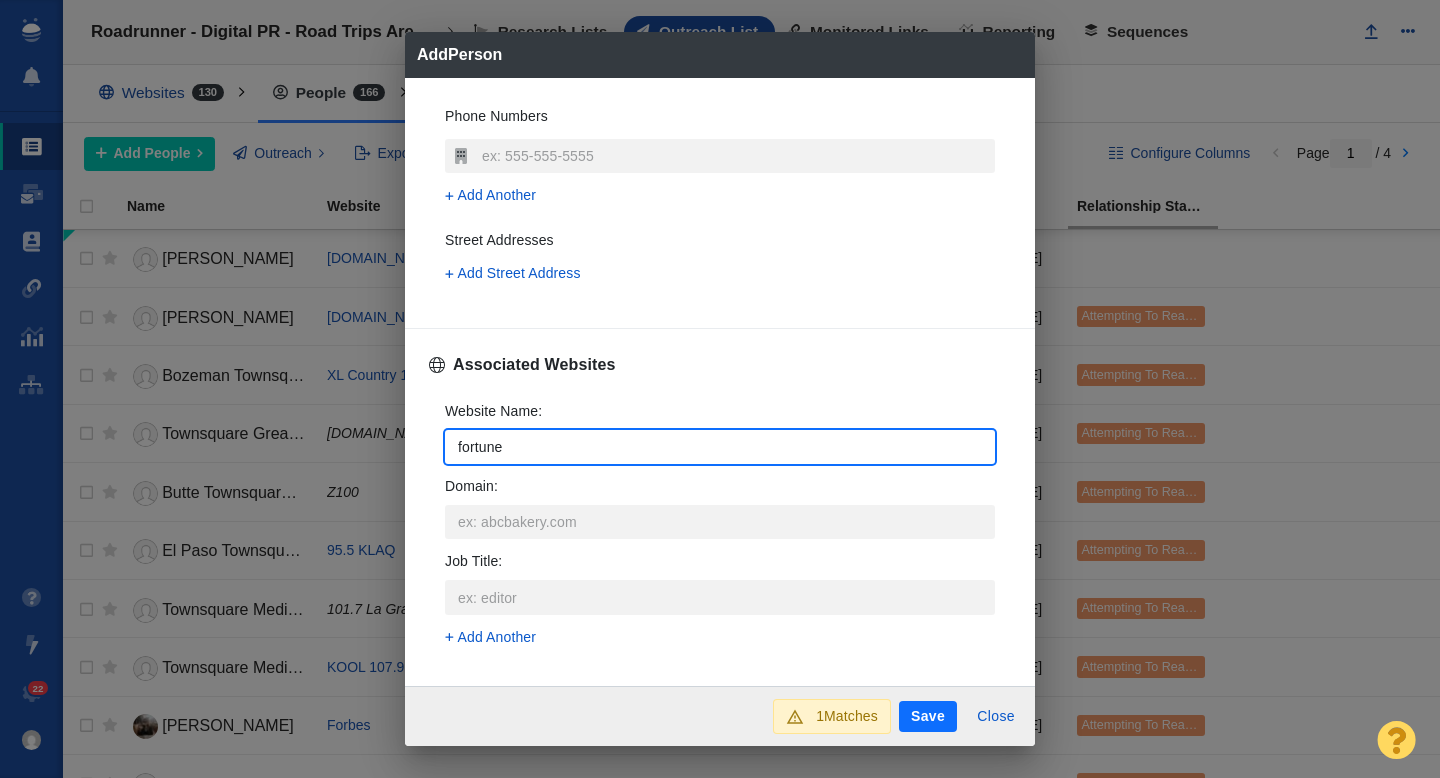 type on "x" 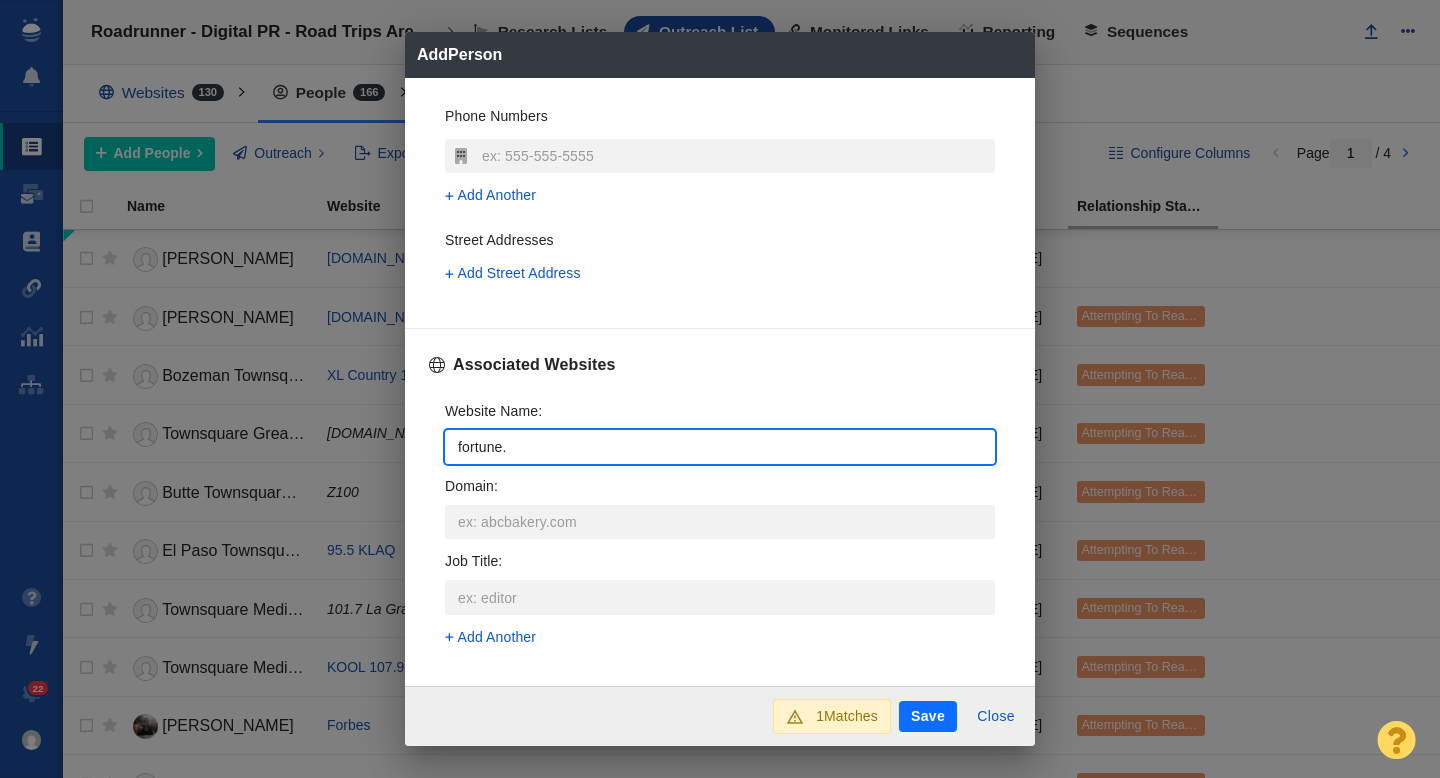 type on "fortune.c" 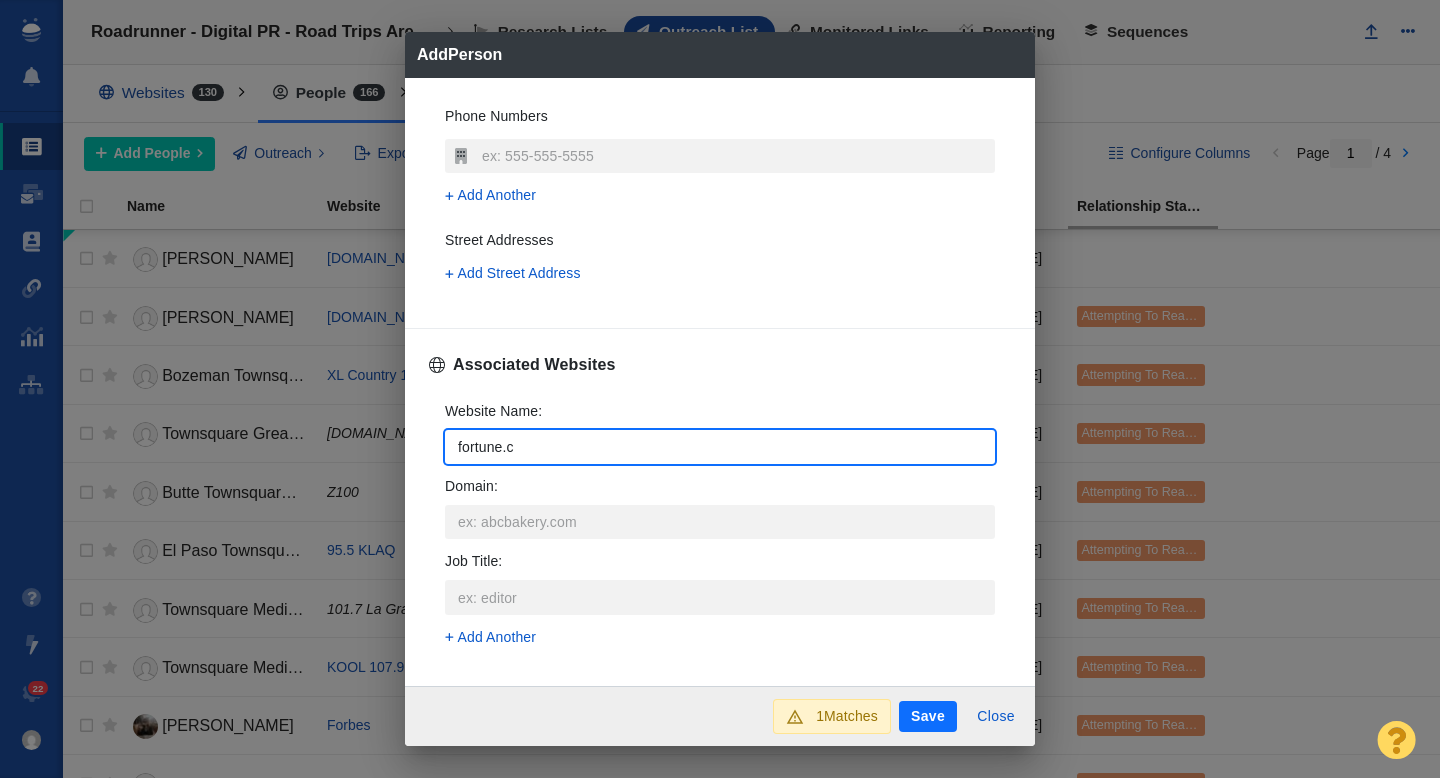 type on "fortune.co" 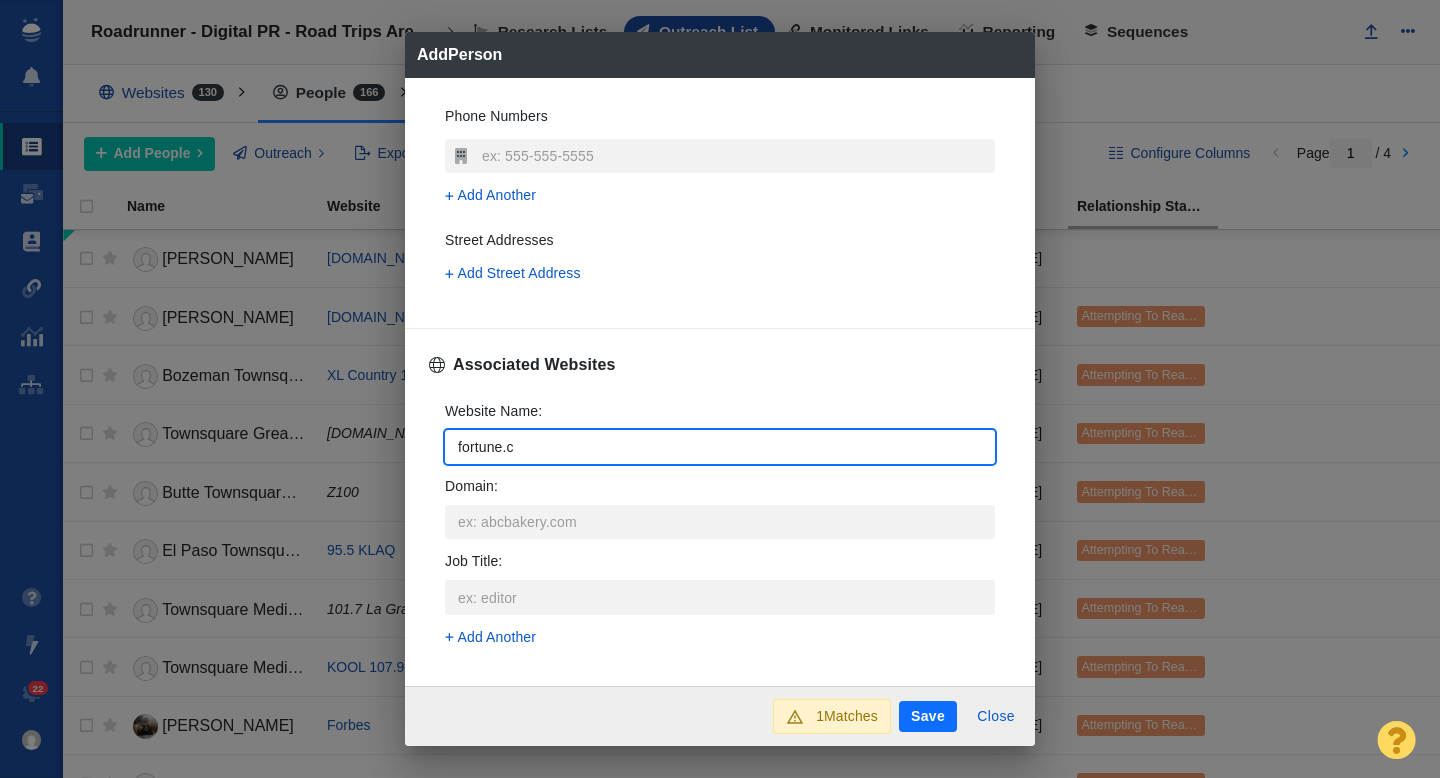 type on "x" 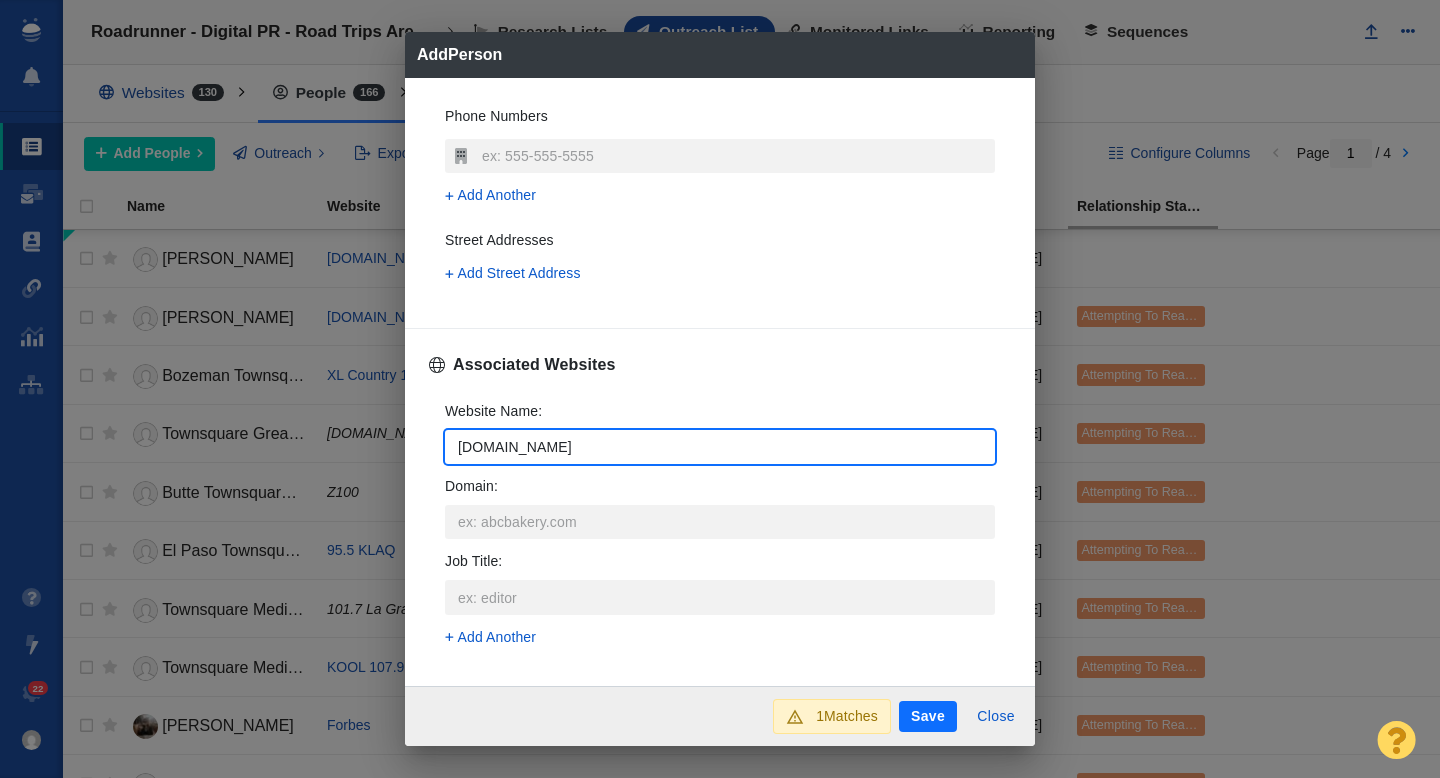 type on "[DOMAIN_NAME]" 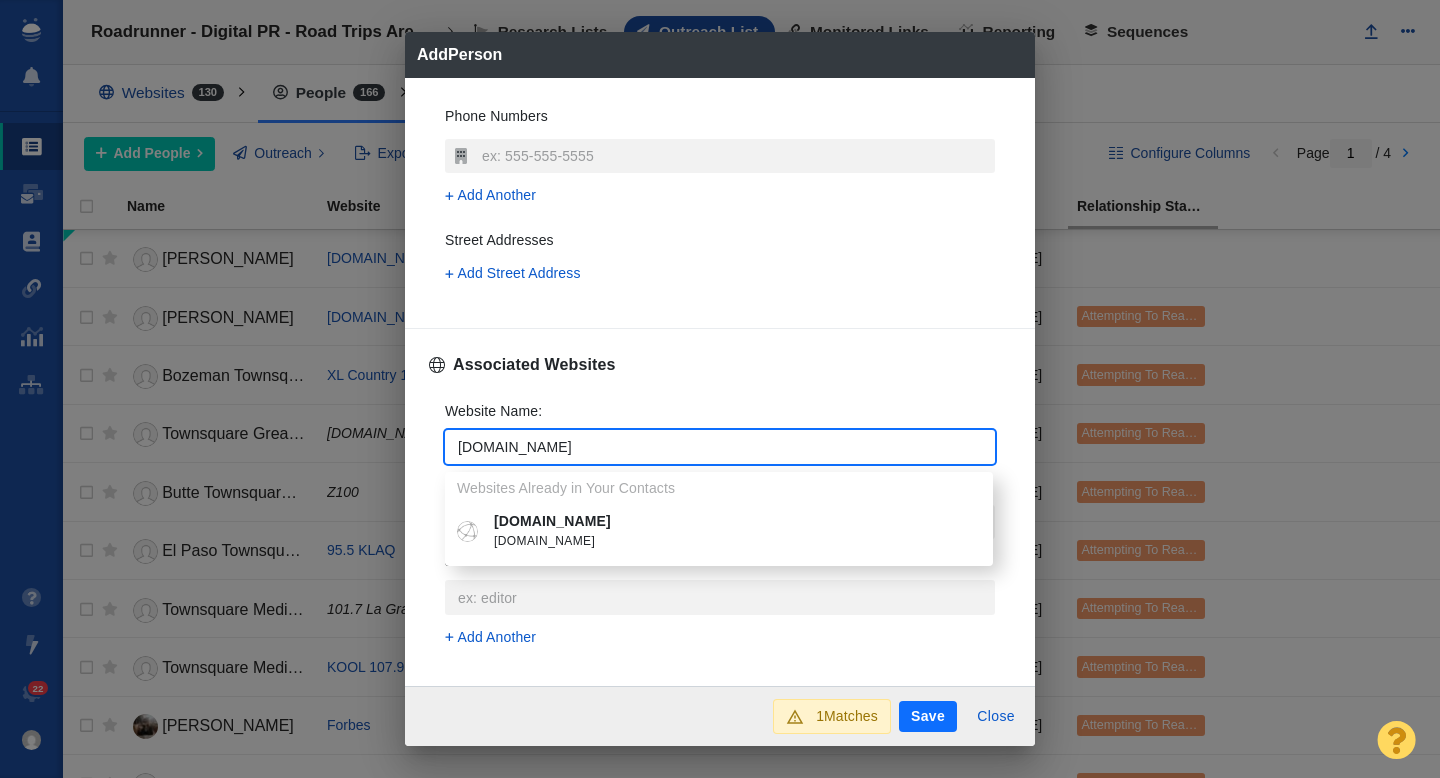 type on "[DOMAIN_NAME]" 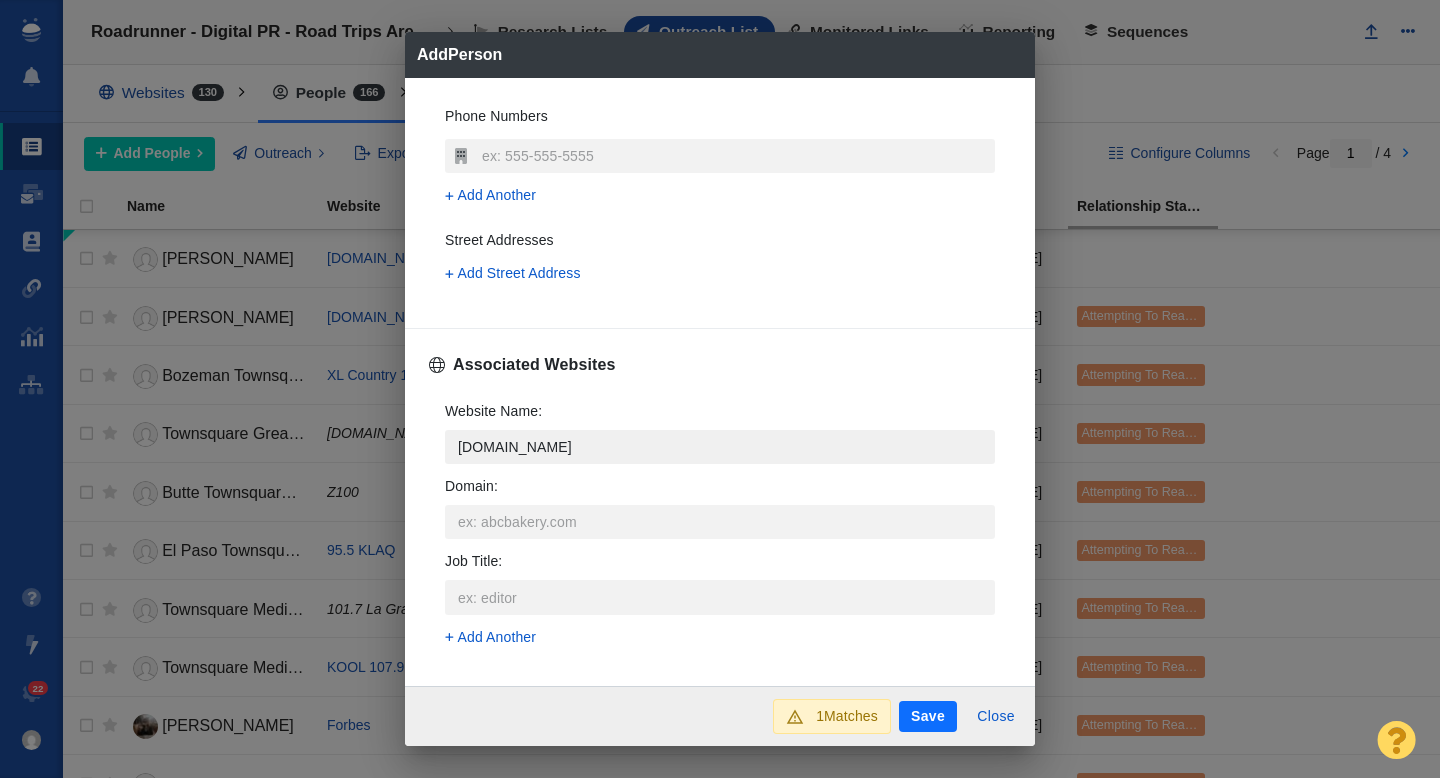 click on "[DOMAIN_NAME]" at bounding box center (720, 447) 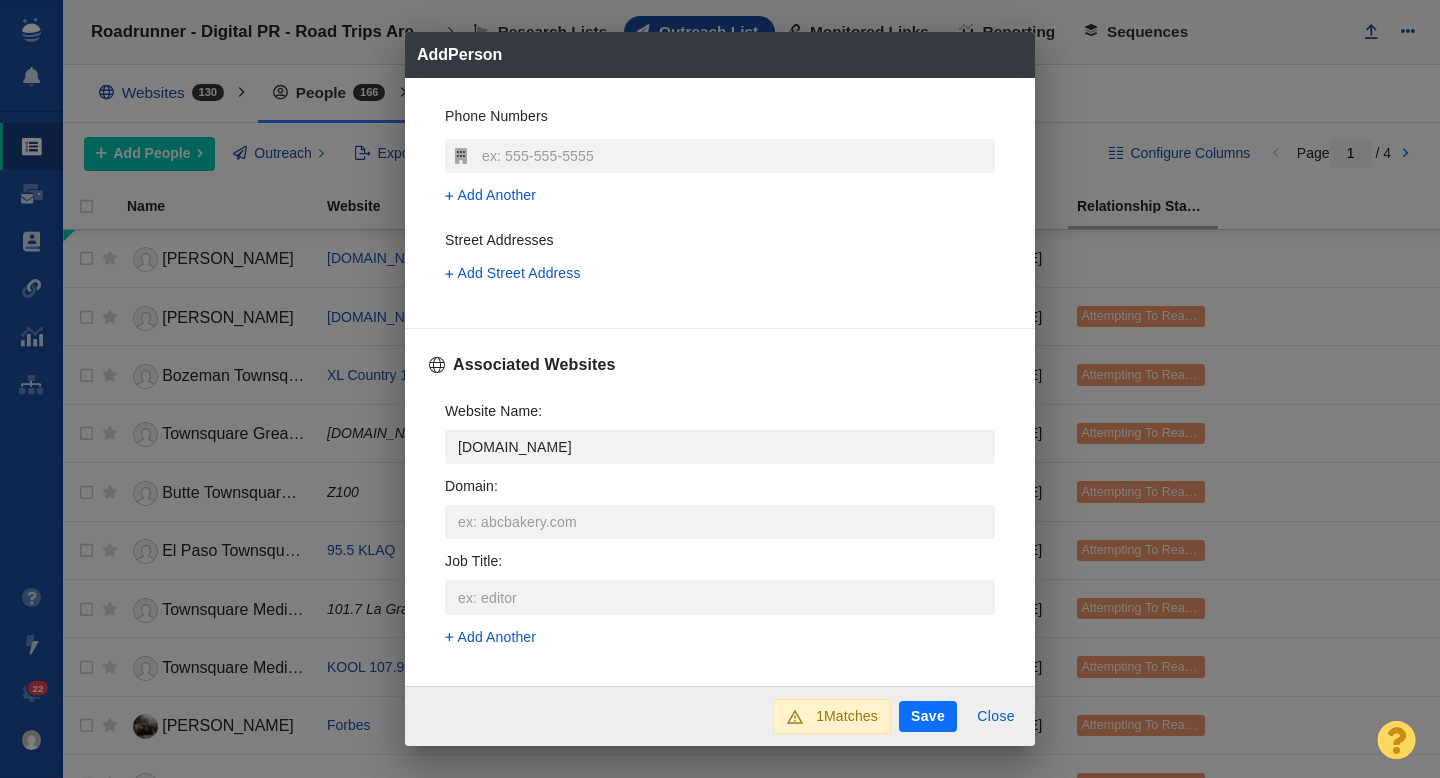 click on "[DOMAIN_NAME]" at bounding box center (733, 542) 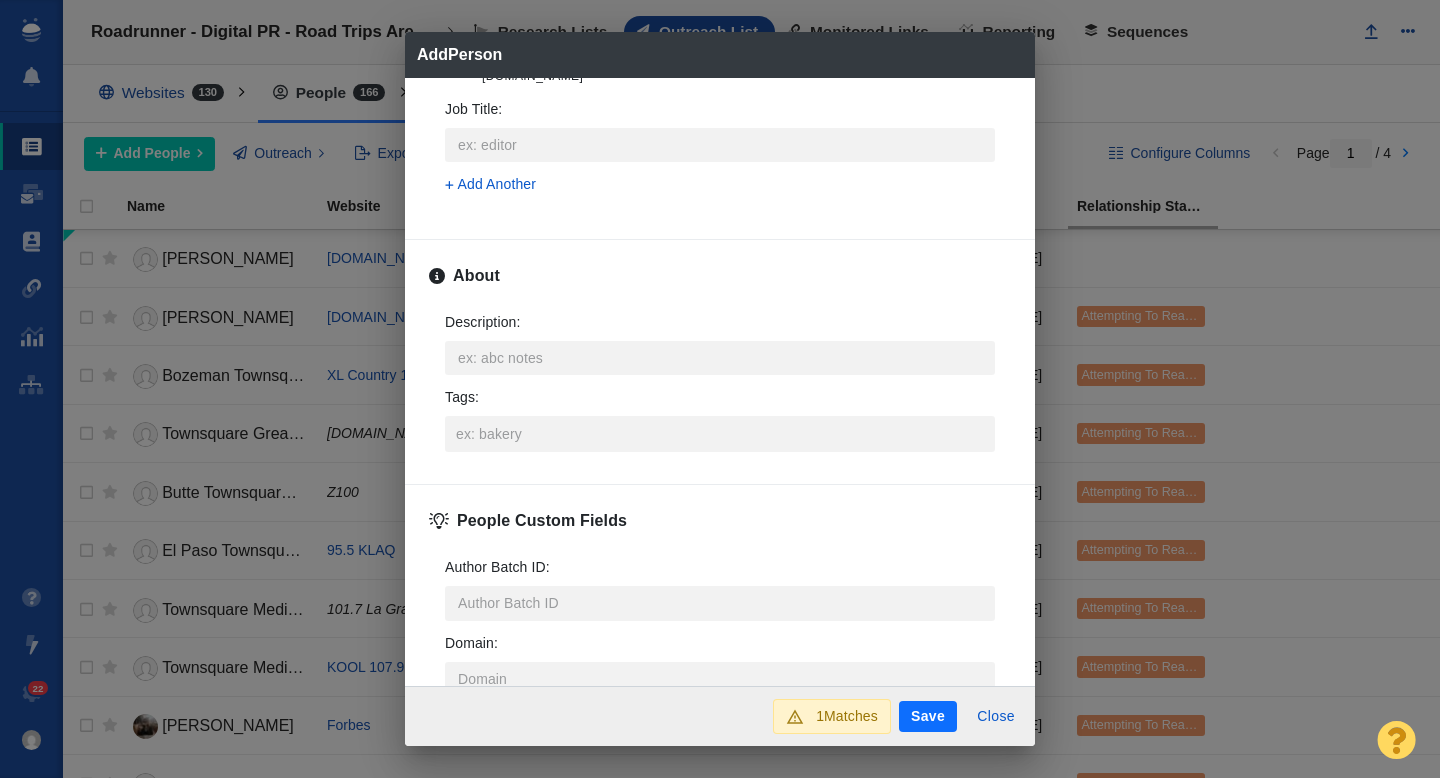 scroll, scrollTop: 916, scrollLeft: 0, axis: vertical 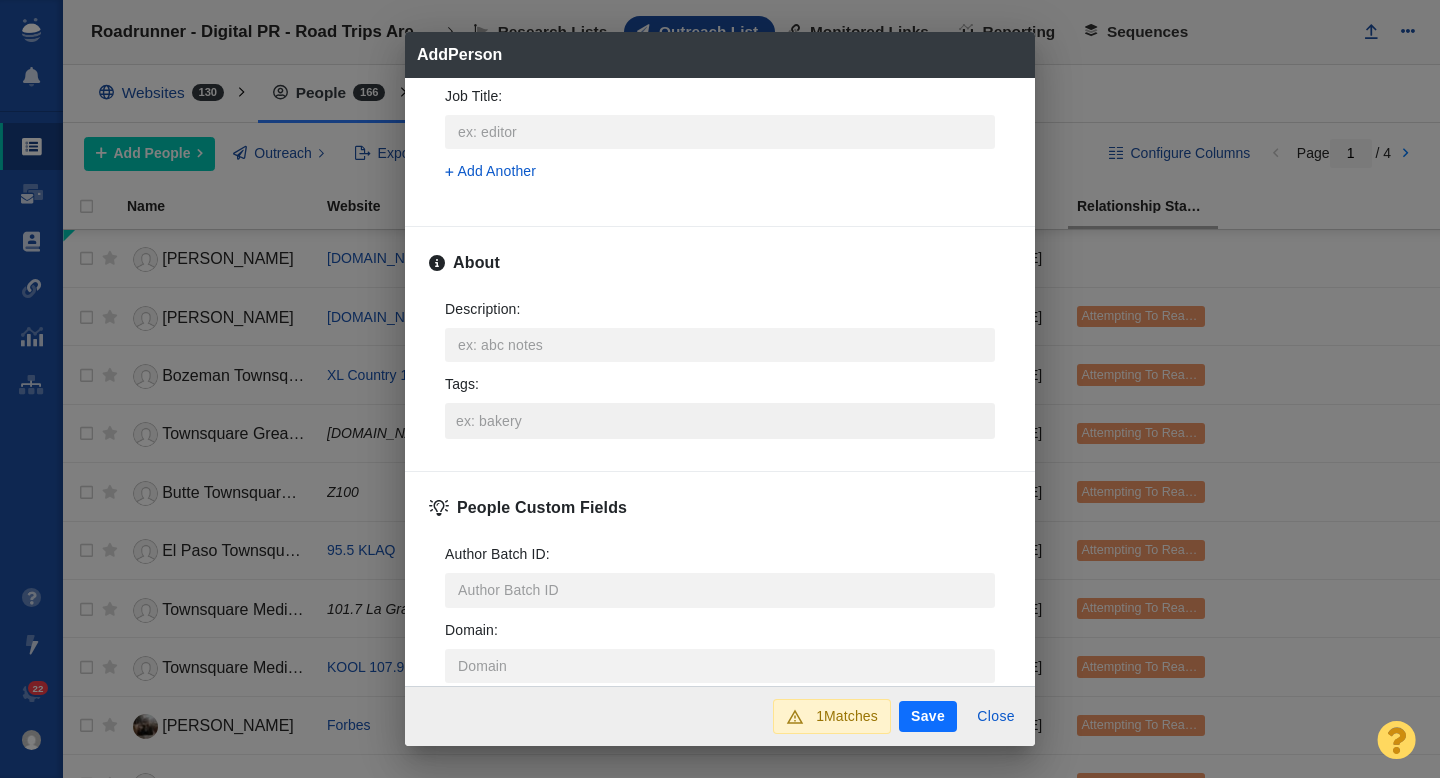 click on "Tags :" at bounding box center [720, 421] 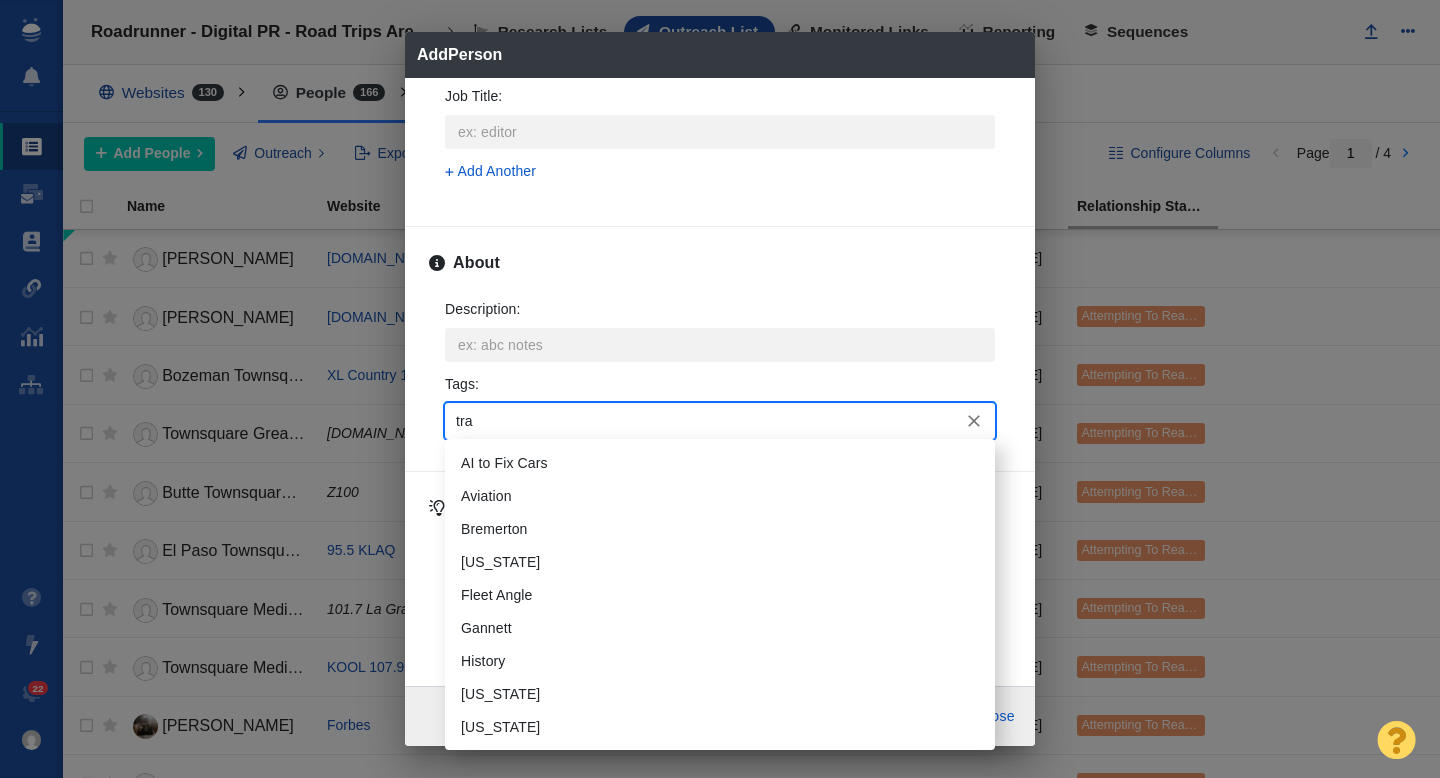 type on "trav" 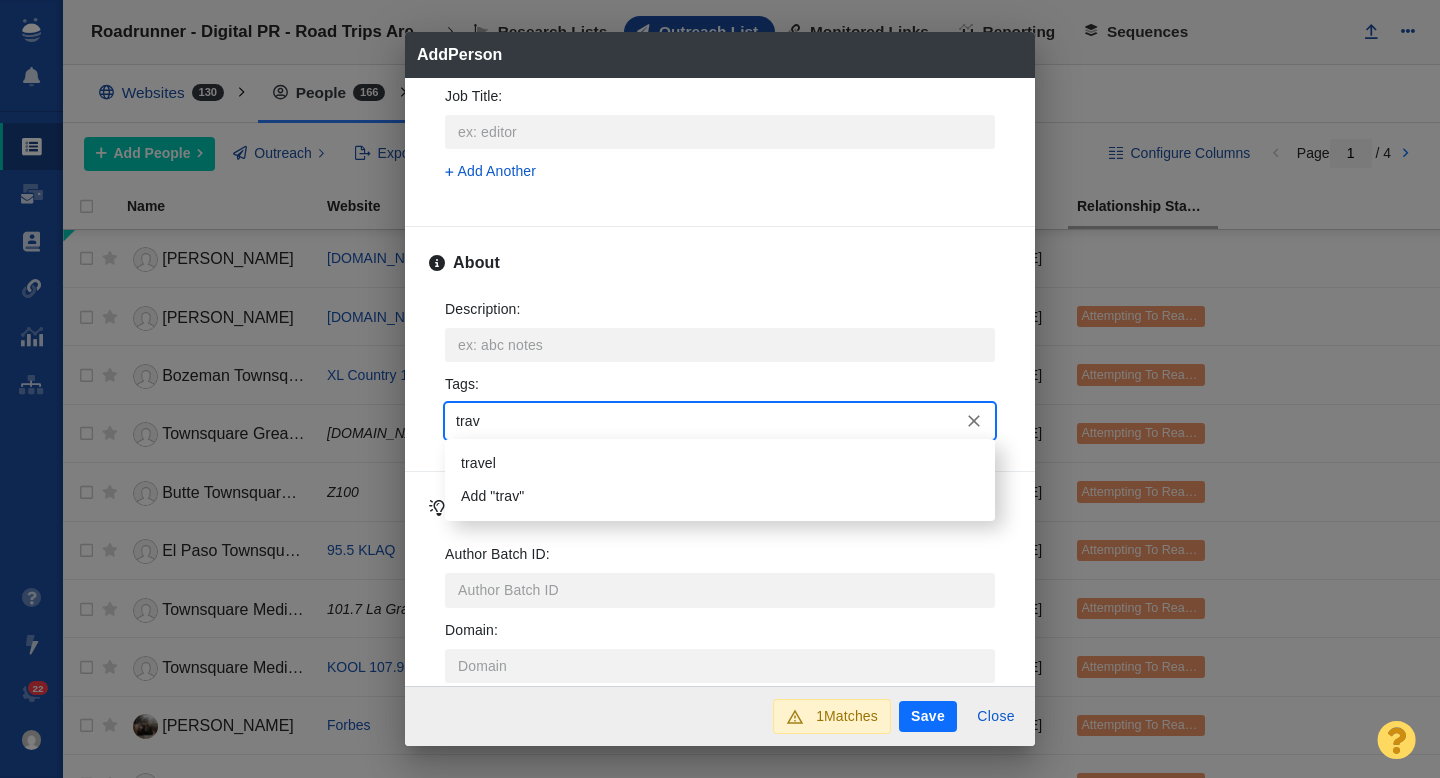 click on "travel" at bounding box center (720, 463) 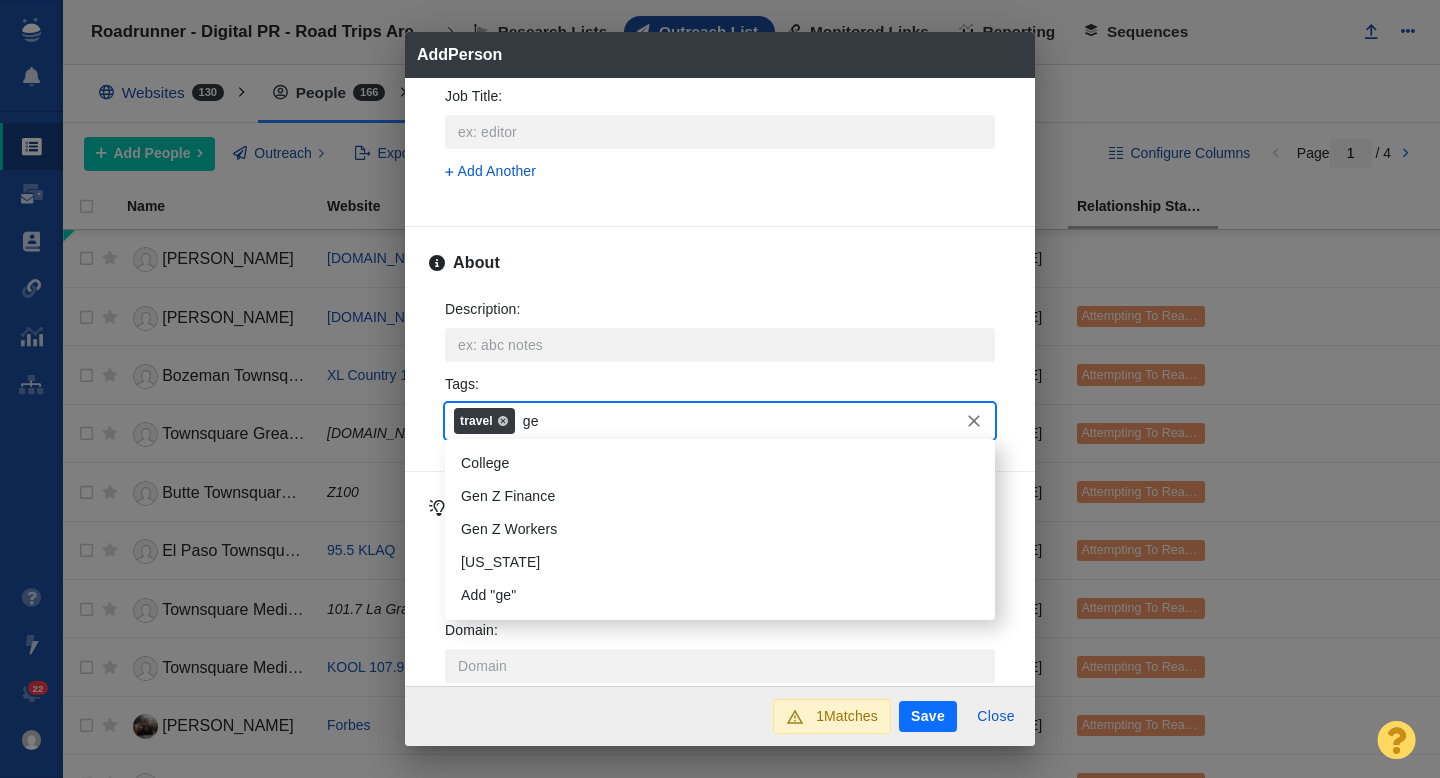 type on "ge" 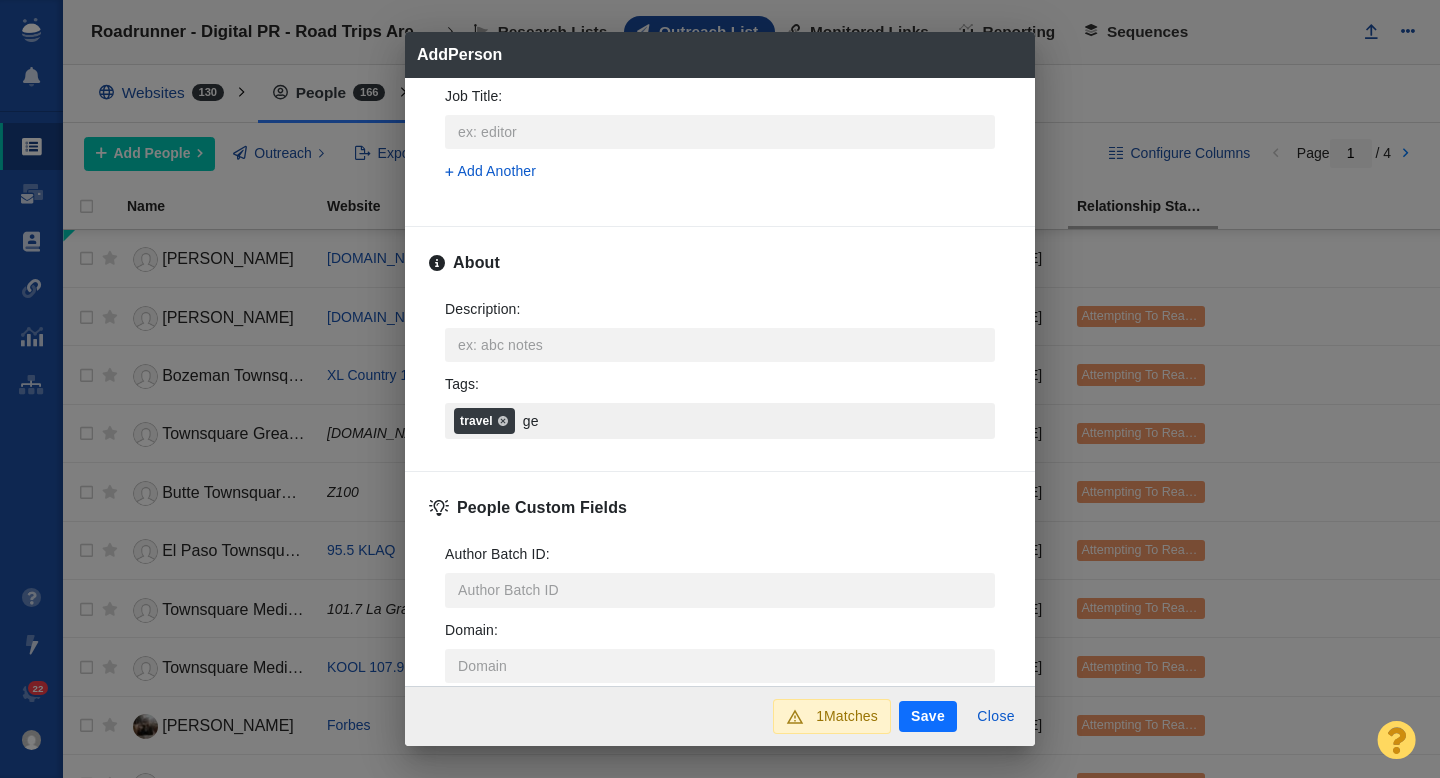 click on "ge" at bounding box center [753, 421] 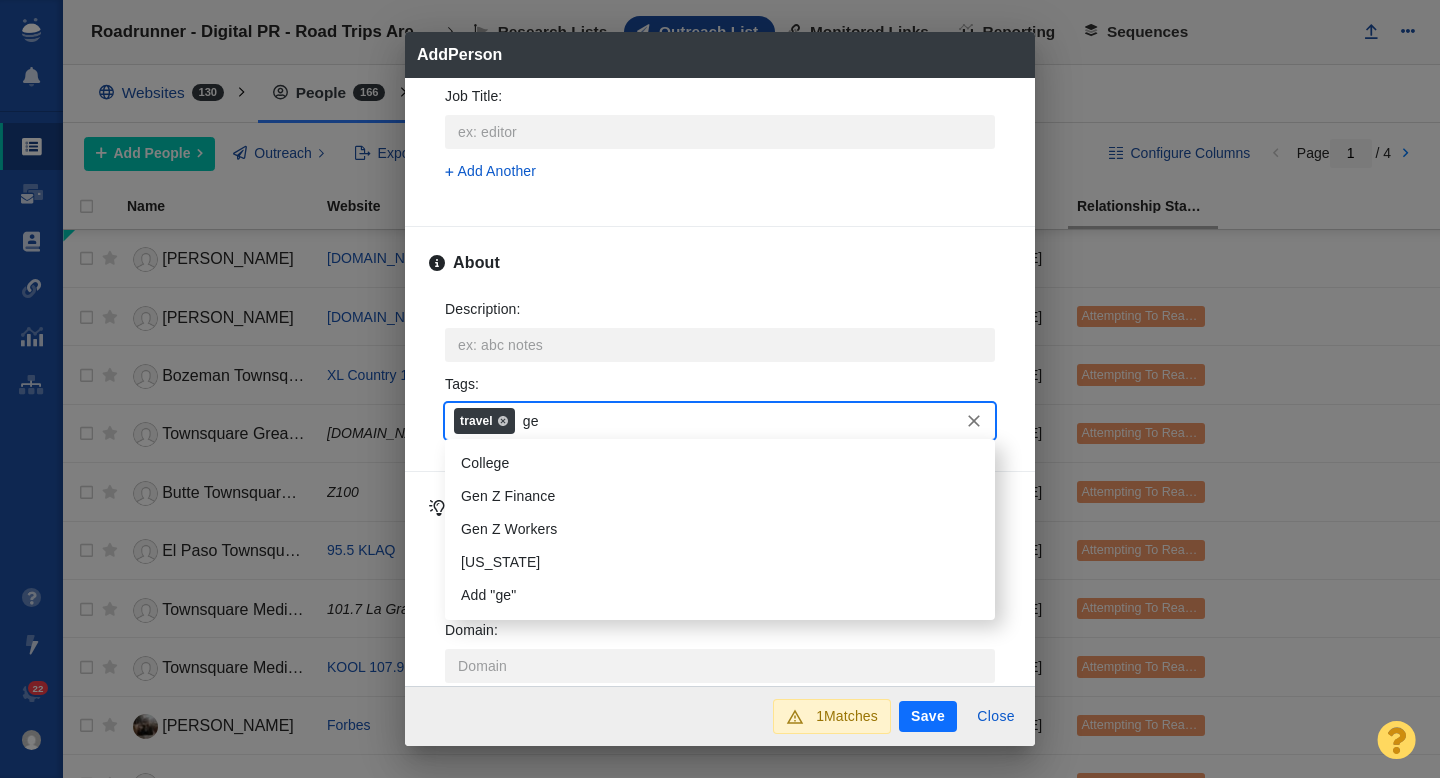 type on "g" 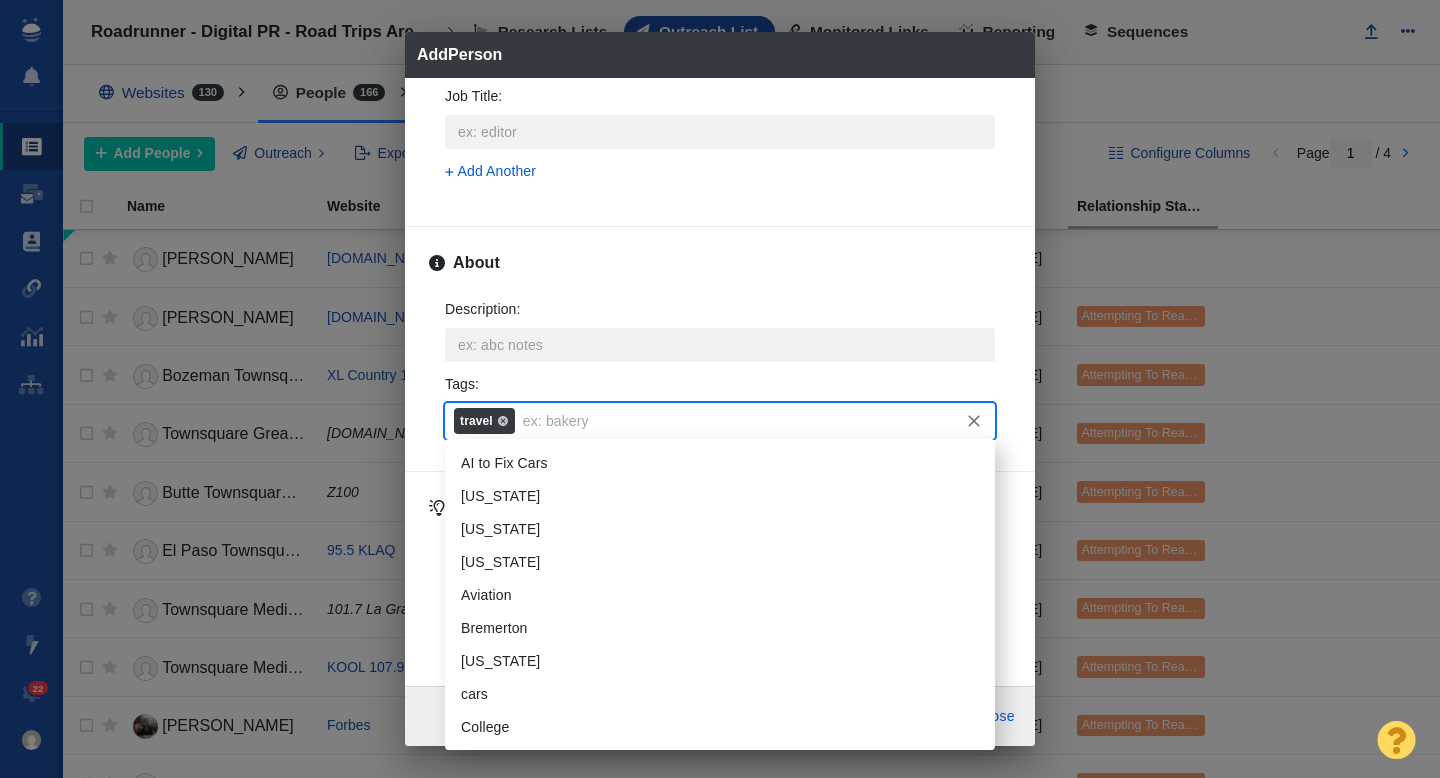 type 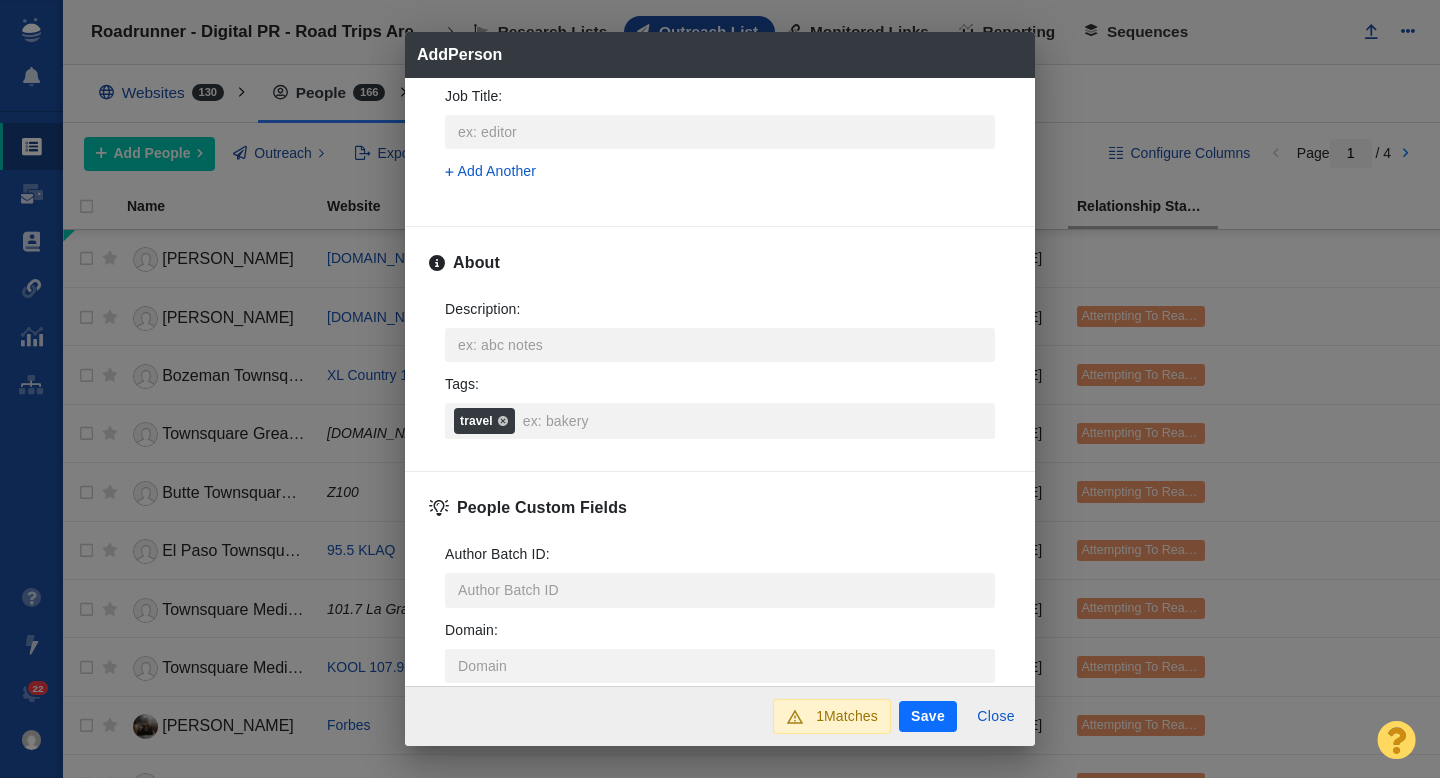 scroll, scrollTop: 989, scrollLeft: 0, axis: vertical 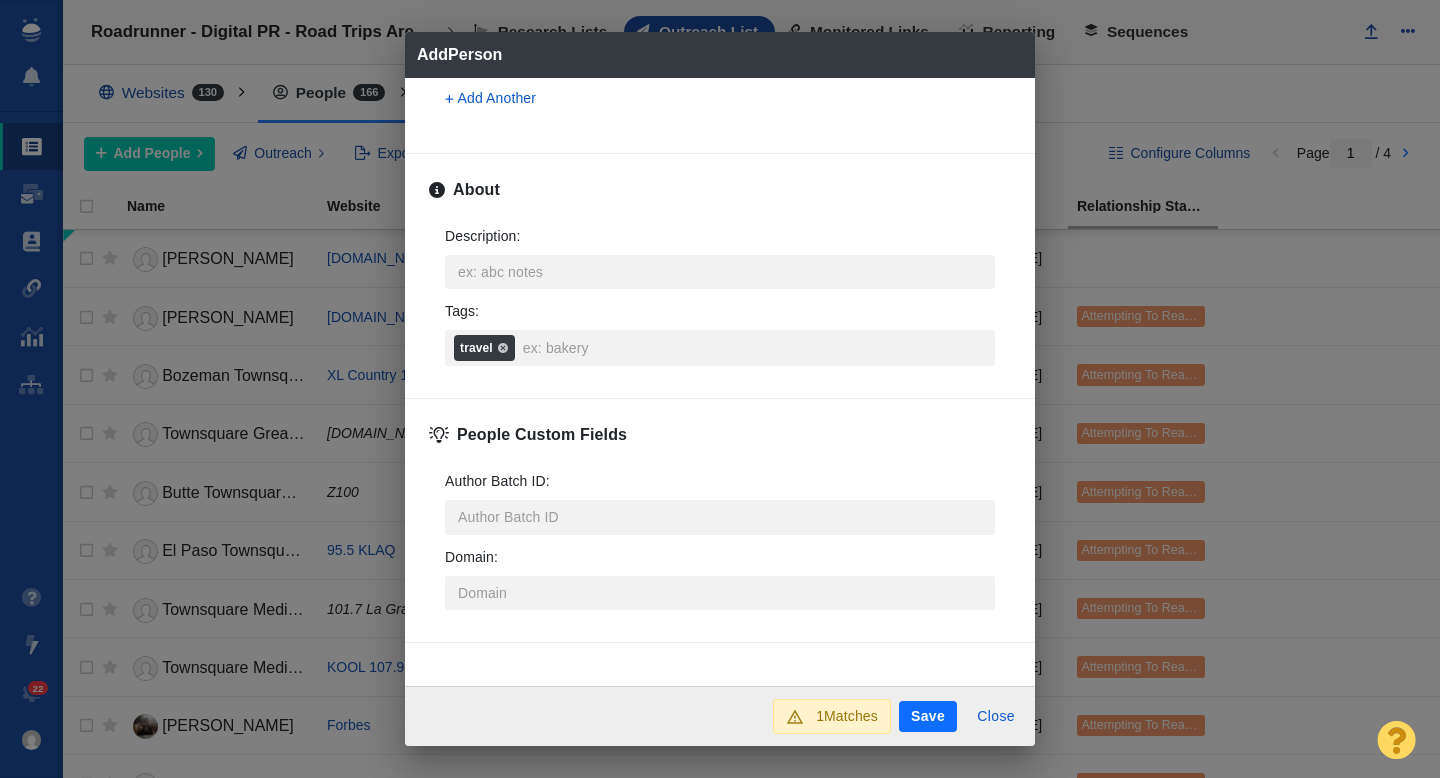 click on "Save" at bounding box center [928, 717] 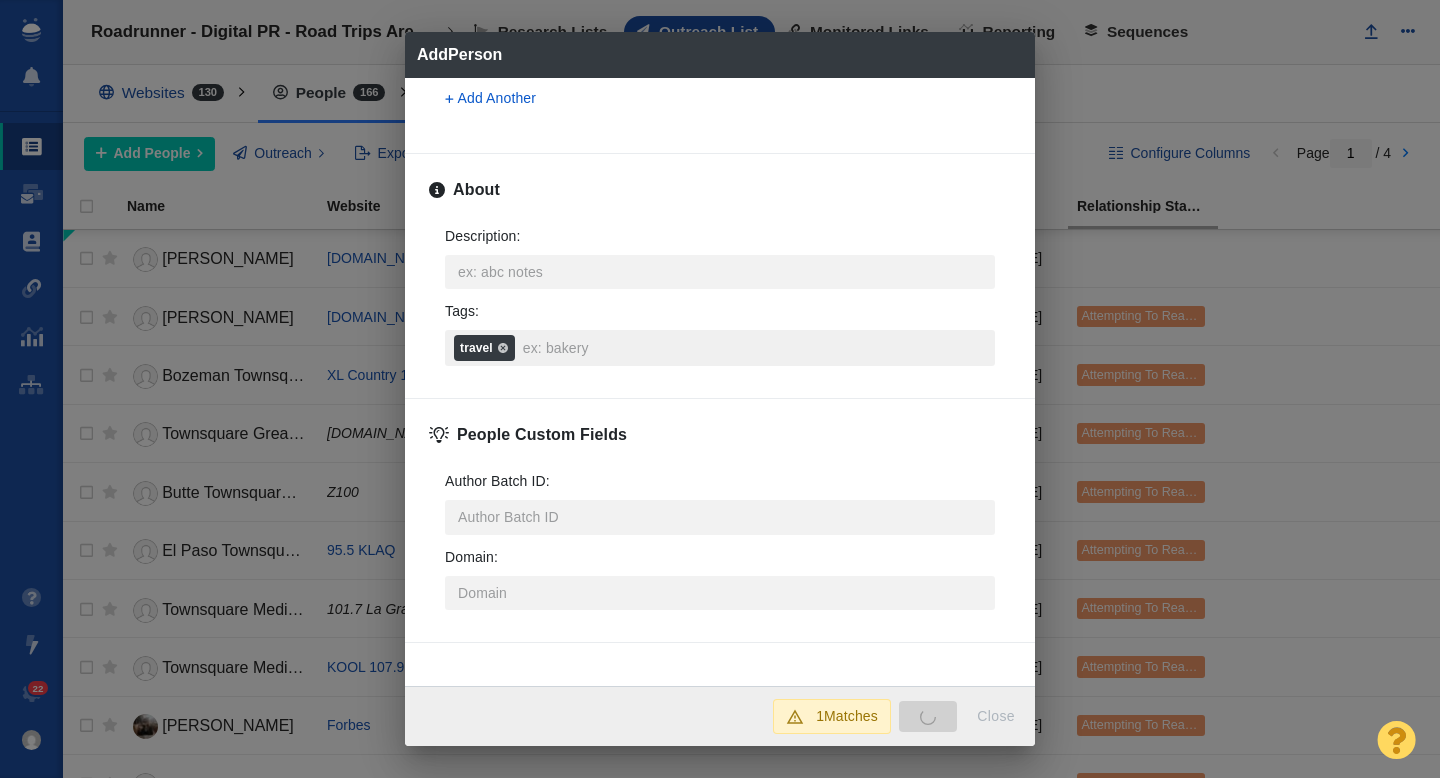 type on "x" 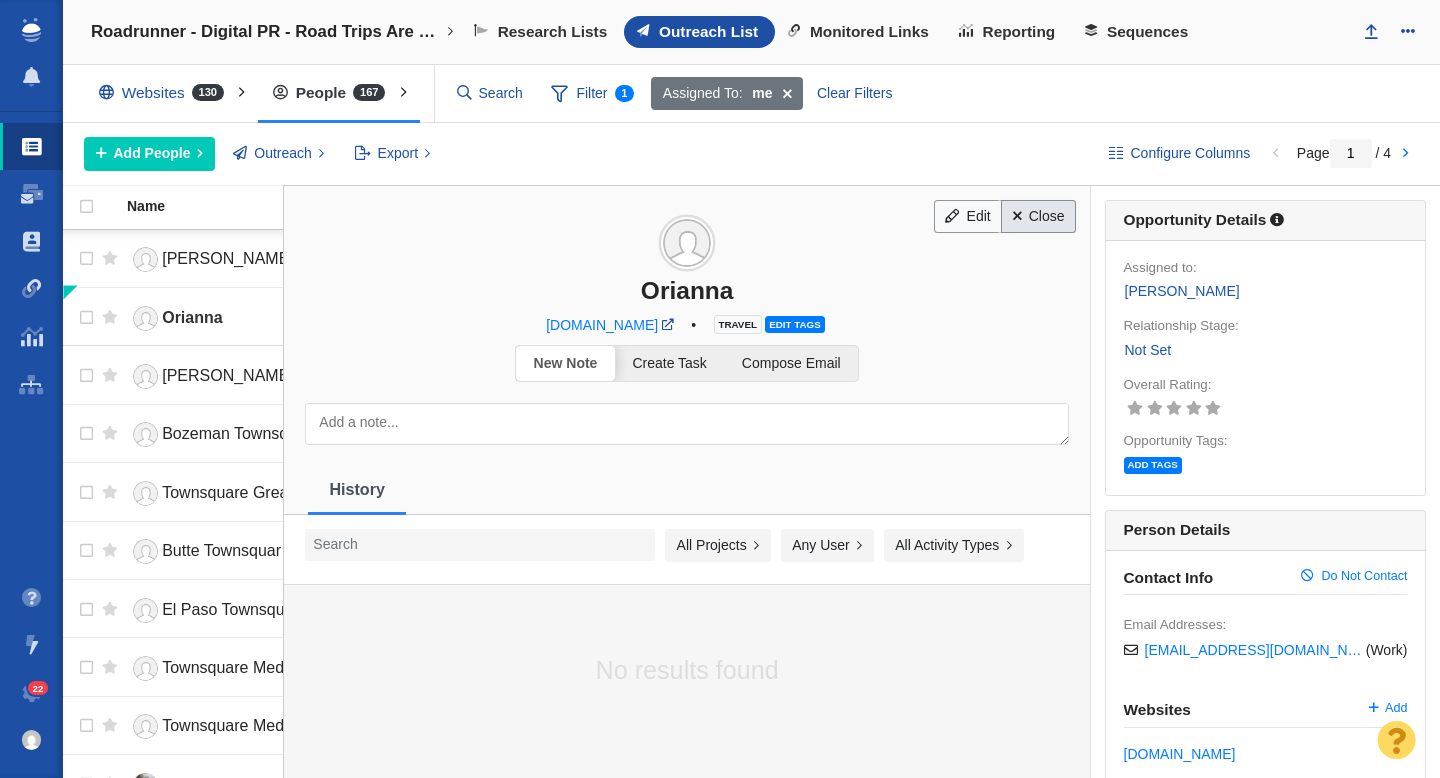 click on "Close" at bounding box center (1038, 217) 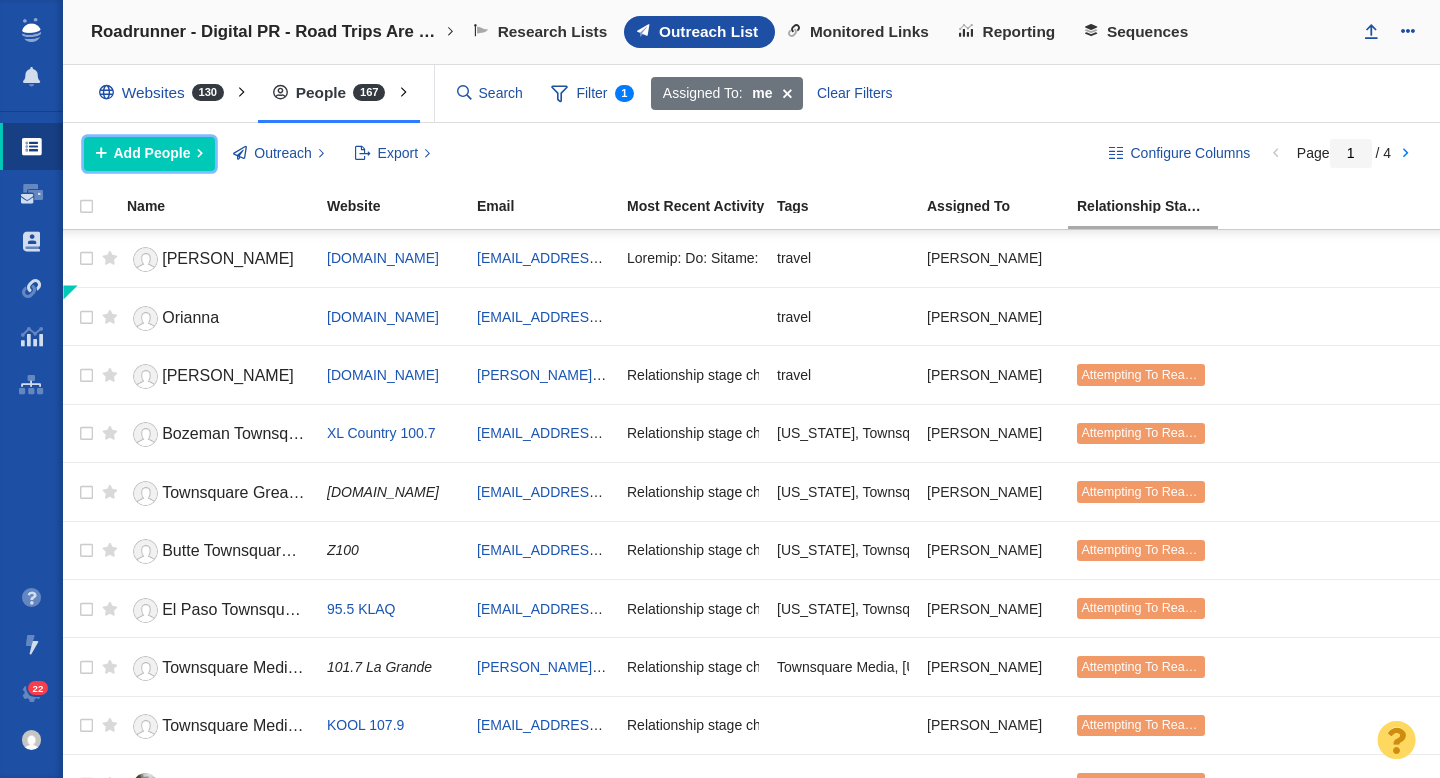 click on "Add People" at bounding box center [152, 153] 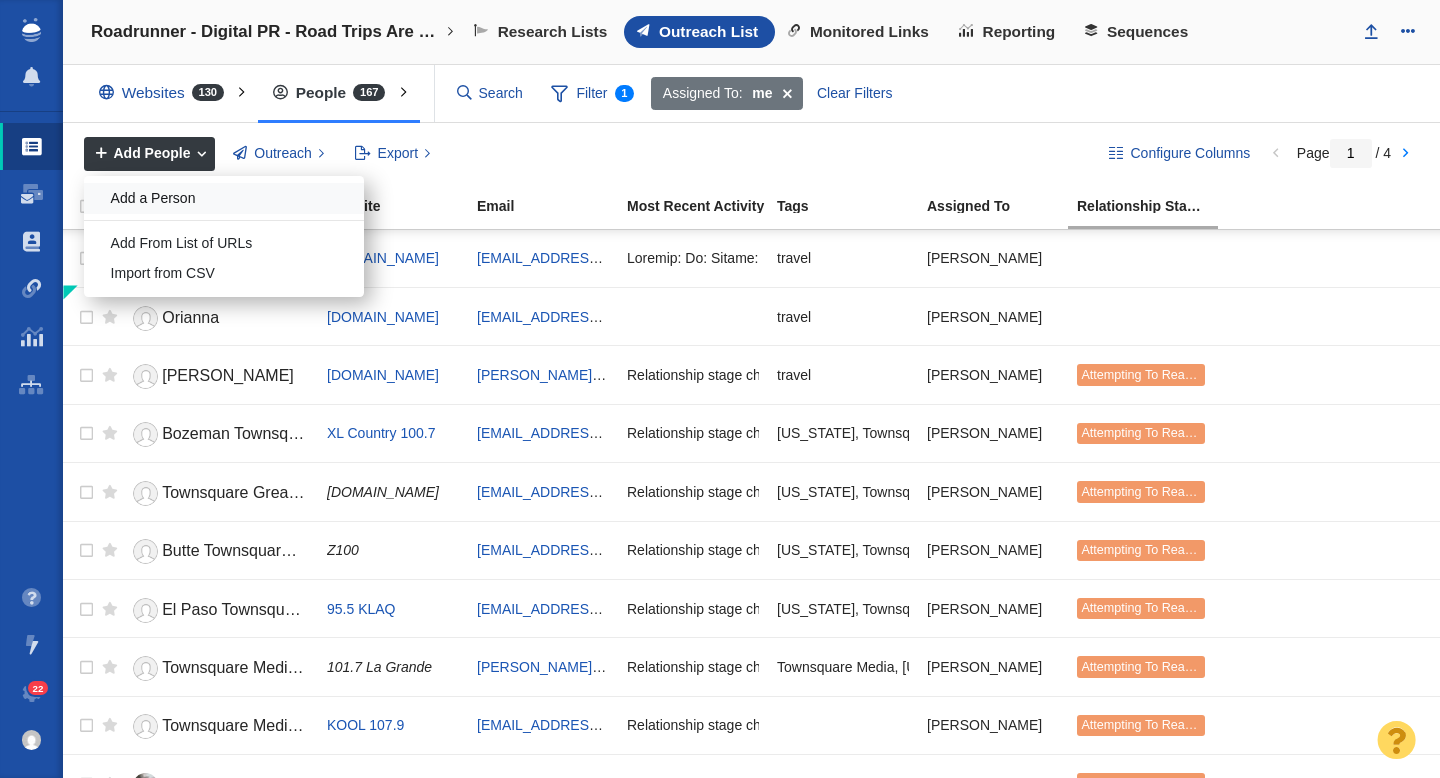 click on "Add a Person" at bounding box center [224, 198] 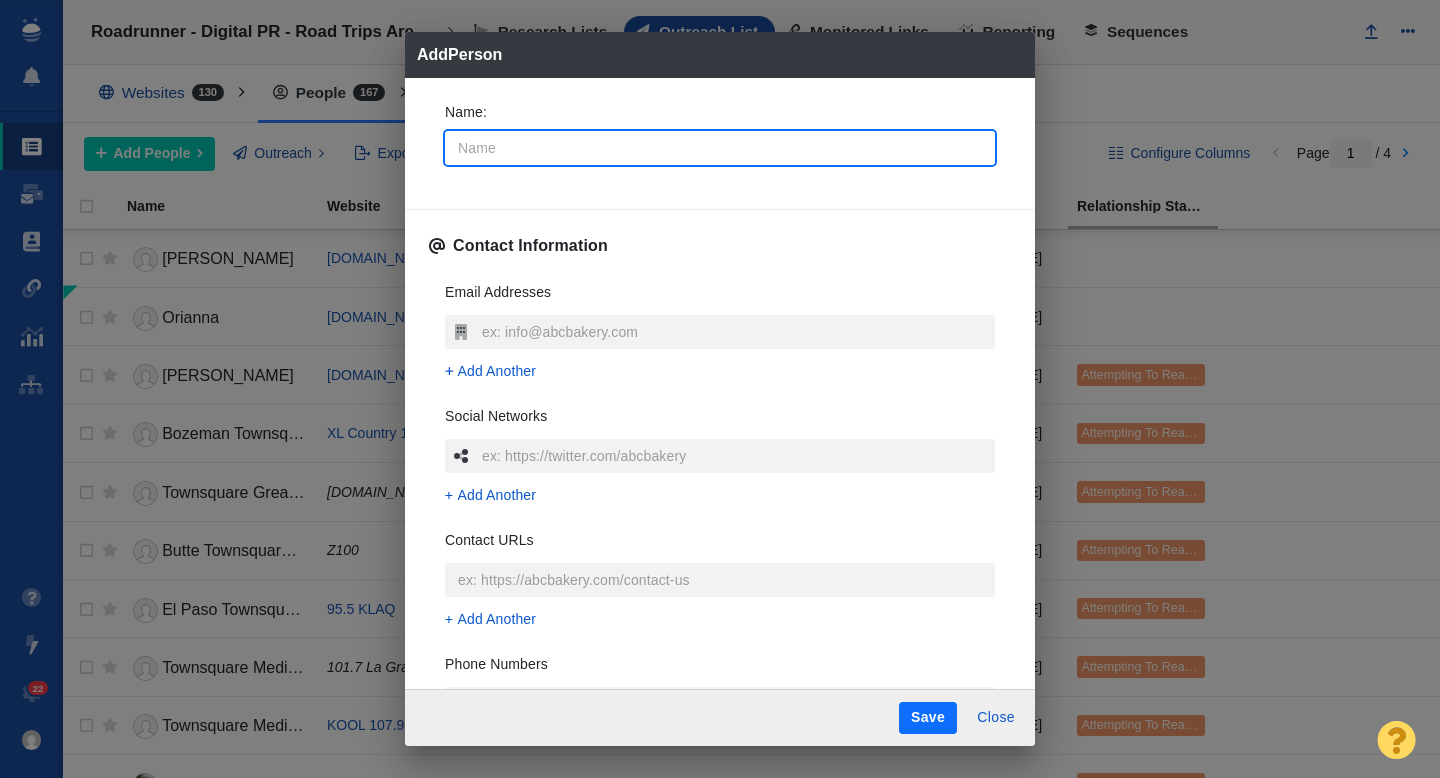 type on "J" 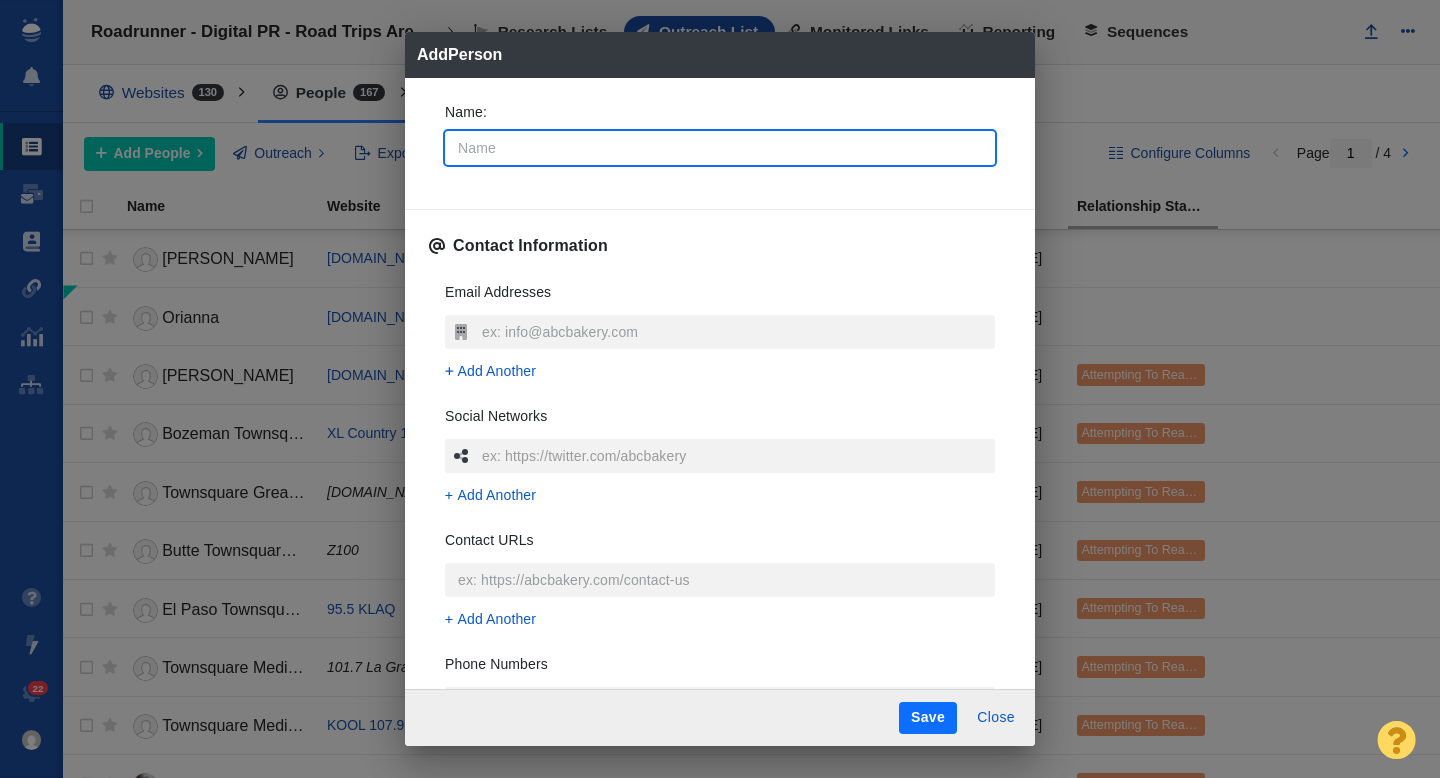 type on "x" 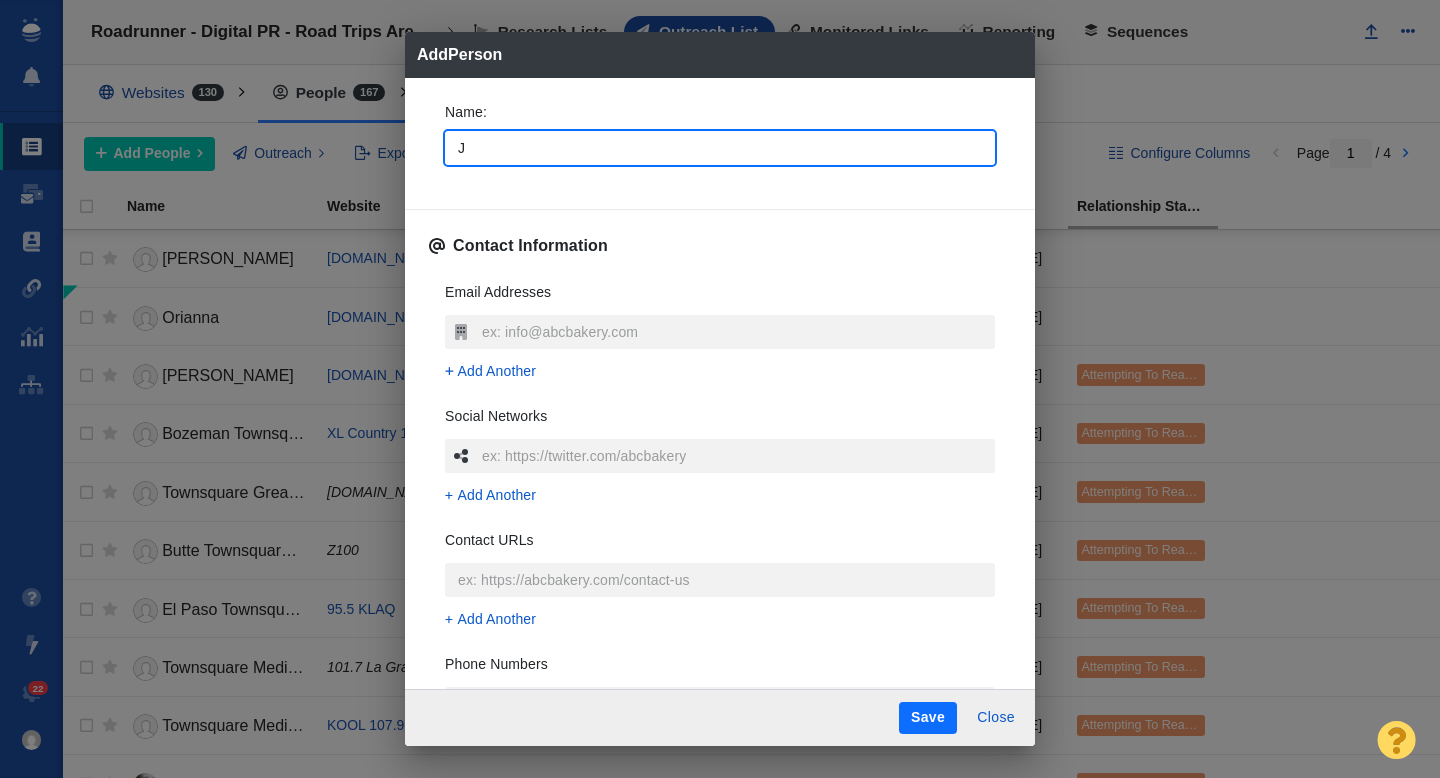type on "Jo" 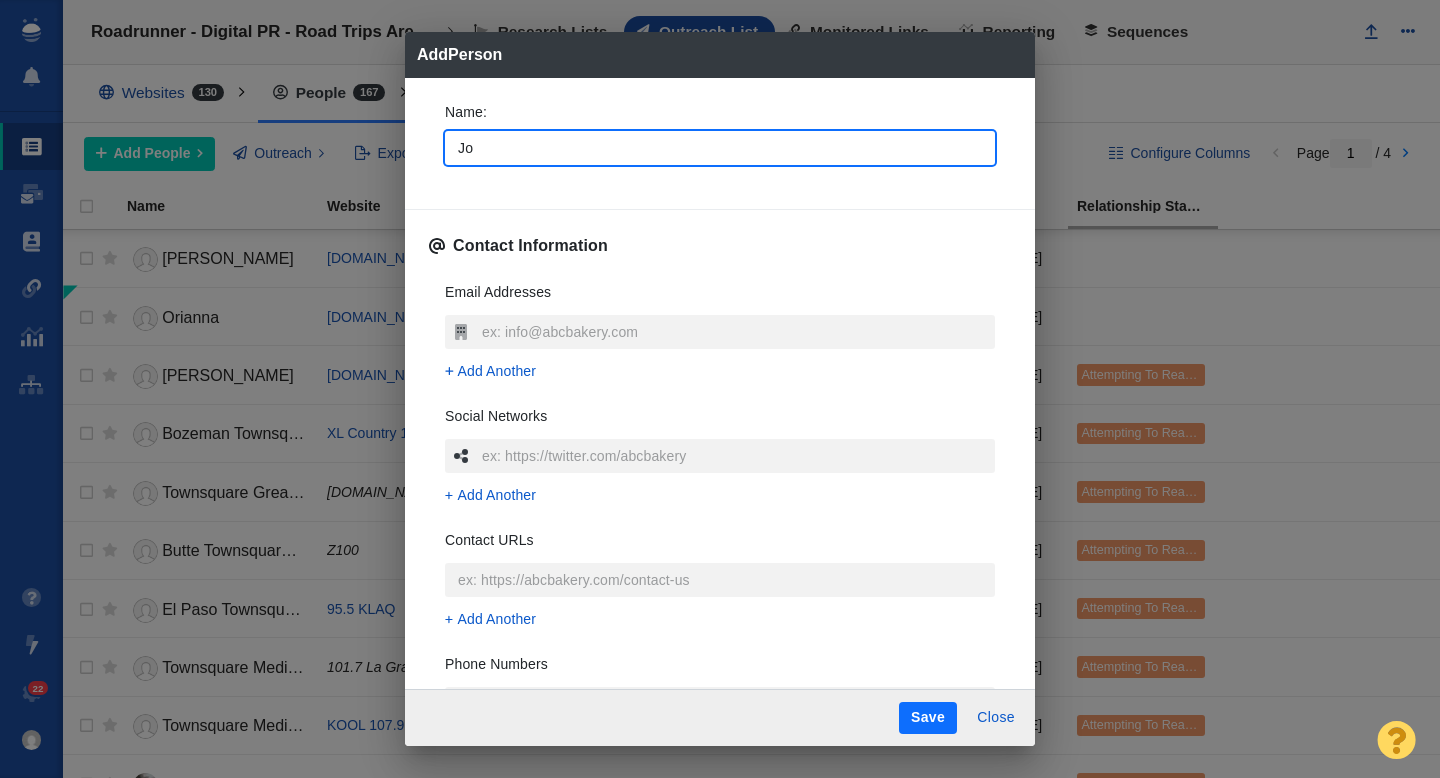 type on "Jon" 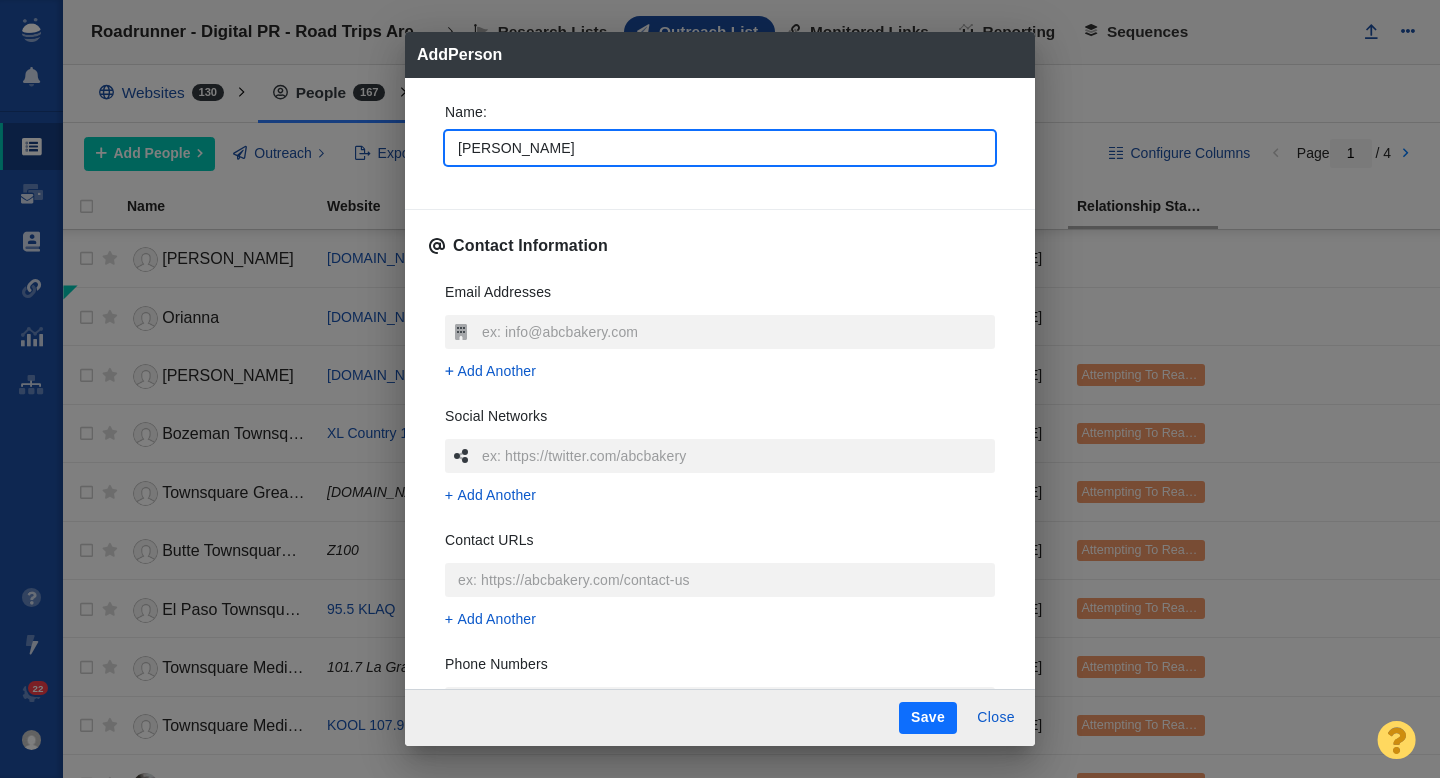 type on "x" 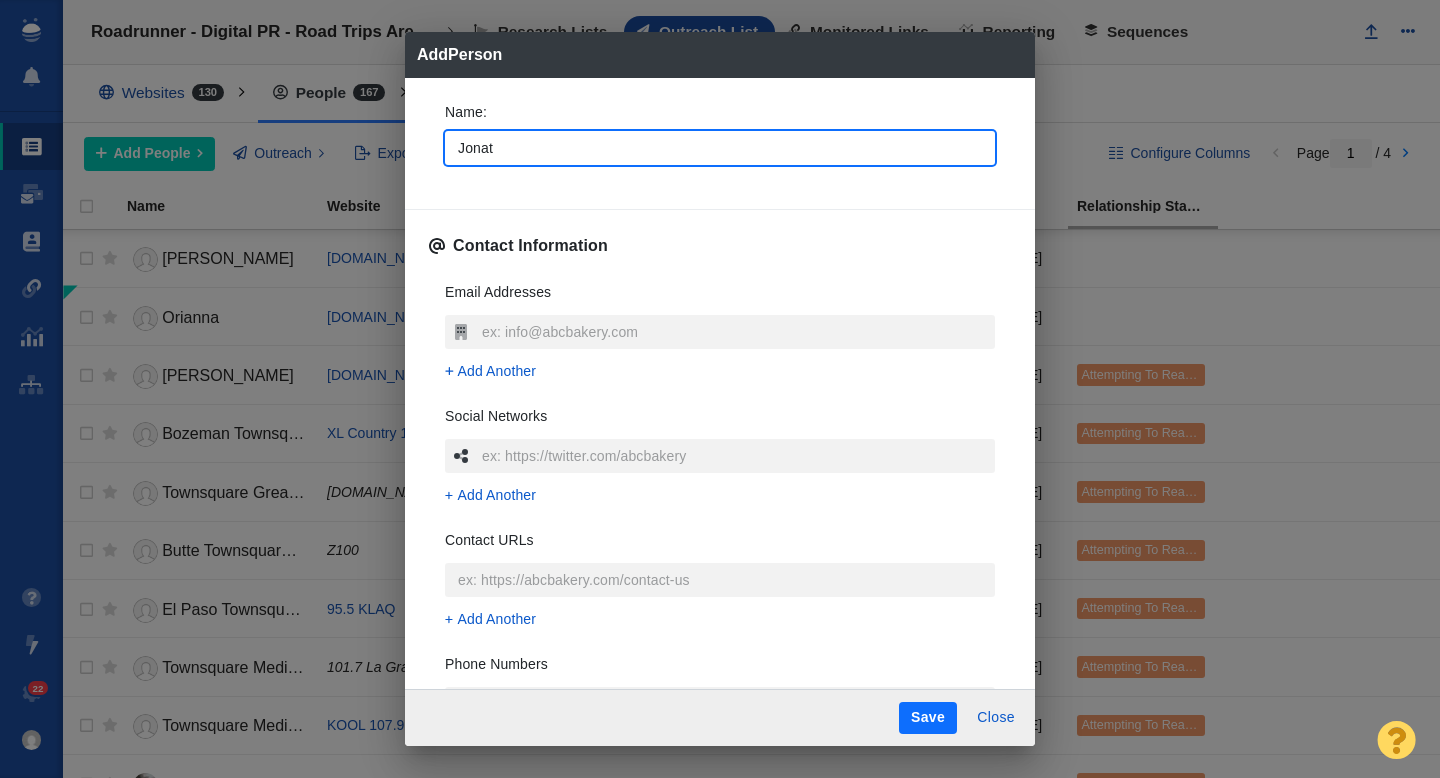 type on "Jonath" 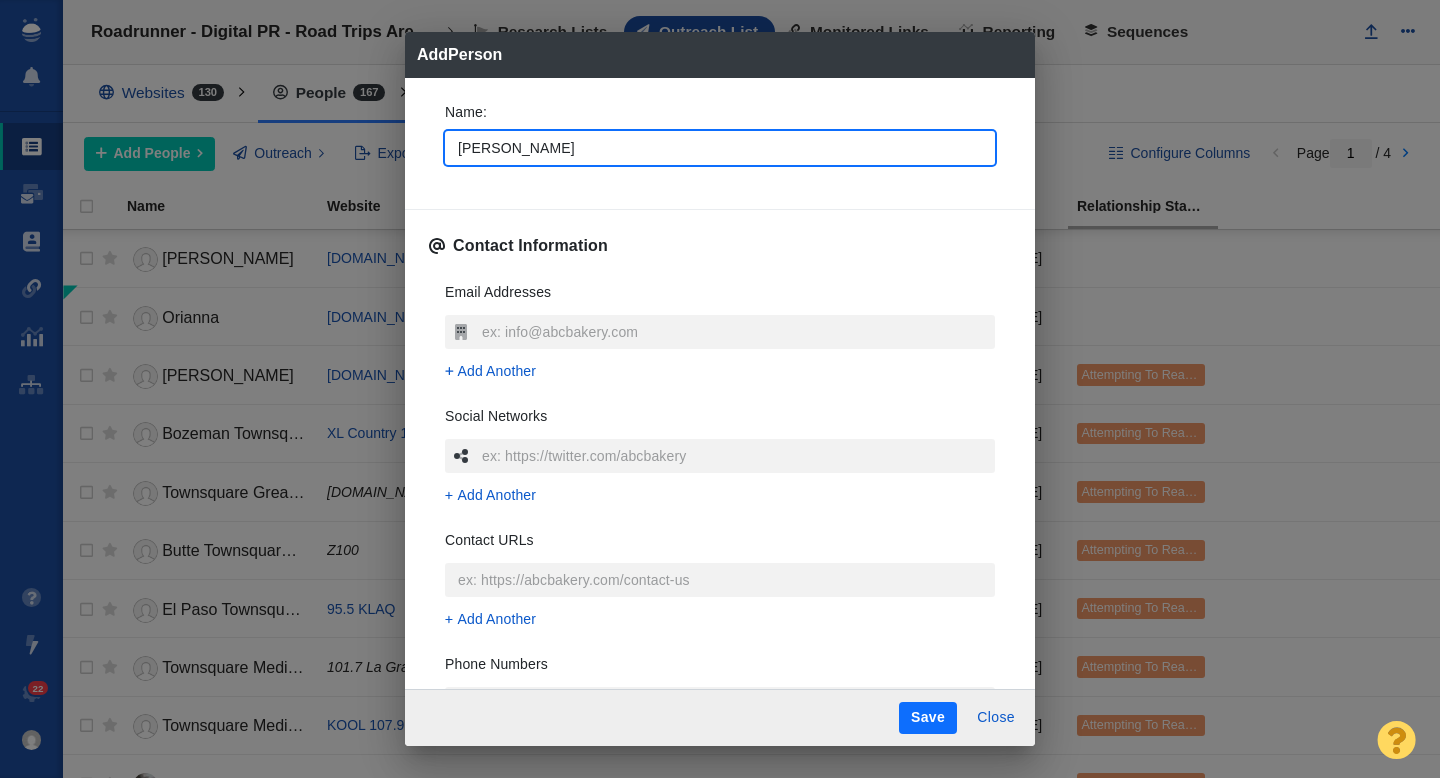 type on "x" 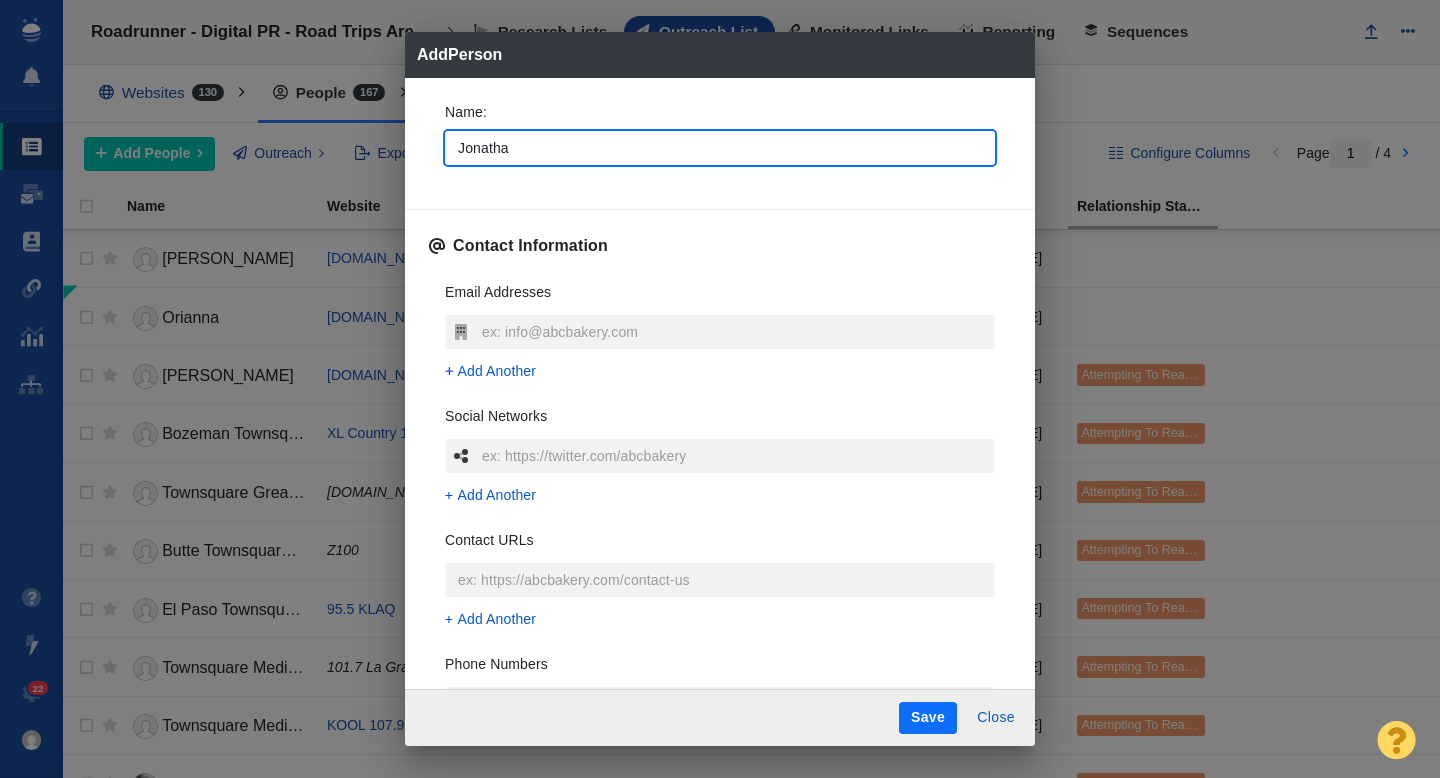 type on "Jonathan" 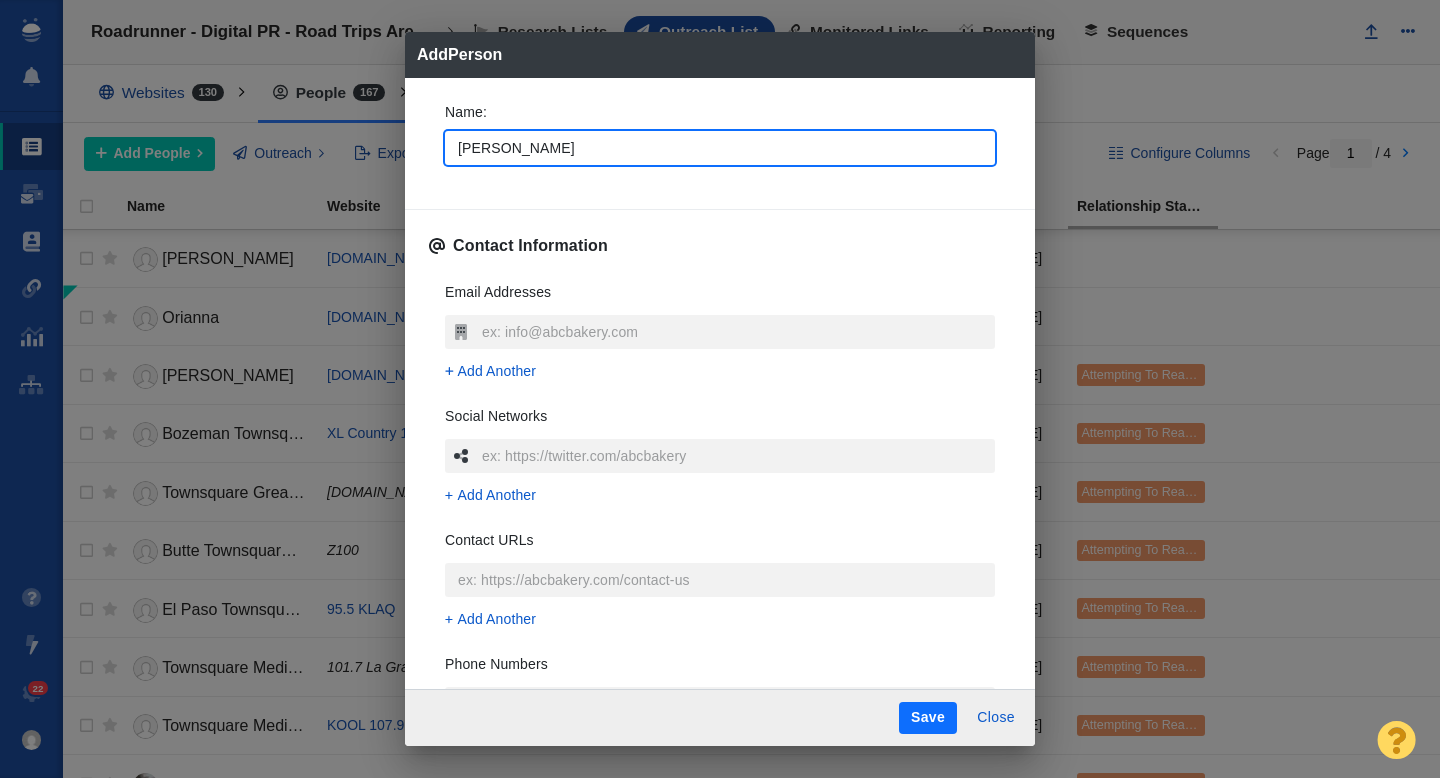 type on "x" 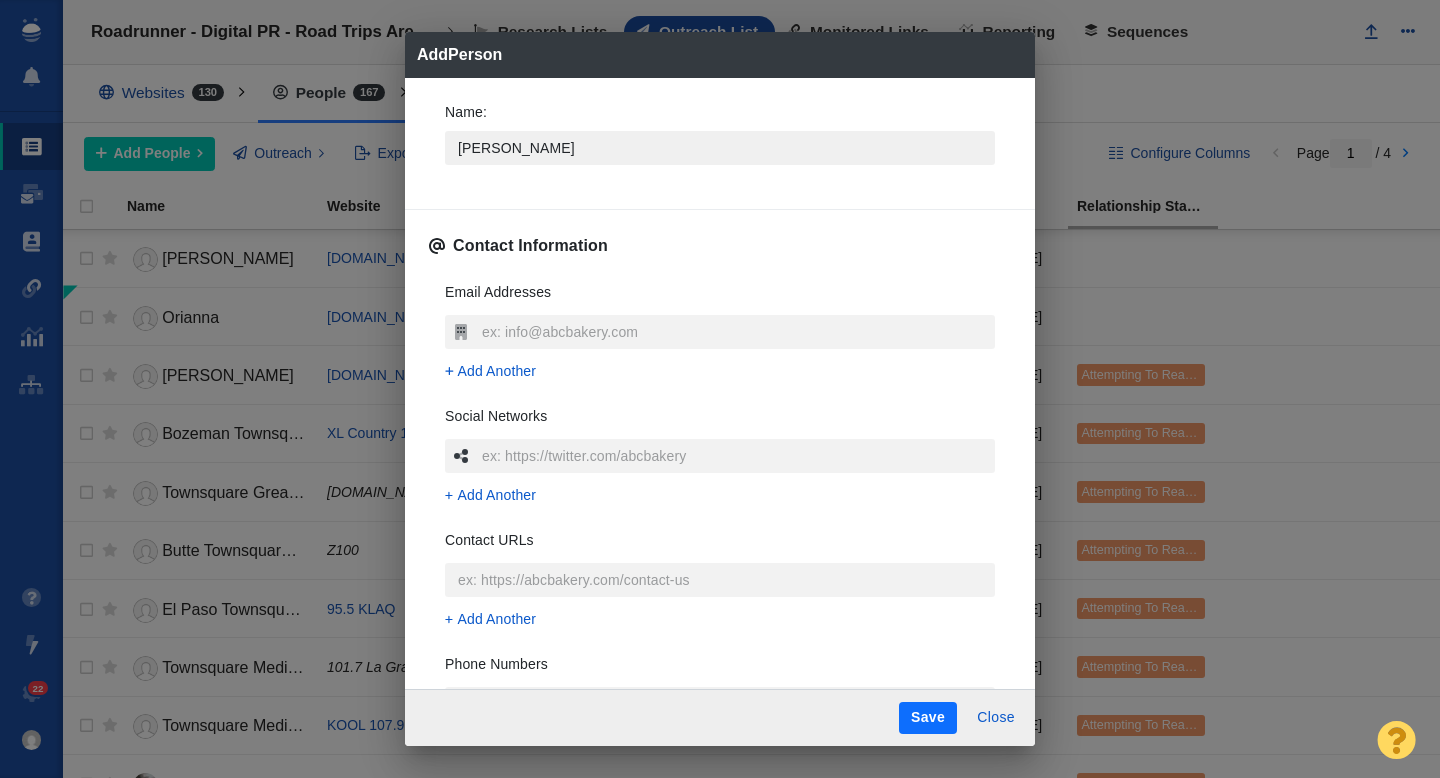 type 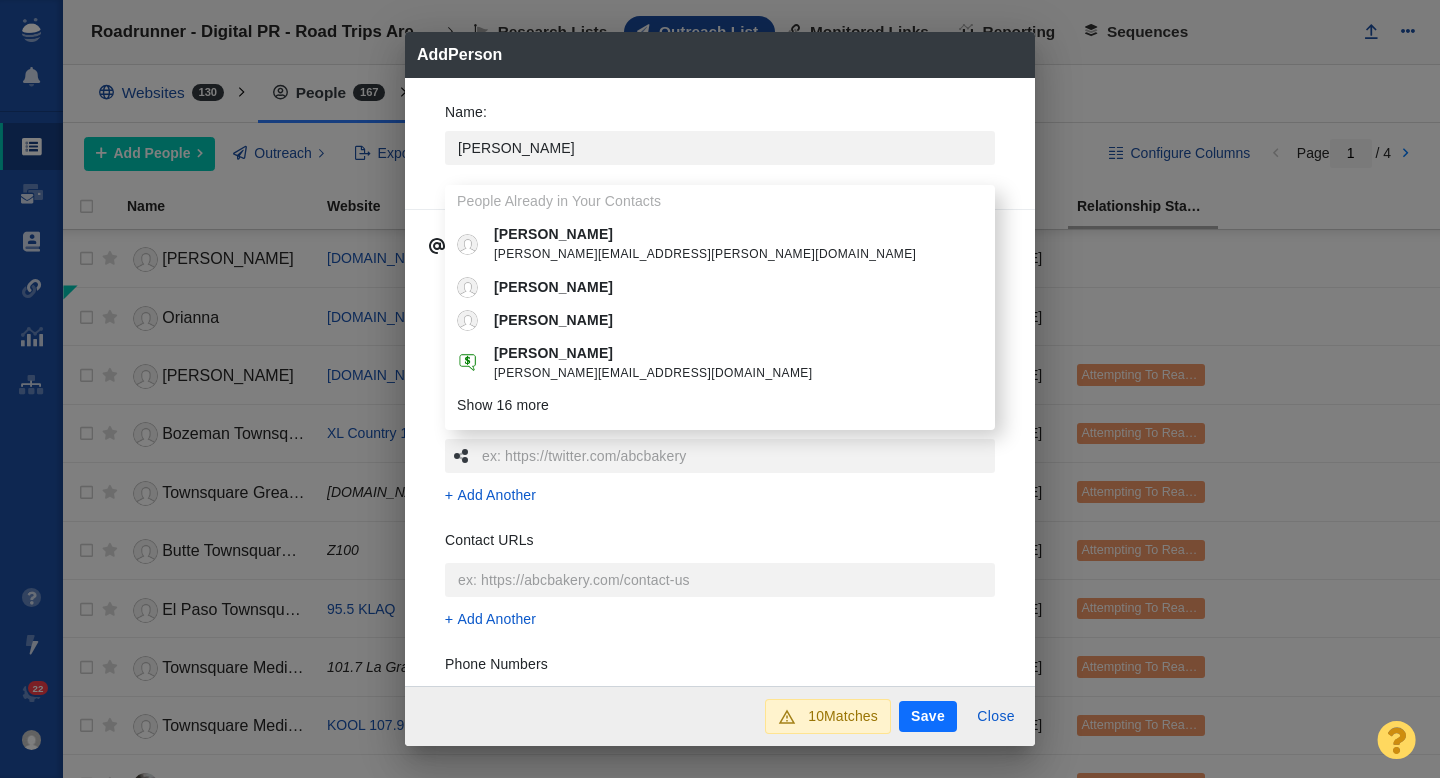click on "Name : Jonathan People Already in Your Contacts Jonathan morrell@dixie.edu Jonathan Jonathan Jonathan jonathan@mymoneyblog.com Jonathan "DJ Tremble" Wiley djtremble@daytonaradio.com Jonathan a Car Accident client Jonathan Alvarez jonathan.alvarez@pinnaclecart.com Jonathan Apperley jonathan@processparameters.co.uk Jonathan Bender Jonathan Brown jonathan@reverent.media Jonathan Camp Jonathan Carvalho jonathan.carvalho@synchrony.com Jonathan D. Kramer Jonathan Dame Daily News Staff Jonathan Davies Jonathan Dean Jonathan Delozier jondeloz@gmail.com Jonathan Fanning Jonathan Gandolf jgandolf@thejuicehq.com Jonathan Goetz Show 16 more Contact Information Email Addresses Add Another Social Networks Add Another Contact URLs Add Another Phone Numbers Add Another Street Addresses Add Street Address Associated Websites Website Name : Domain : Job Title : Add Another About Description : x Tags : People Custom Fields Author Batch ID : Domain :" at bounding box center (720, 382) 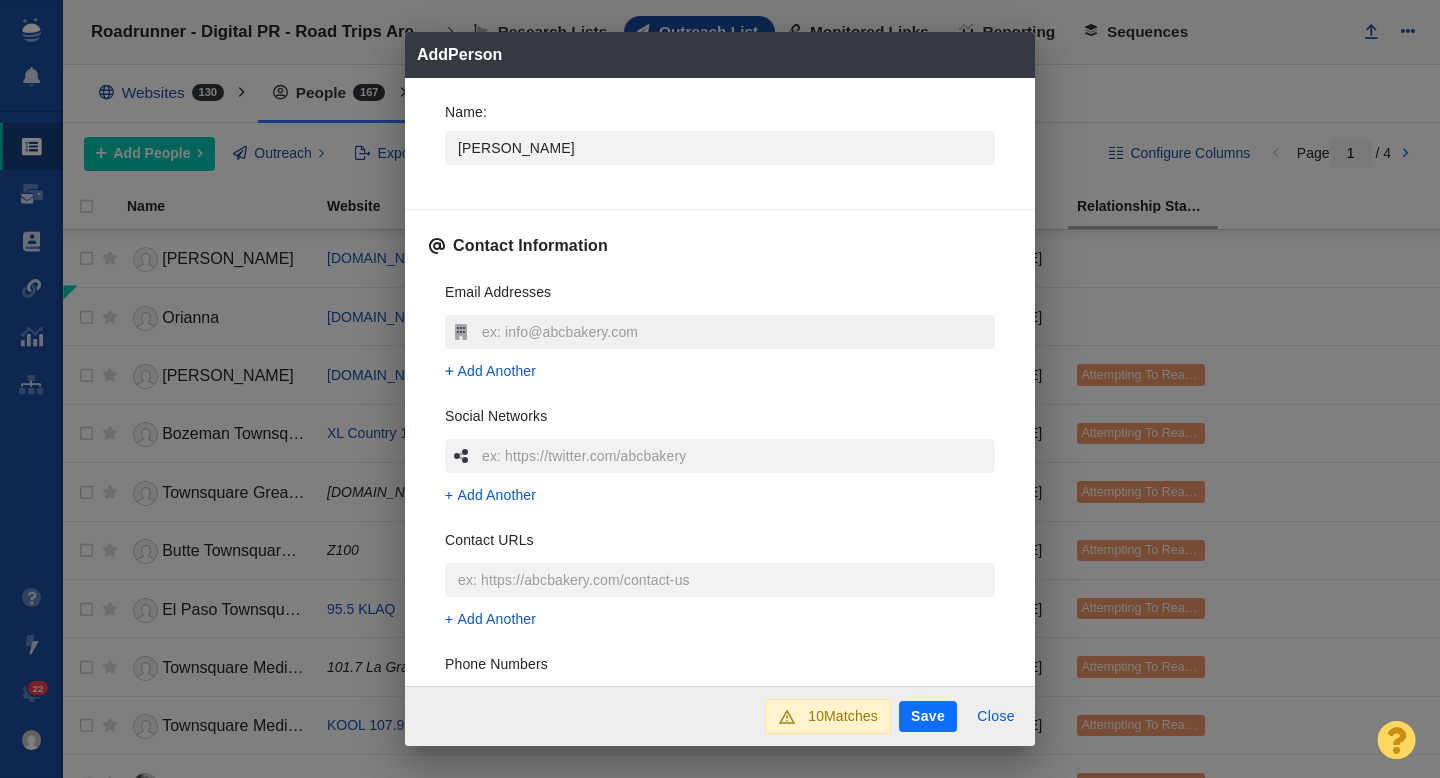 click at bounding box center [736, 332] 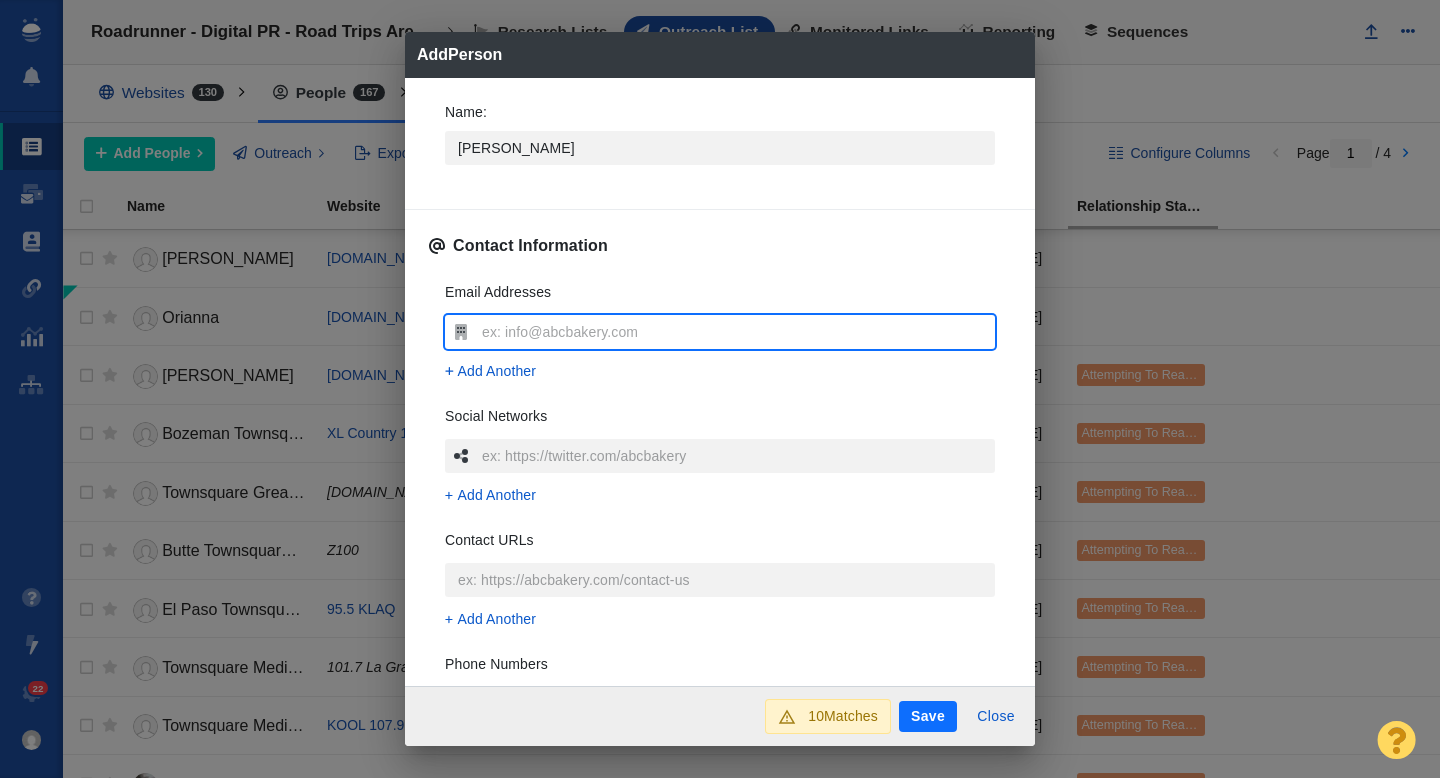 type on "jonathan.h@simpleflying.com" 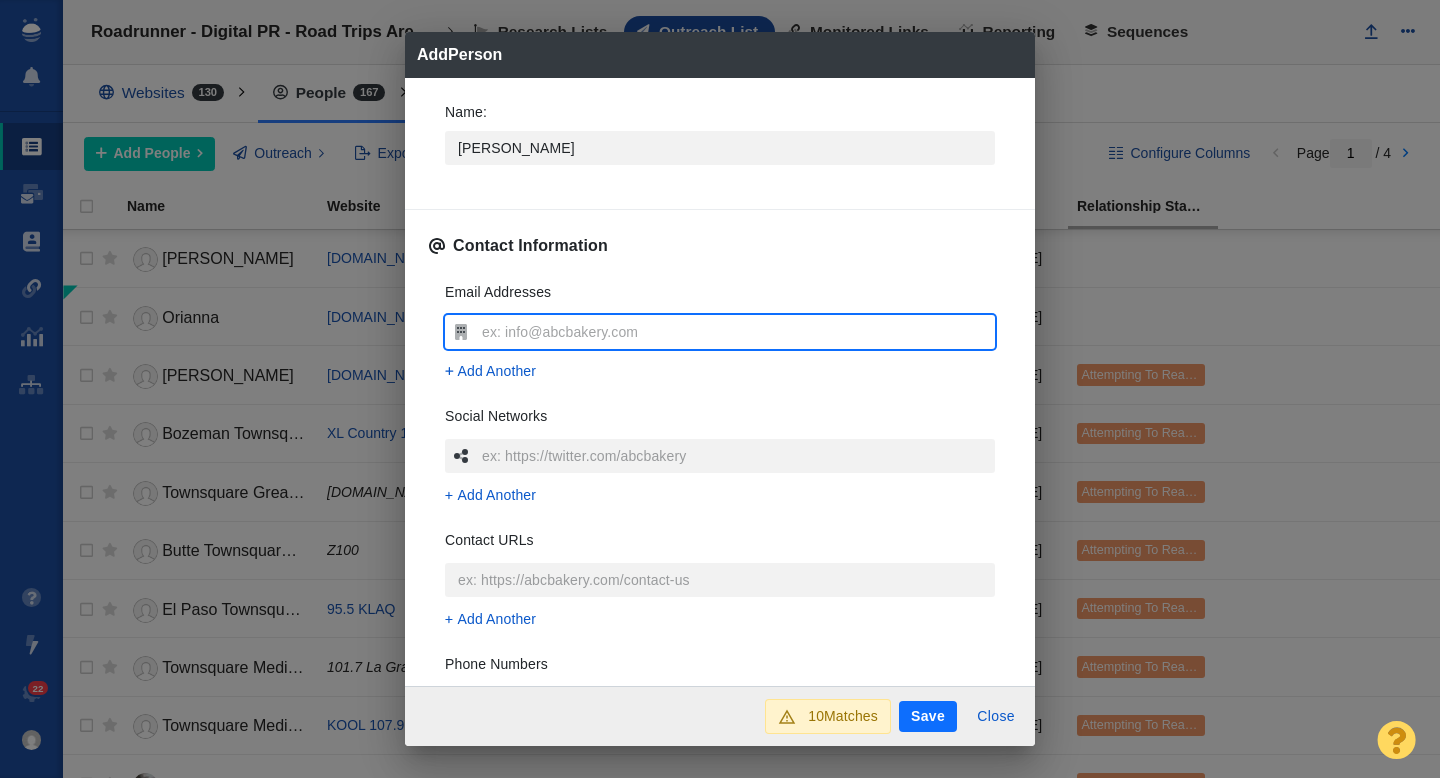type on "x" 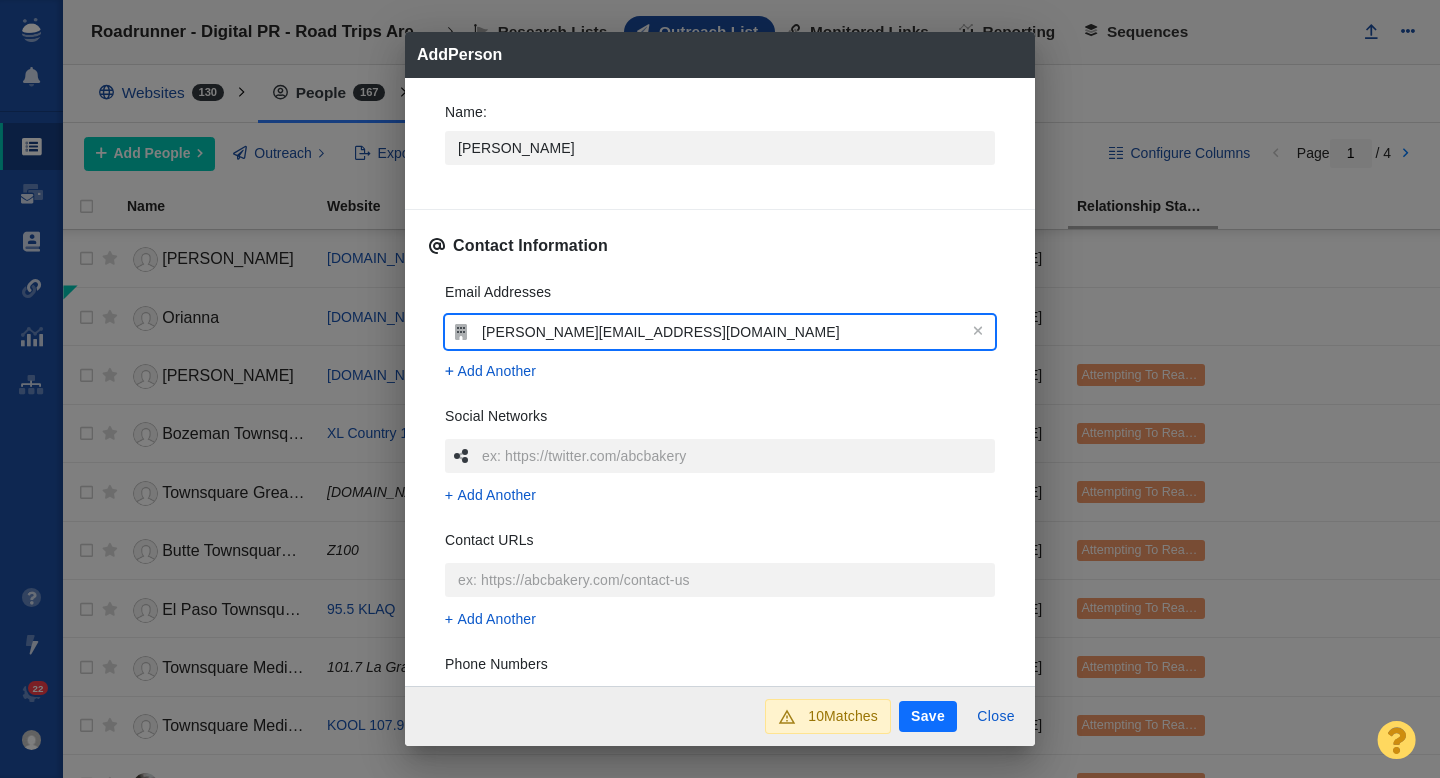type on "jonathan.h@simpleflying.com" 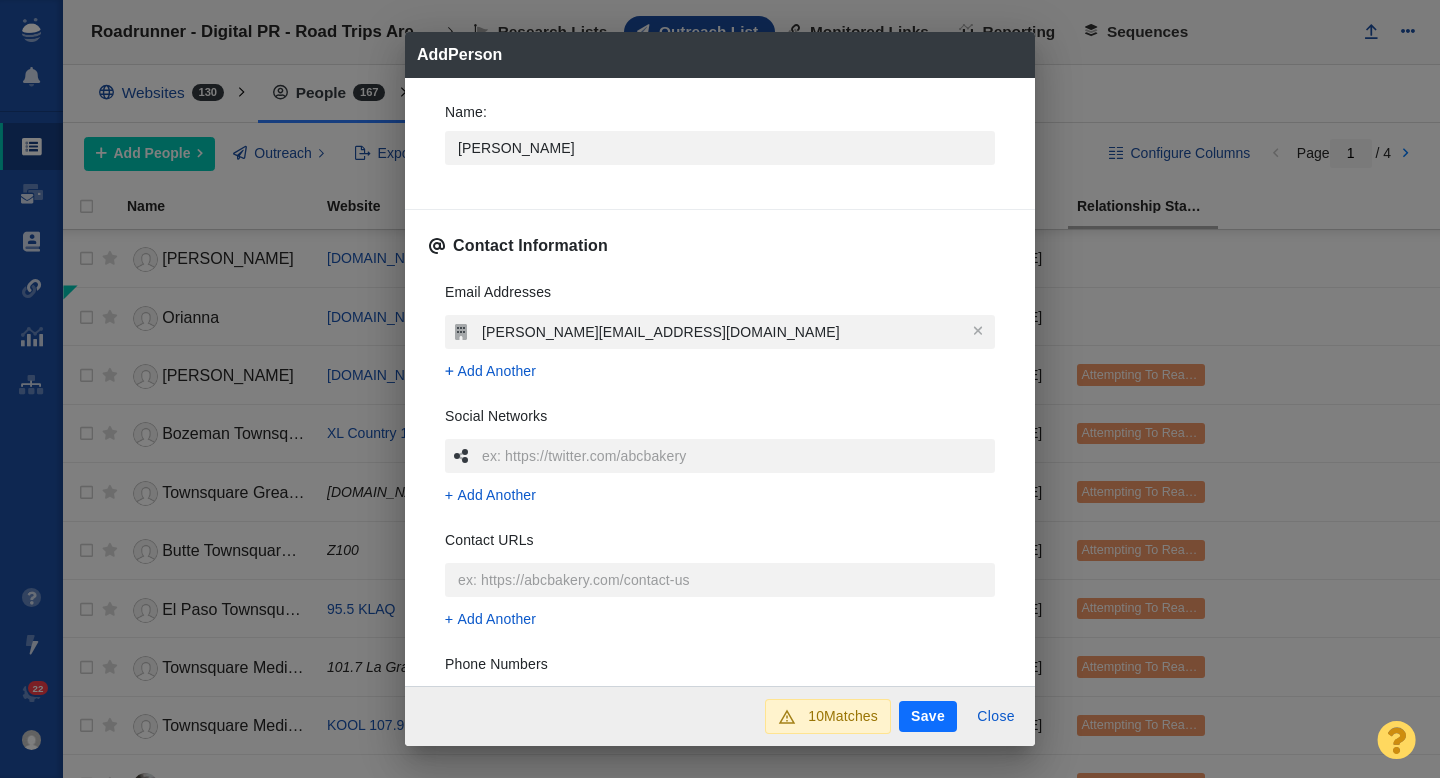 click on "Name : Jonathan Contact Information Email Addresses jonathan.h@simpleflying.com Add Another Social Networks Add Another Contact URLs Add Another Phone Numbers Add Another Street Addresses Add Street Address Associated Websites Website Name : Domain : Job Title : Add Another About Description : x Tags : People Custom Fields Author Batch ID : Domain :" at bounding box center [720, 382] 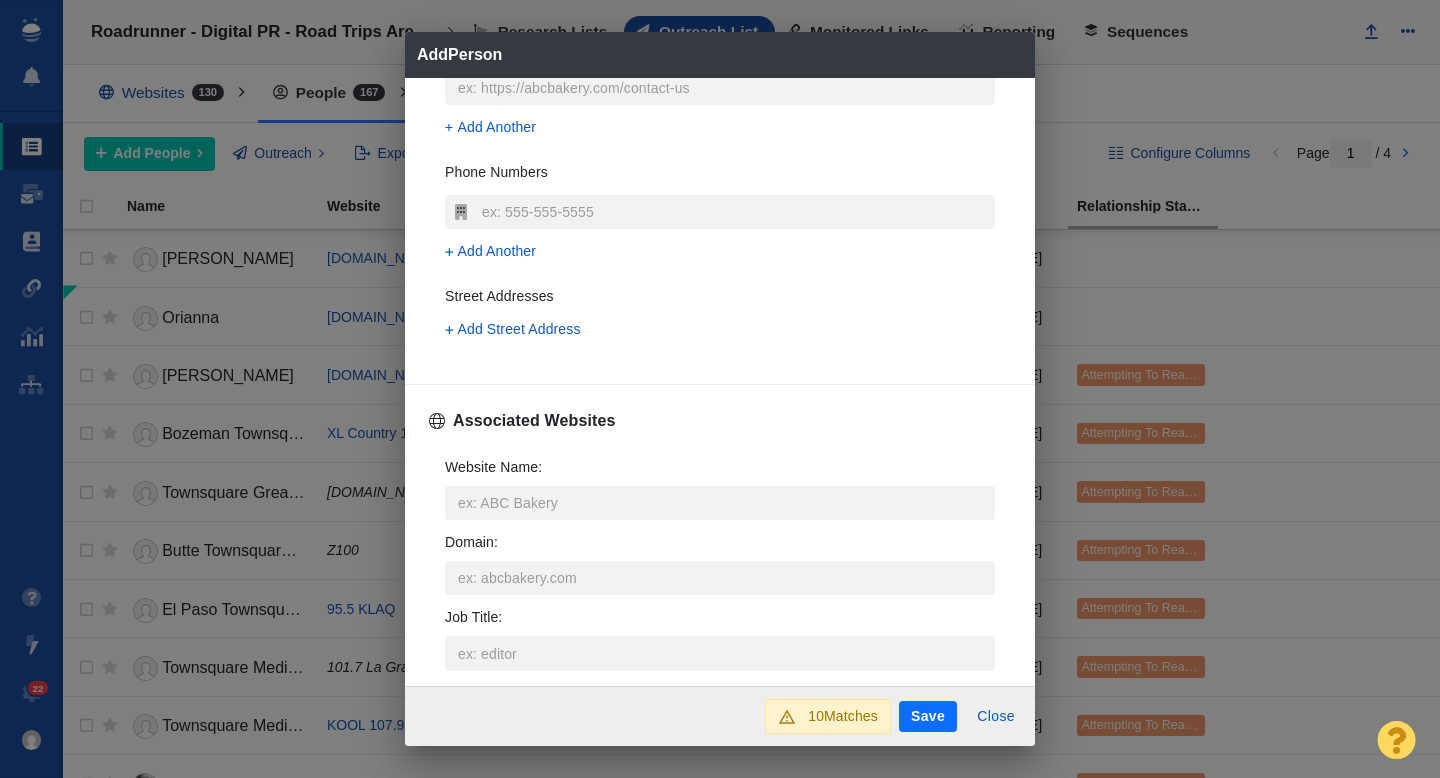 scroll, scrollTop: 493, scrollLeft: 0, axis: vertical 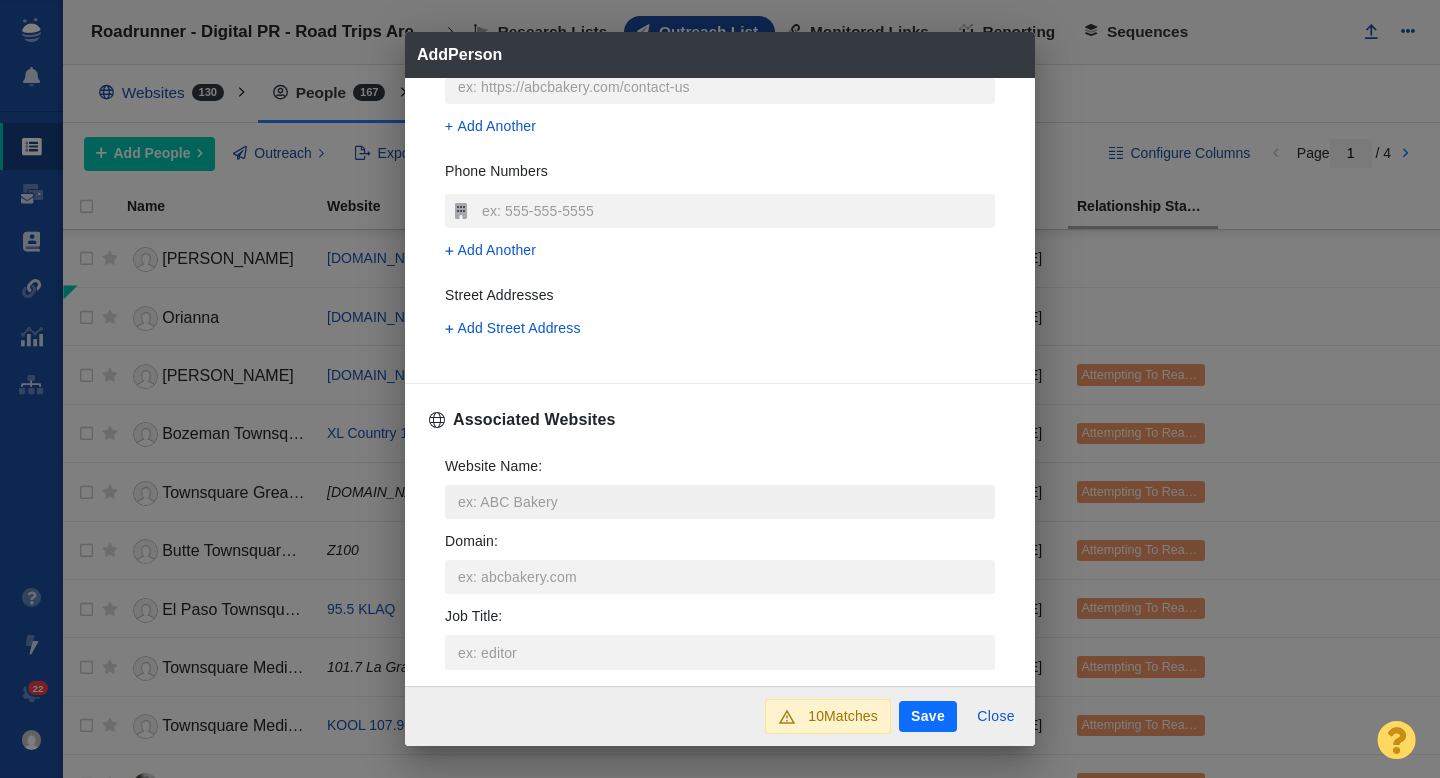 click on "Website Name :" at bounding box center [720, 502] 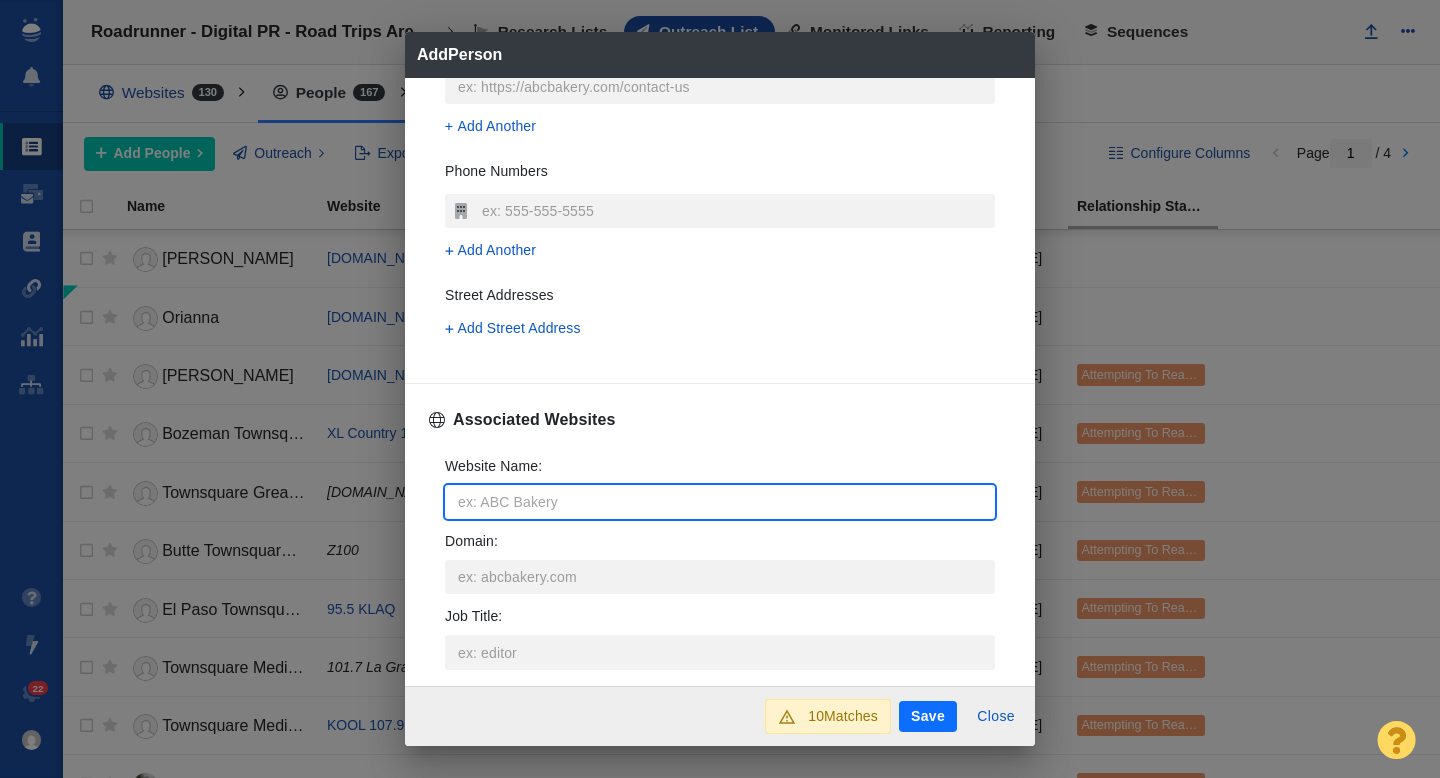 type on "s" 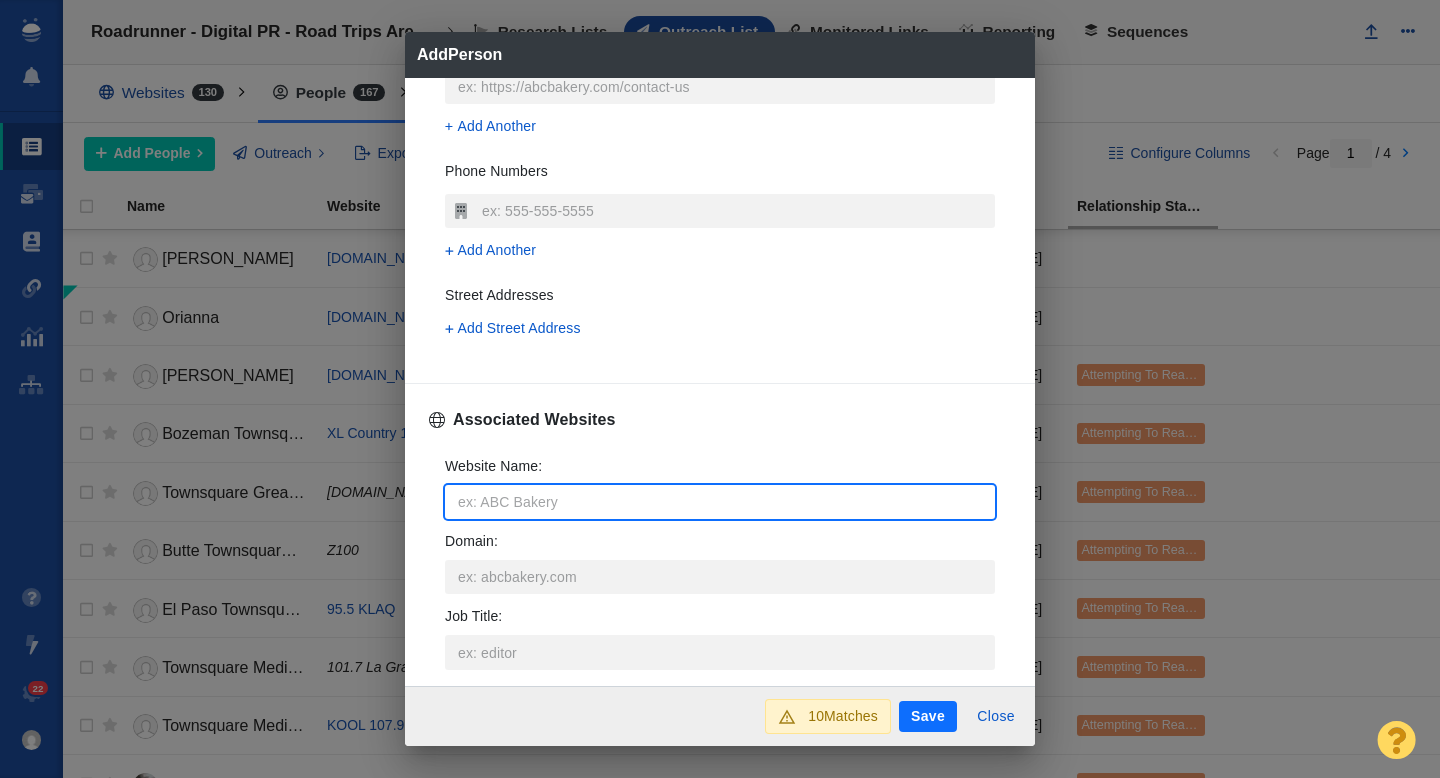 type on "x" 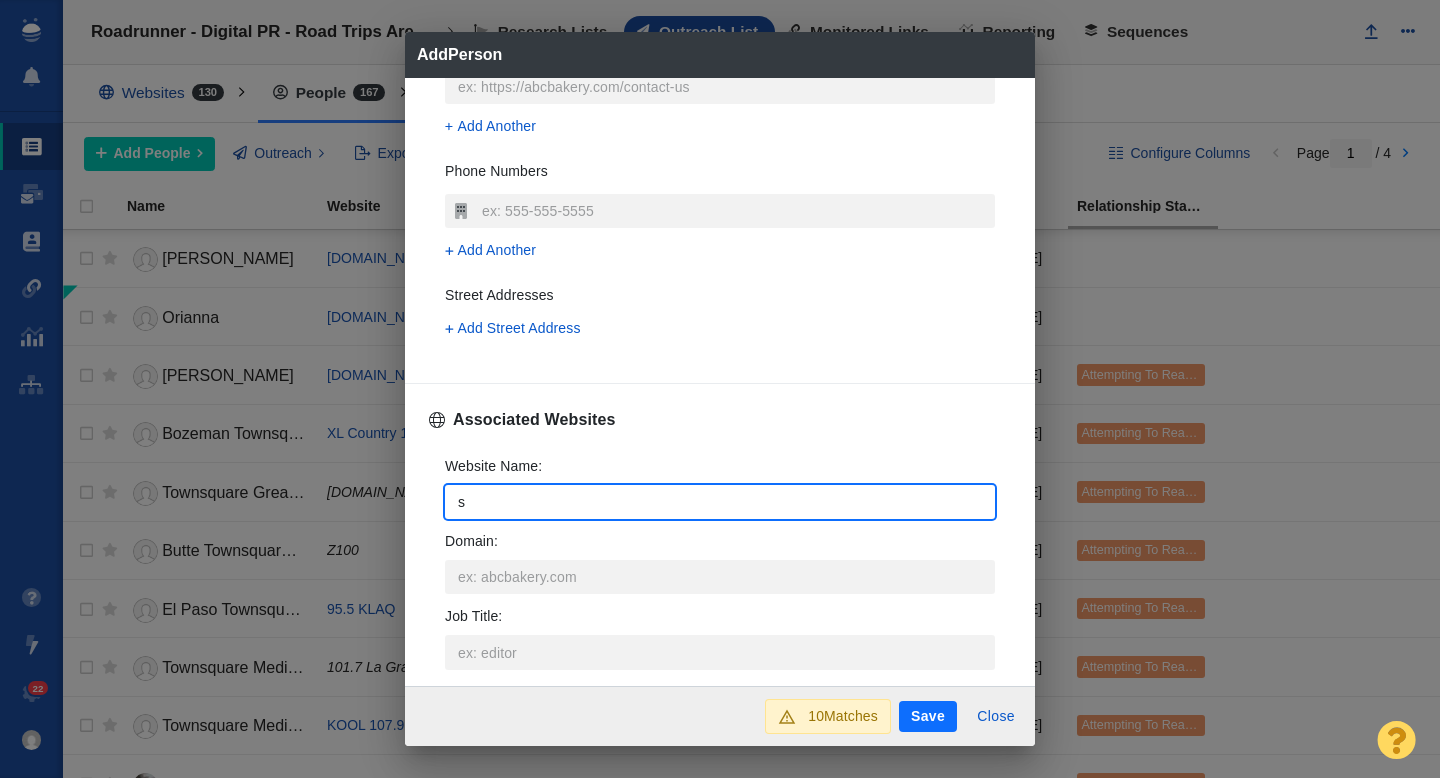type on "sm" 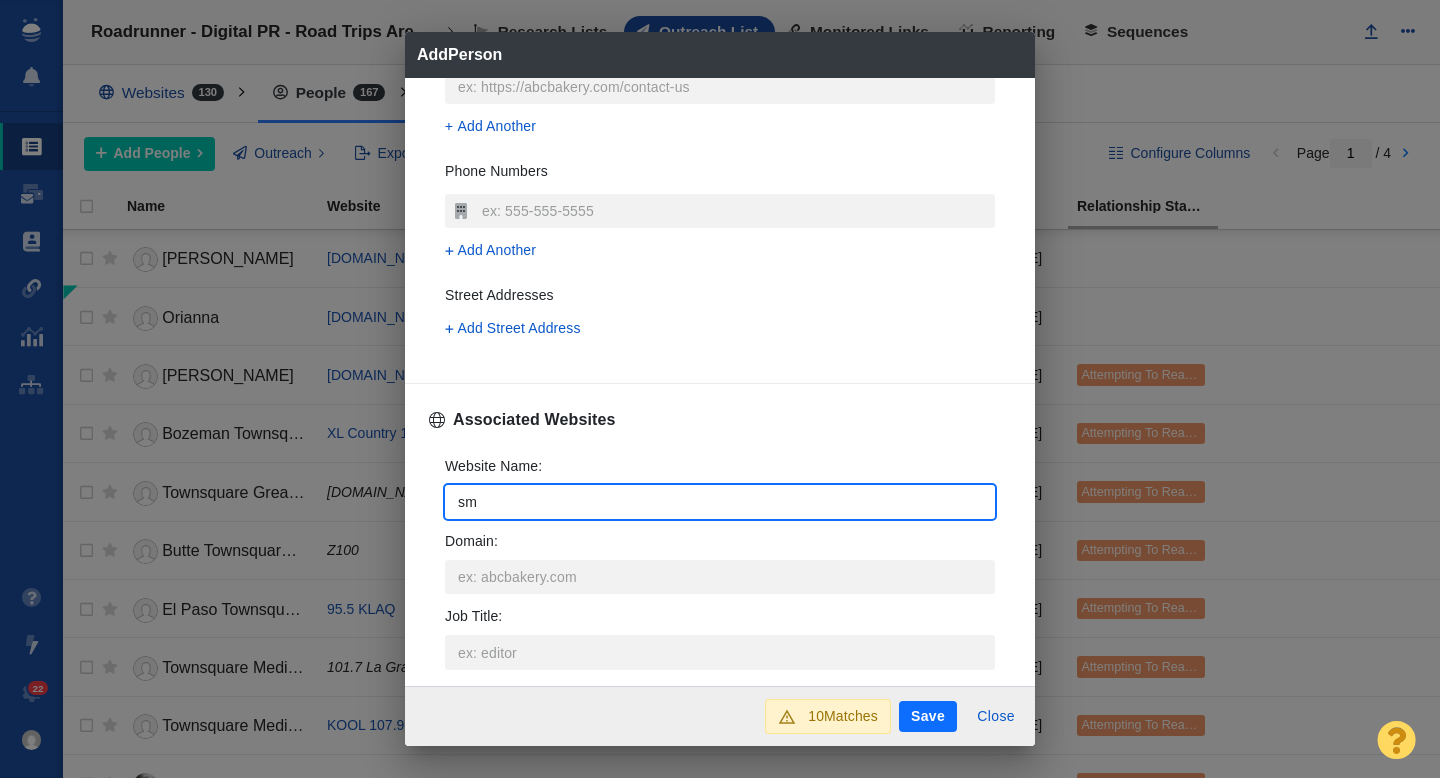 type on "x" 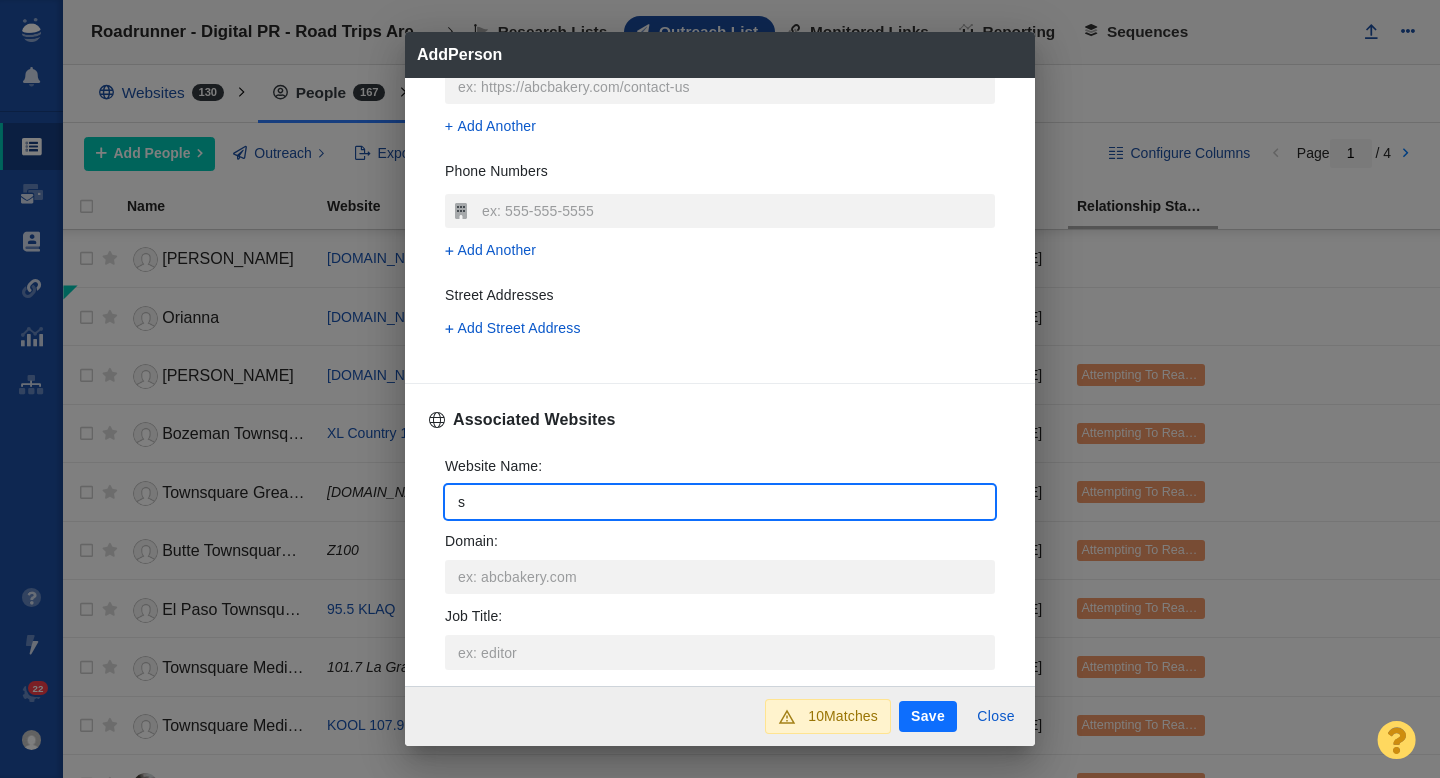 type on "si" 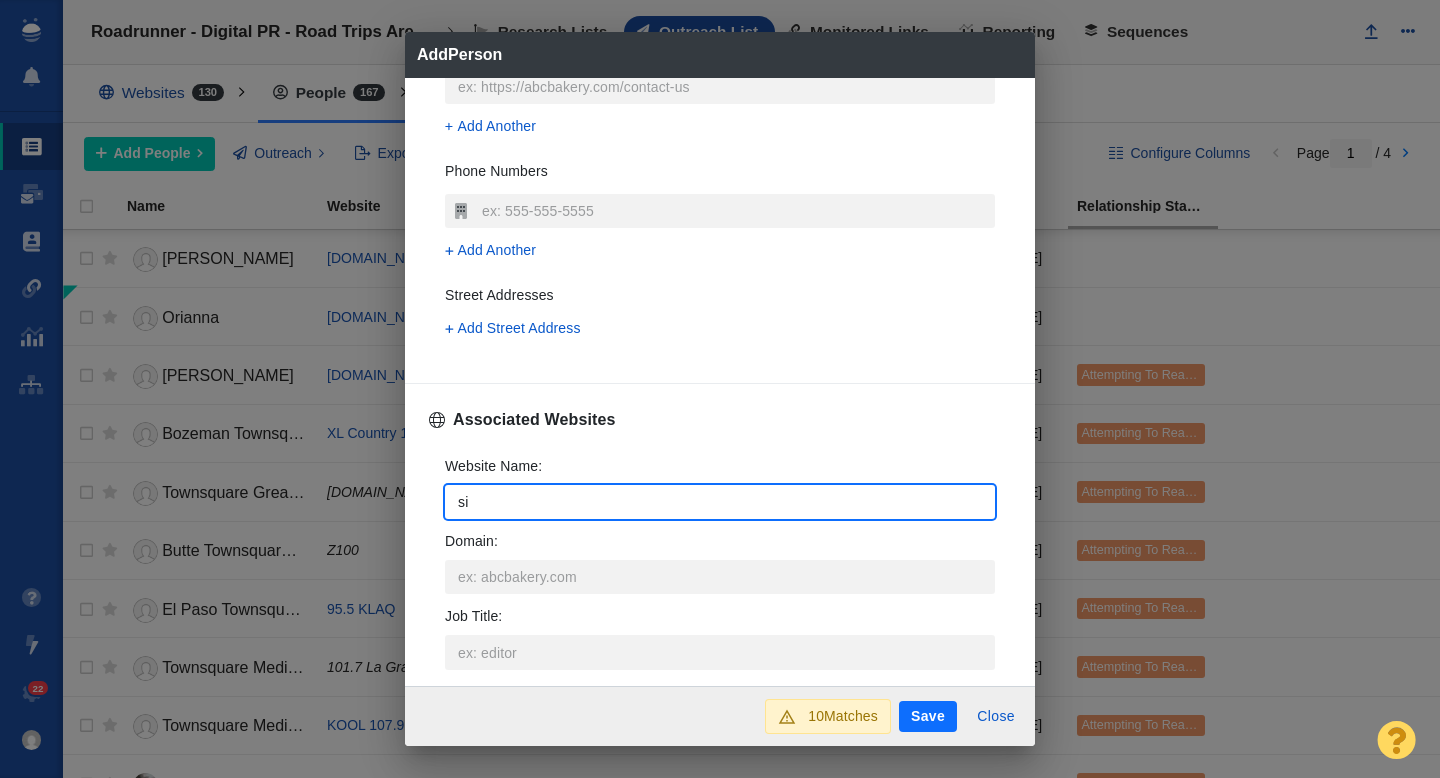 type on "sim" 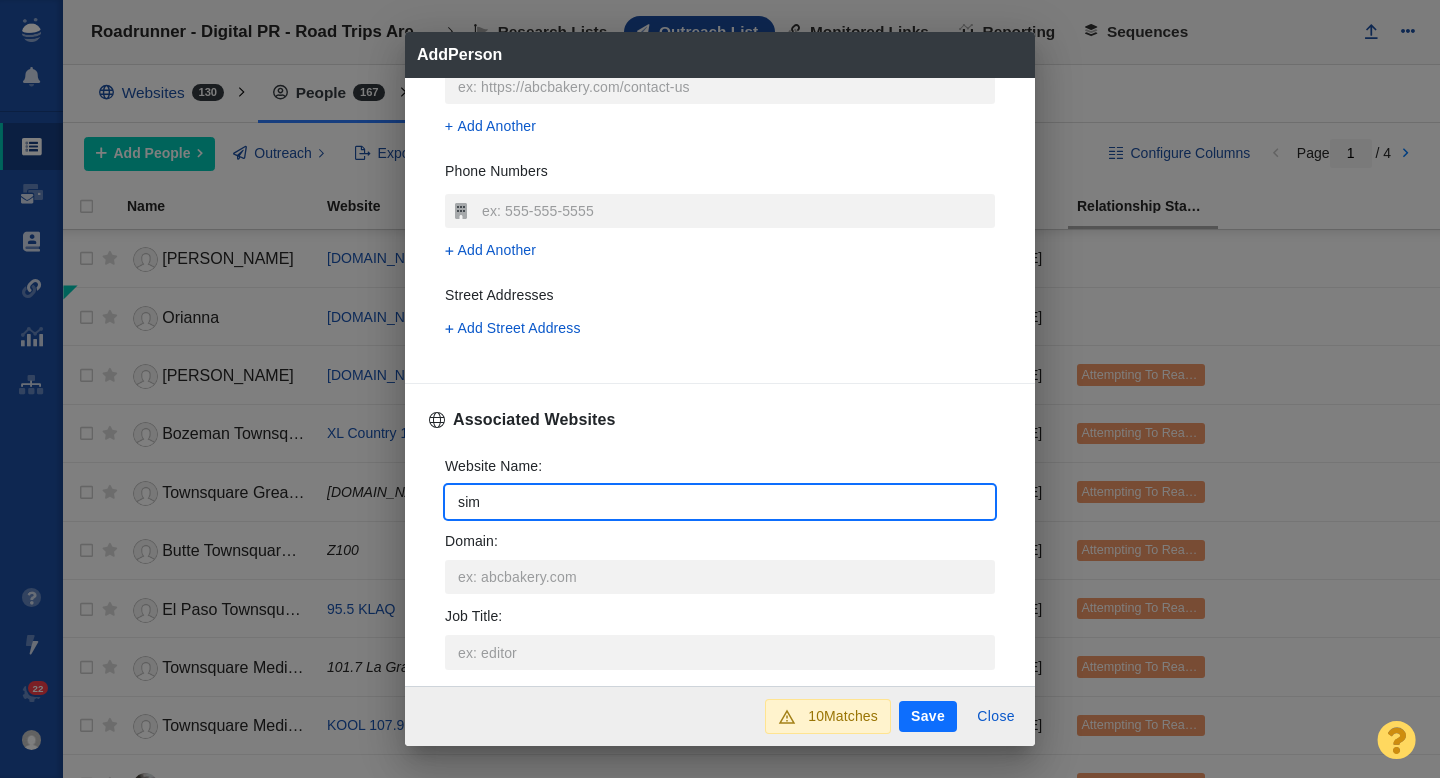 type on "simp" 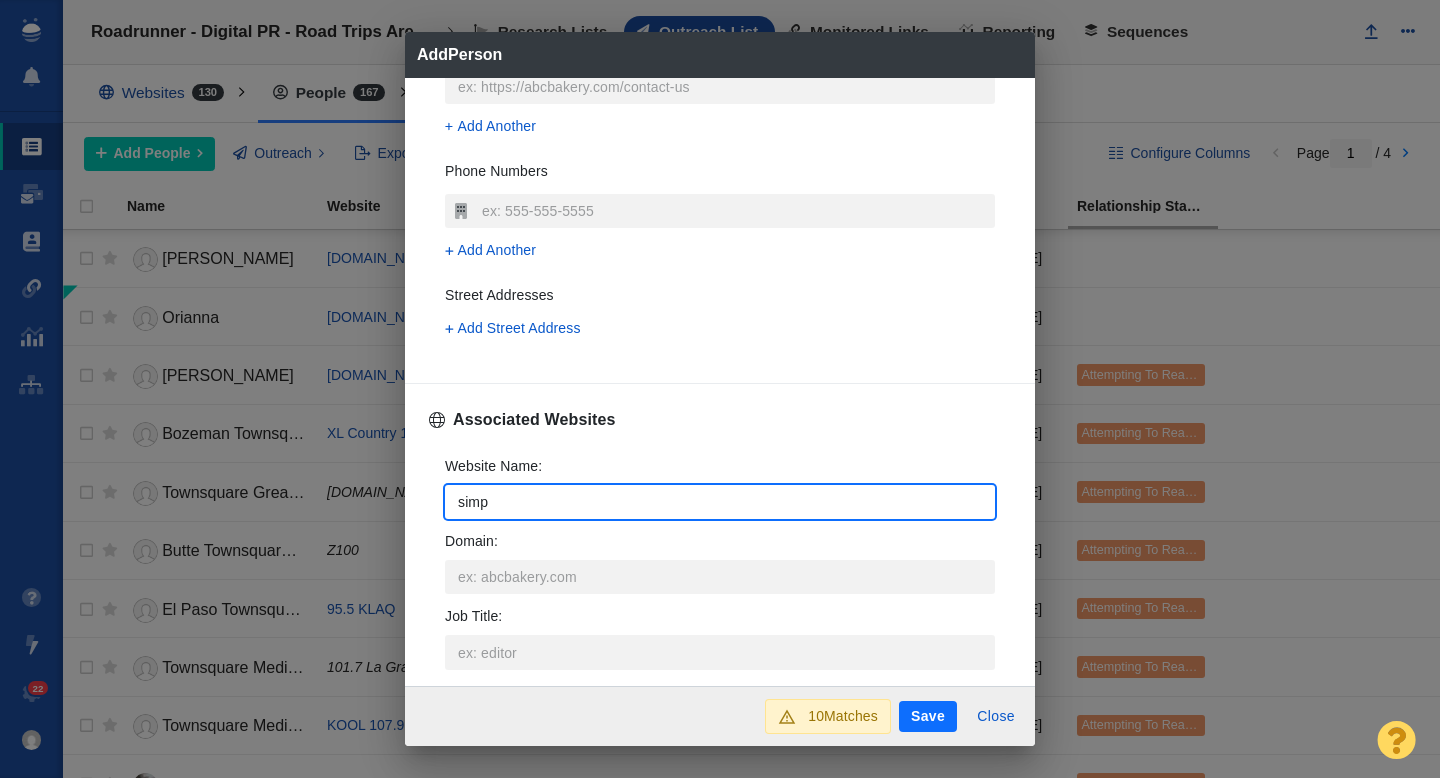 type on "simpl" 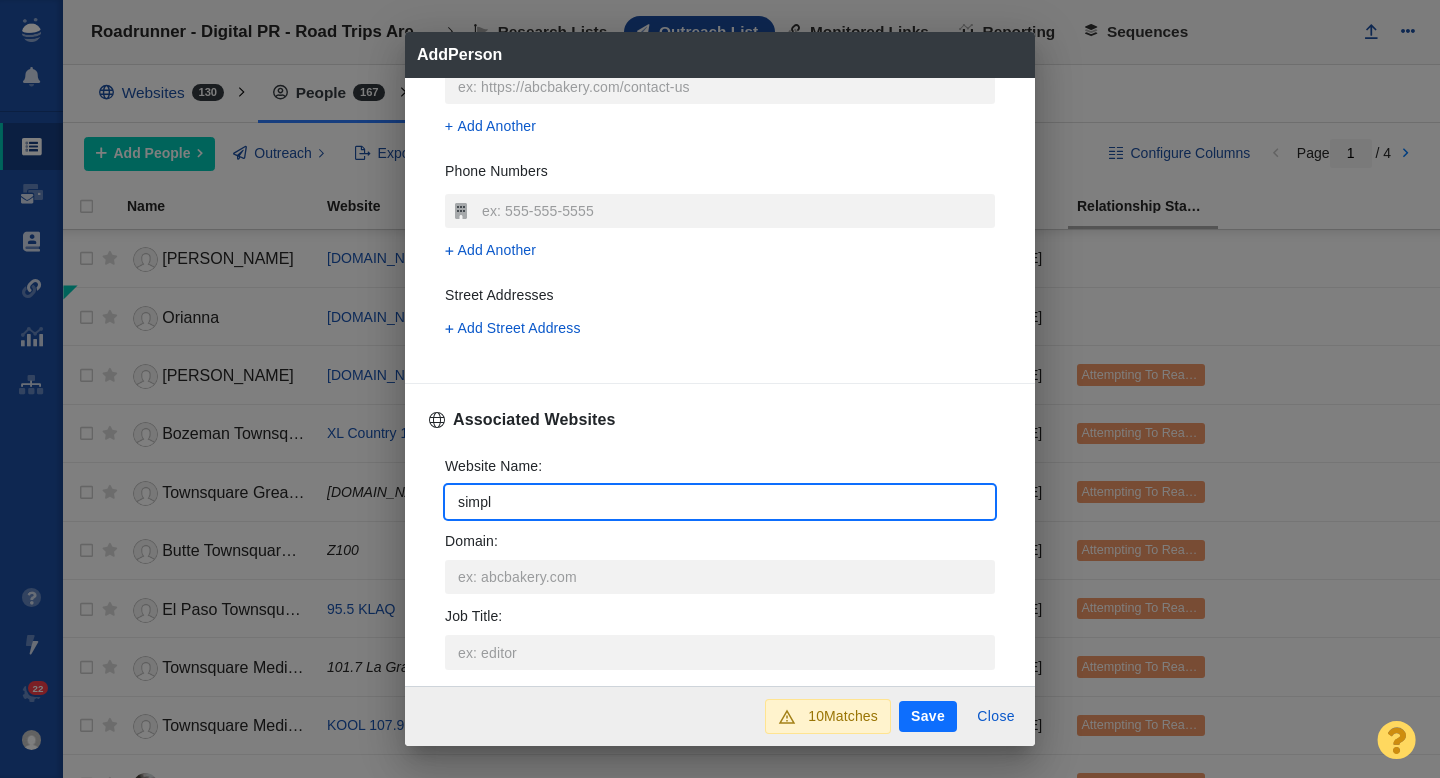 type on "simple" 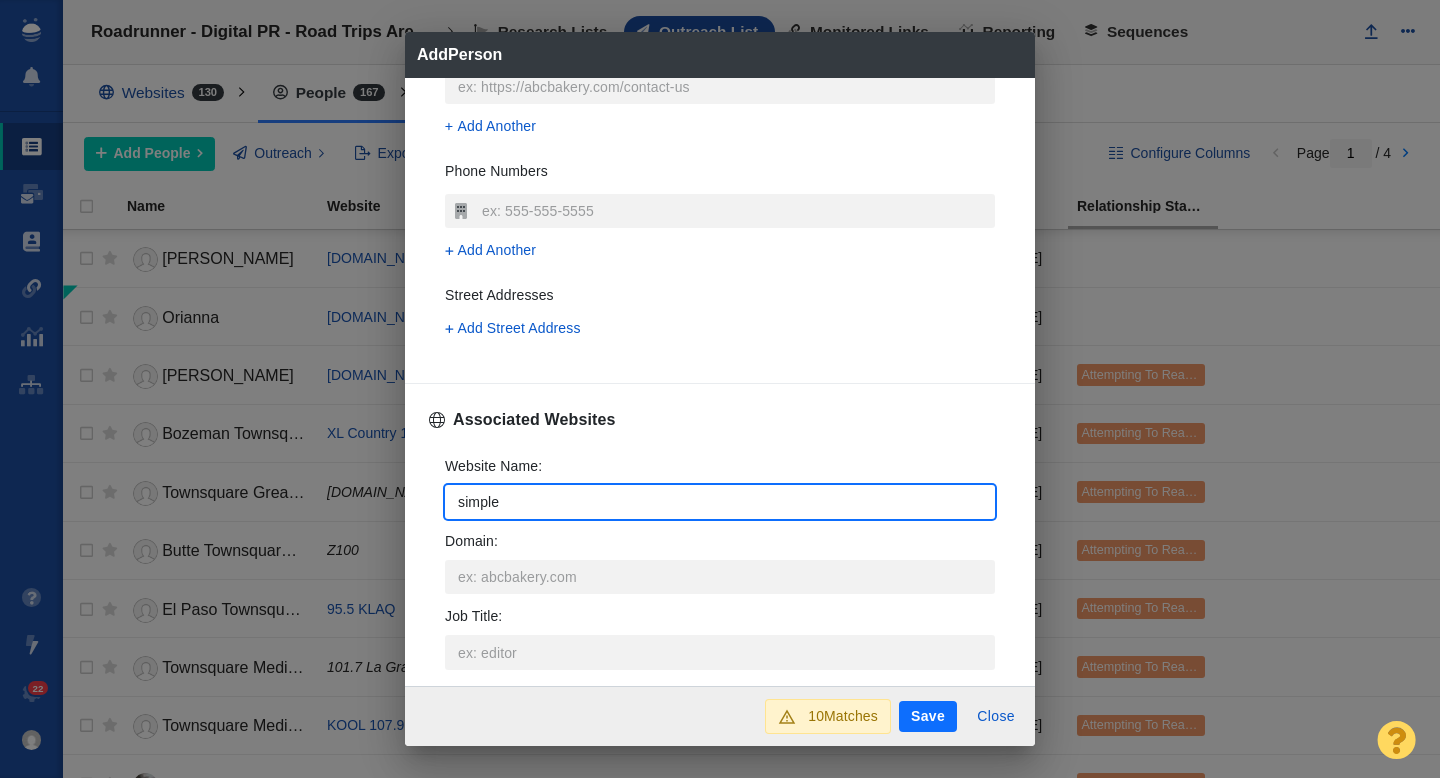 type on "x" 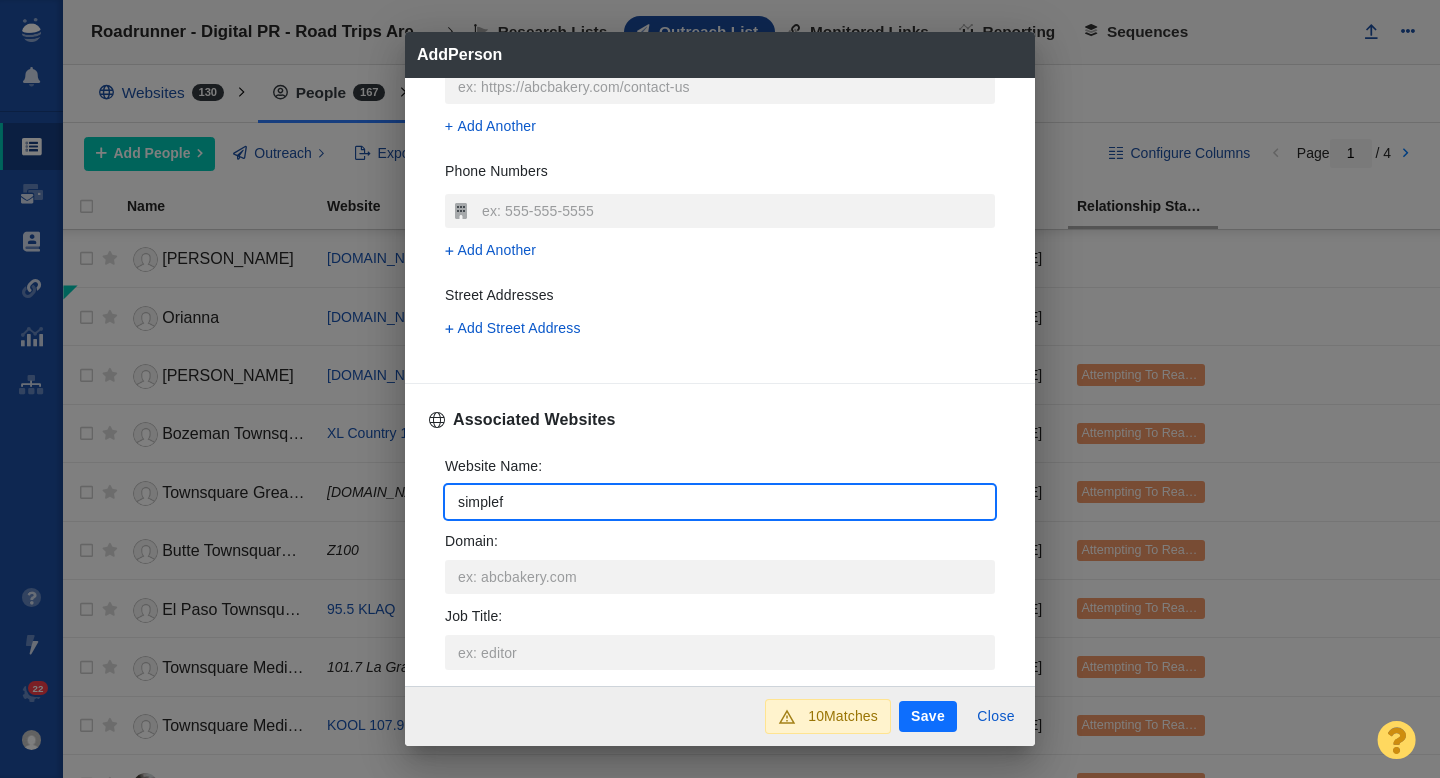 type on "simplefl" 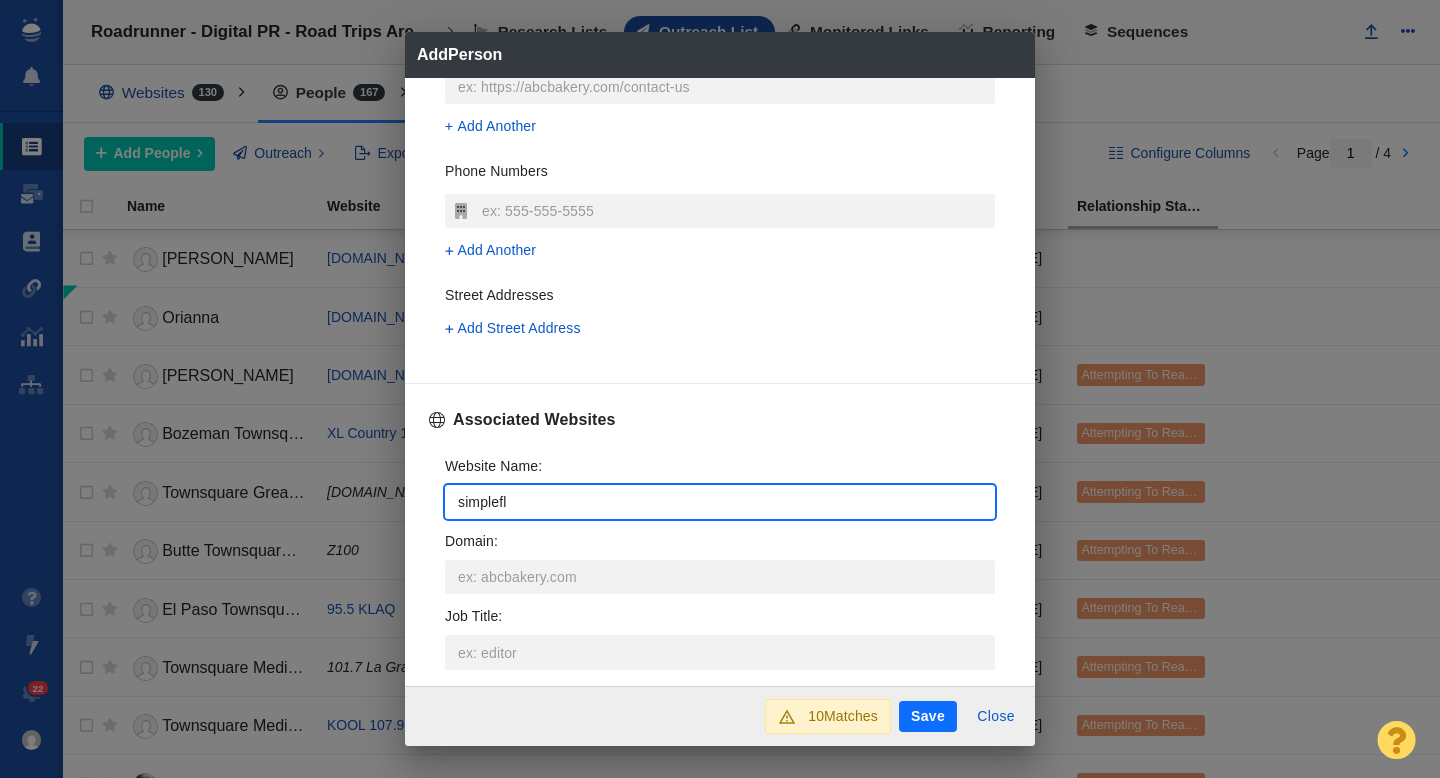 type on "x" 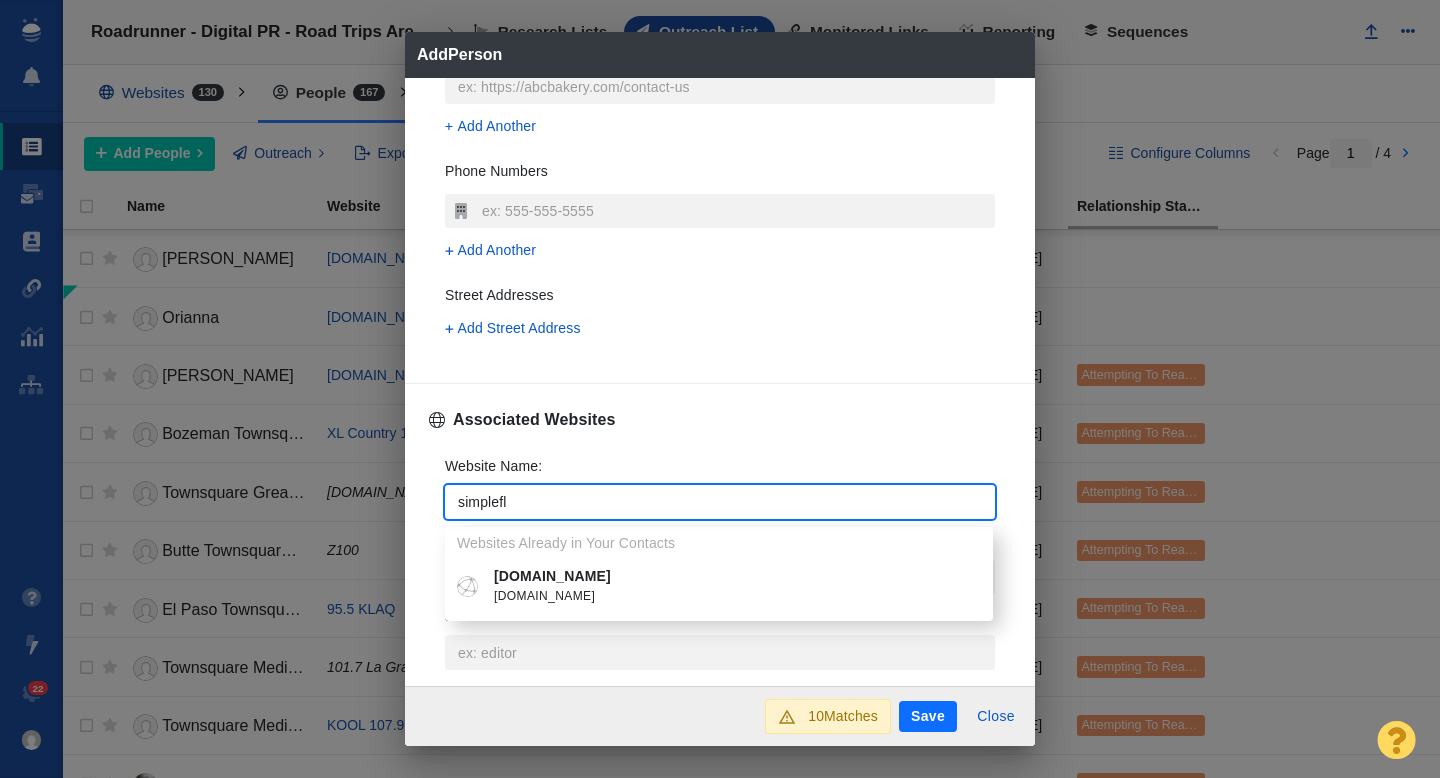 type on "simplefl" 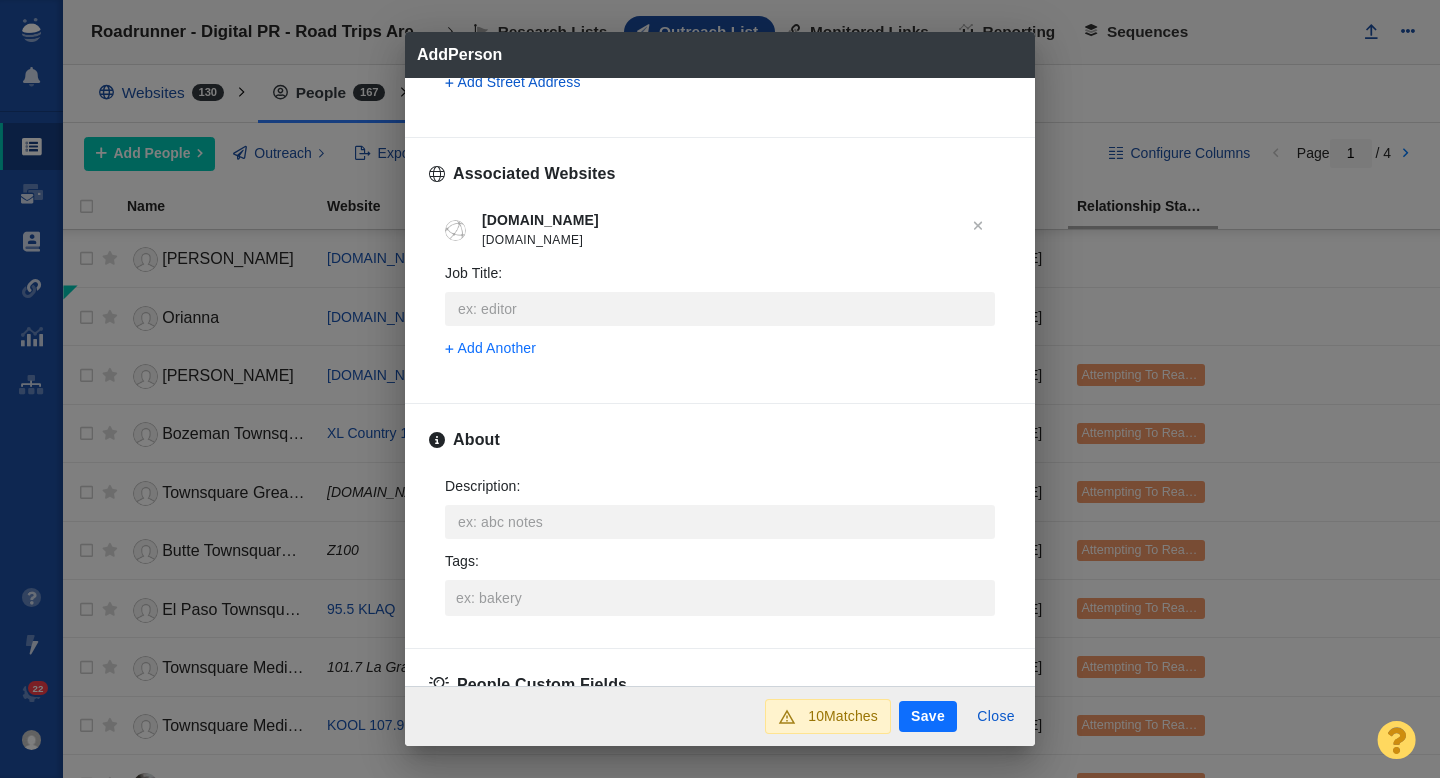 scroll, scrollTop: 751, scrollLeft: 0, axis: vertical 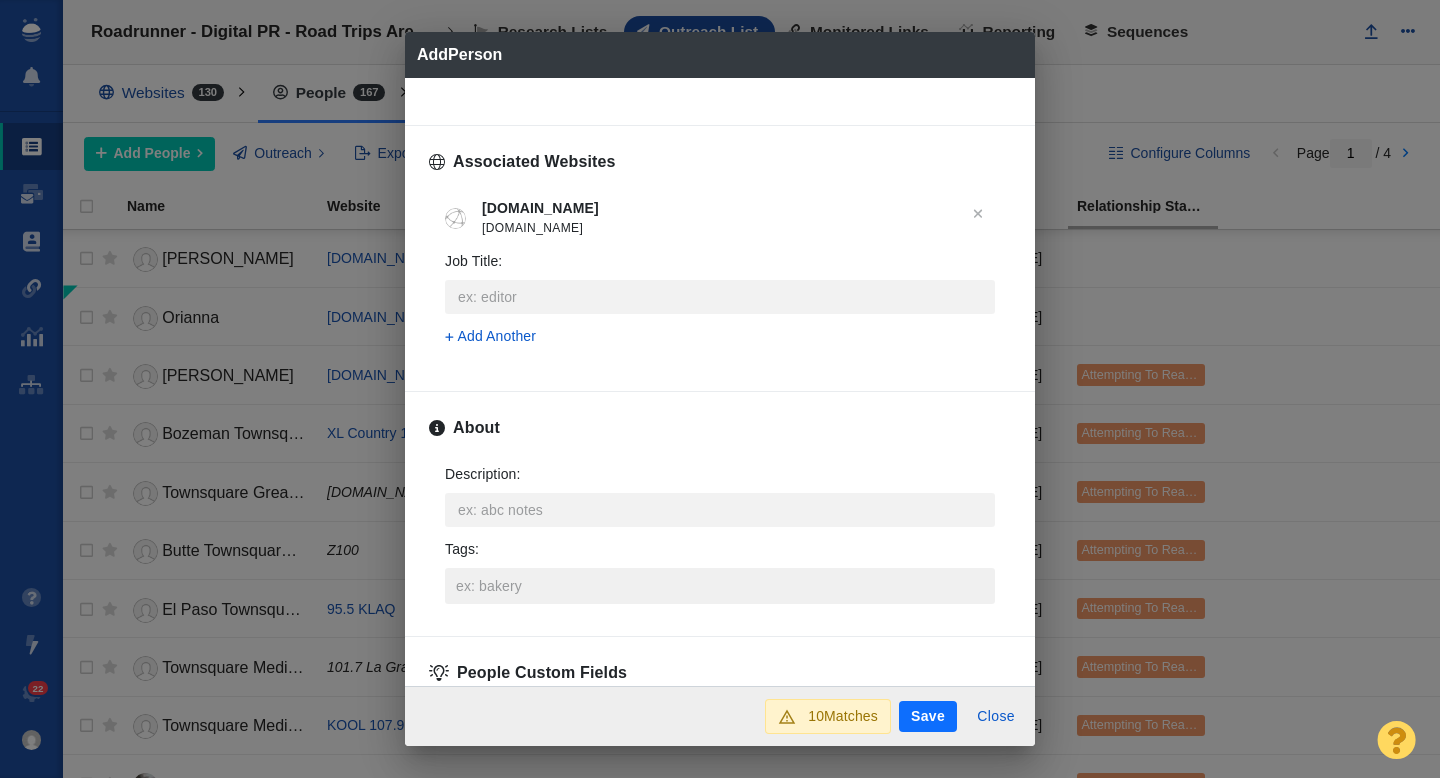 click on "Tags :" at bounding box center [720, 586] 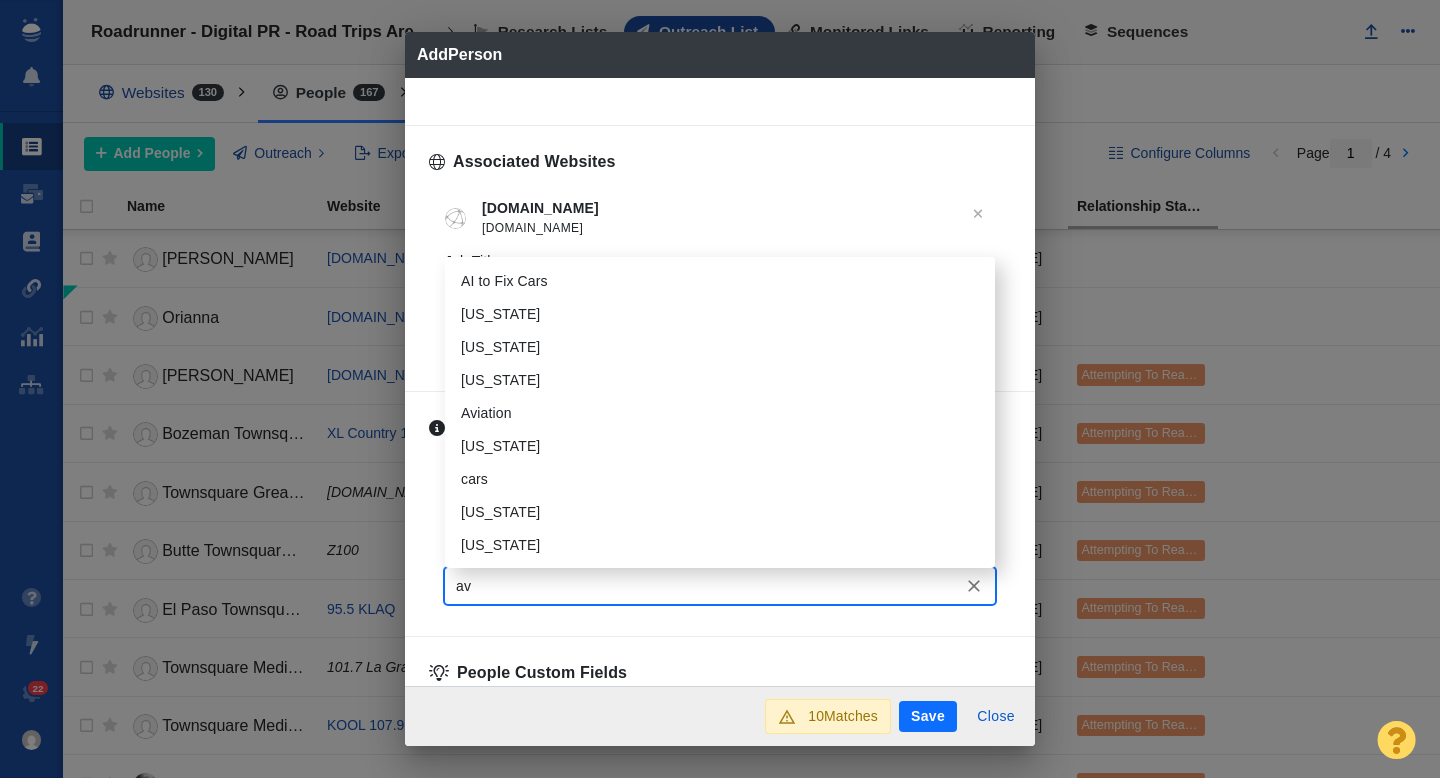 type on "avi" 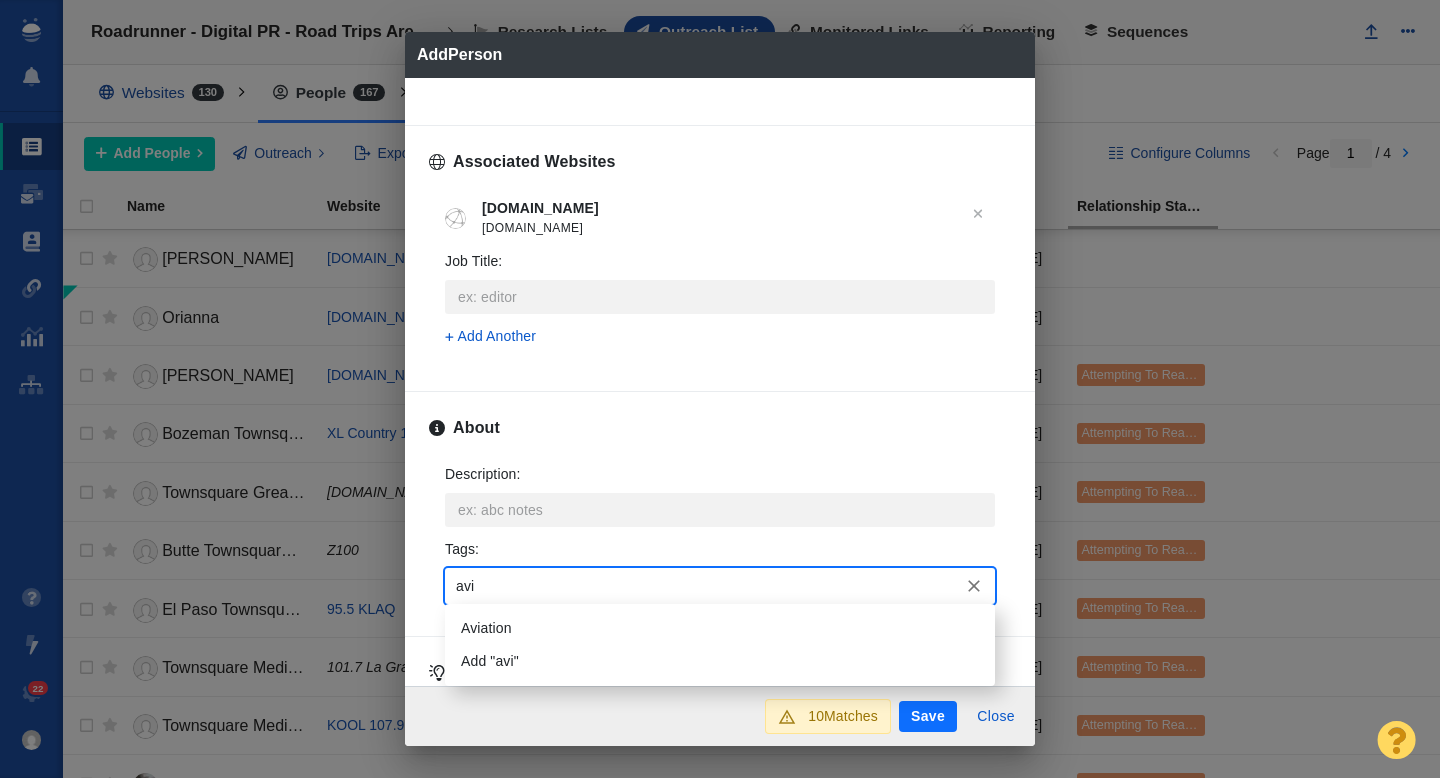 click on "Aviation" at bounding box center (720, 628) 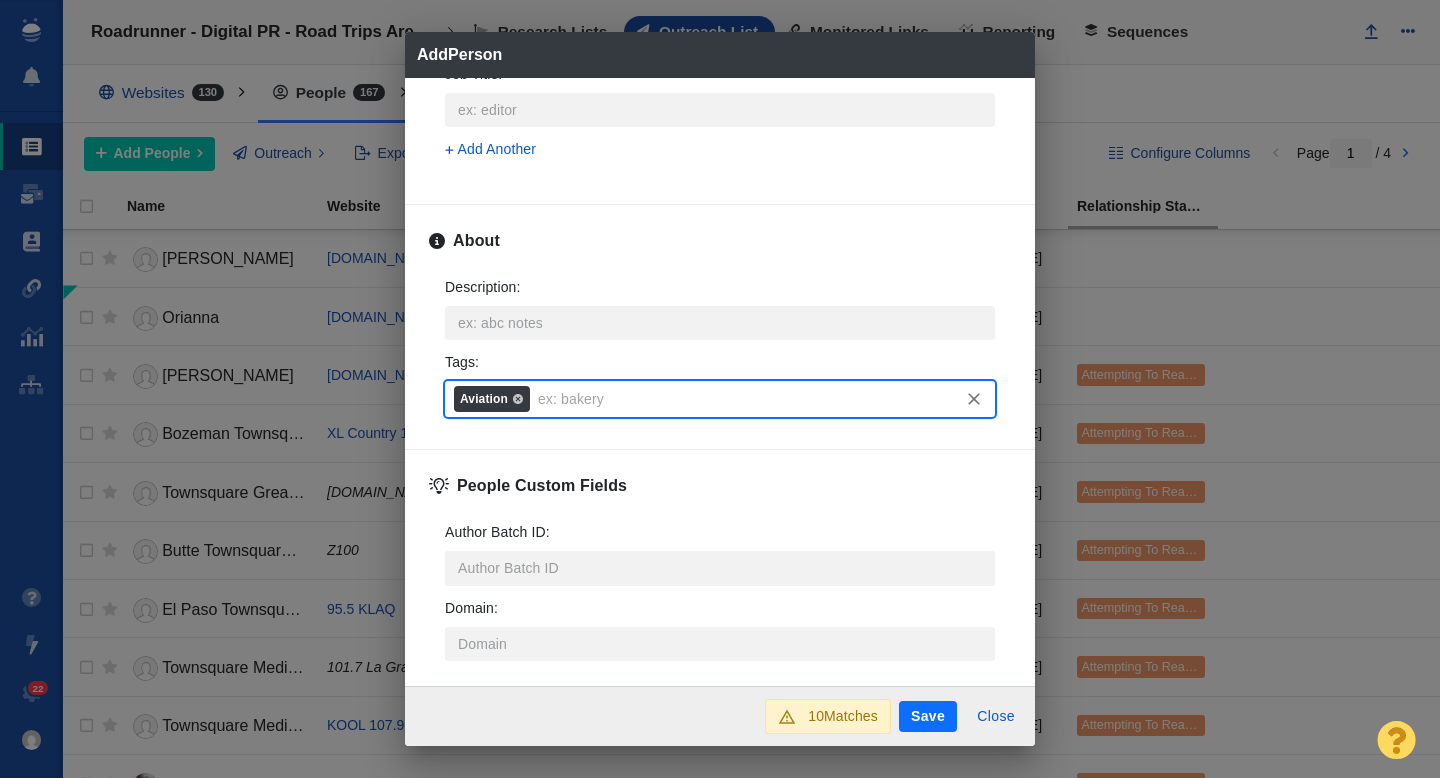 scroll, scrollTop: 989, scrollLeft: 0, axis: vertical 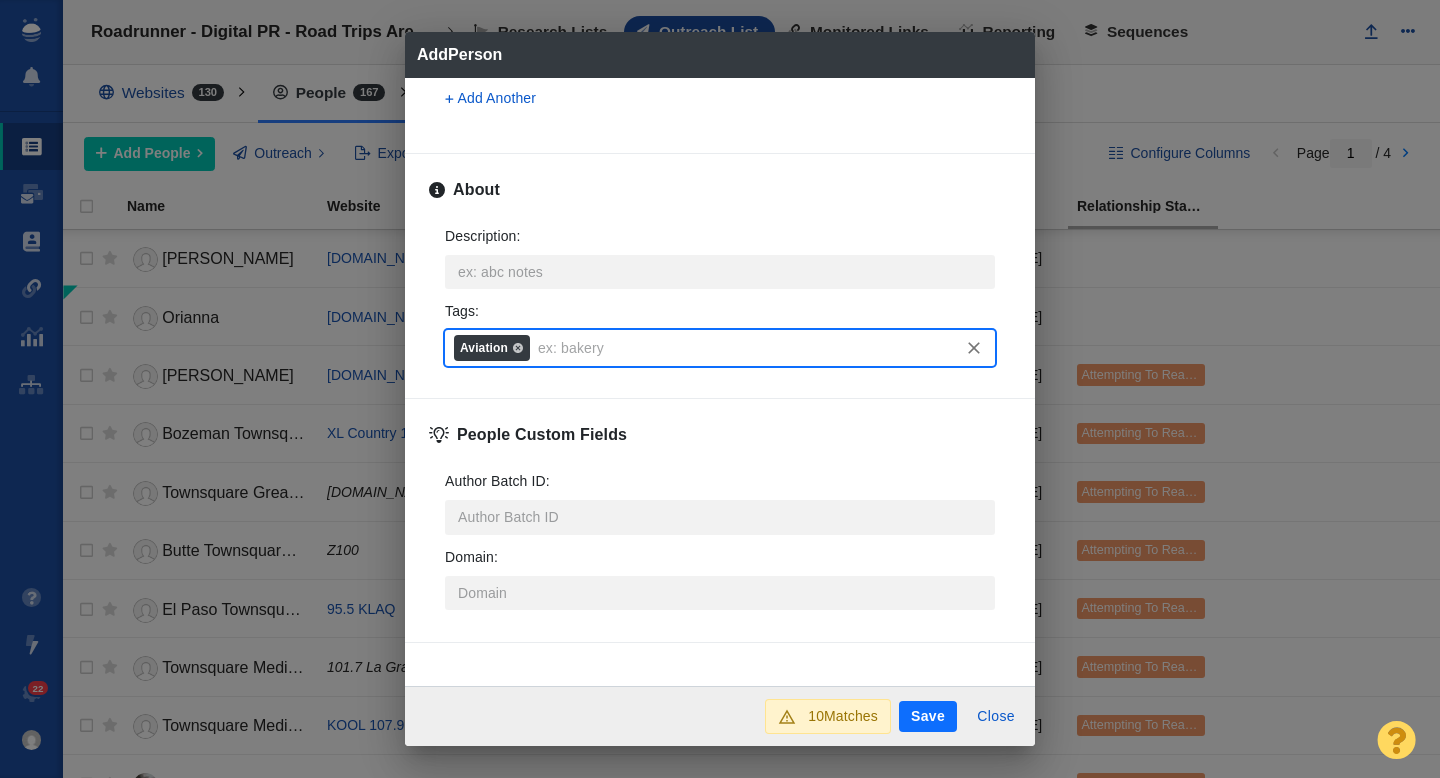 click on "Save" at bounding box center (928, 717) 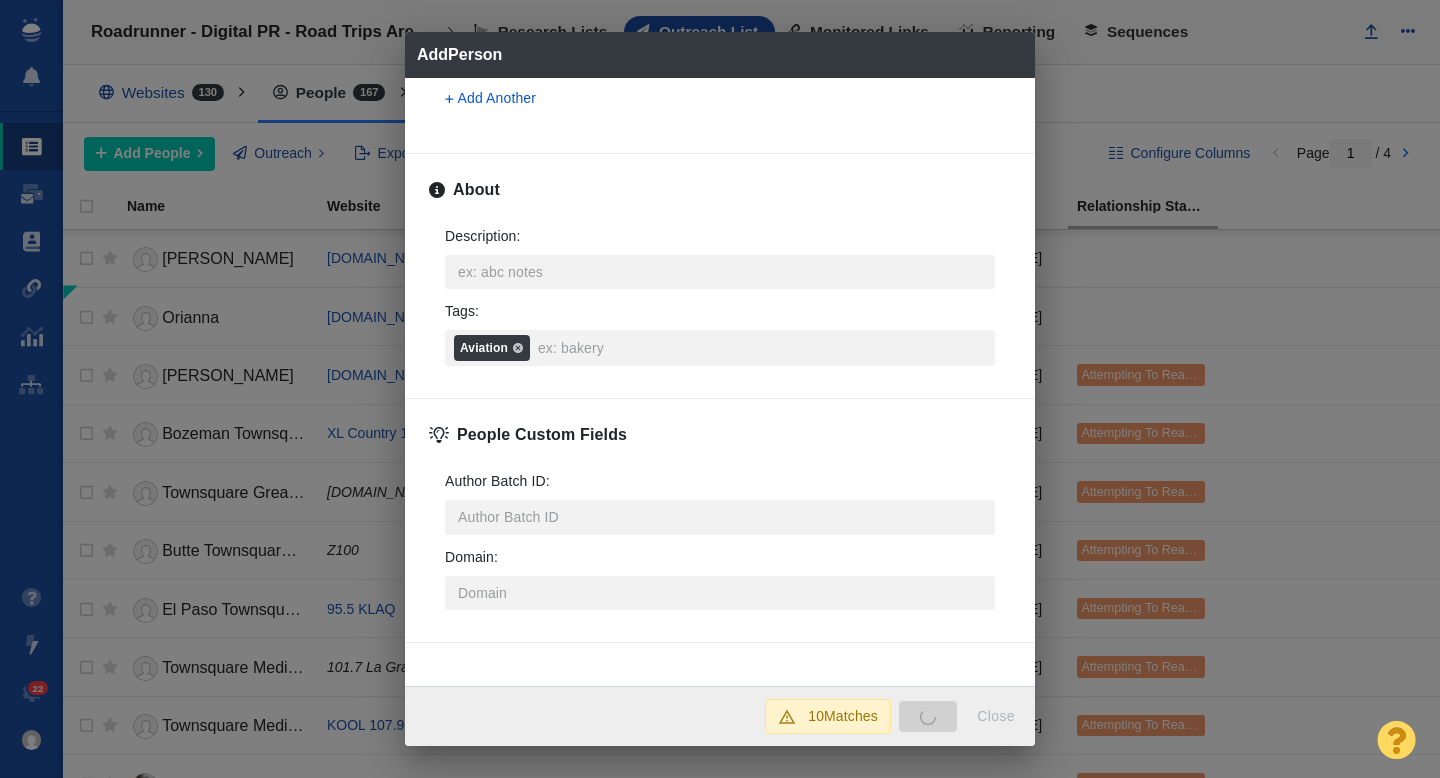type on "x" 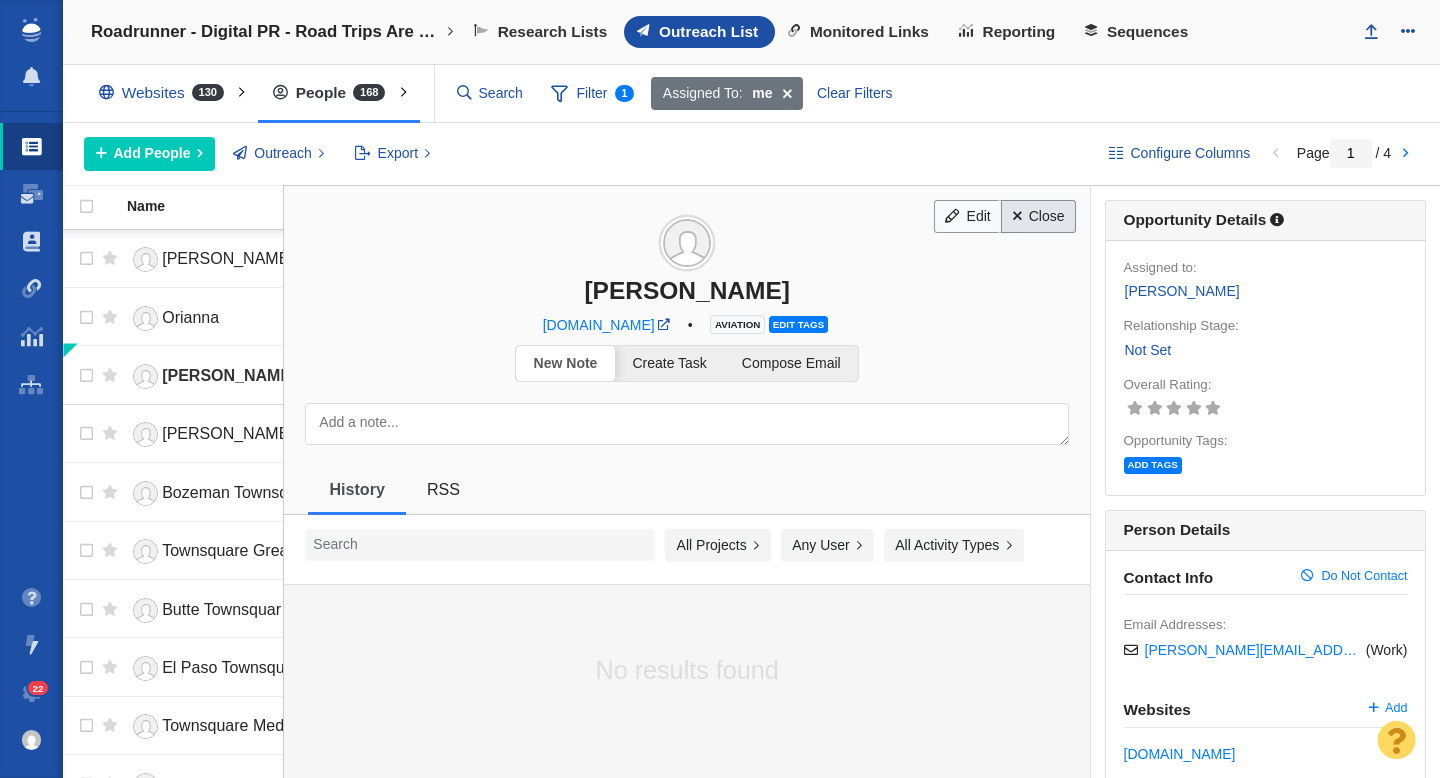 click on "Close" at bounding box center [1038, 217] 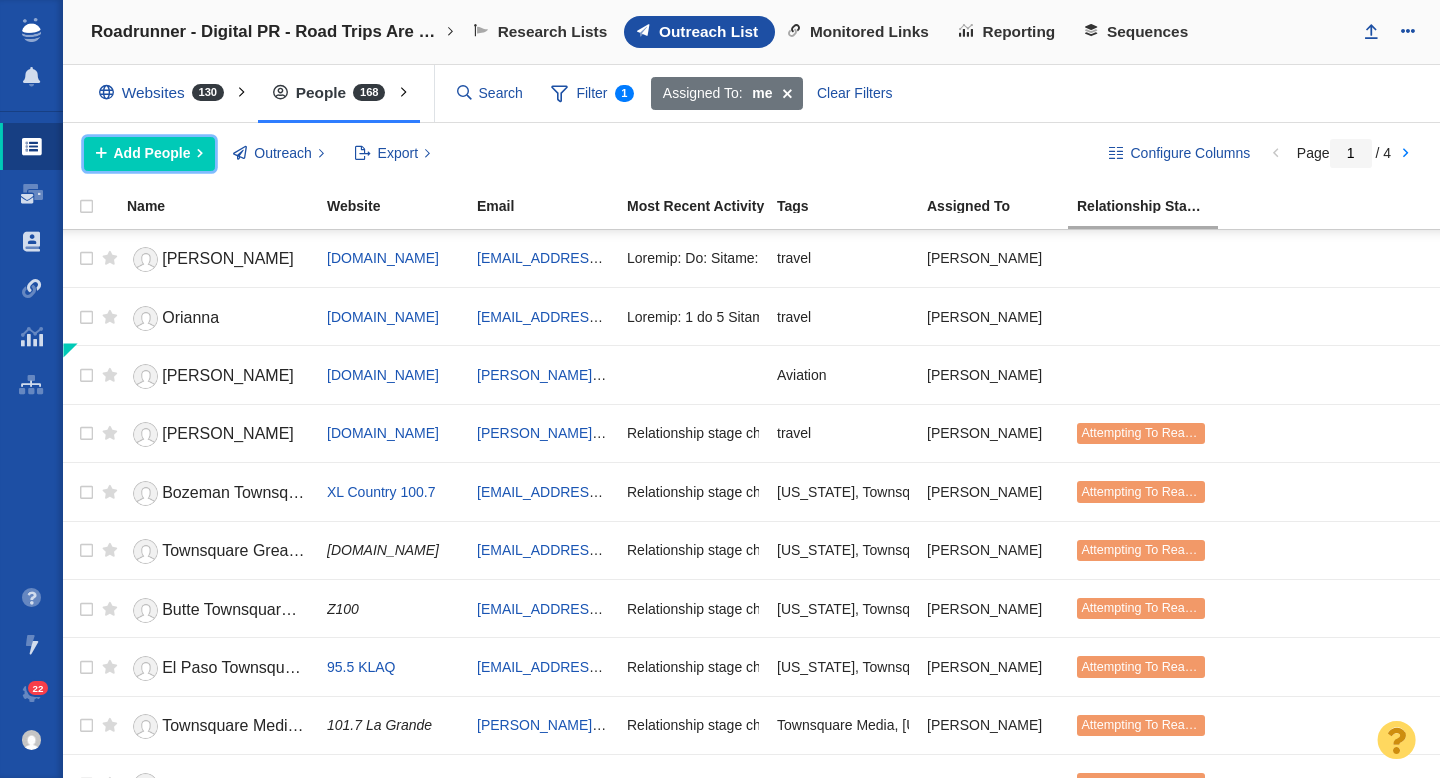 click on "Add People" at bounding box center (152, 153) 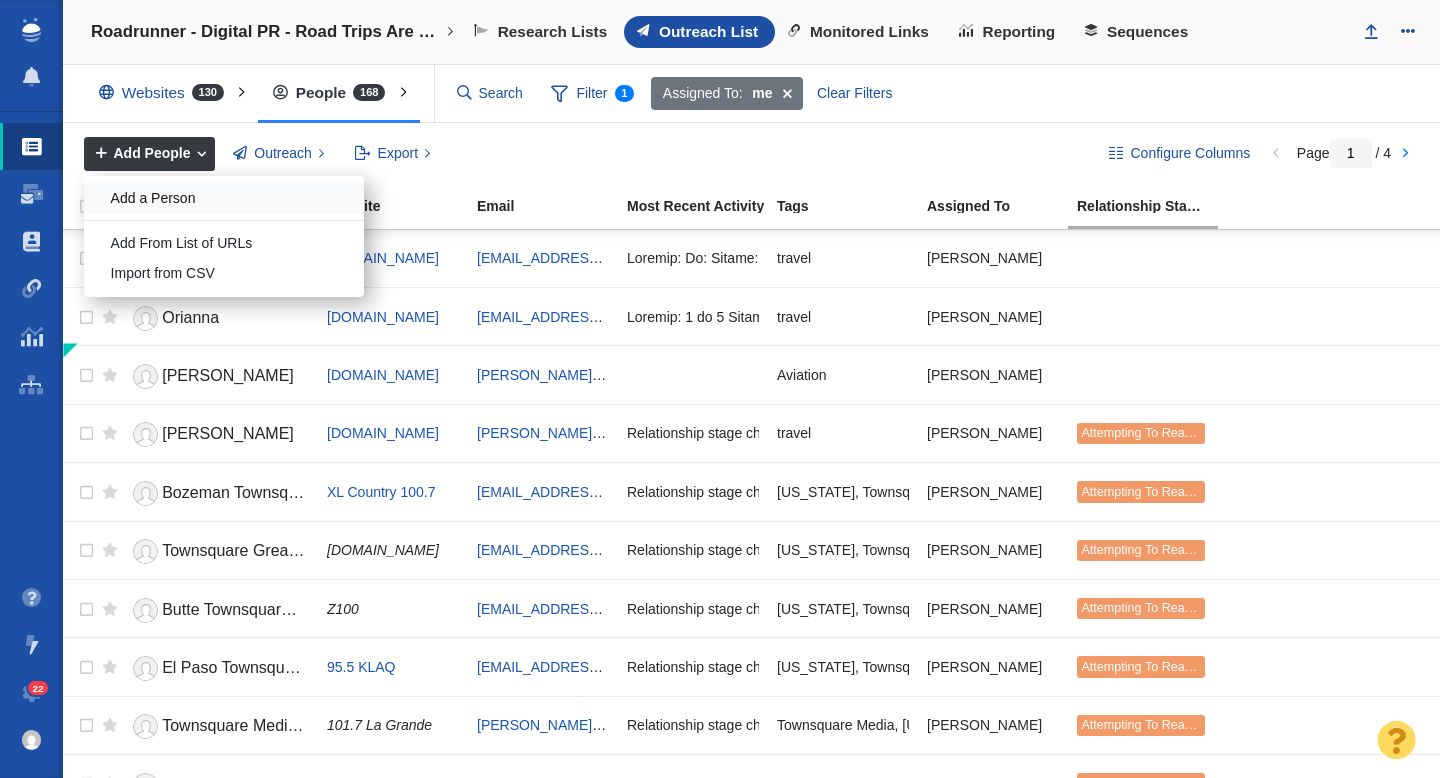 click on "Add a Person" at bounding box center (224, 198) 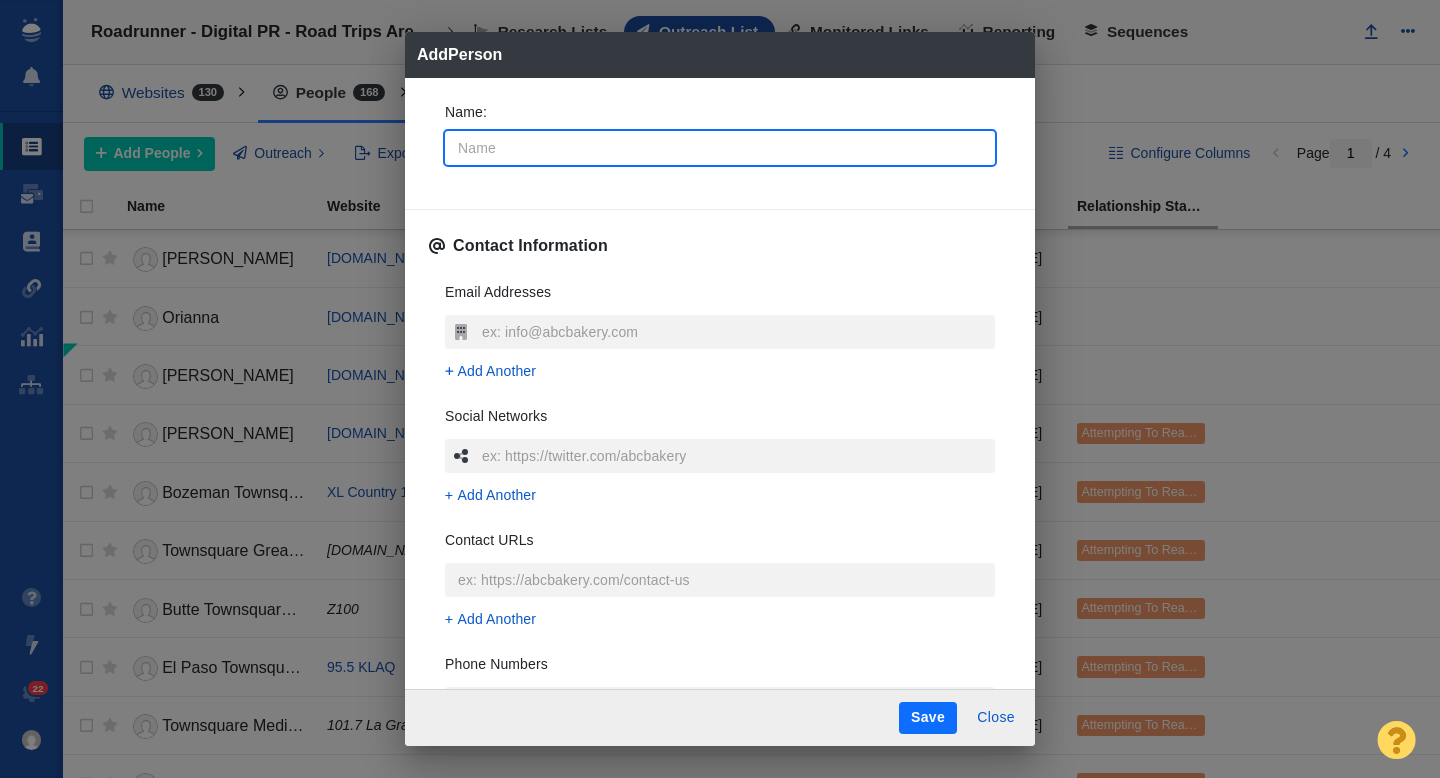 type on "T" 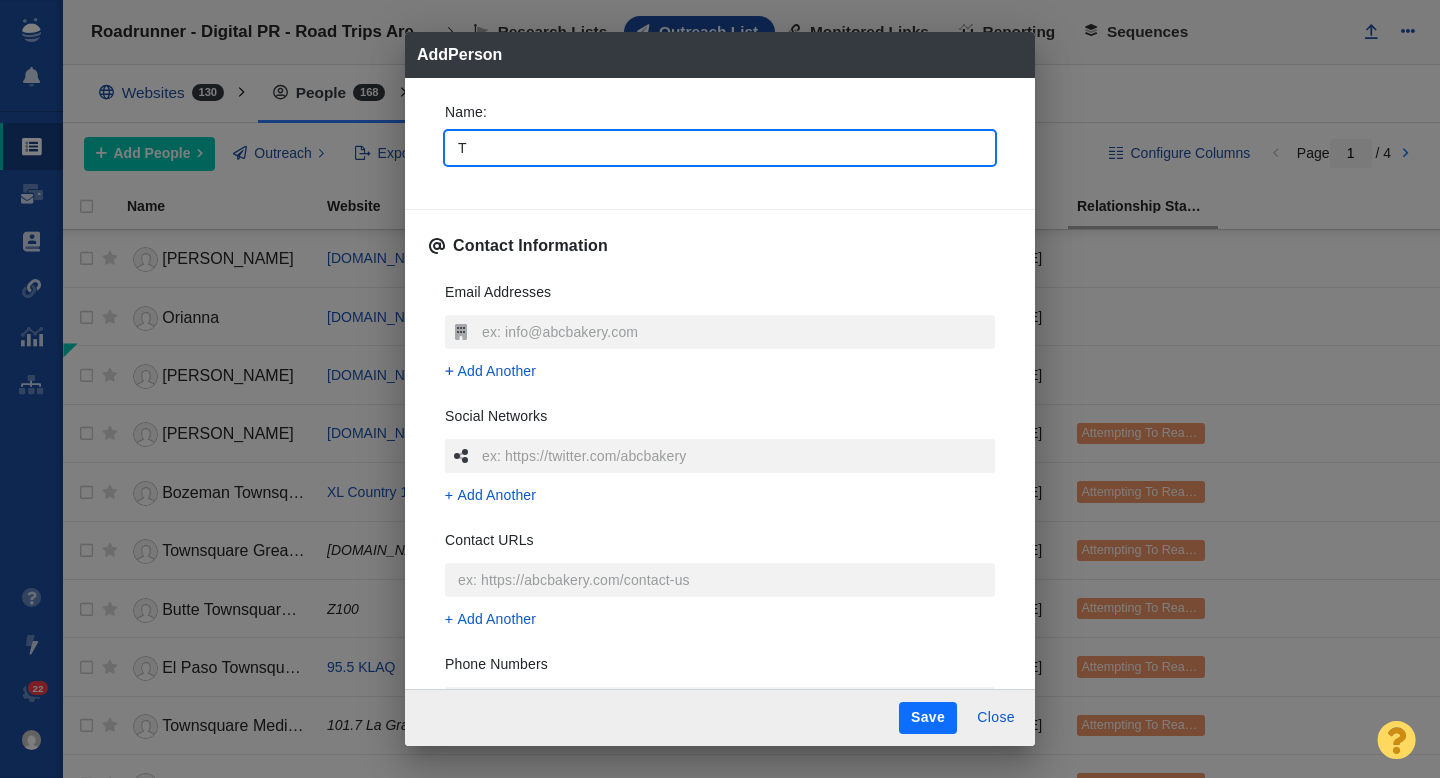 type on "x" 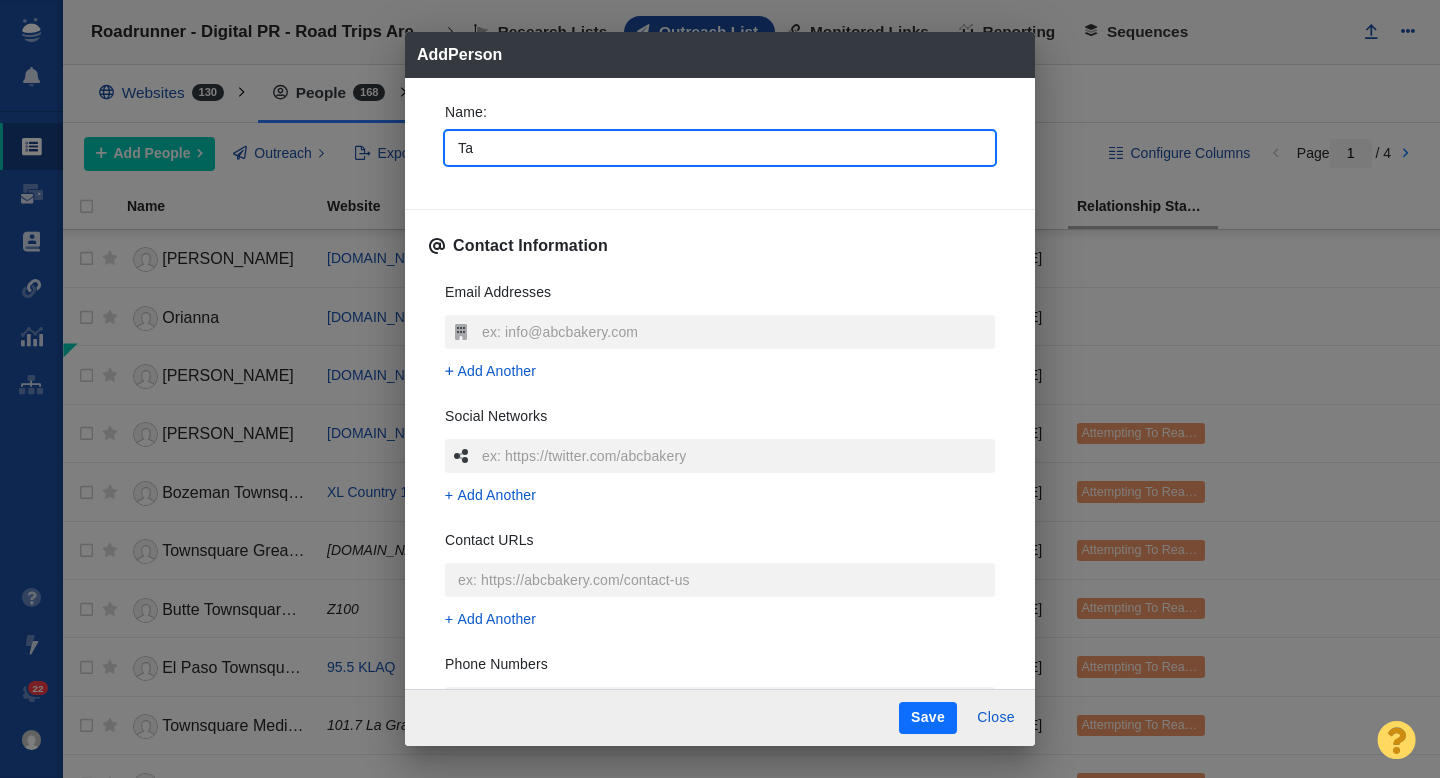 type on "Tay" 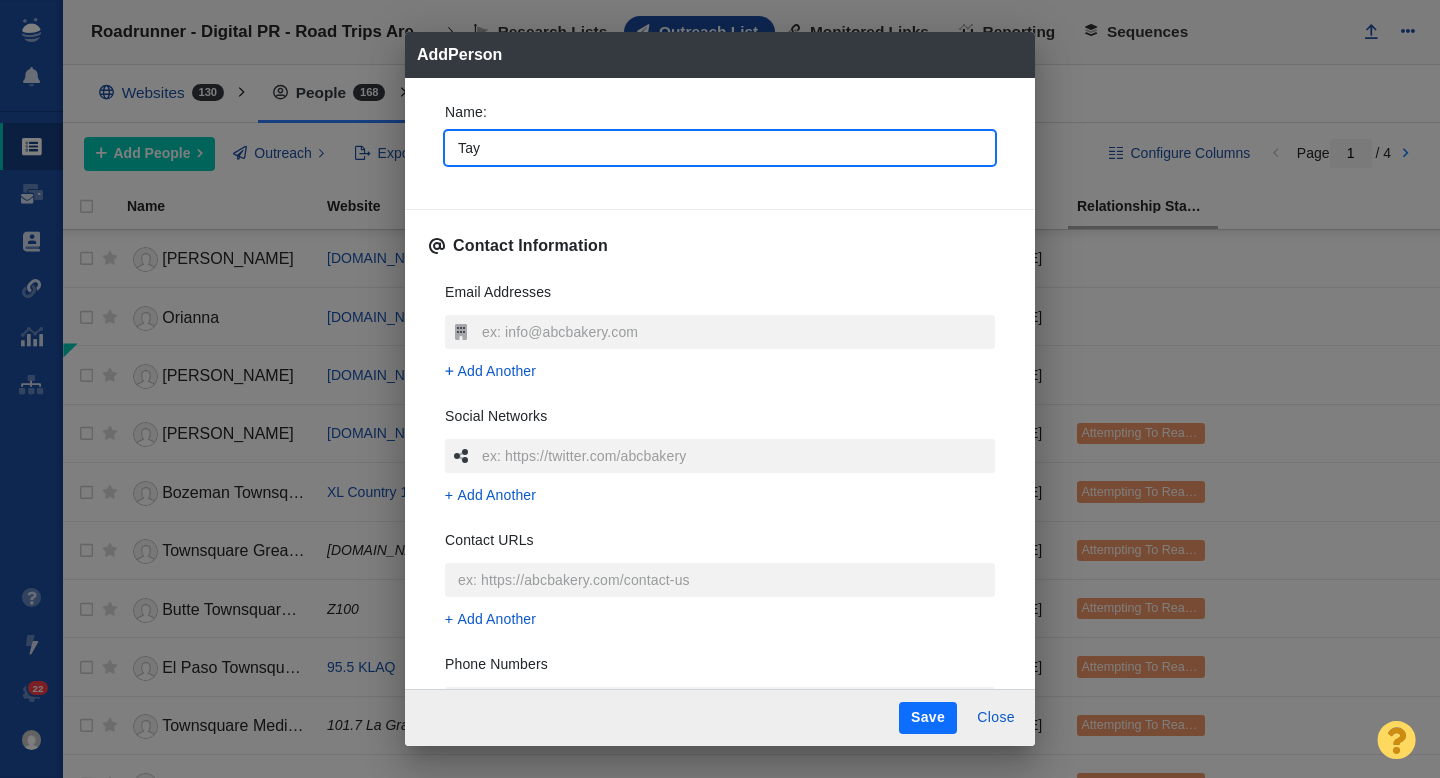 type on "Tayl" 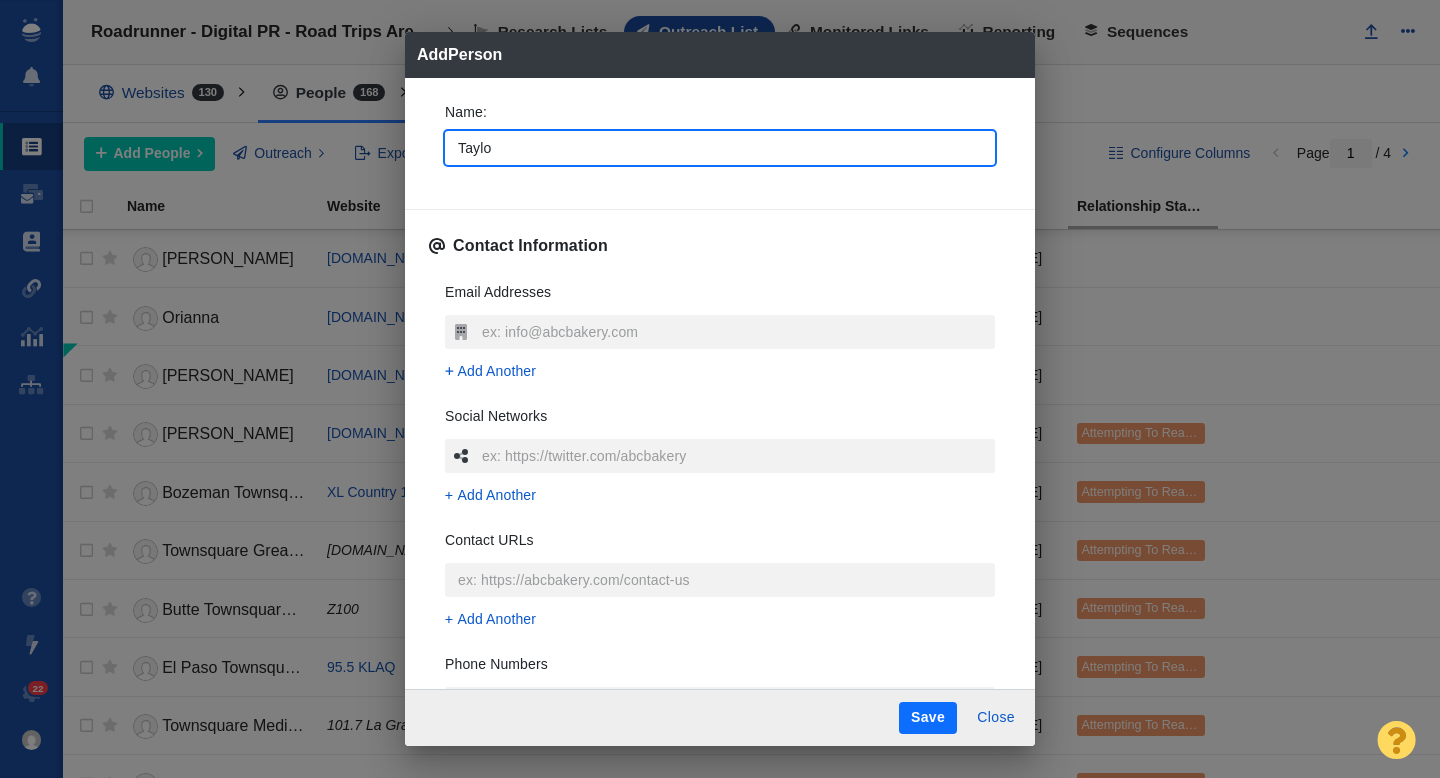 type on "Taylor" 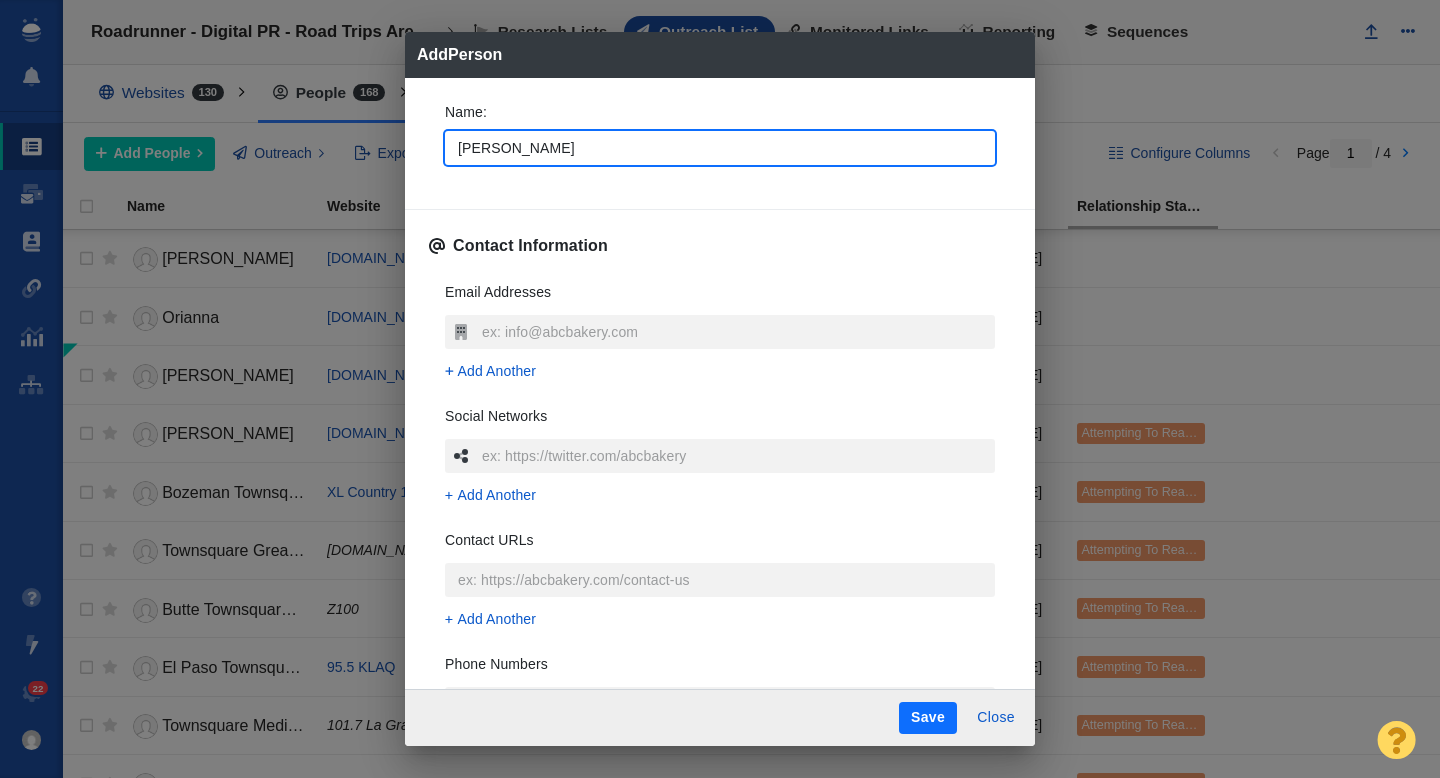type on "x" 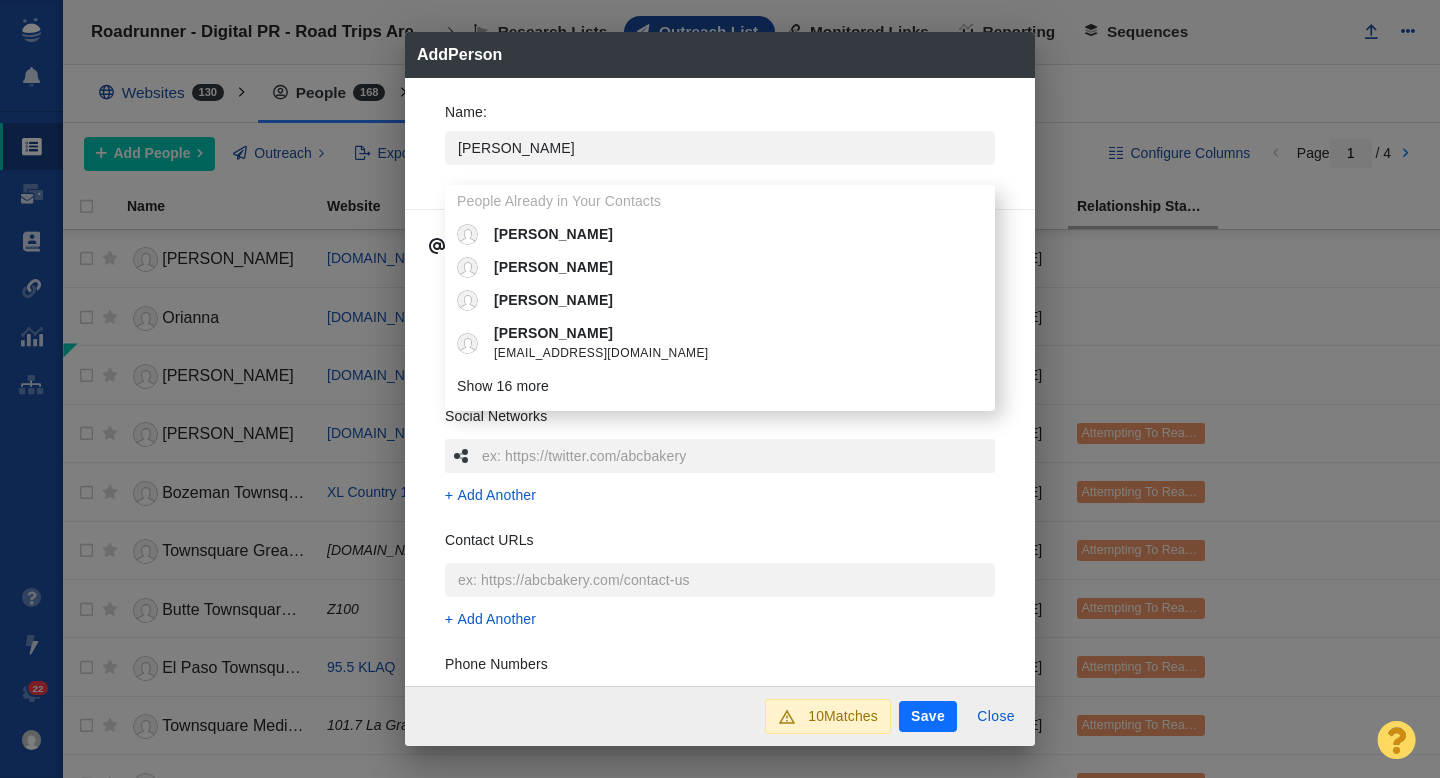 click on "Name : Taylor People Already in Your Contacts Taylor Taylor Taylor Taylor taylortomita93@gmail.com Taylor Taylor Anderson taylor@inman.com Taylor Andrews Taylor.Andrews@voxmedia.com Taylor Avalos tavalos@sjcoe.net Taylor Blatchford tblatchford@seattletimes.com Taylor Bowen taylor@bowenfilms.net Taylor Delandro tdelandro@newsnationnow.com TAYLOR DUNGJENBLADE STAFF WRITER Taylor Freitas taylorfreit@gmail.com Taylor Girtman taylor.girtman@kxan.com Taylor Hernandez taylor.hernandez@hearst.com Taylor Herzlich therzlich@nypost.com Taylor Joelle Designs Taylor Knight taylor.knight@wwlp.com Taylor Leamey tleamey@cnet.com Taylor Lewis Show 16 more Contact Information Email Addresses Add Another Social Networks Add Another Contact URLs Add Another Phone Numbers Add Another Street Addresses Add Street Address Associated Websites Website Name : Domain : Job Title : Add Another About Description : x Tags : People Custom Fields Author Batch ID : Domain :" at bounding box center [720, 382] 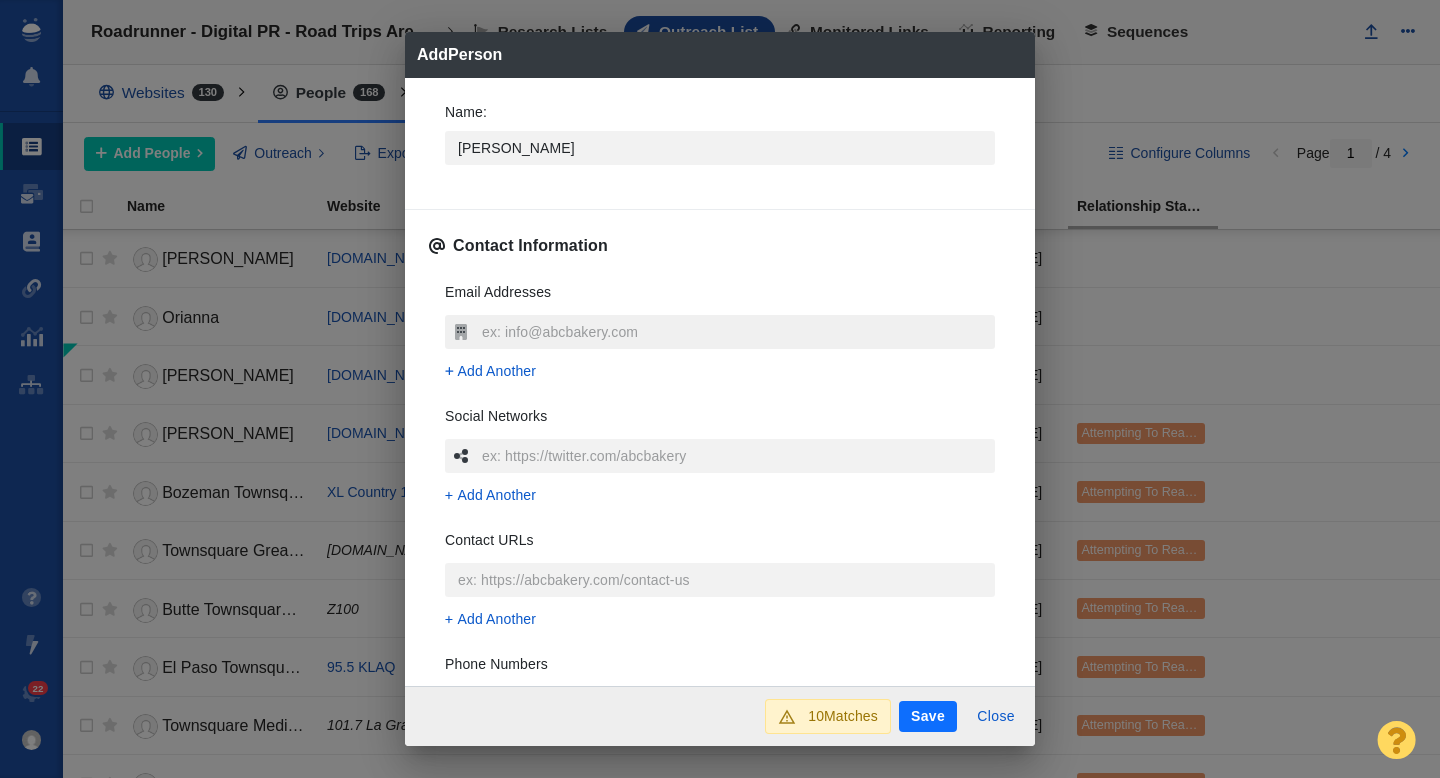 click at bounding box center [736, 332] 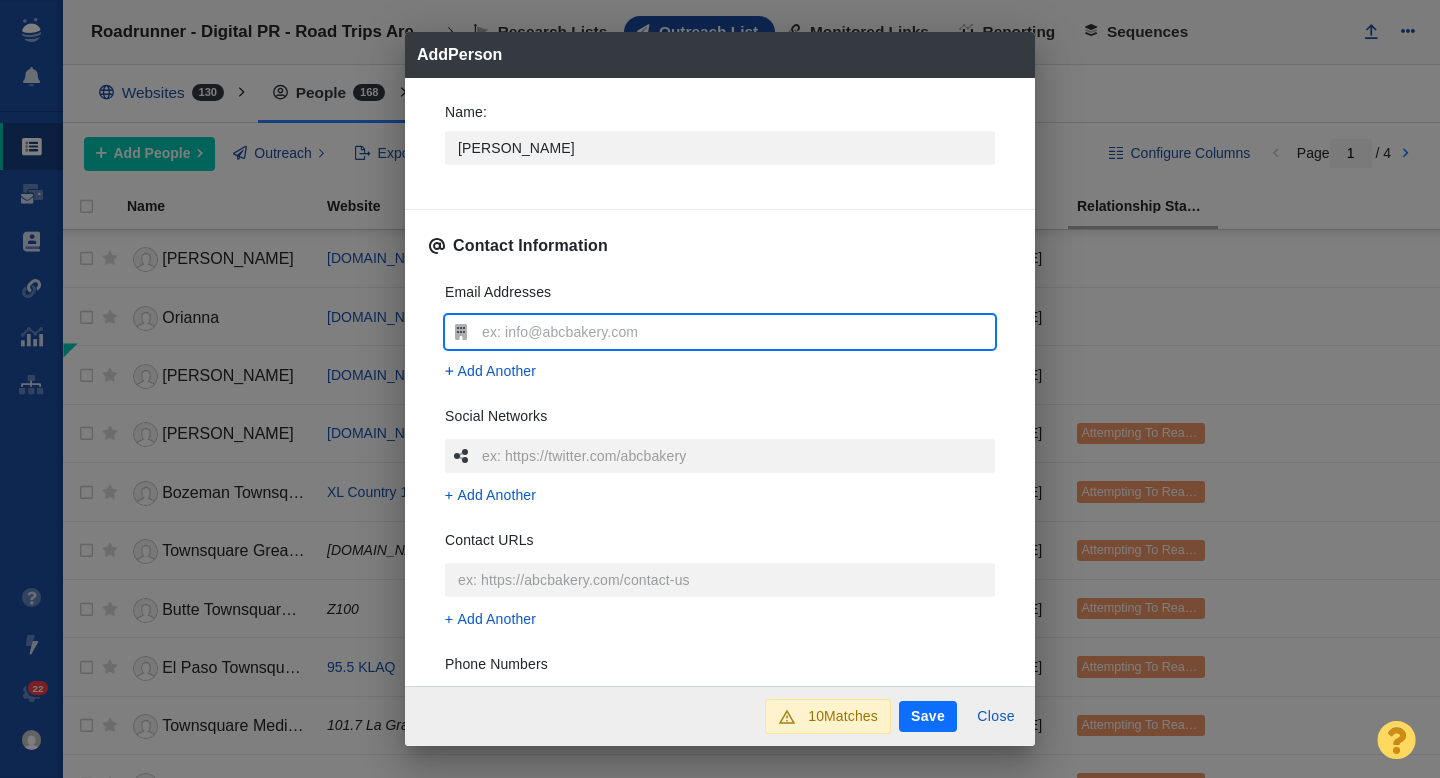 type on "trains@insider.com" 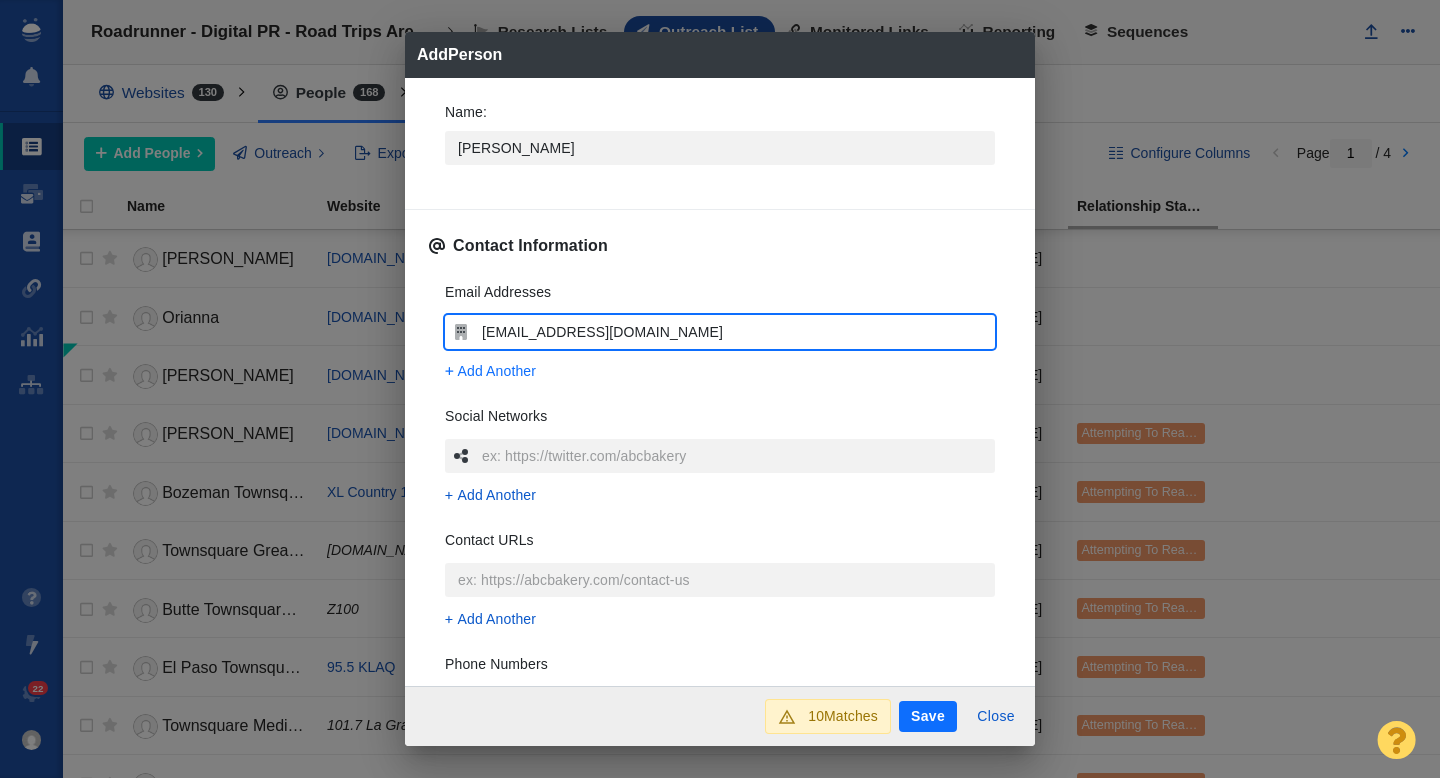 type on "x" 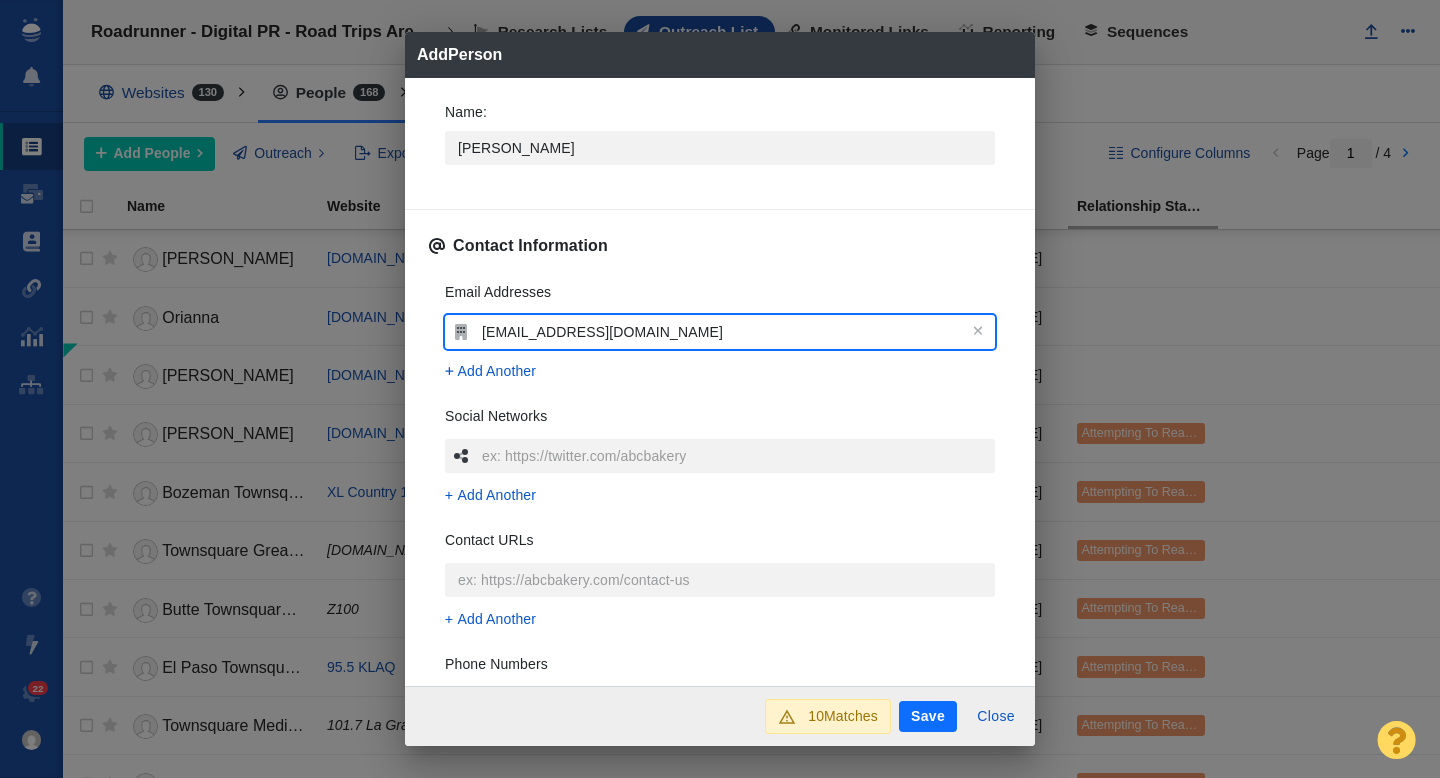 type on "trains@insider.com" 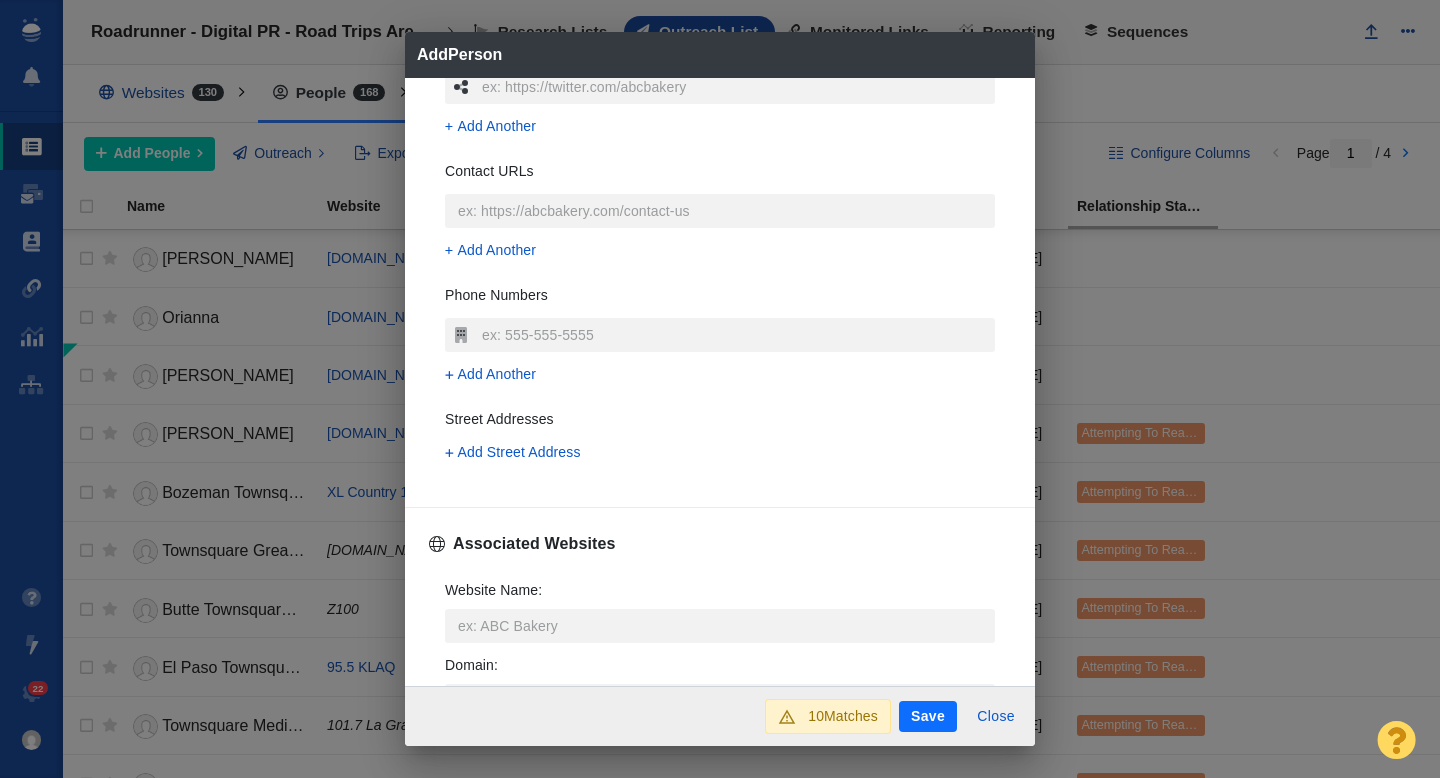 scroll, scrollTop: 389, scrollLeft: 0, axis: vertical 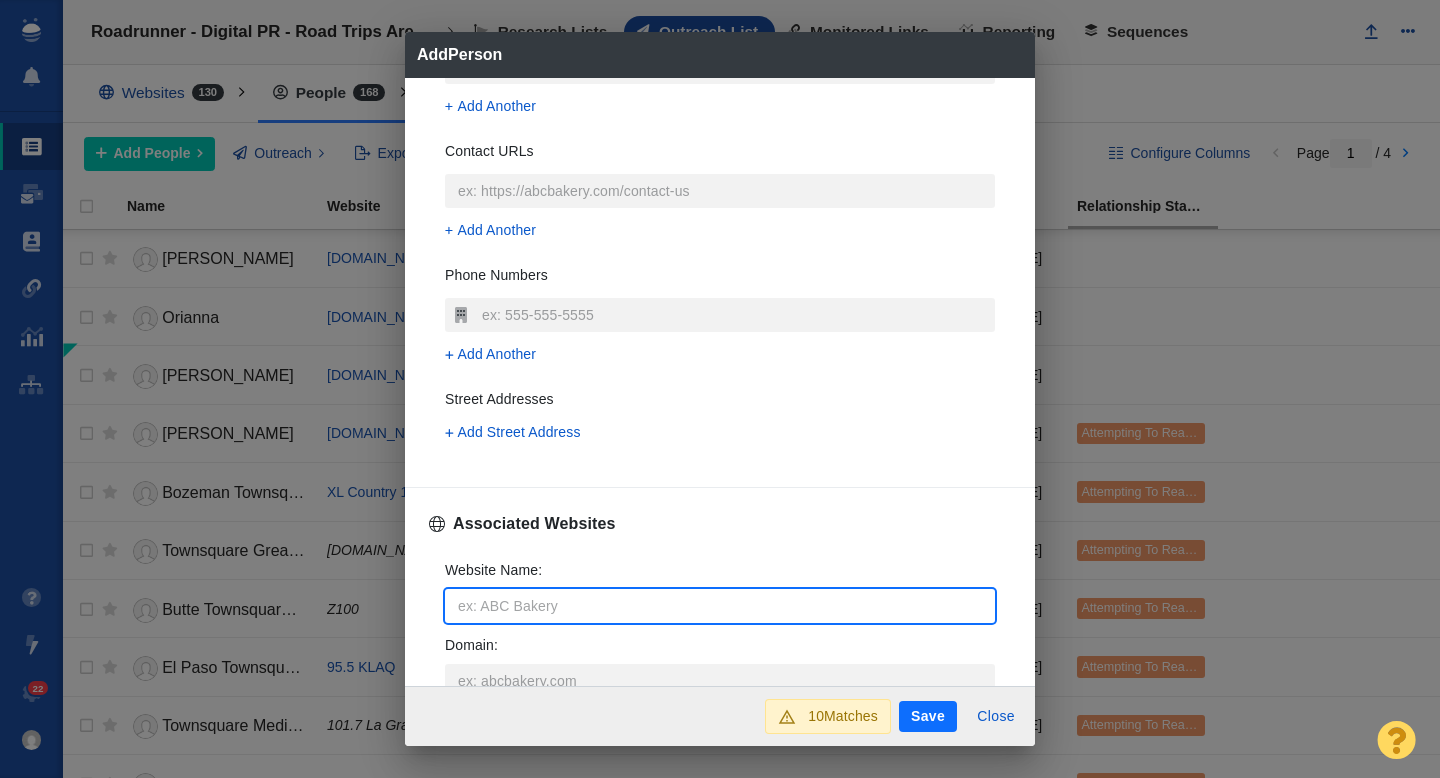 click on "Website Name :" at bounding box center (720, 606) 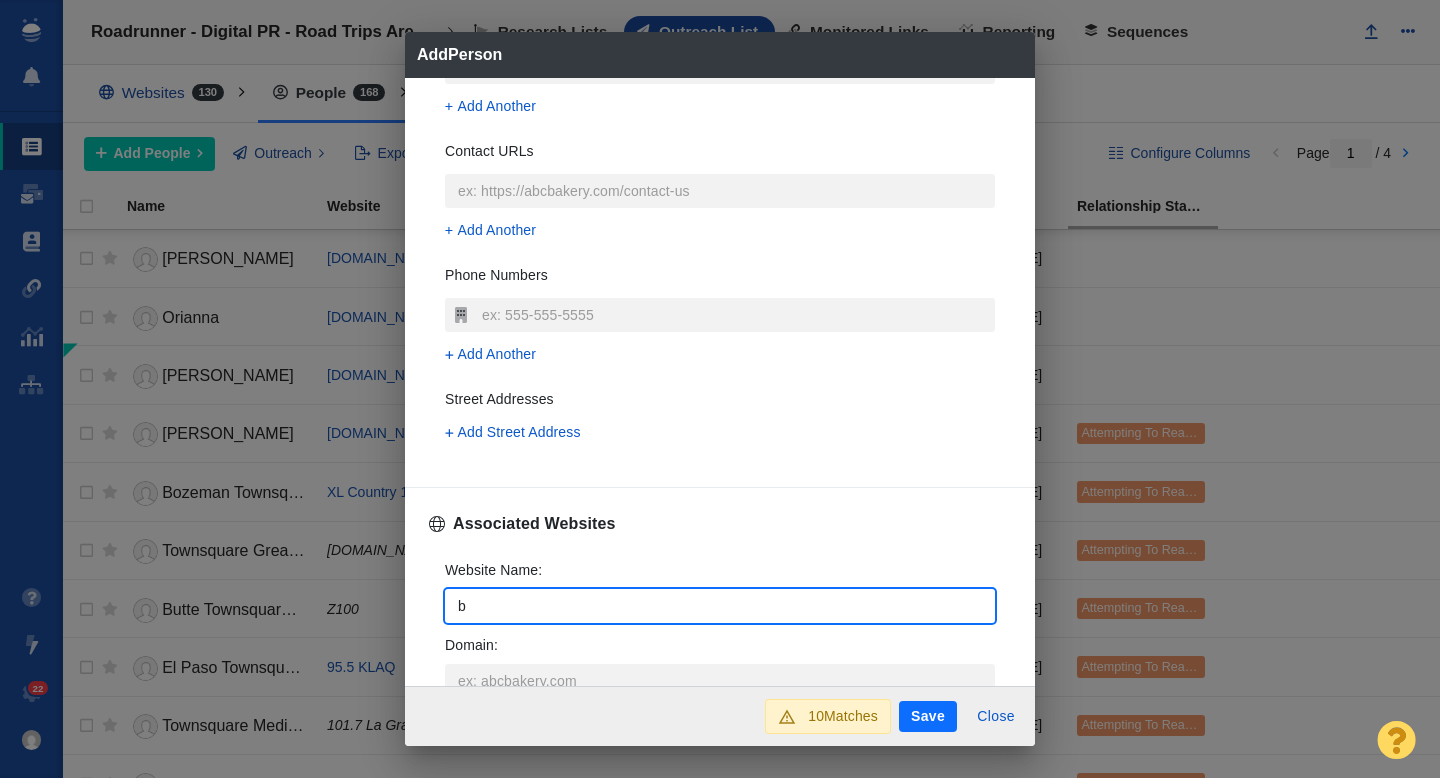 type on "bu" 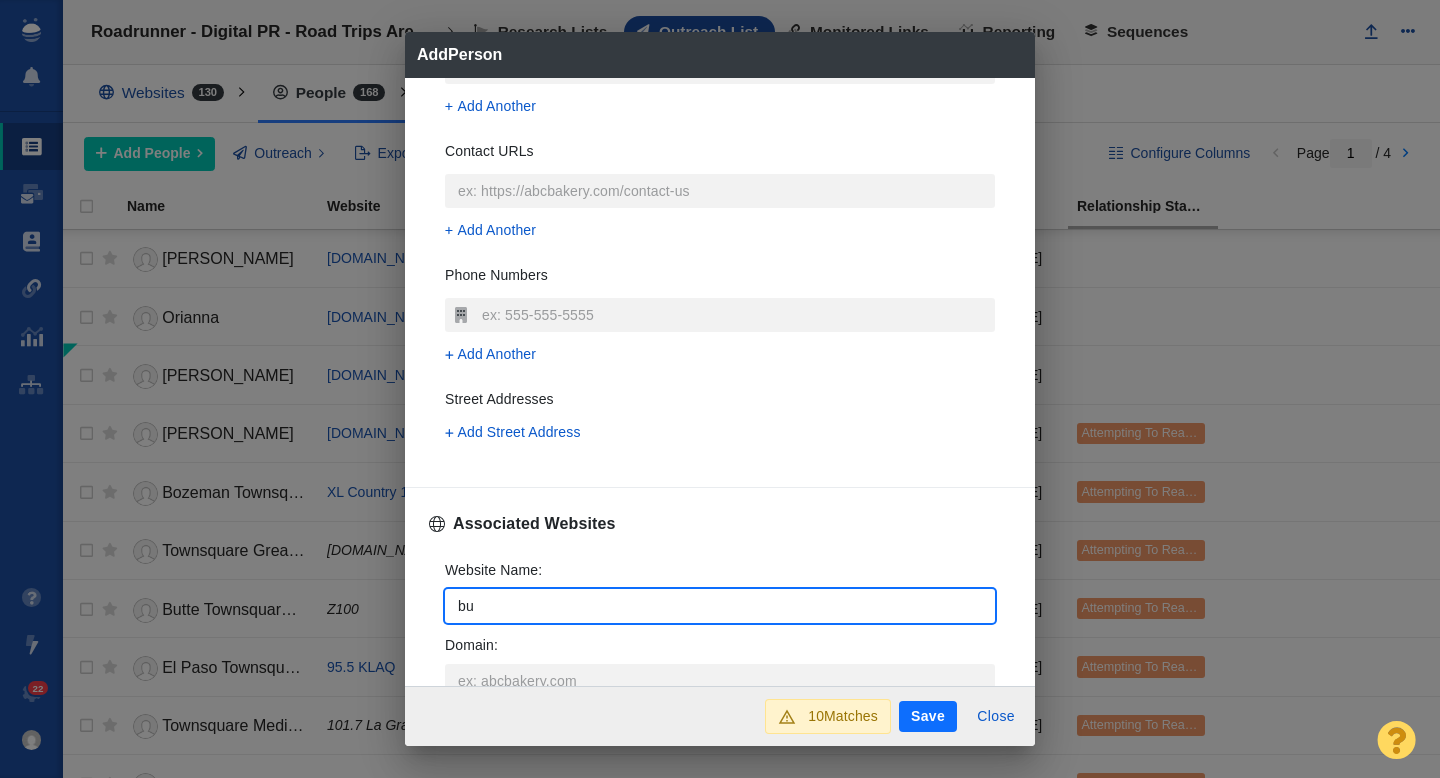 type on "bus" 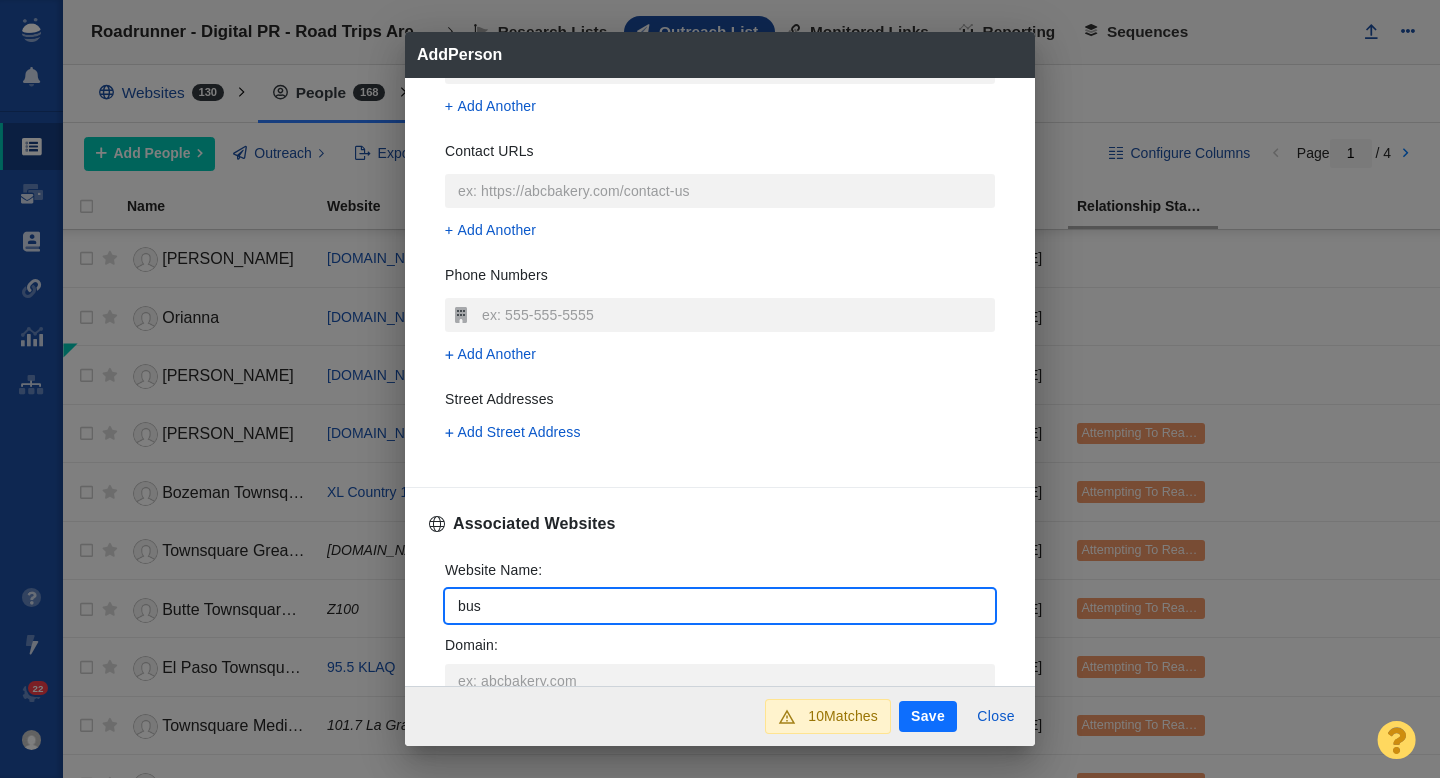 type on "busi" 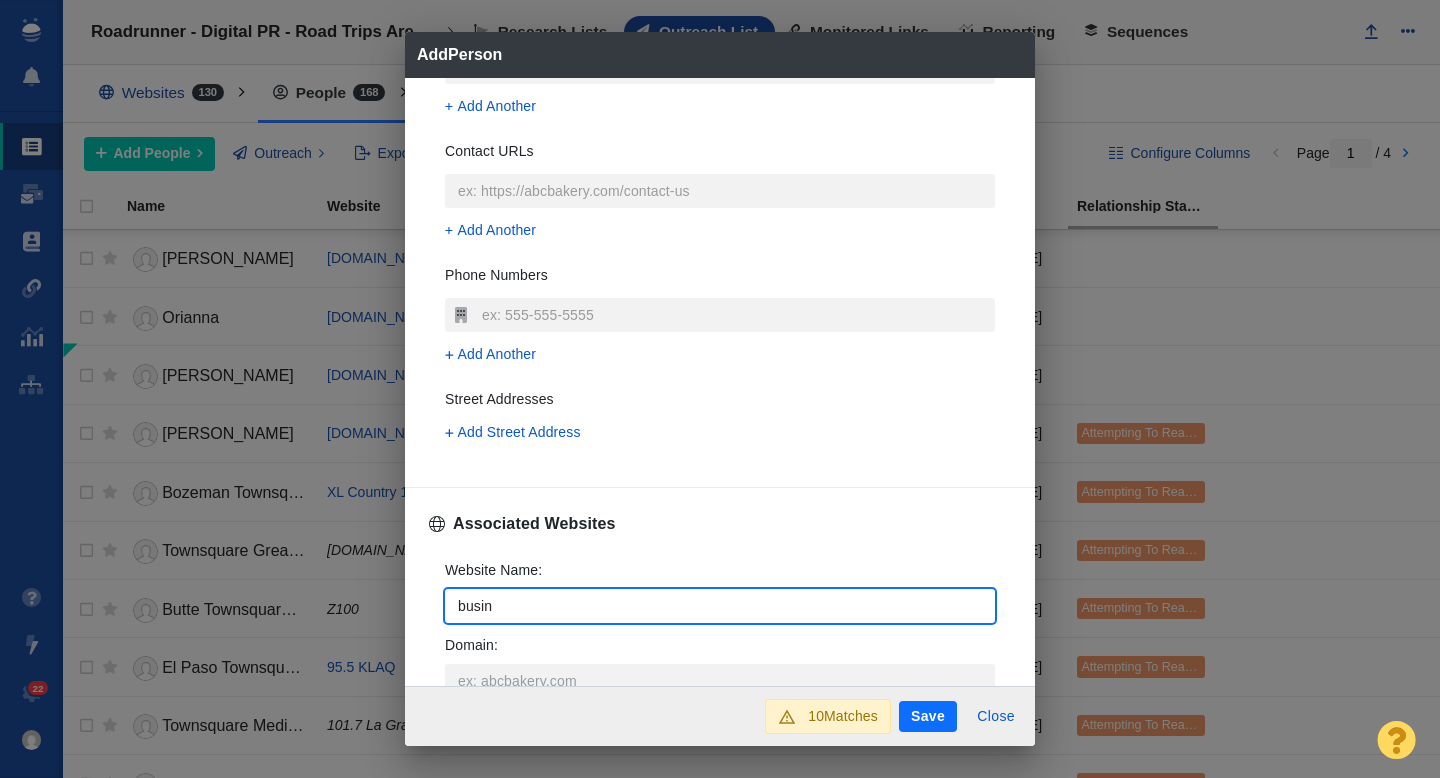 type on "busine" 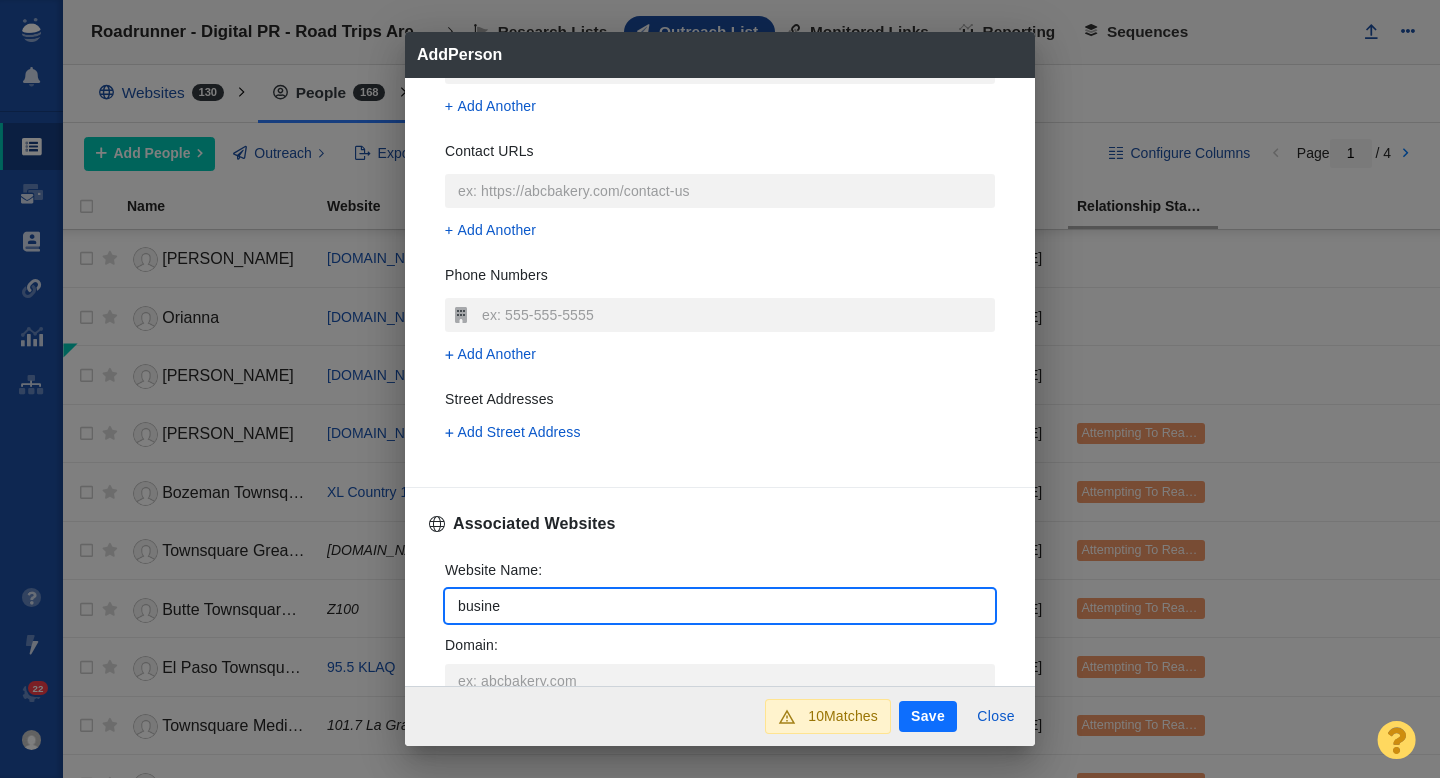 type on "x" 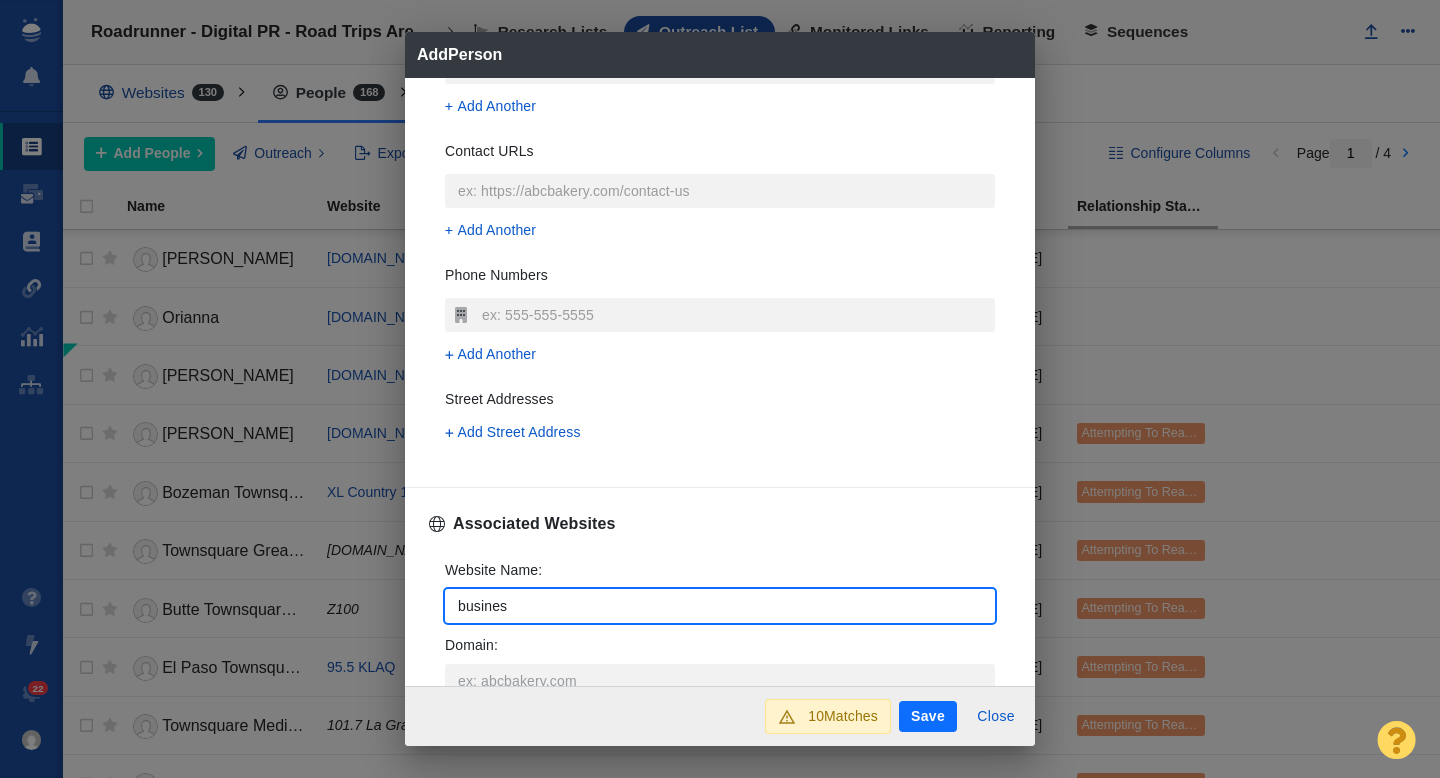 type on "business" 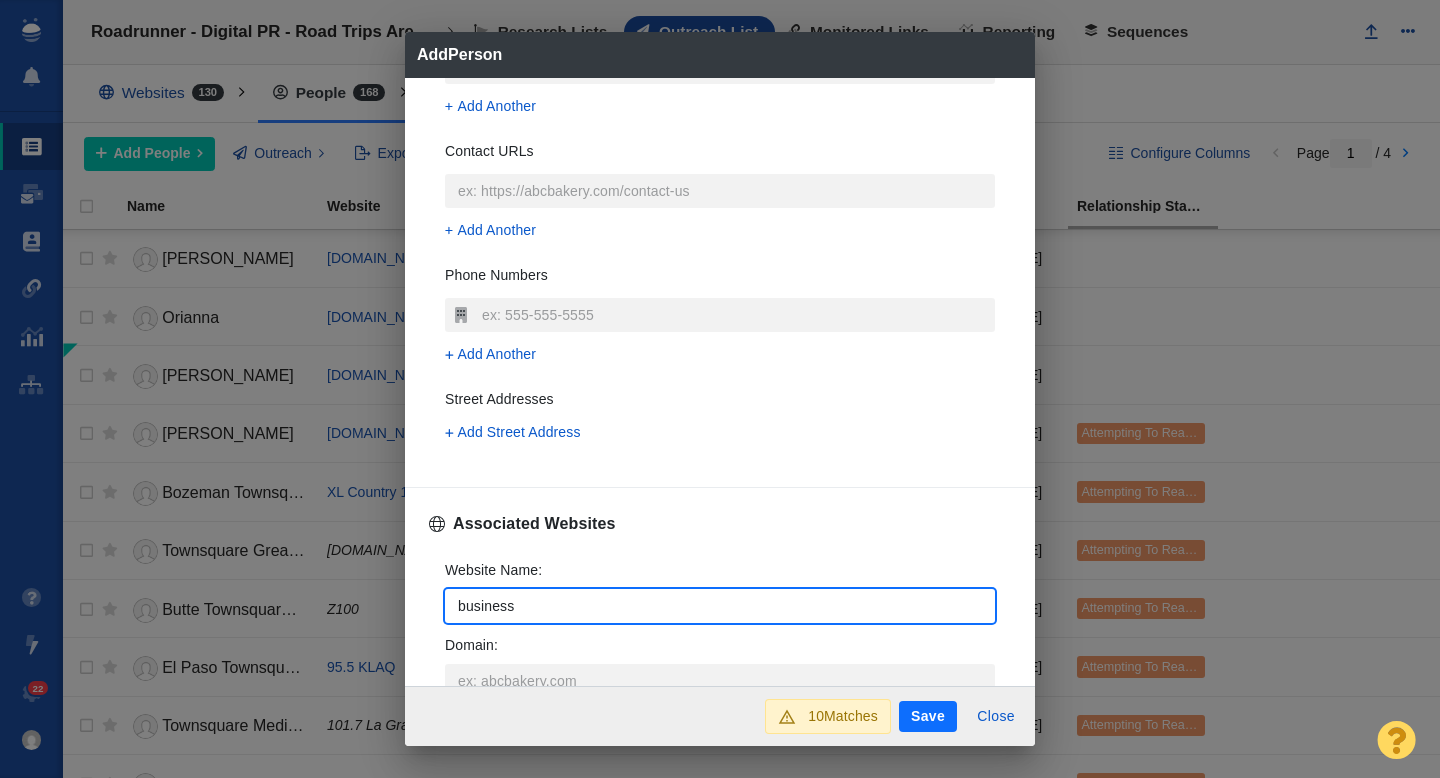 type on "businessi" 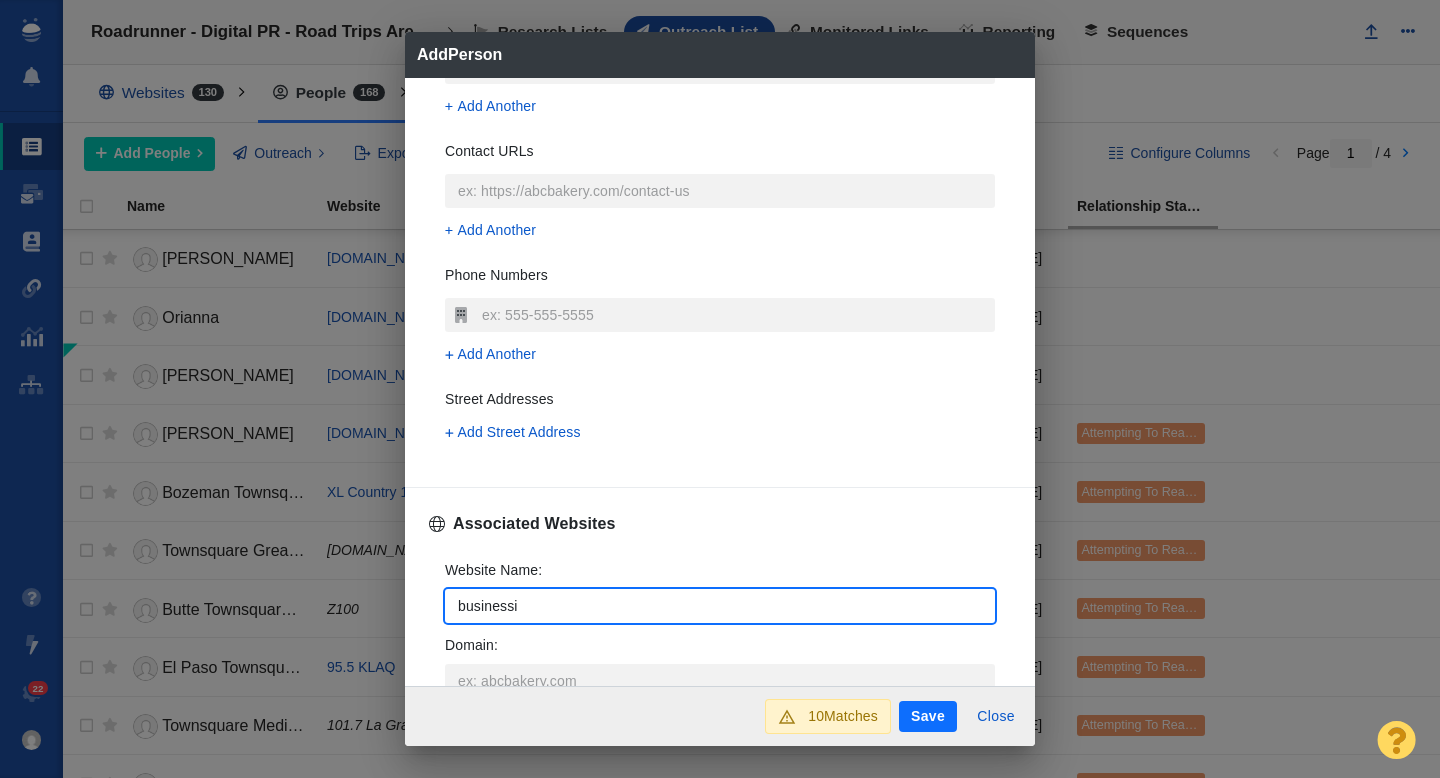 type on "businessin" 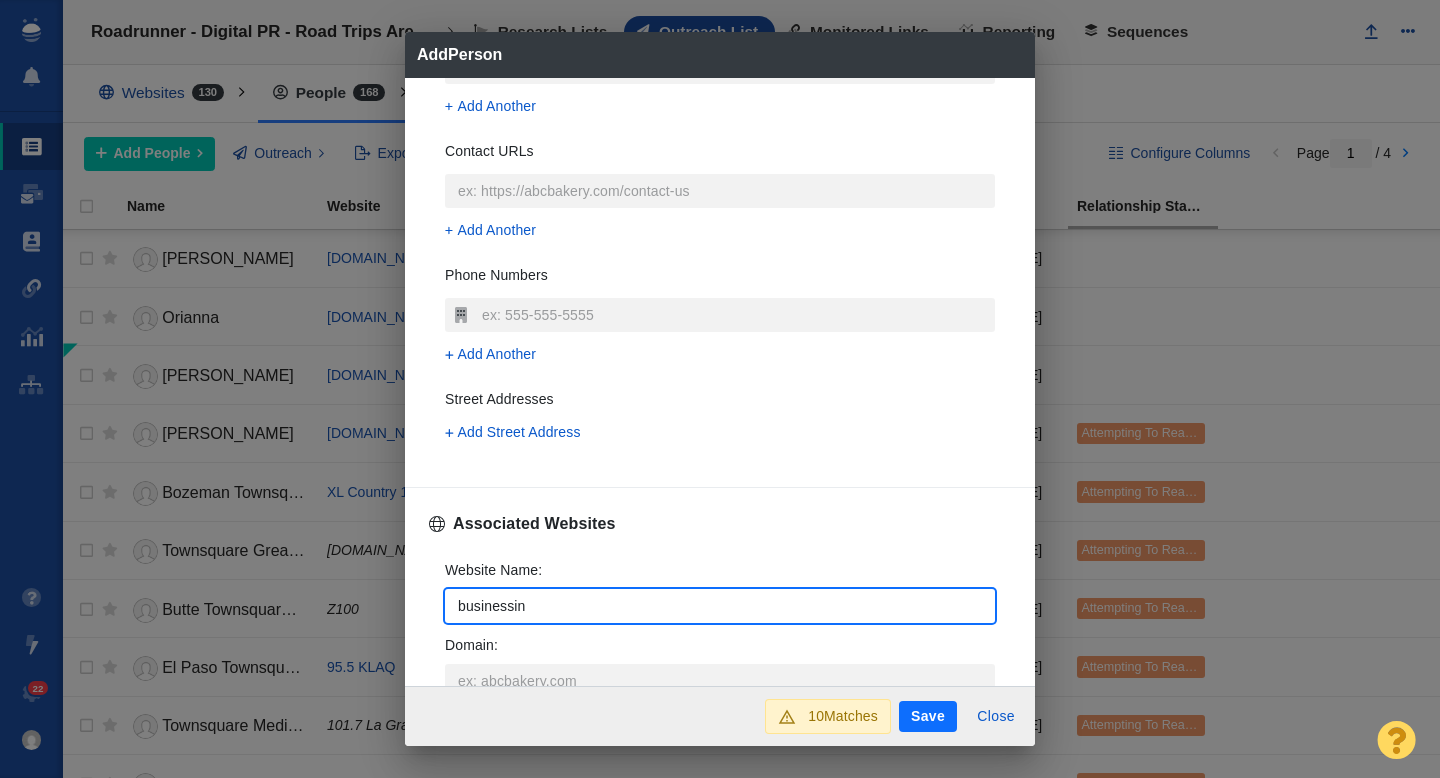 type on "businessins" 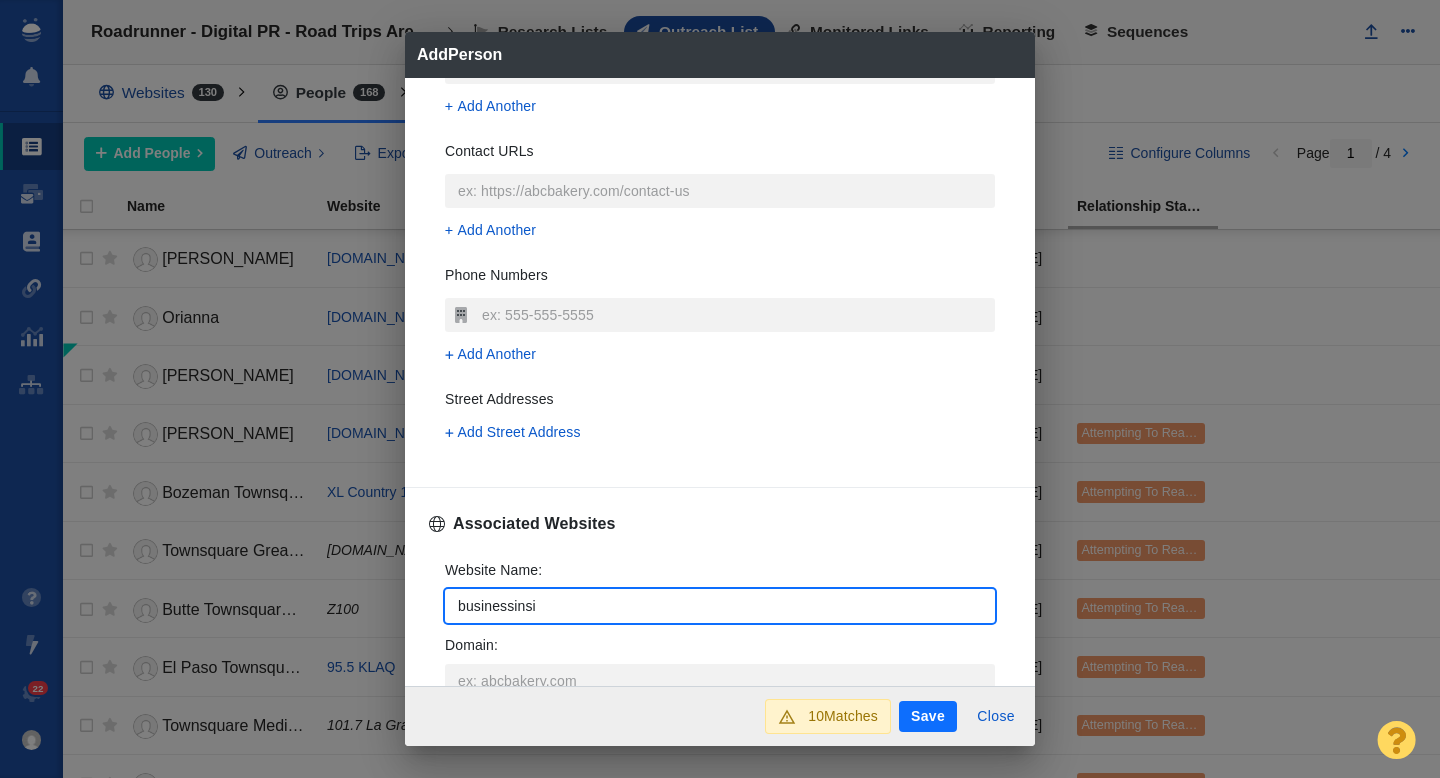 type on "businessinsid" 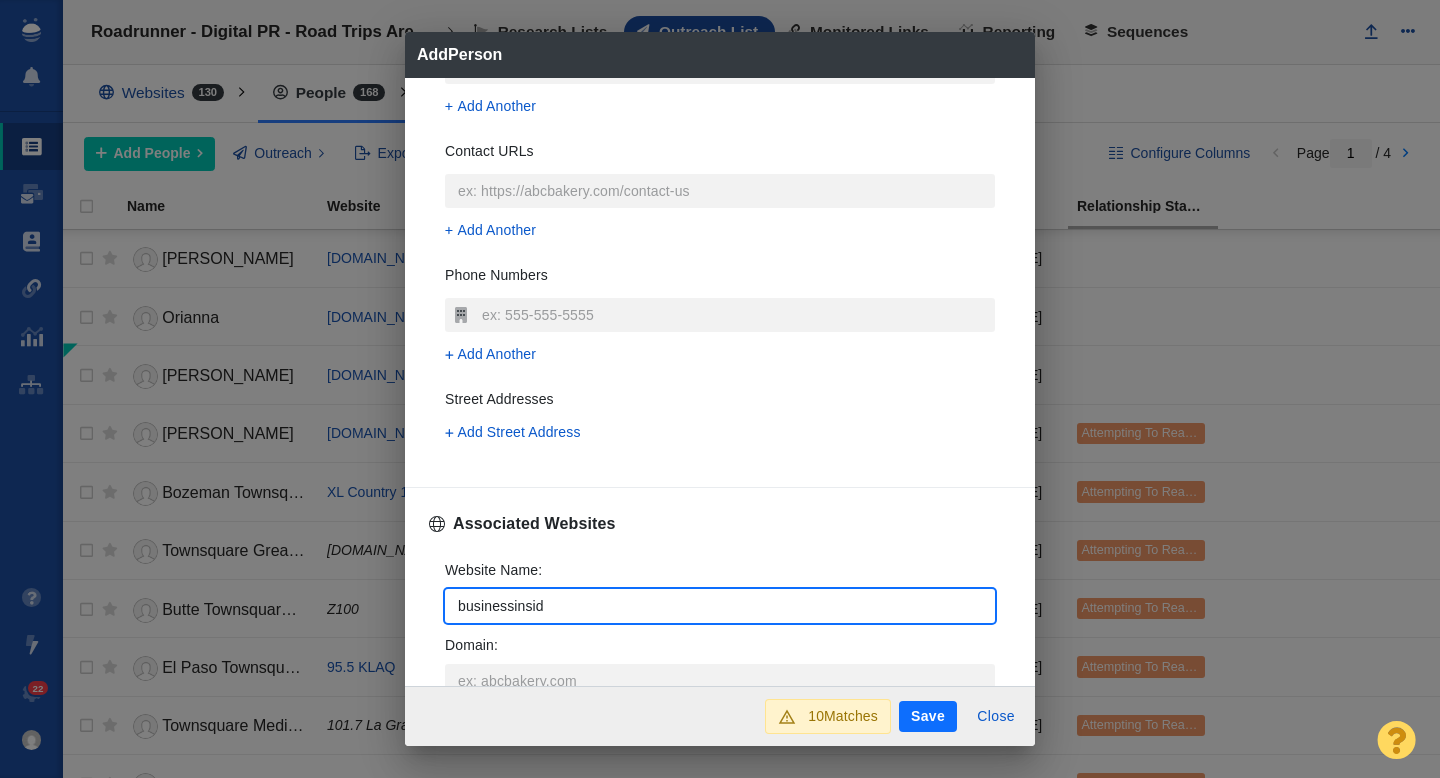type on "x" 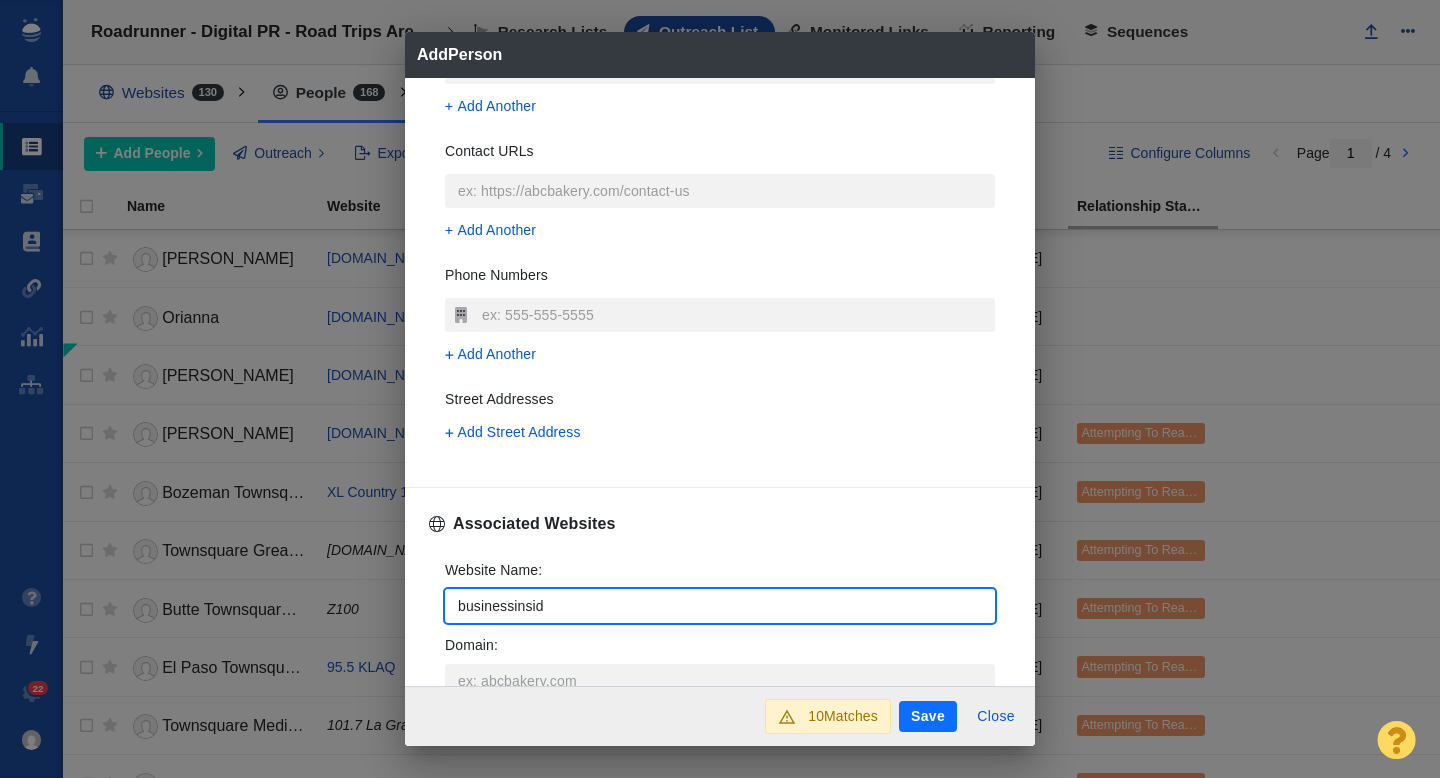 type on "businessinside" 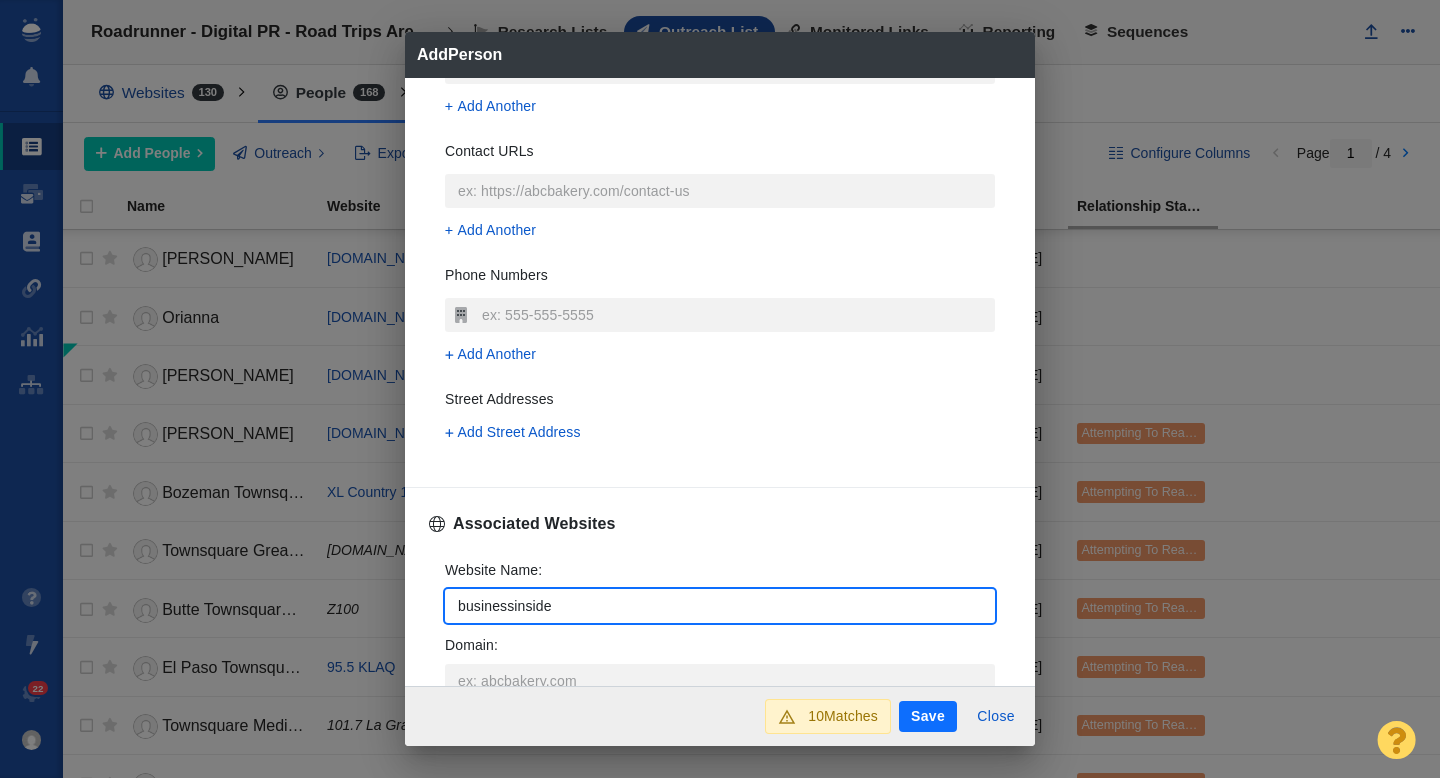 type on "businessinsider" 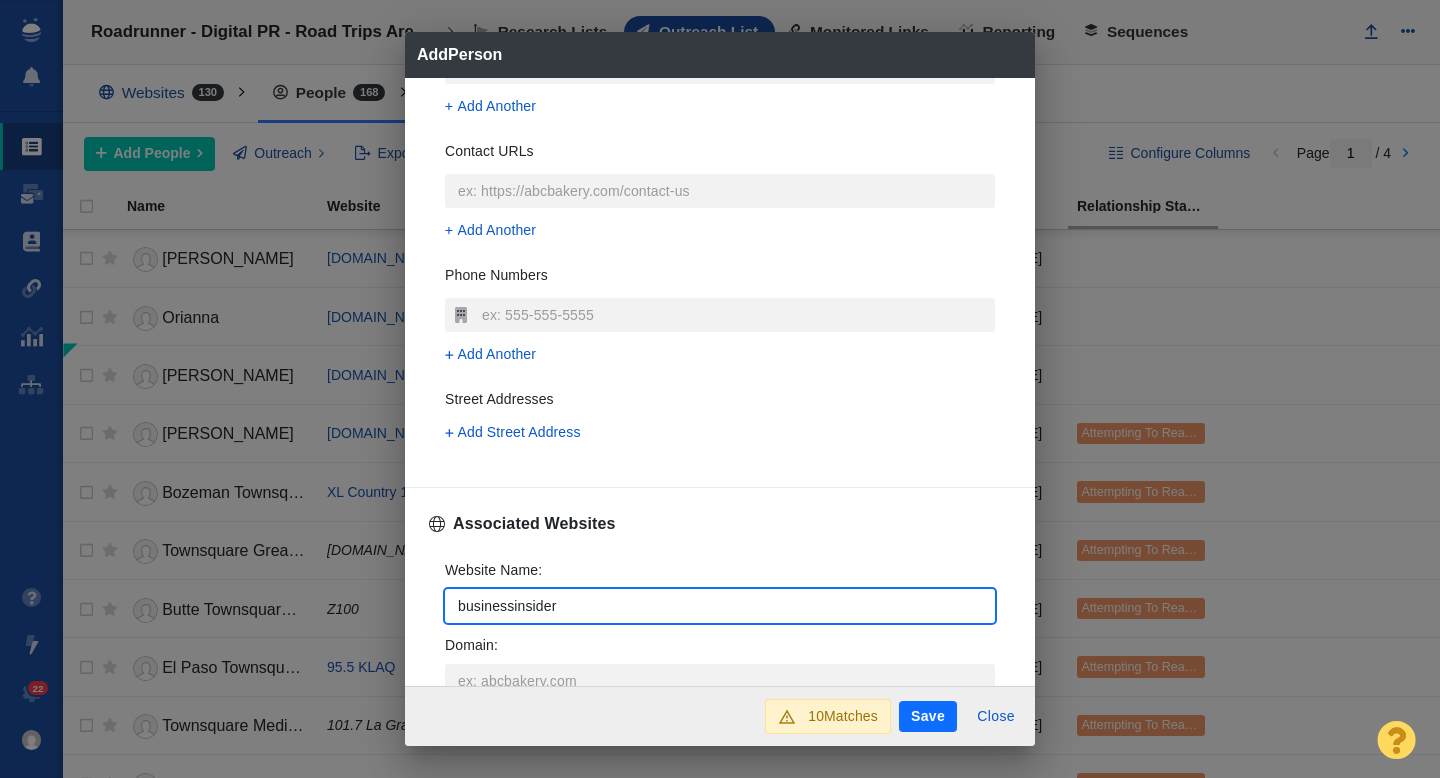 type on "businessinsider." 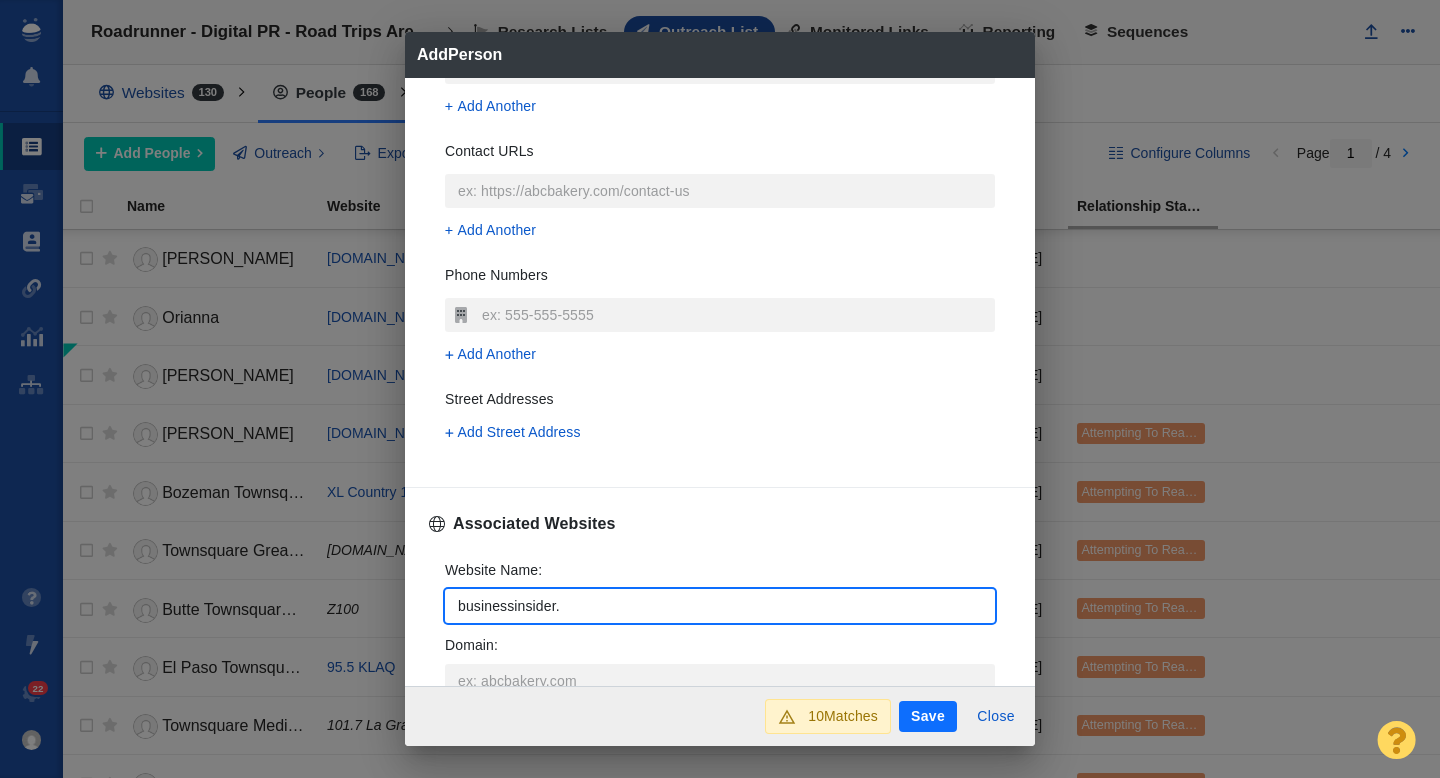 type on "businessinsider.c" 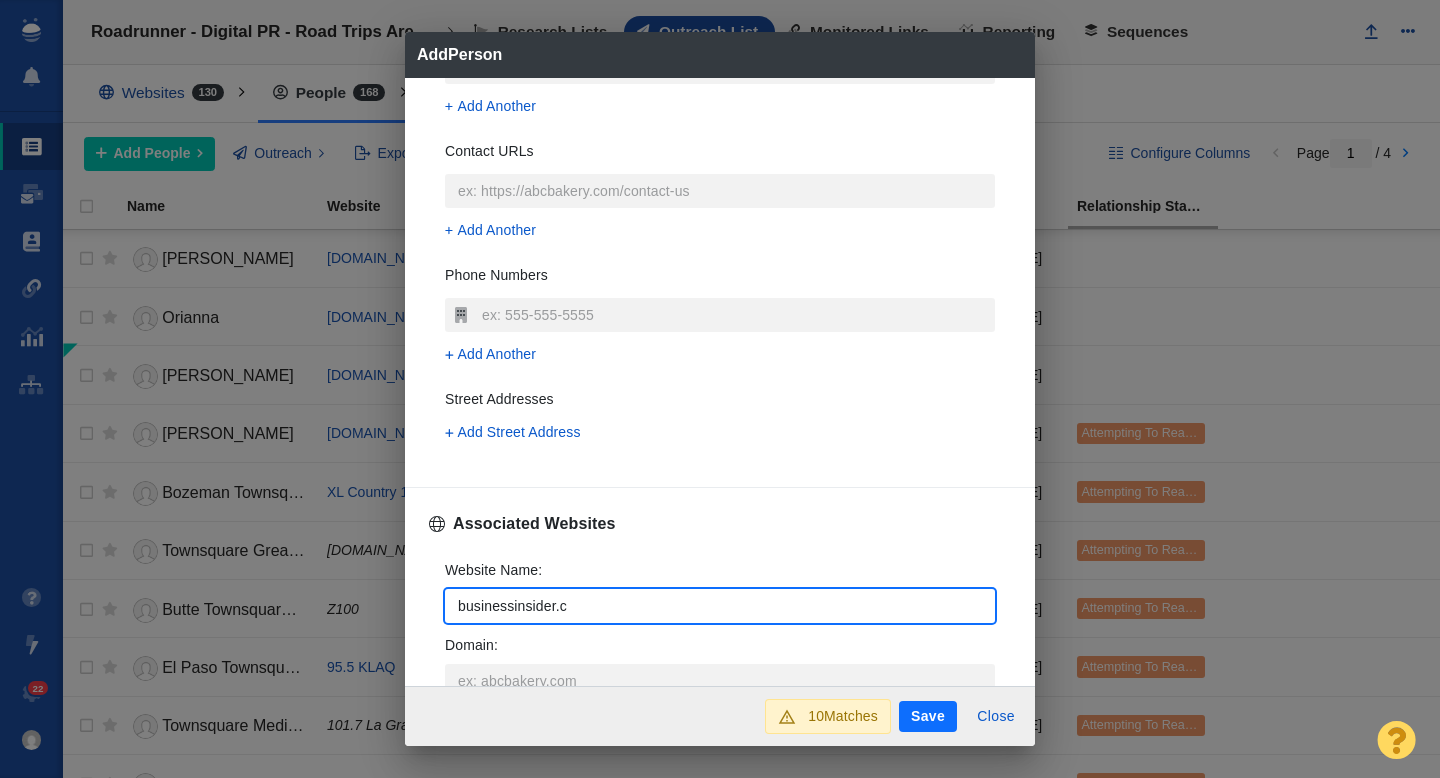 type on "businessinsider.co" 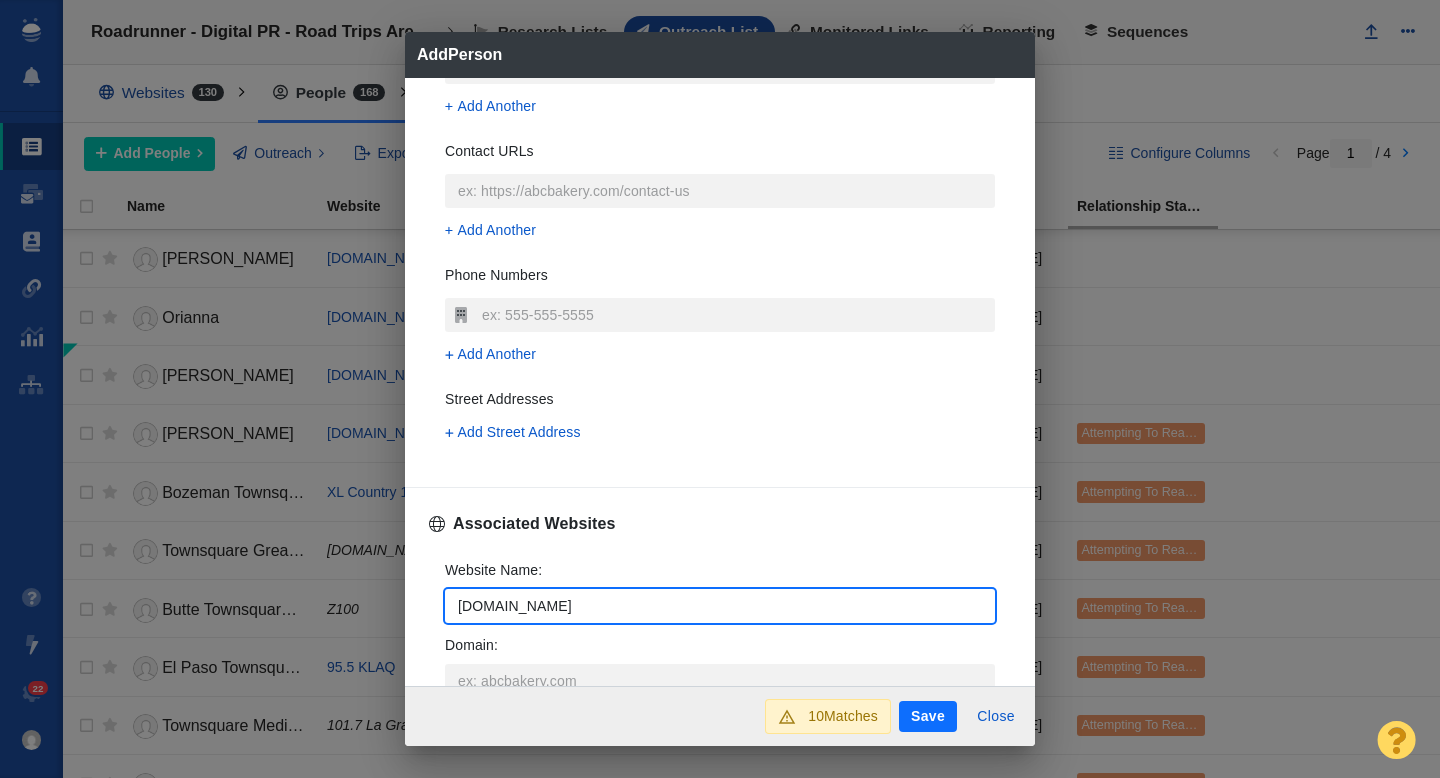 type on "[DOMAIN_NAME]" 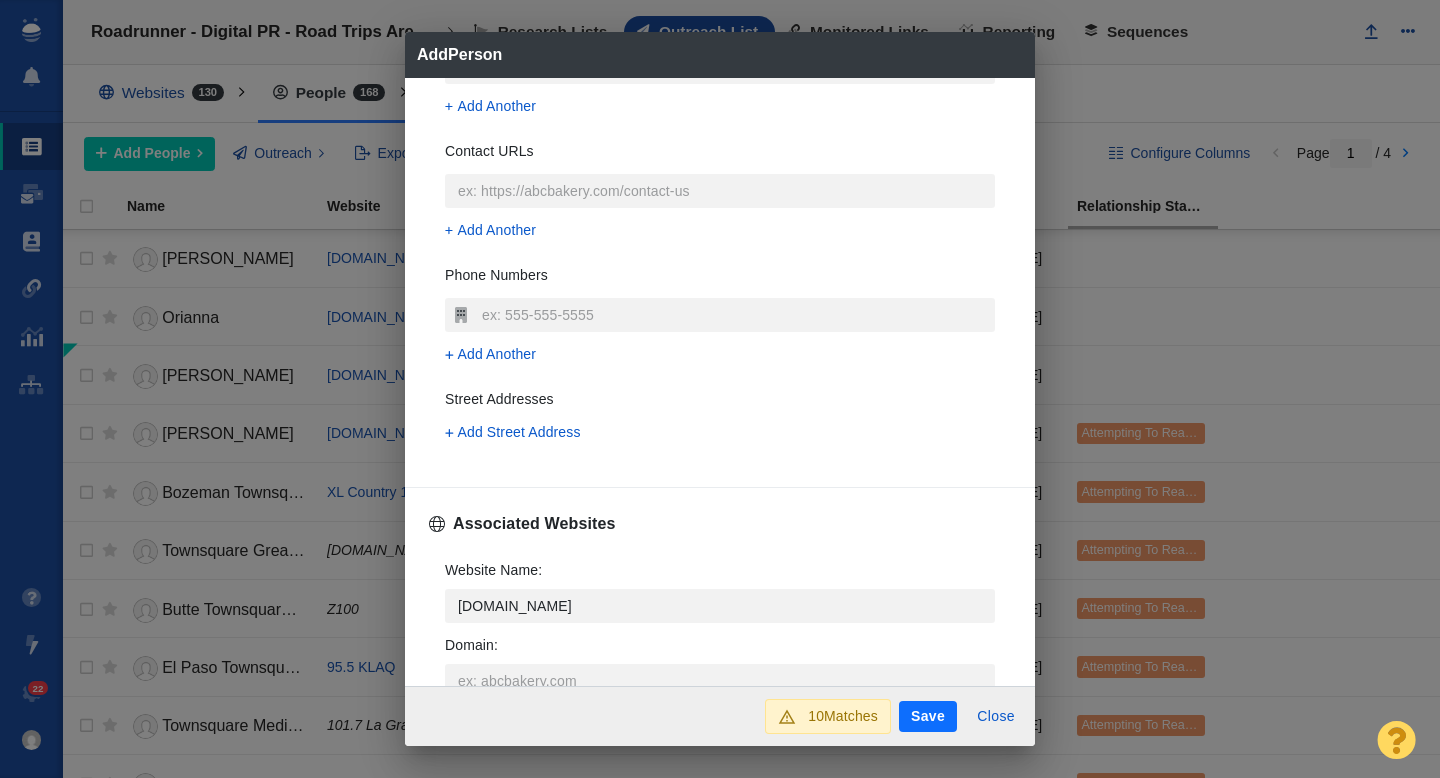 click on "[DOMAIN_NAME]" at bounding box center (733, 537) 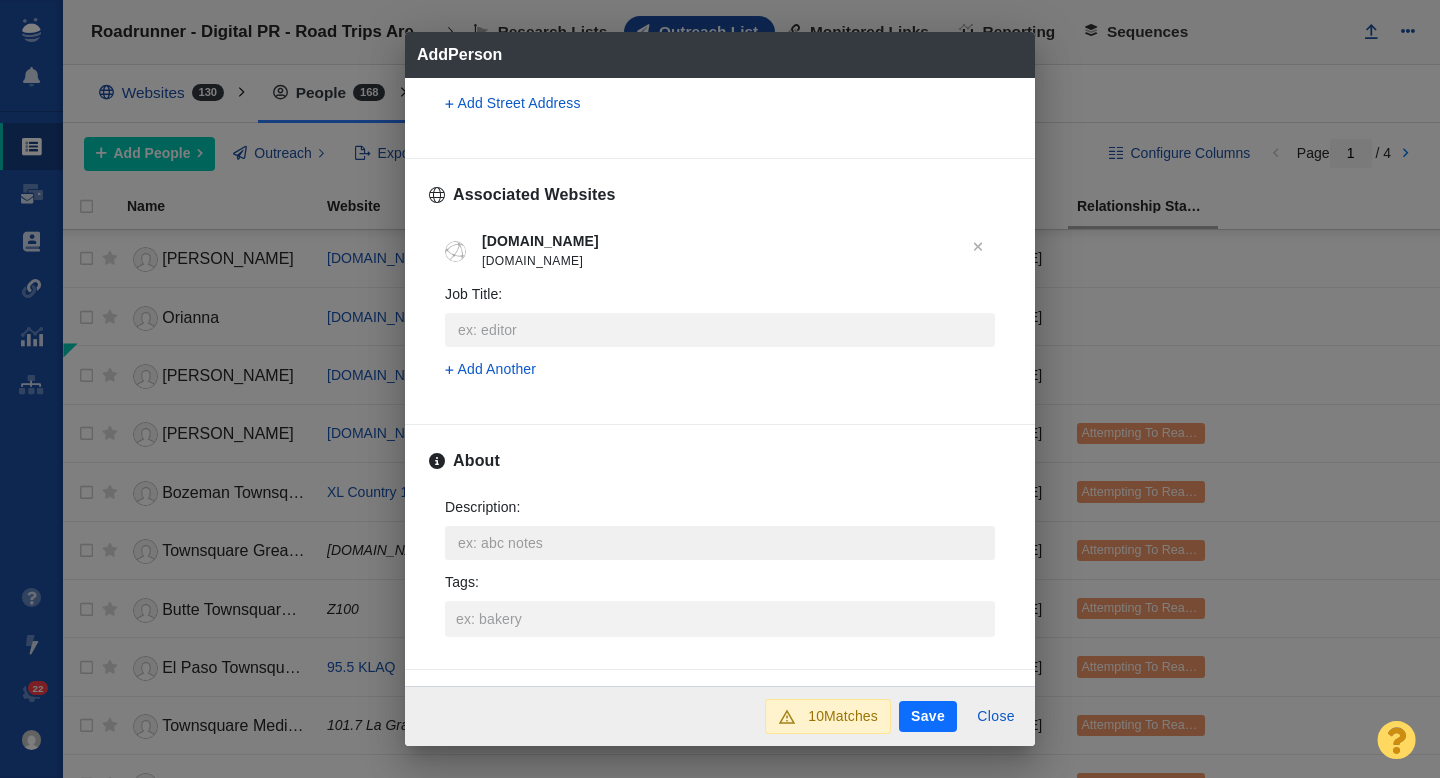 scroll, scrollTop: 729, scrollLeft: 0, axis: vertical 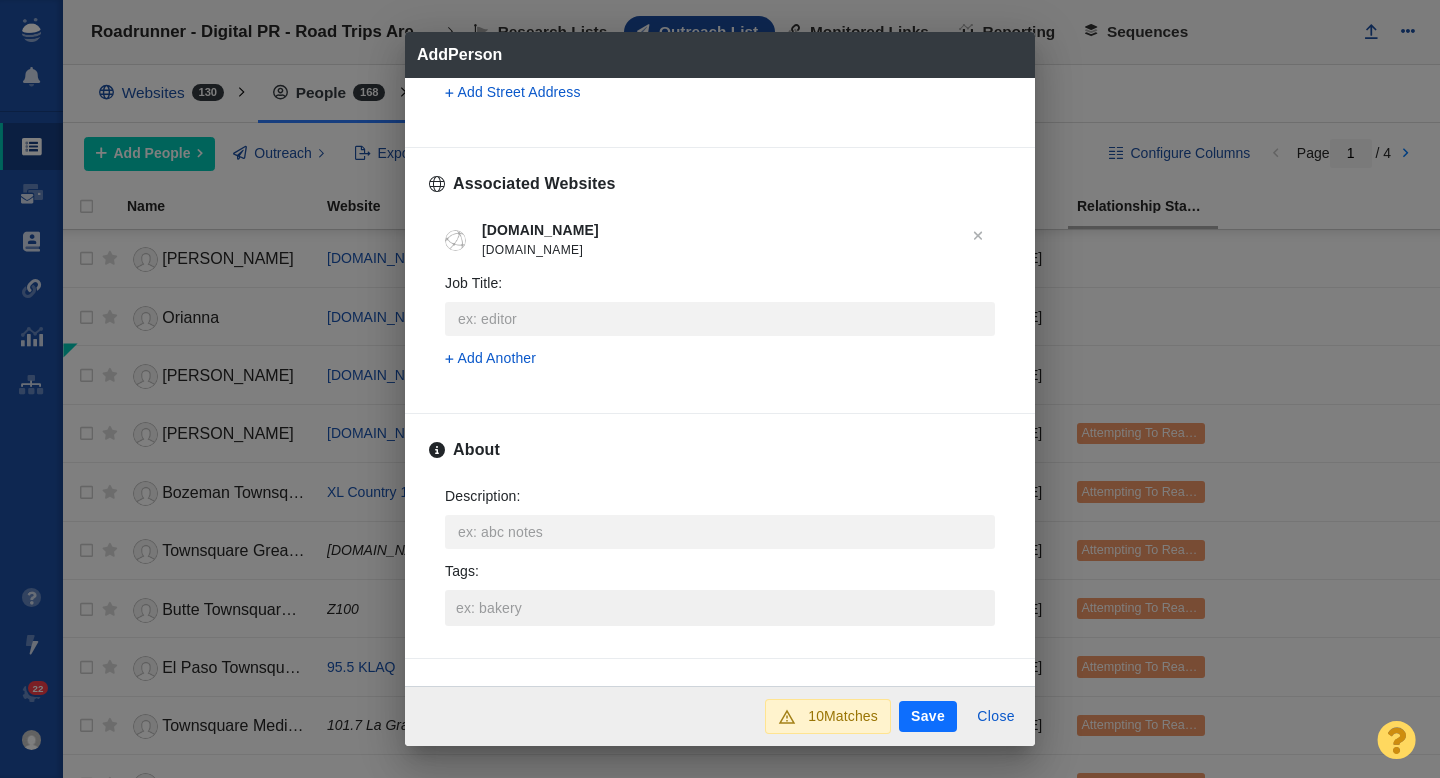 click on "Tags :" at bounding box center (720, 608) 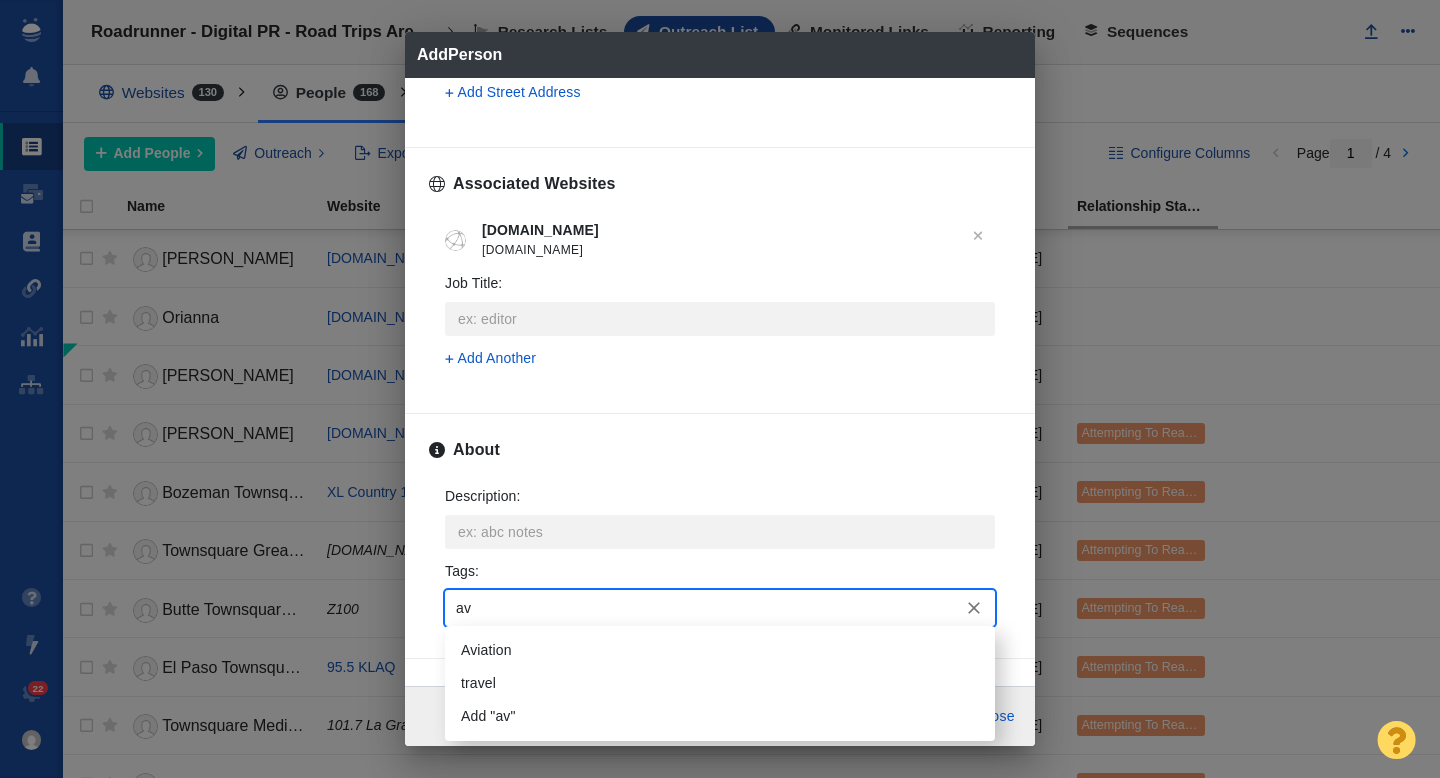 click on "Aviation" at bounding box center [720, 650] 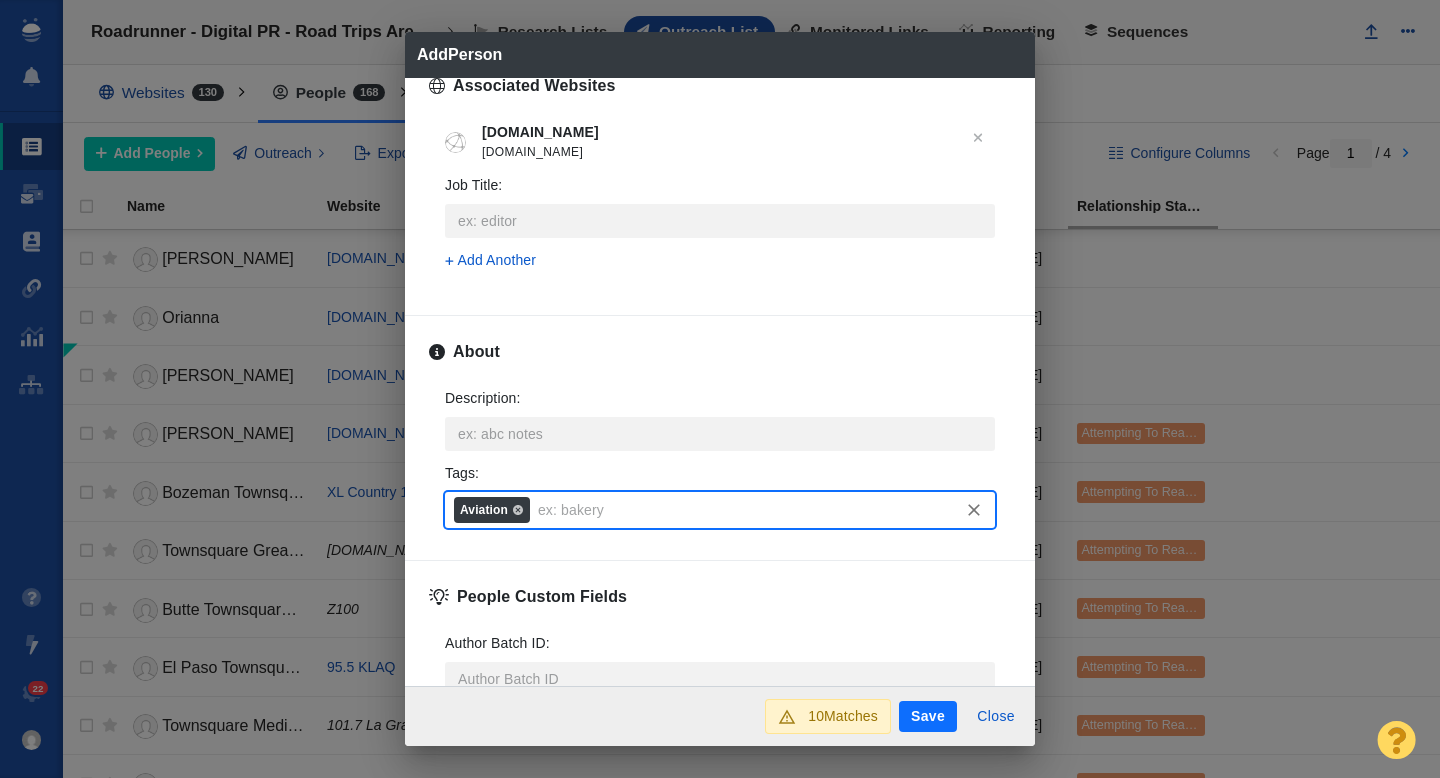 scroll, scrollTop: 900, scrollLeft: 0, axis: vertical 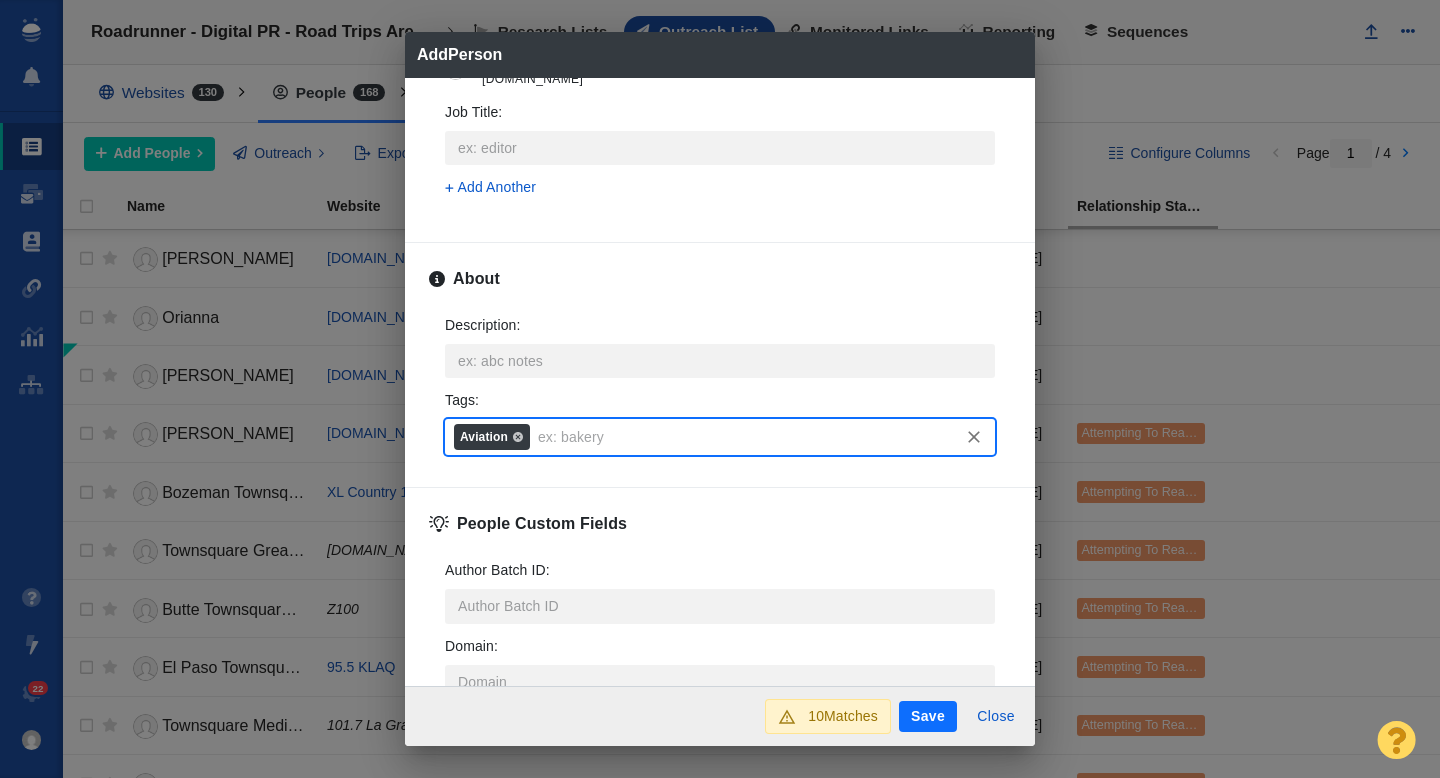 click on "Save" at bounding box center (928, 717) 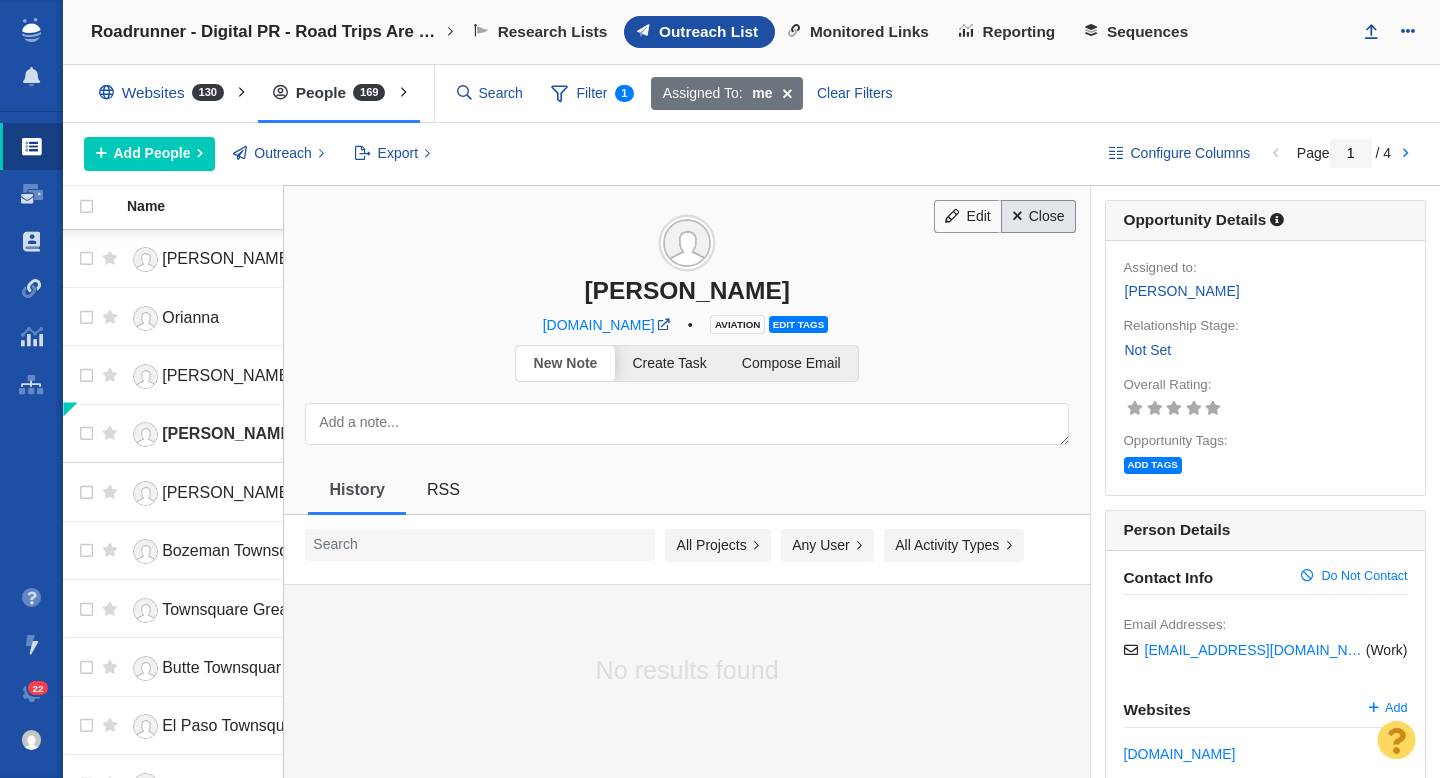 click on "Close" at bounding box center [1038, 217] 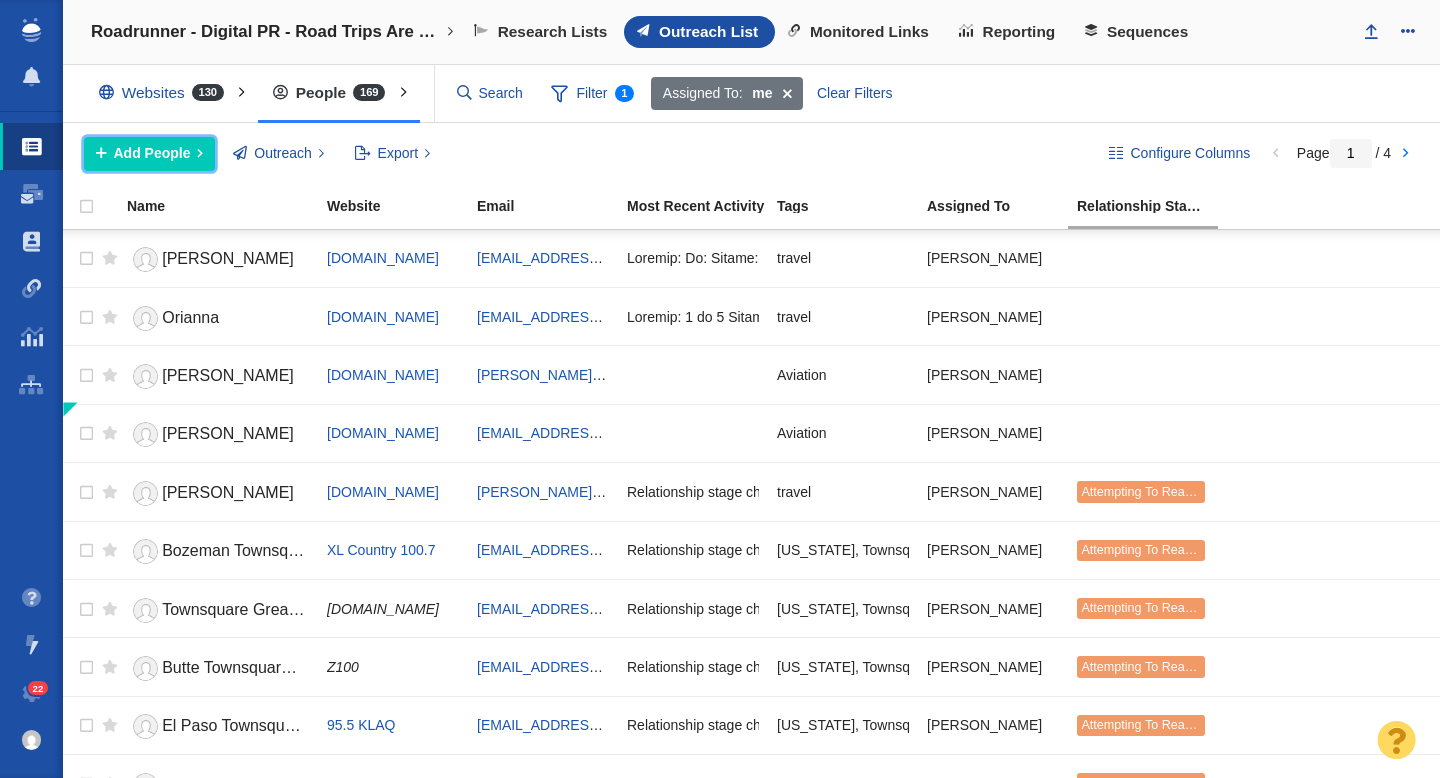 click on "Add People" at bounding box center [152, 153] 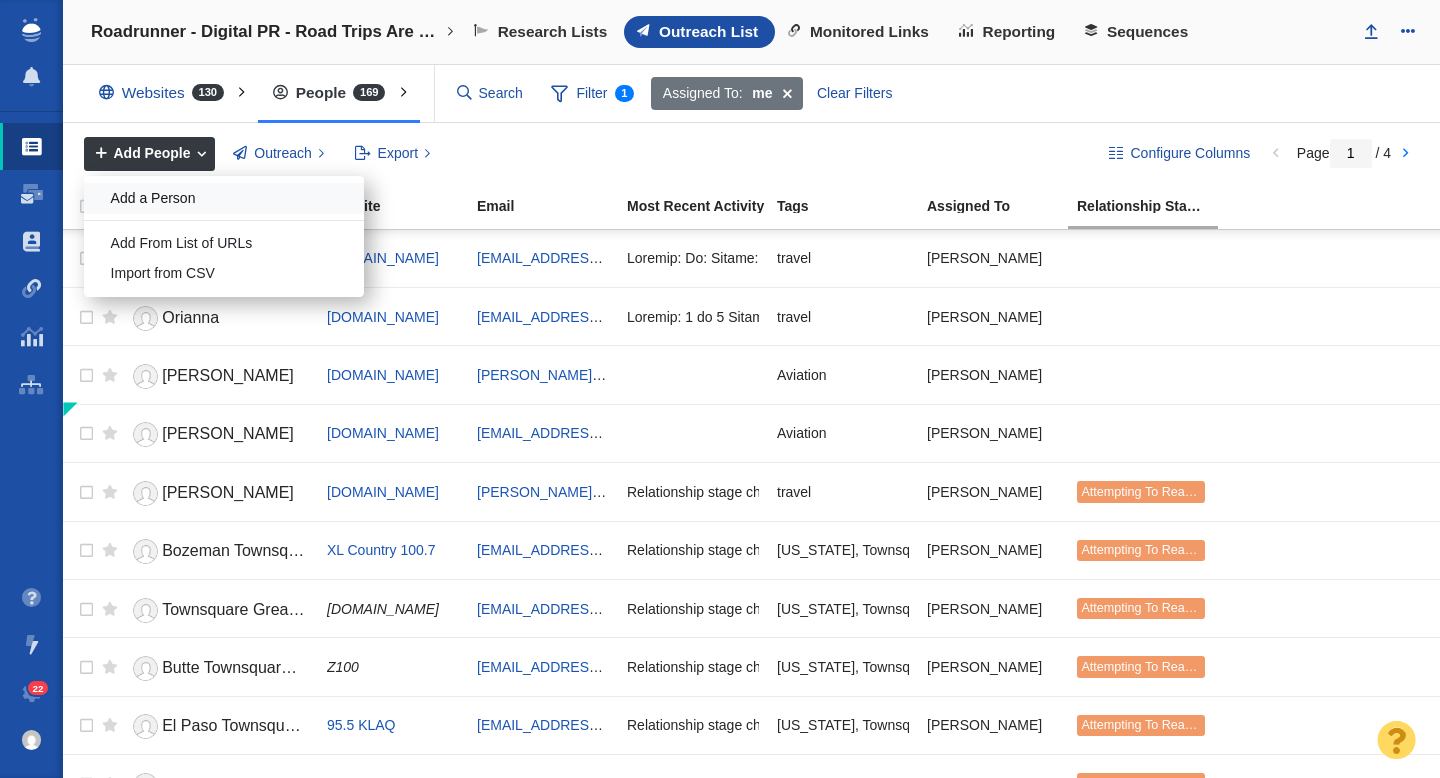 click on "Add a Person" at bounding box center [224, 198] 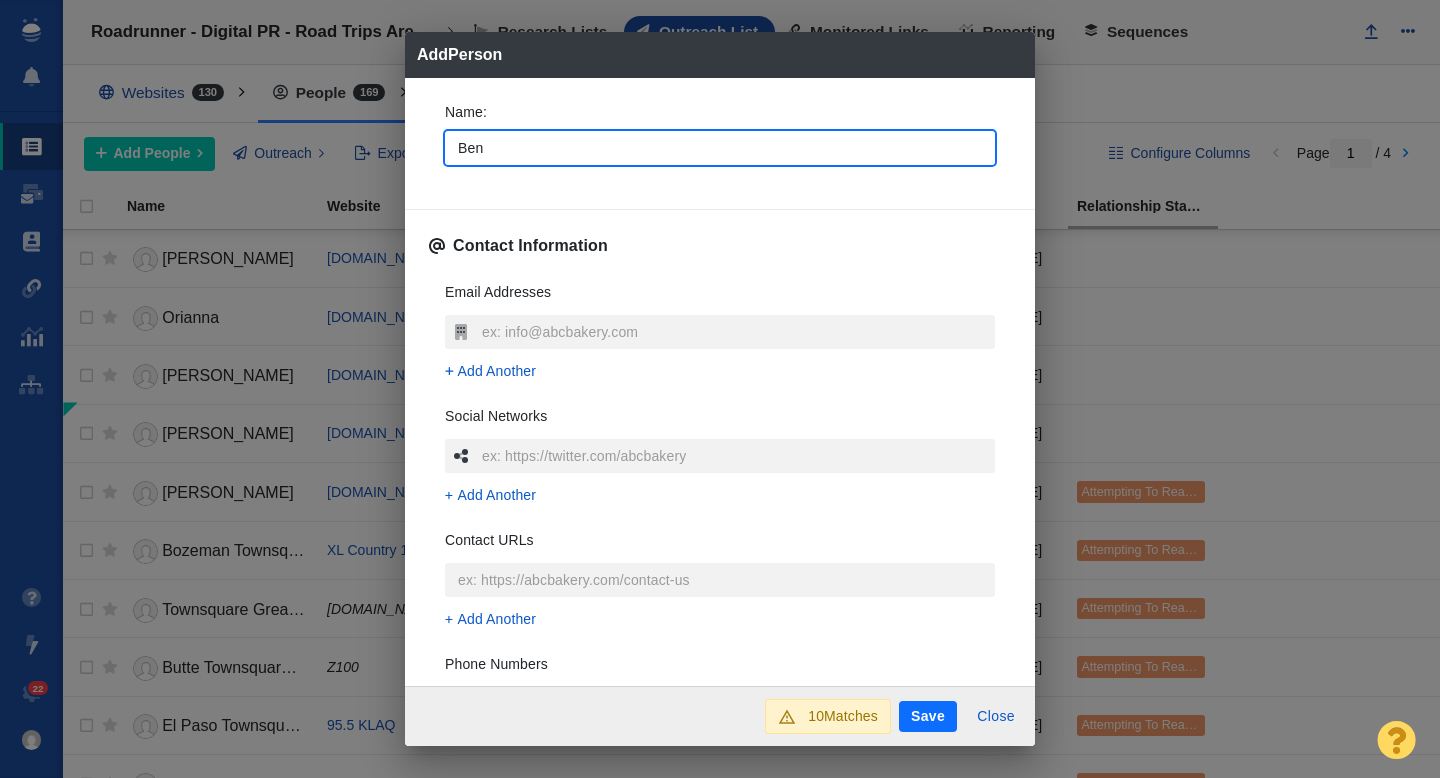 click on "Name : Ben Contact Information Email Addresses Add Another Social Networks Add Another Contact URLs Add Another Phone Numbers Add Another Street Addresses Add Street Address Associated Websites Website Name : Domain : Job Title : Add Another About Description : x Tags : People Custom Fields Author Batch ID : Domain :" at bounding box center [720, 382] 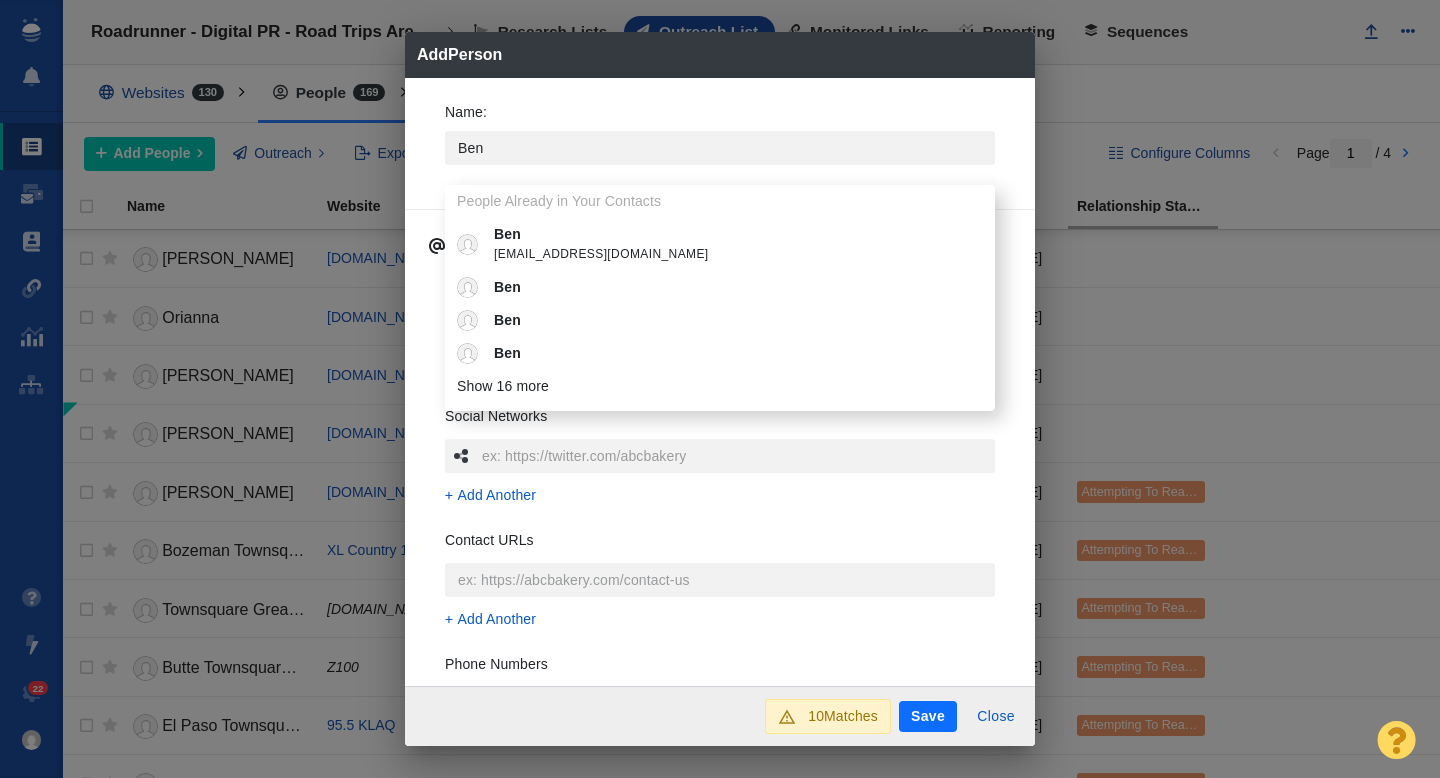 click on "Name : Ben People Already in Your Contacts Ben pratherb@casscountynd.gov Ben Ben Ben Ben Ben ben@bonafidefinance.com Ben Alberstadt Ben Axelrod Ben Bachmann Ben Berkowitz ben.berkowitz@axios.com Ben Berokowitz Ben Botkin ben@thelundreport.org Ben Bowers bbowers@gearpatrol.com Ben Bragdon bbragdon@centralmaine.com Ben Brownlee Ben Chamas Ben Cordell ben@sticktwiddlers.com Ben Cost bcost@nypost.com Ben Craig editor@filmmaking.net Ben David Jewelers Show 16 more Contact Information Email Addresses Add Another Social Networks Add Another Contact URLs Add Another Phone Numbers Add Another Street Addresses Add Street Address Associated Websites Website Name : Domain : Job Title : Add Another About Description : x Tags : People Custom Fields Author Batch ID : Domain :" at bounding box center (720, 382) 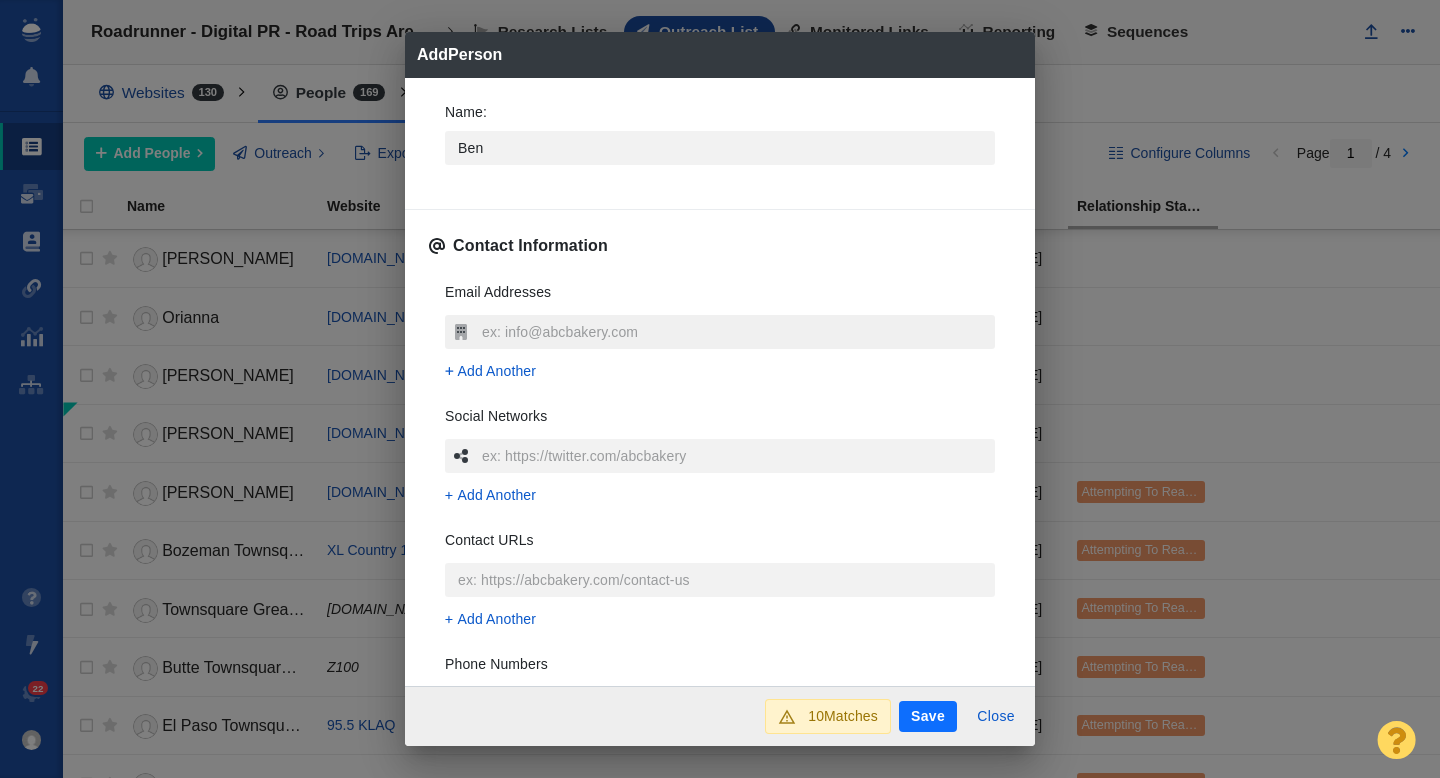 click at bounding box center [736, 332] 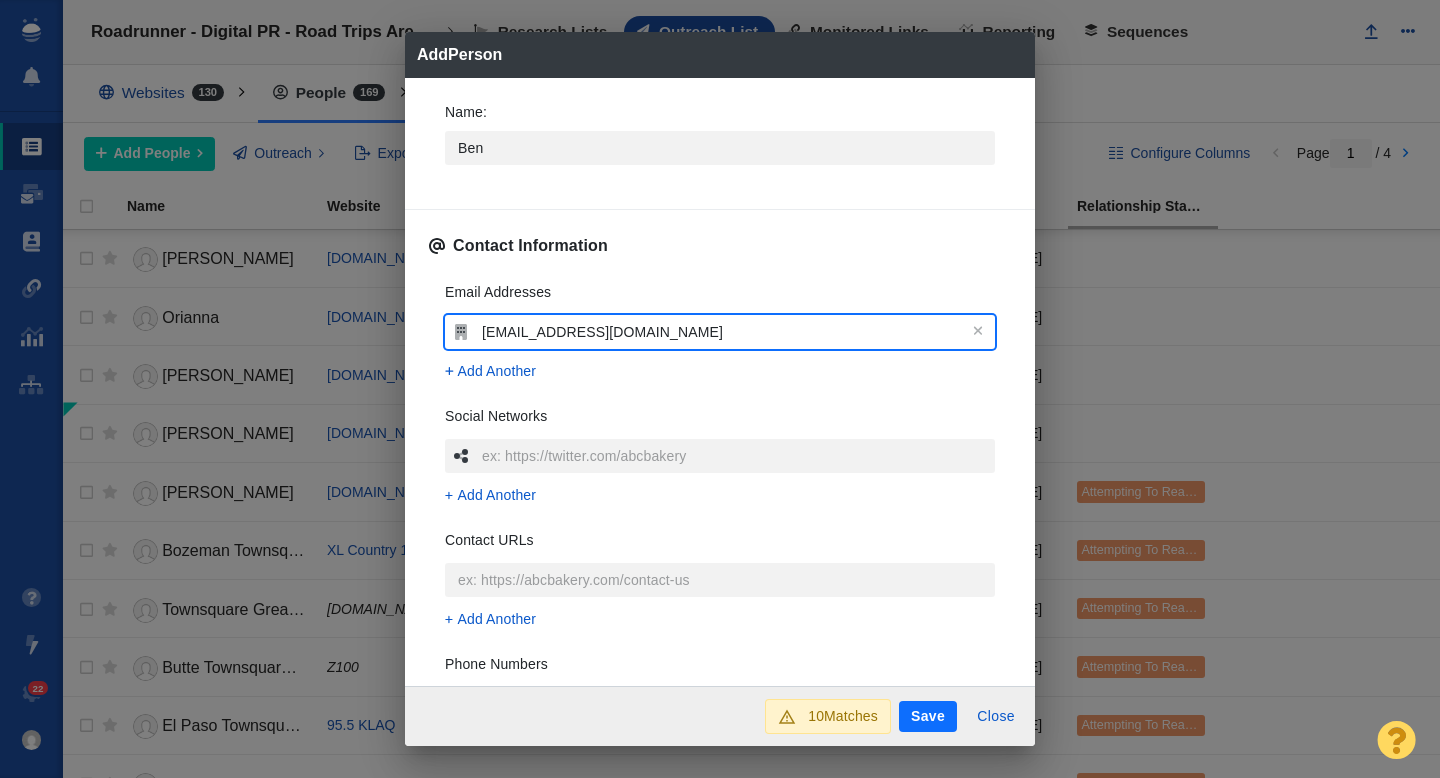 click on "Name : Ben Contact Information Email Addresses ben.clatworthy@thetimes.co.uk Add Another Social Networks Add Another Contact URLs Add Another Phone Numbers Add Another Street Addresses Add Street Address Associated Websites Website Name : Domain : Job Title : Add Another About Description : x Tags : People Custom Fields Author Batch ID : Domain :" at bounding box center [720, 382] 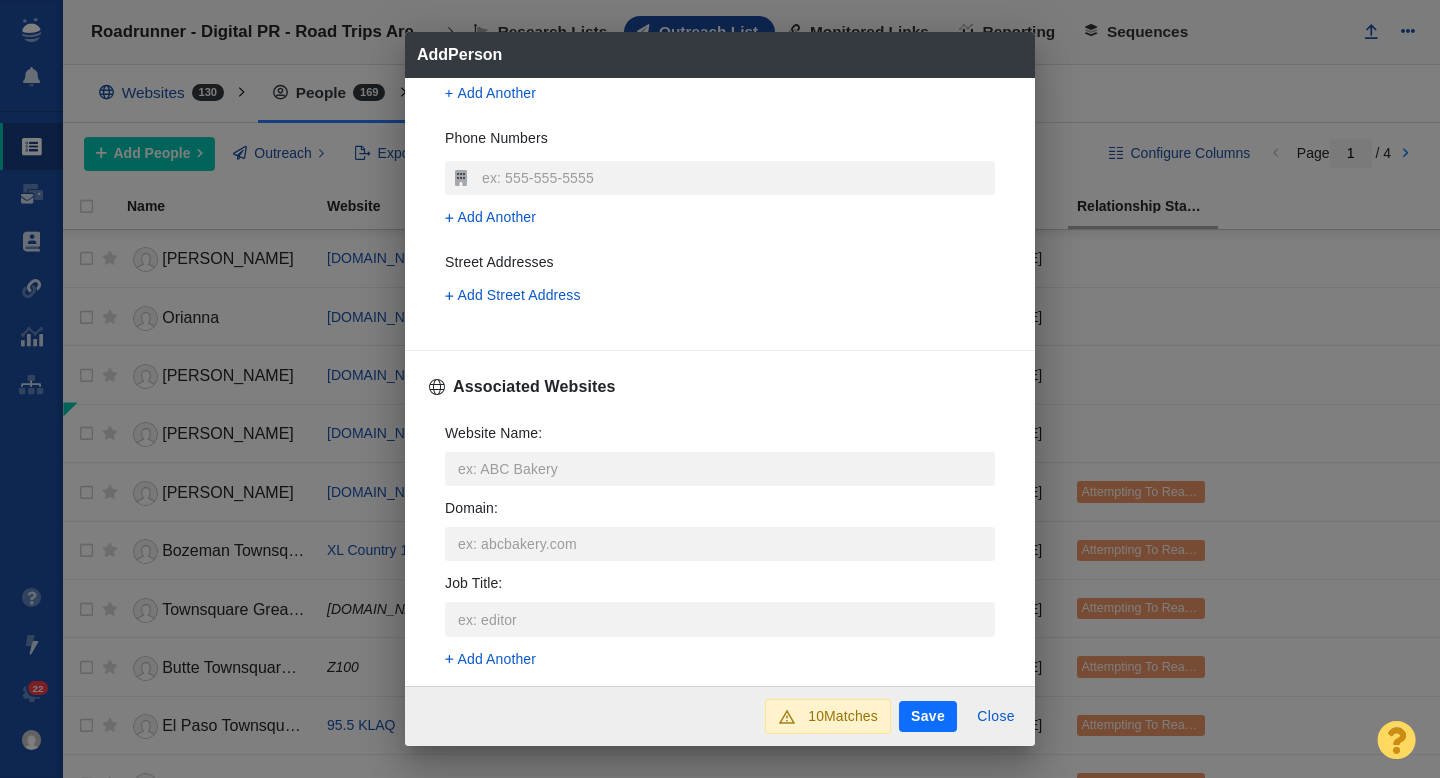 scroll, scrollTop: 530, scrollLeft: 0, axis: vertical 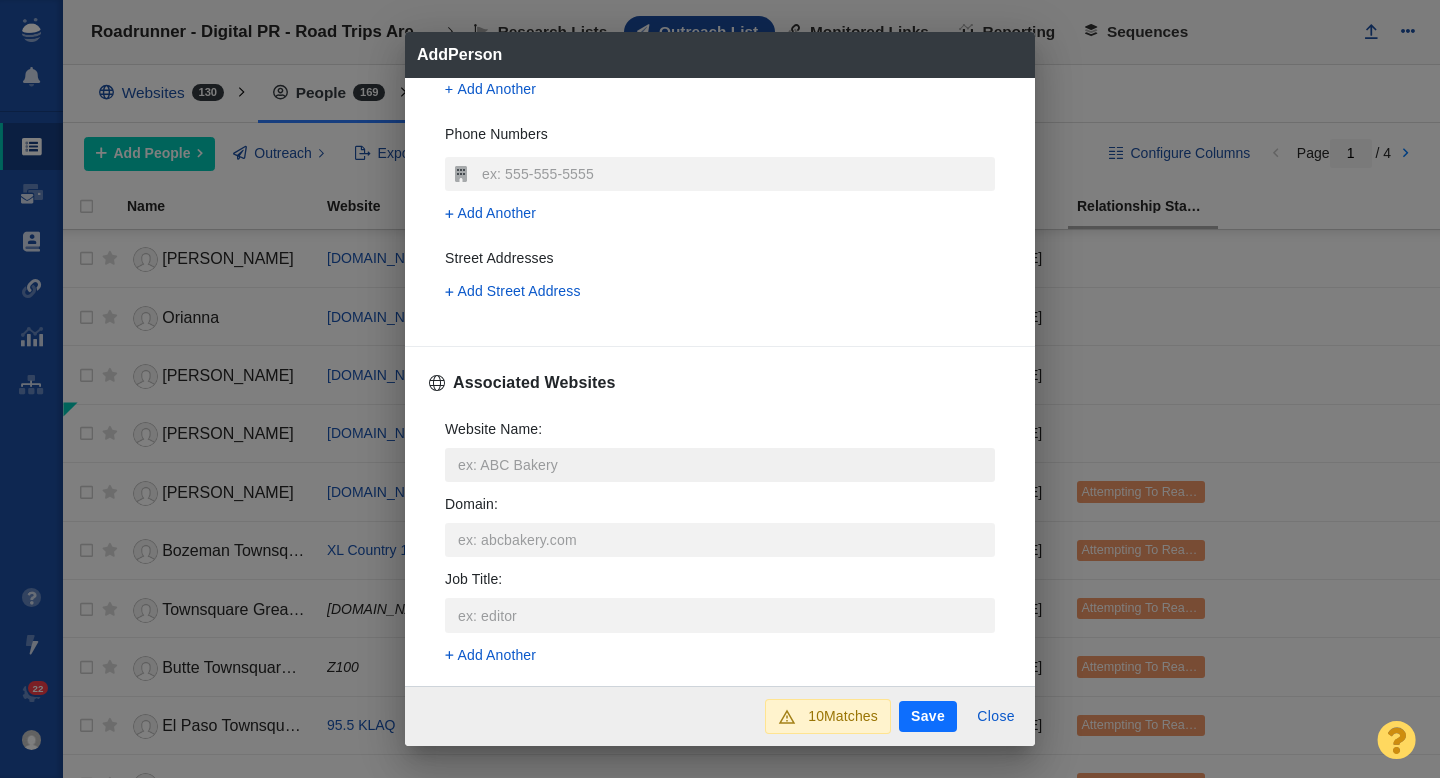 click on "Website Name :" at bounding box center [720, 465] 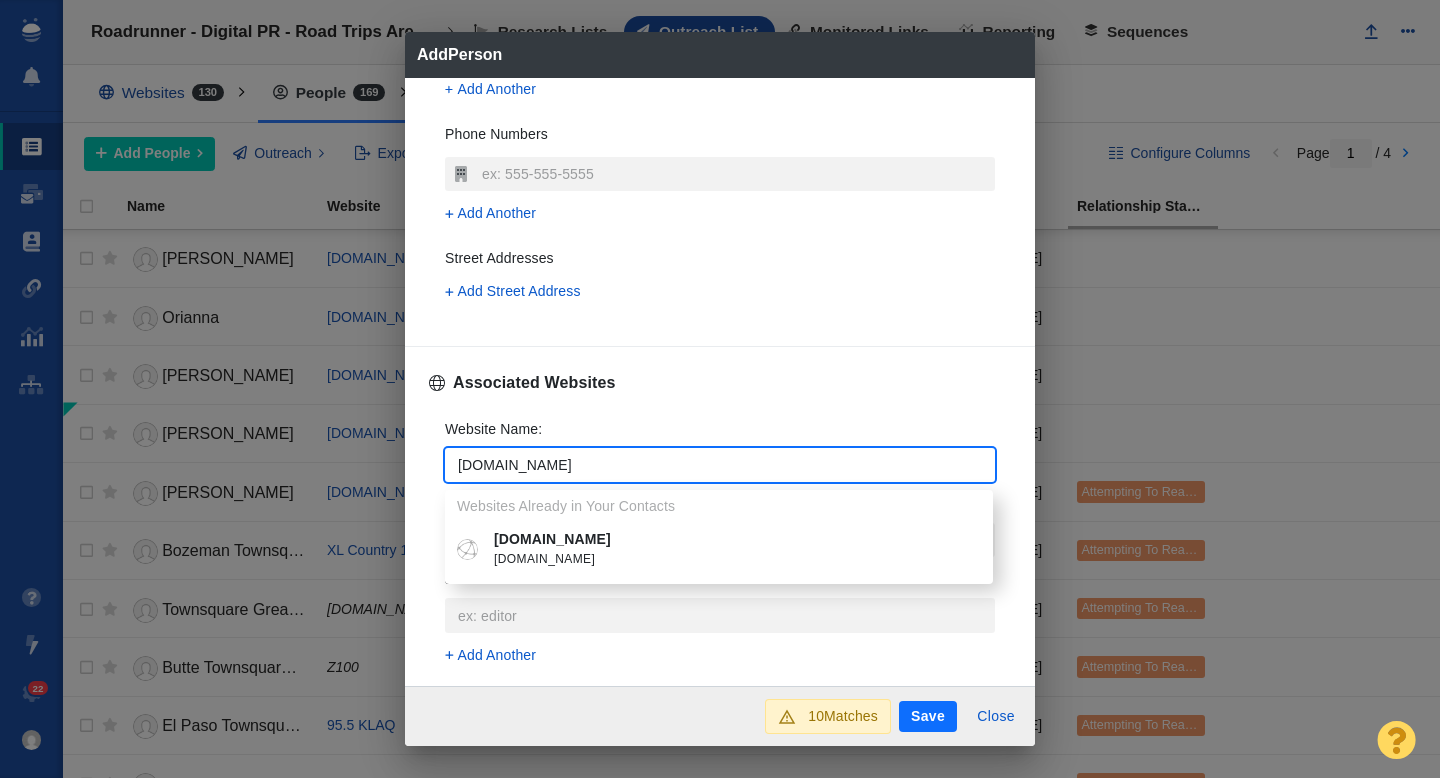 click on "thetimes.co.uk" at bounding box center [733, 539] 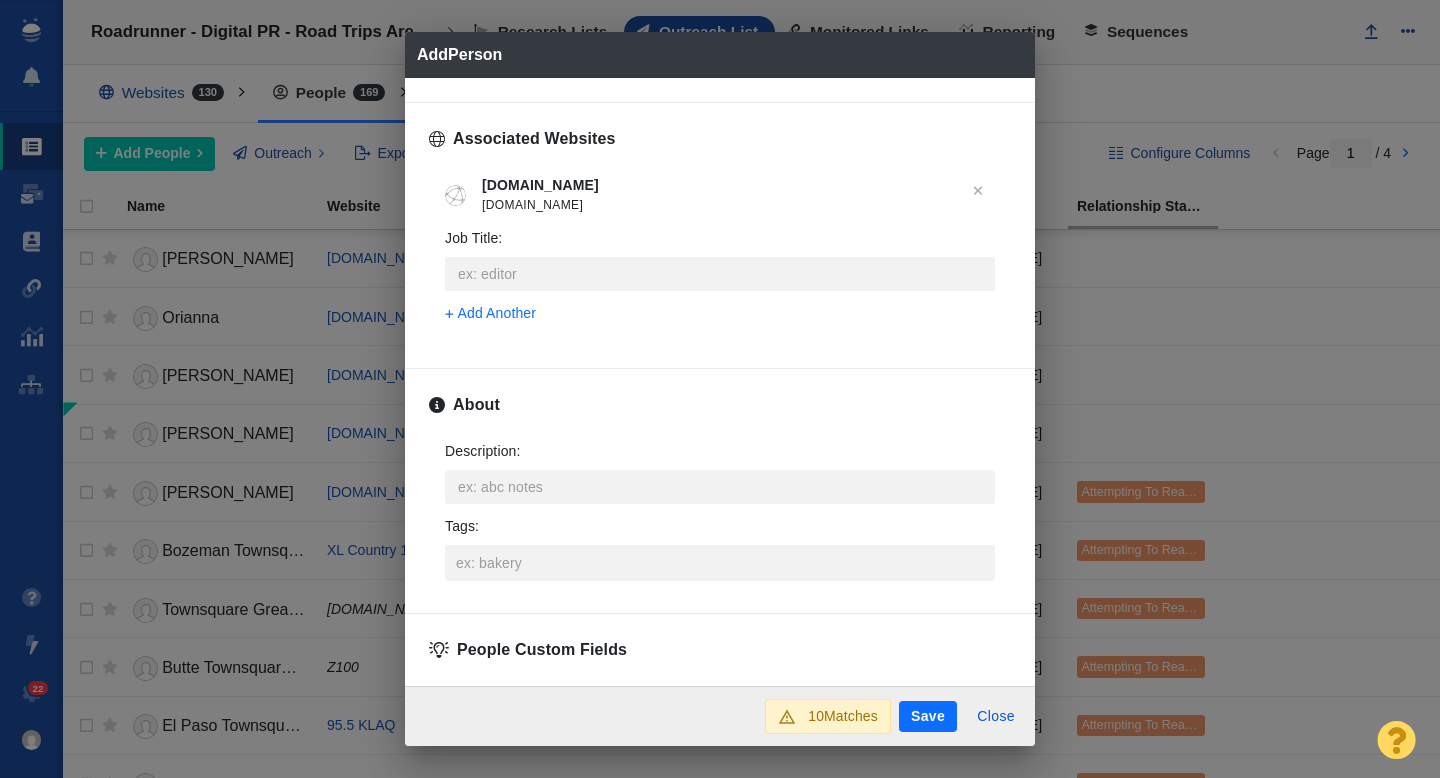 scroll, scrollTop: 783, scrollLeft: 0, axis: vertical 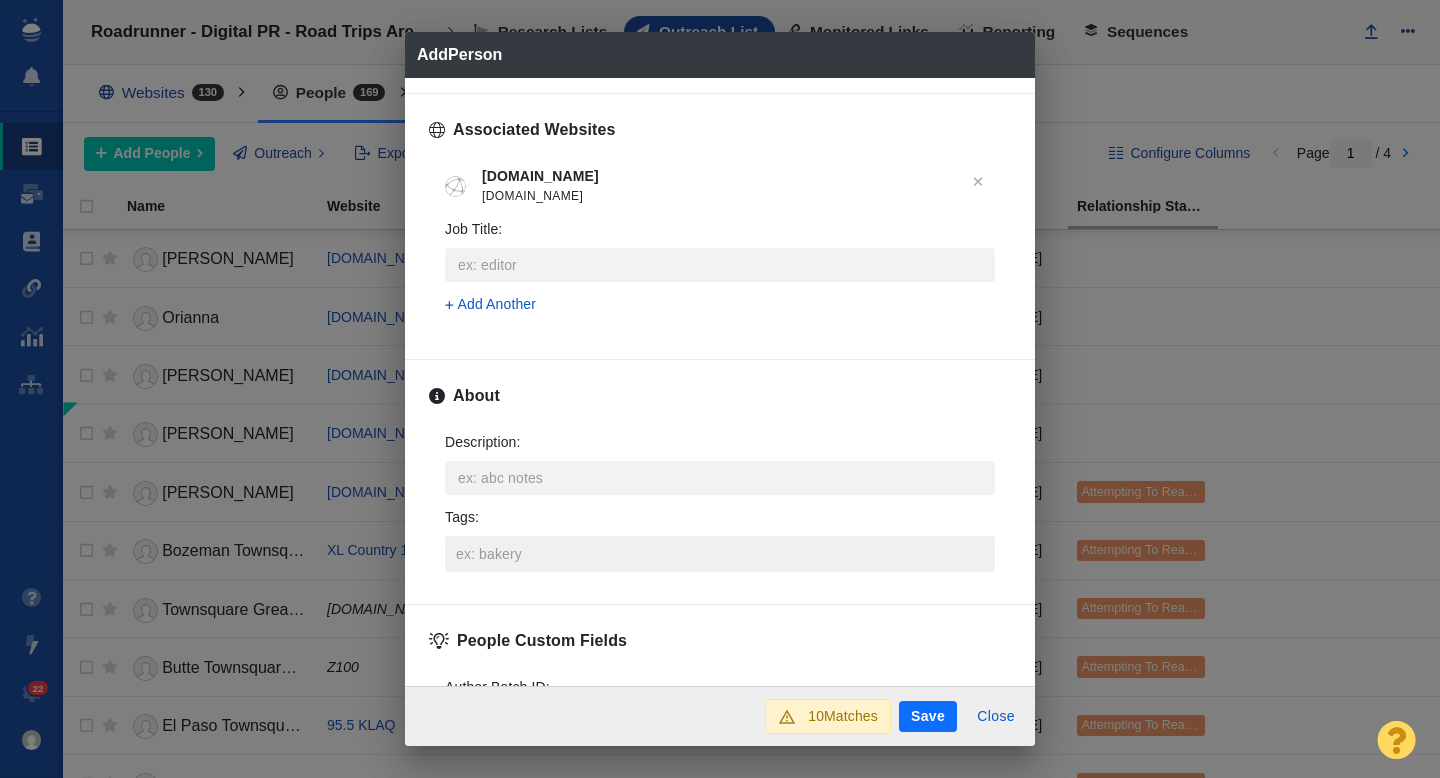 click on "Tags :" at bounding box center (720, 554) 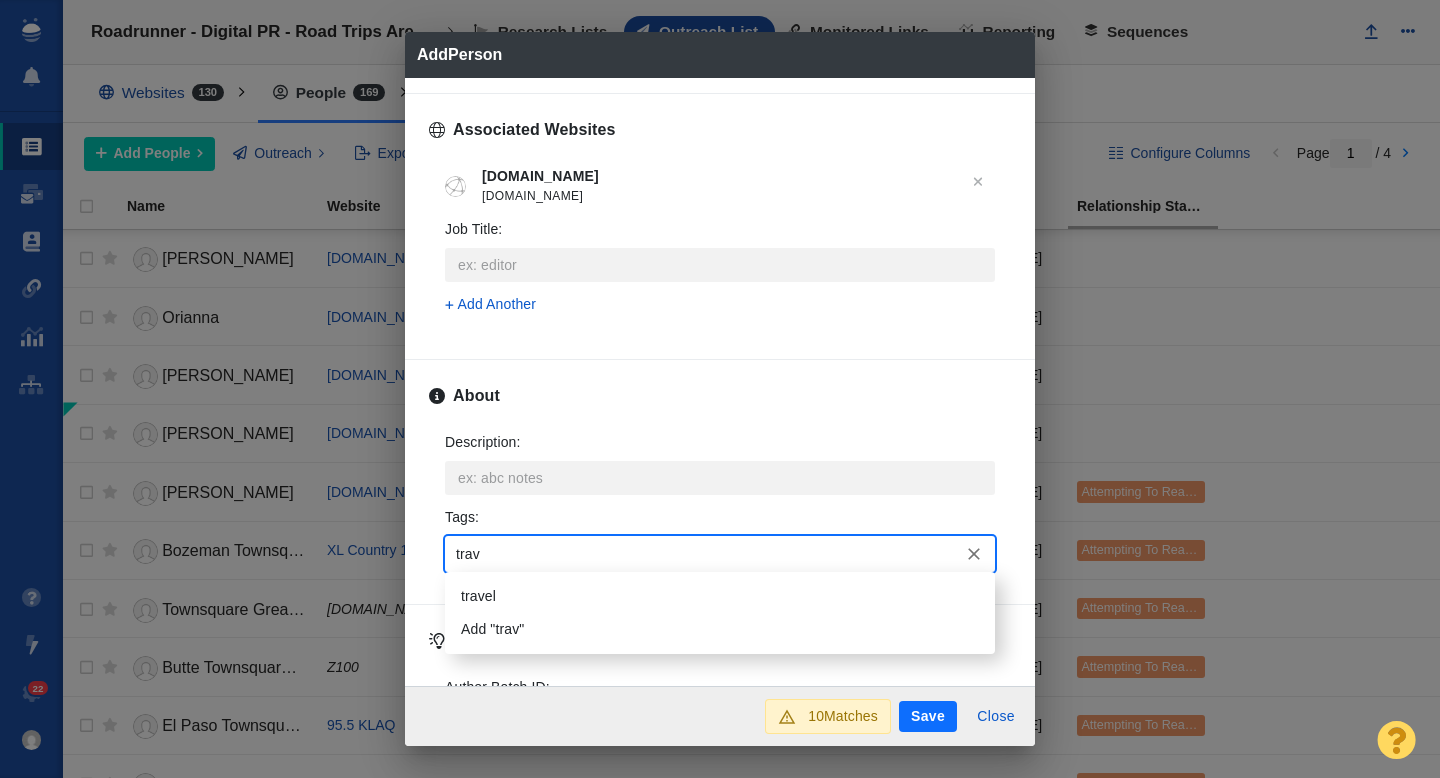 click on "travel" at bounding box center (720, 596) 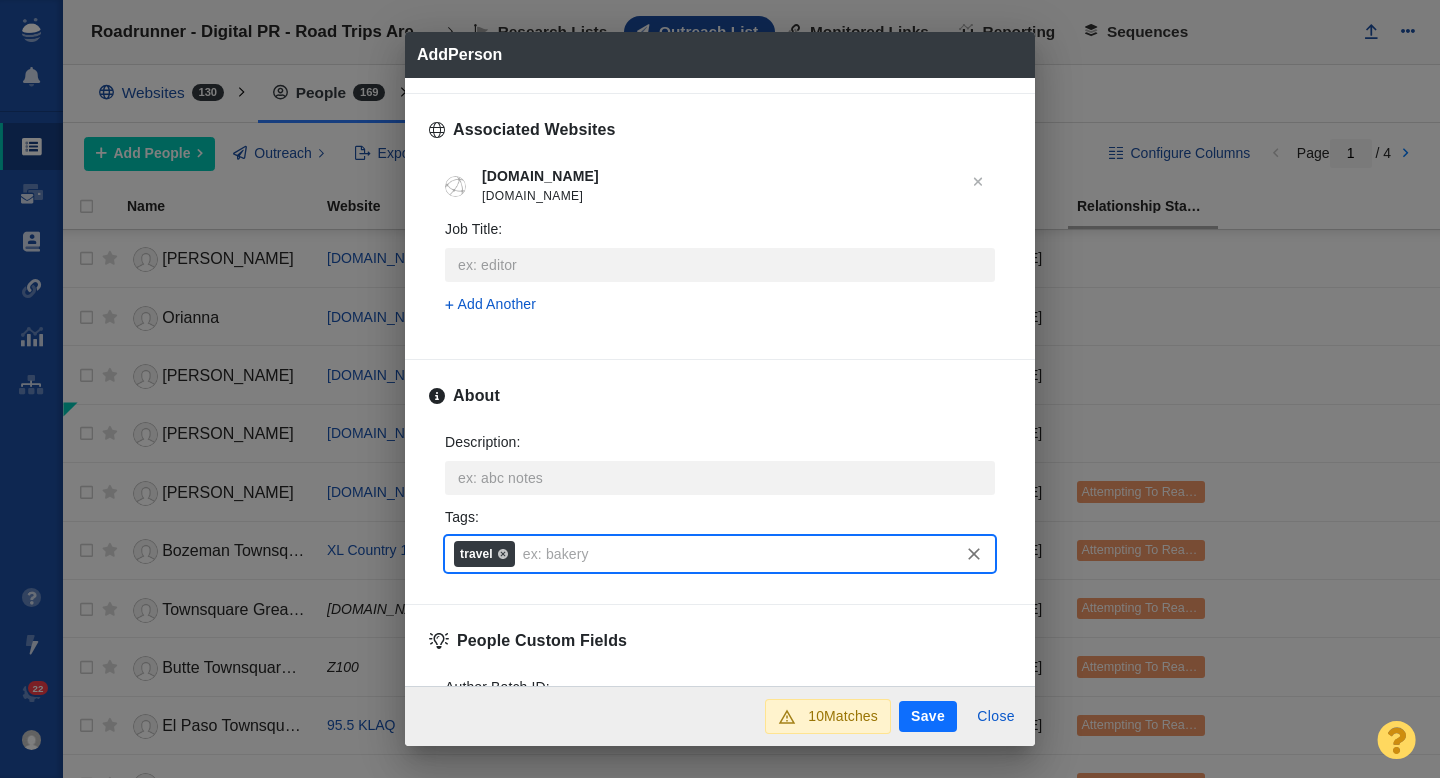 click on "Save" at bounding box center [928, 717] 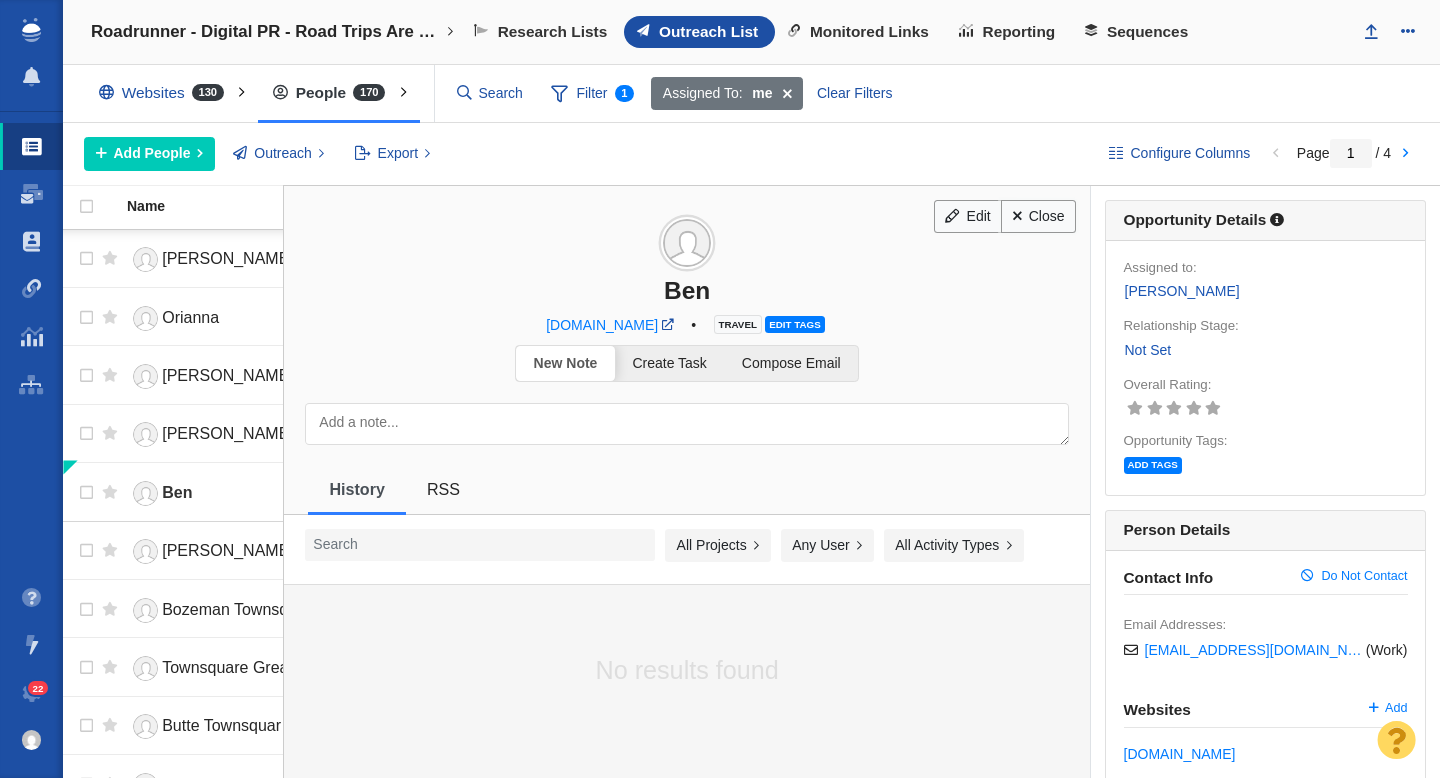 click on "Close" at bounding box center [1038, 217] 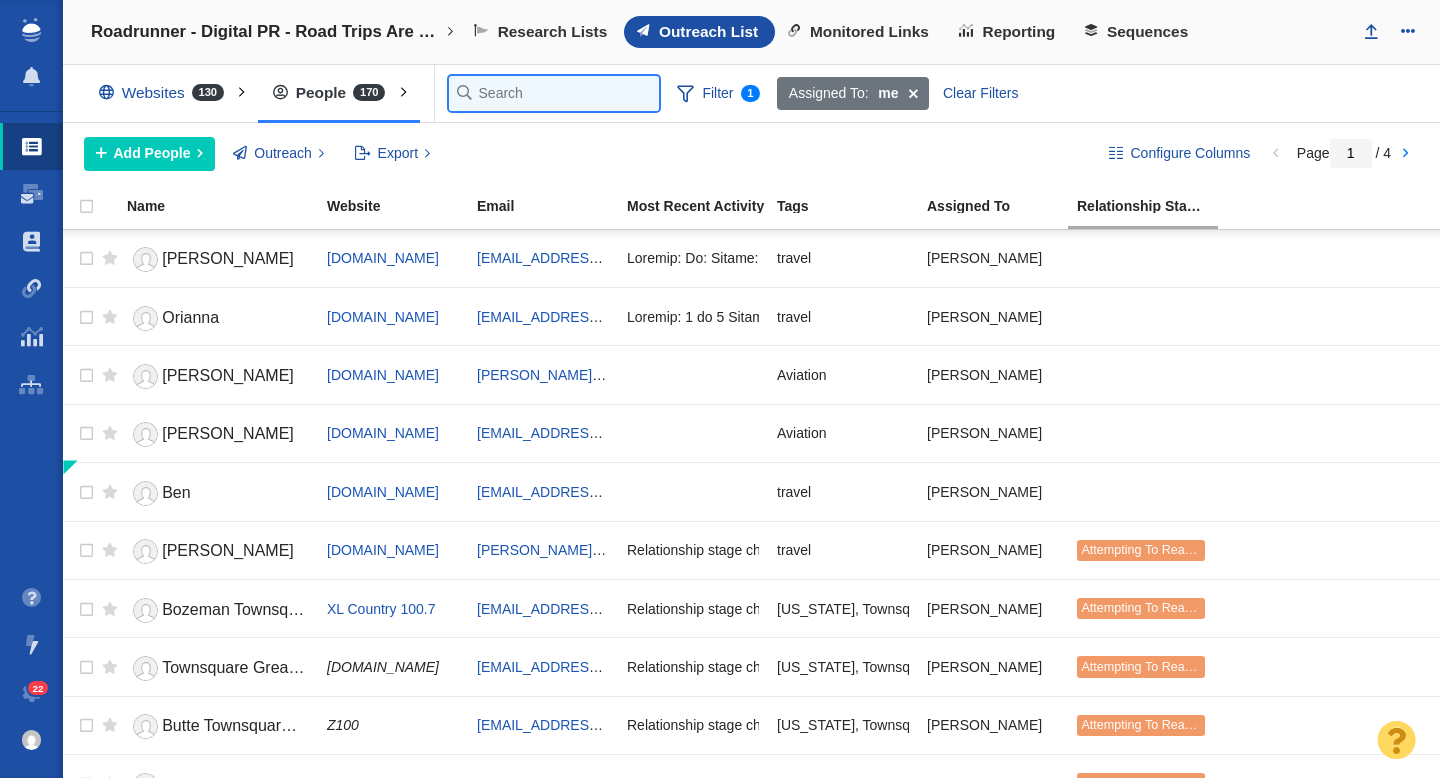 click at bounding box center [554, 93] 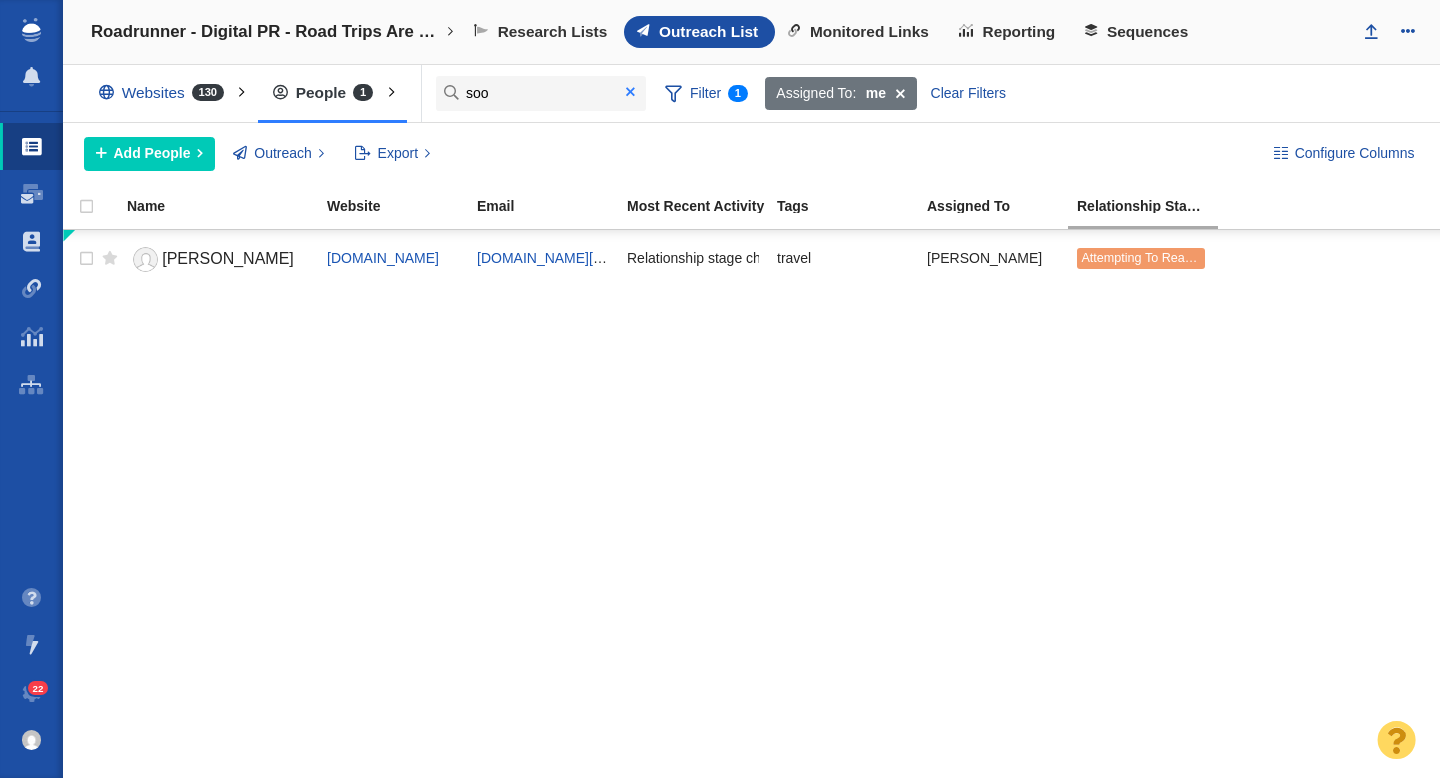 click at bounding box center [630, 92] 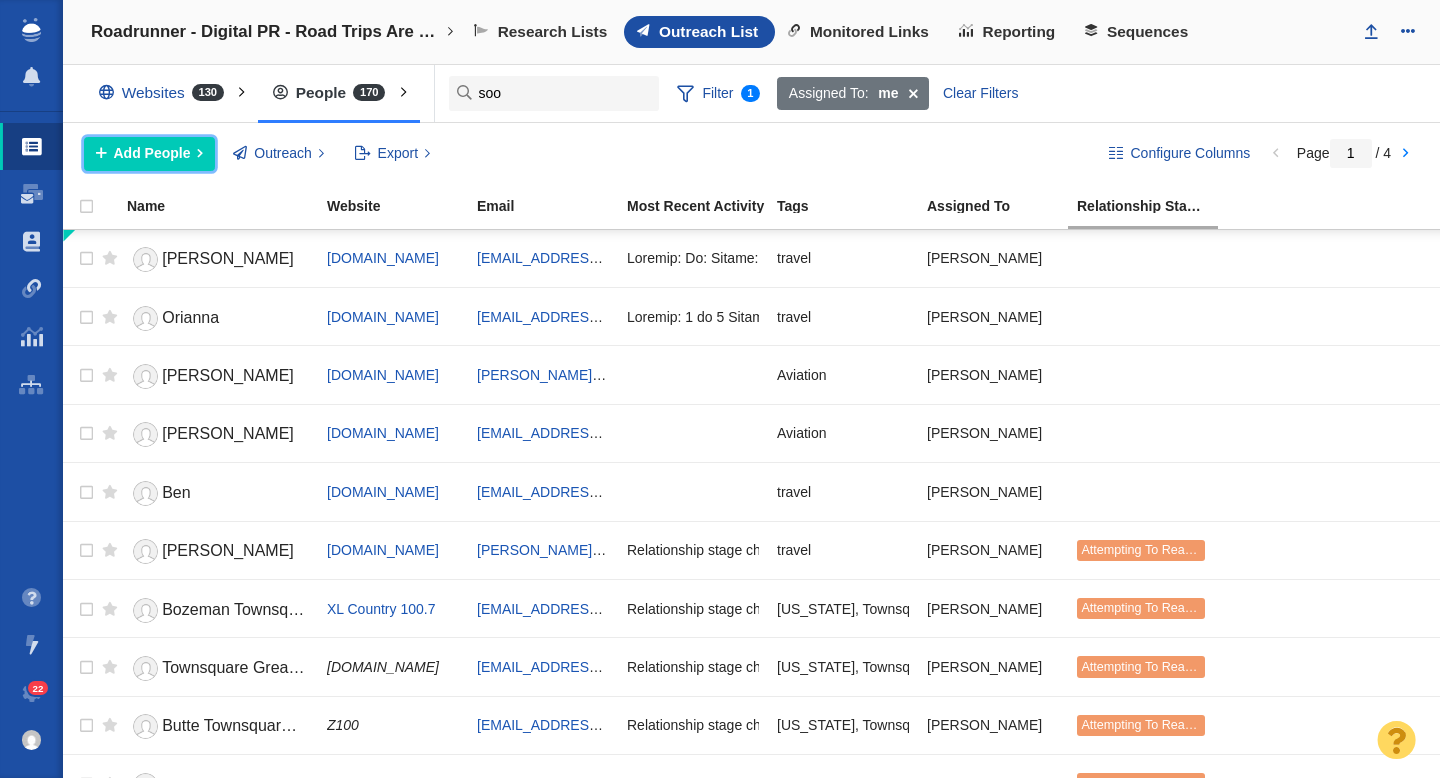 click on "Add People" at bounding box center (152, 153) 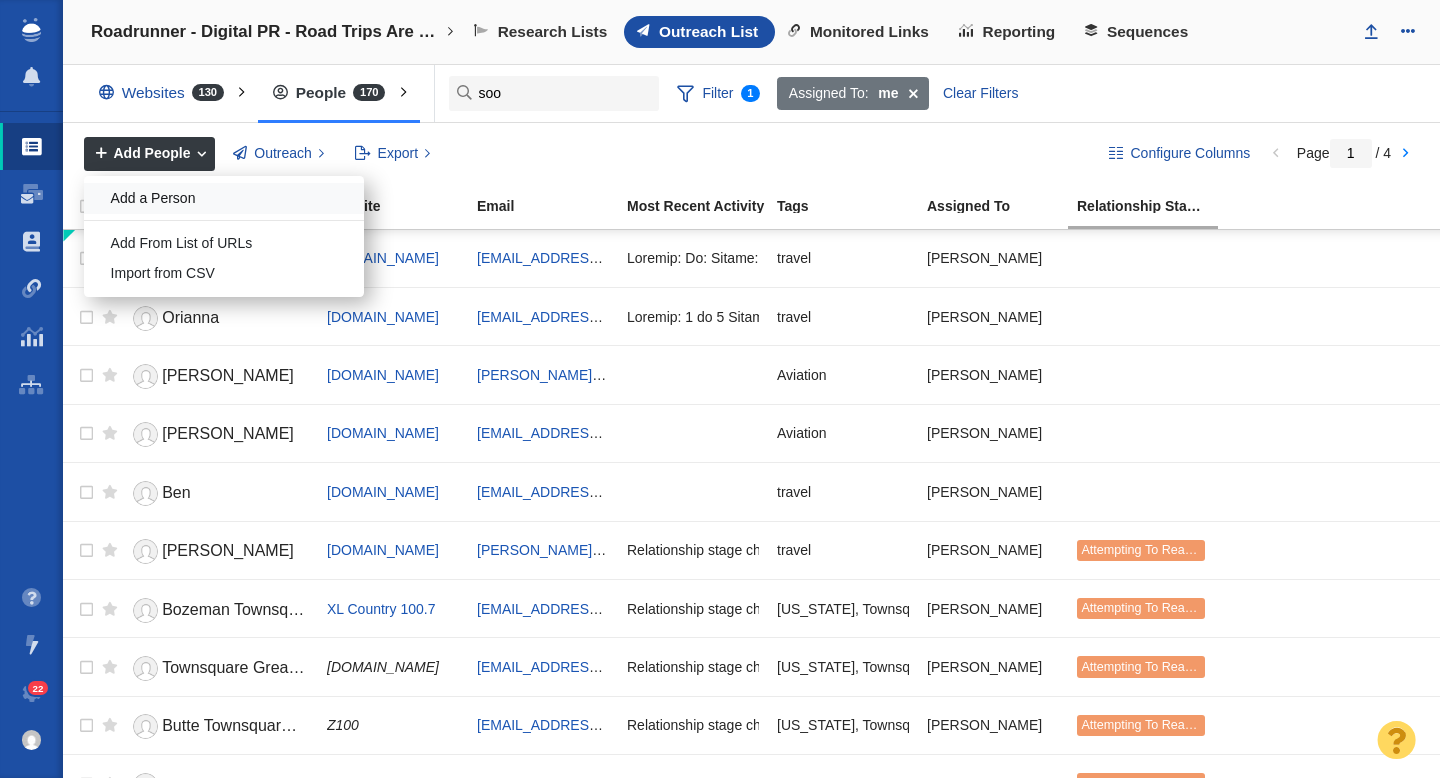 click on "Add a Person" at bounding box center (224, 198) 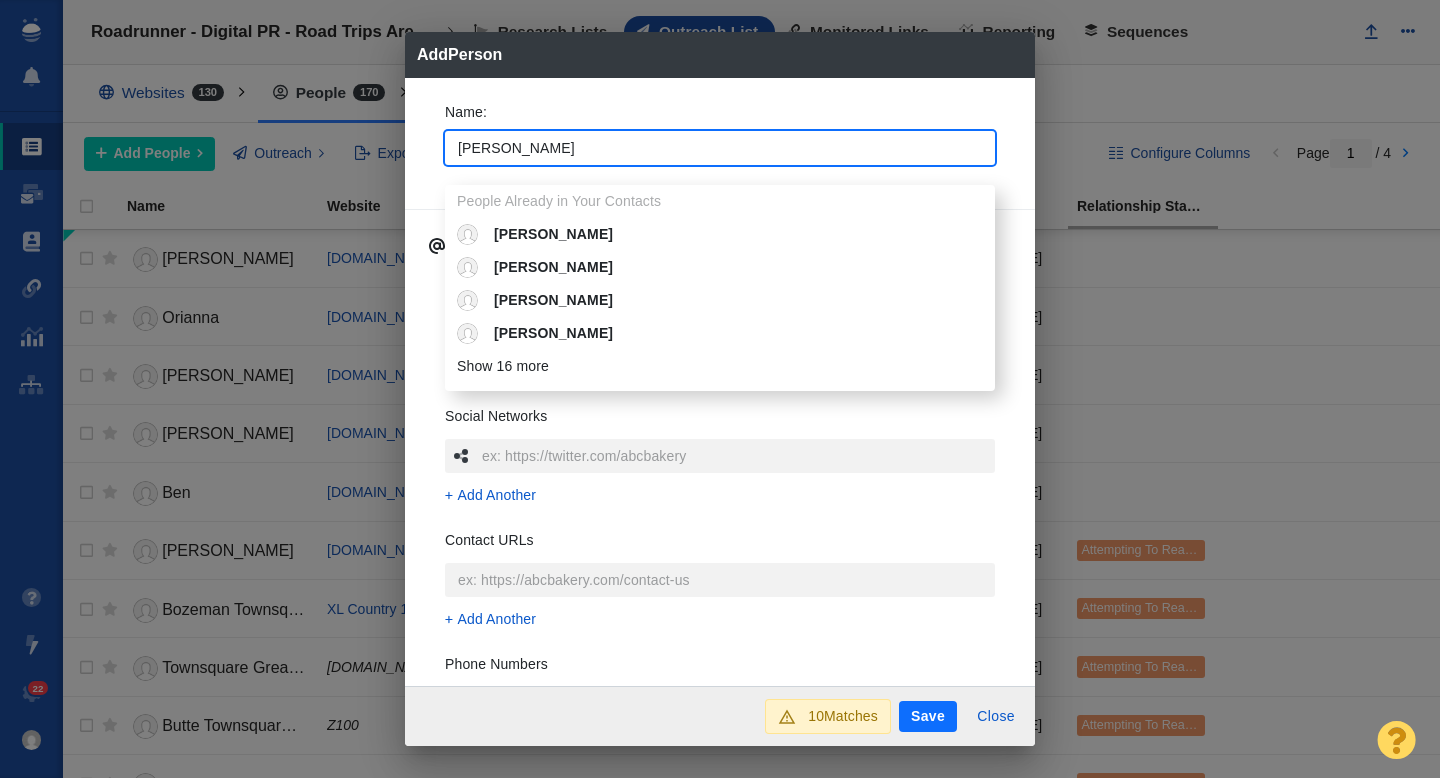 click on "Name : Brian People Already in Your Contacts Brian Brian Brian Brian Brian Brian Brian Ballou balloubj@muohio.edu Brian Bandell bbandell@bizjournals.com Brian Banmiller . Brian Bennett bbennett@northernbroadcasting.com Brian Bosley bbosley@solarstik.com Brian Ceraolo bceraolo@peerlessmedia.com Brian Cheung brian.cheung@nbcuni.com Brian Chowns Brian Ciota bciota@mcclurgteam.com Brian Cisek bcisek@aztv.com Brian Clapp bclapp@WorkInSports.com Brian Clark Brian Conn bconn@floydct.com Brian Cooper bcooper@eis.org.uk Show 16 more Contact Information Email Addresses Add Another Social Networks Add Another Contact URLs Add Another Phone Numbers Add Another Street Addresses Add Street Address Associated Websites Website Name : Domain : Job Title : Add Another About Description : x Tags : People Custom Fields Author Batch ID : Domain :" at bounding box center (720, 382) 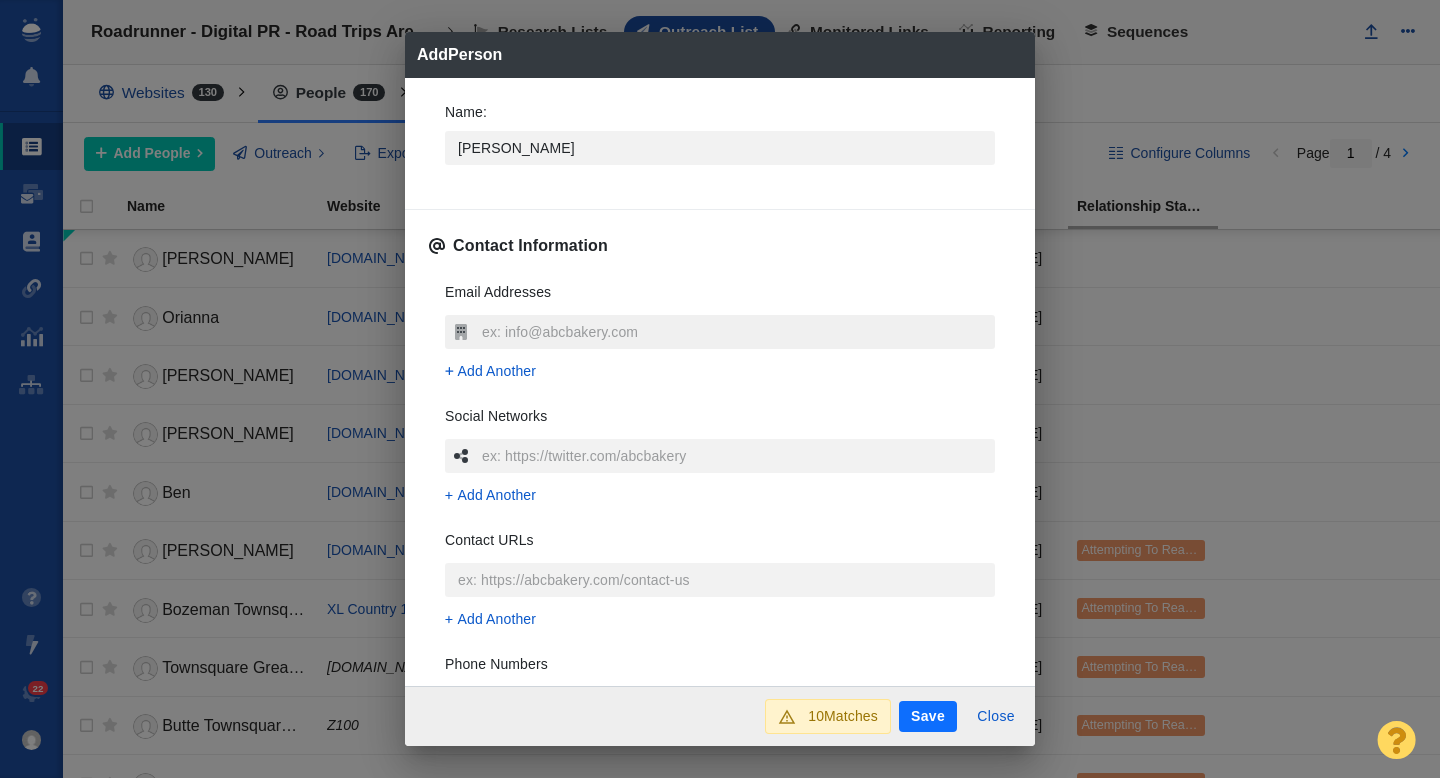 click at bounding box center [736, 332] 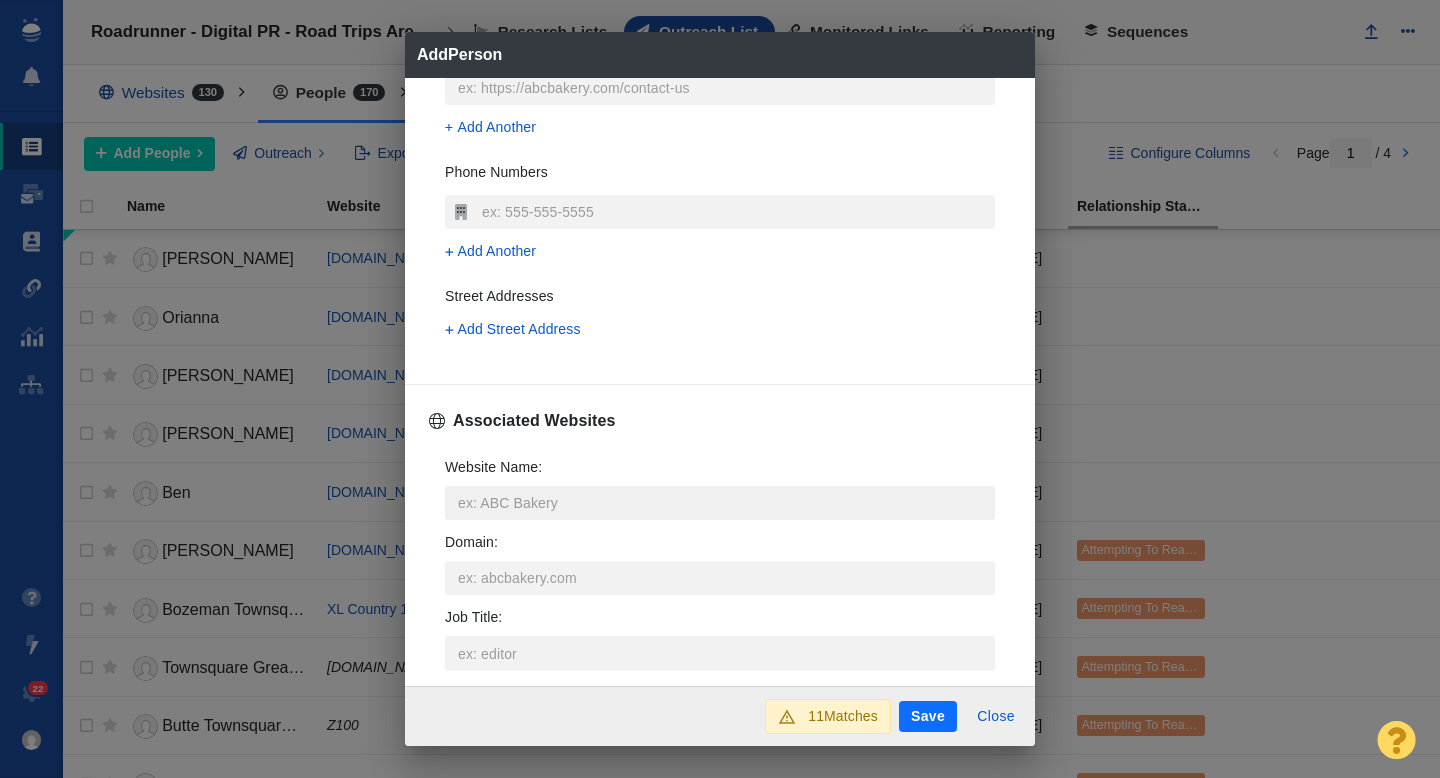 scroll, scrollTop: 547, scrollLeft: 0, axis: vertical 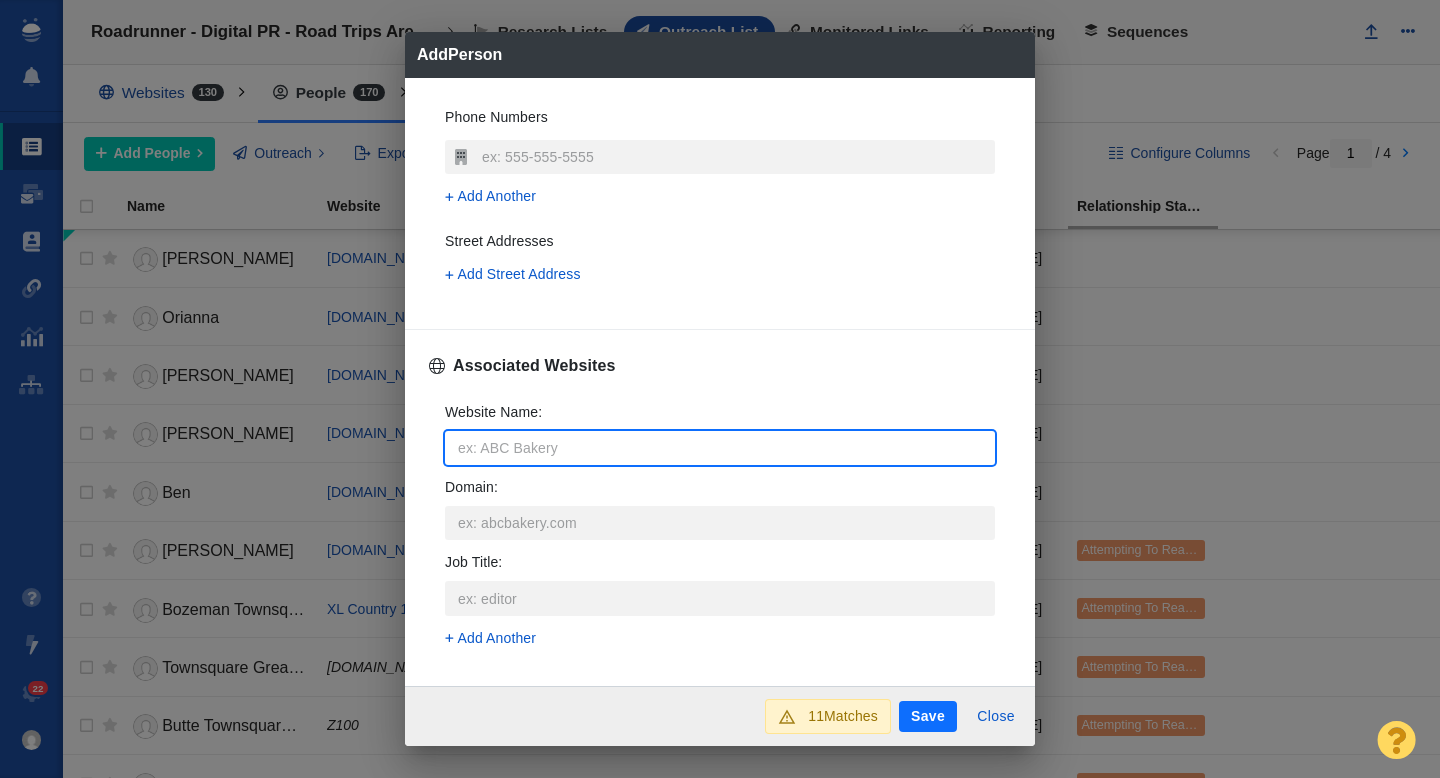 click on "Website Name :" at bounding box center [720, 448] 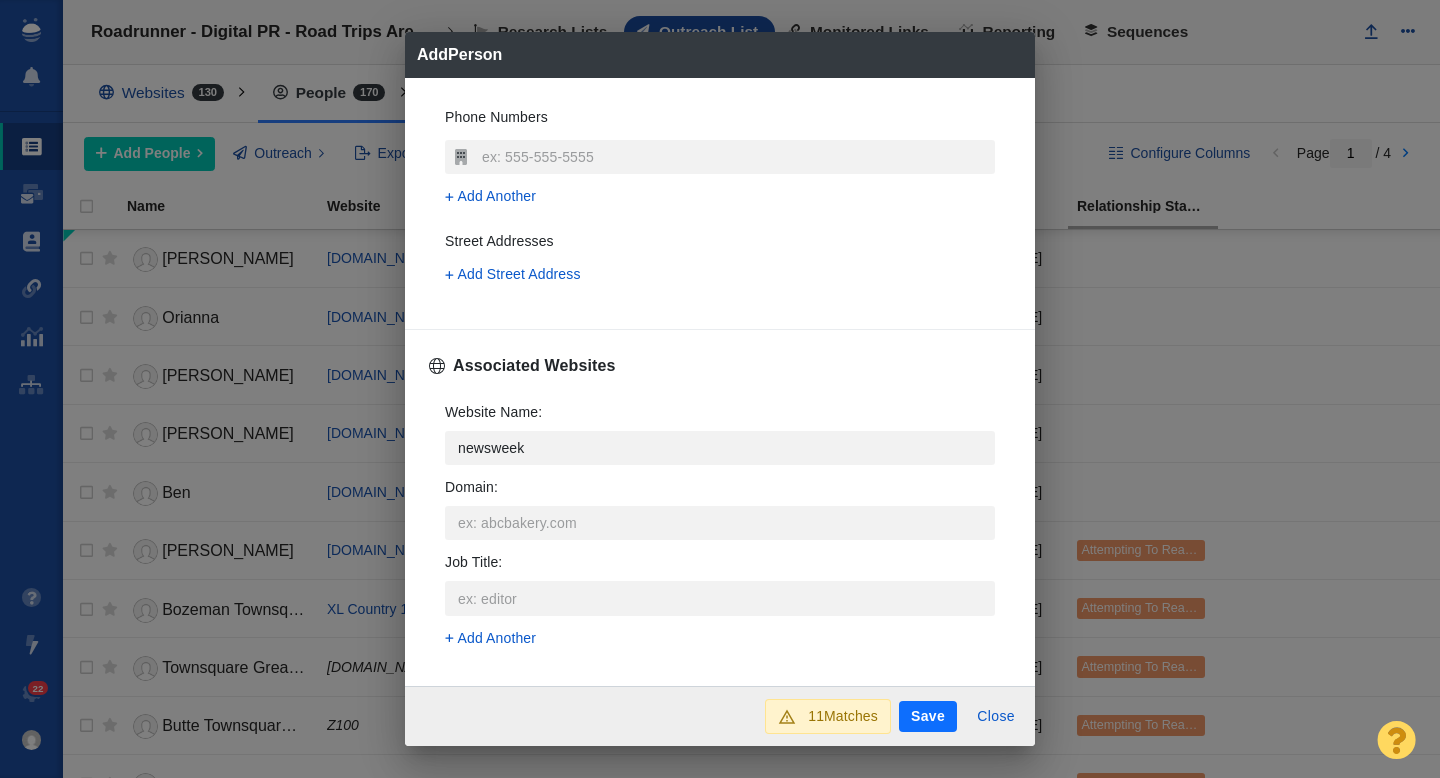 click on "newsweek.com" at bounding box center (733, 314) 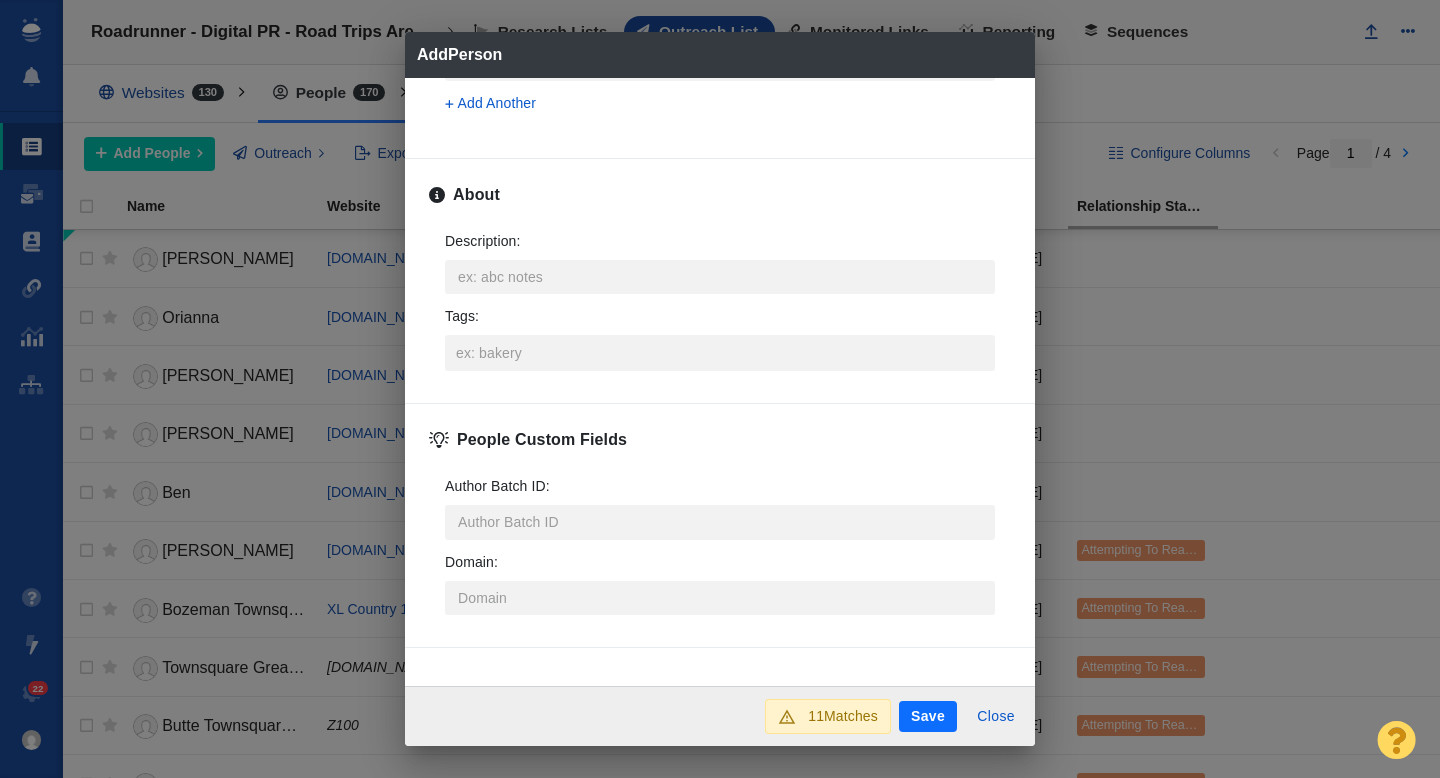 scroll, scrollTop: 989, scrollLeft: 0, axis: vertical 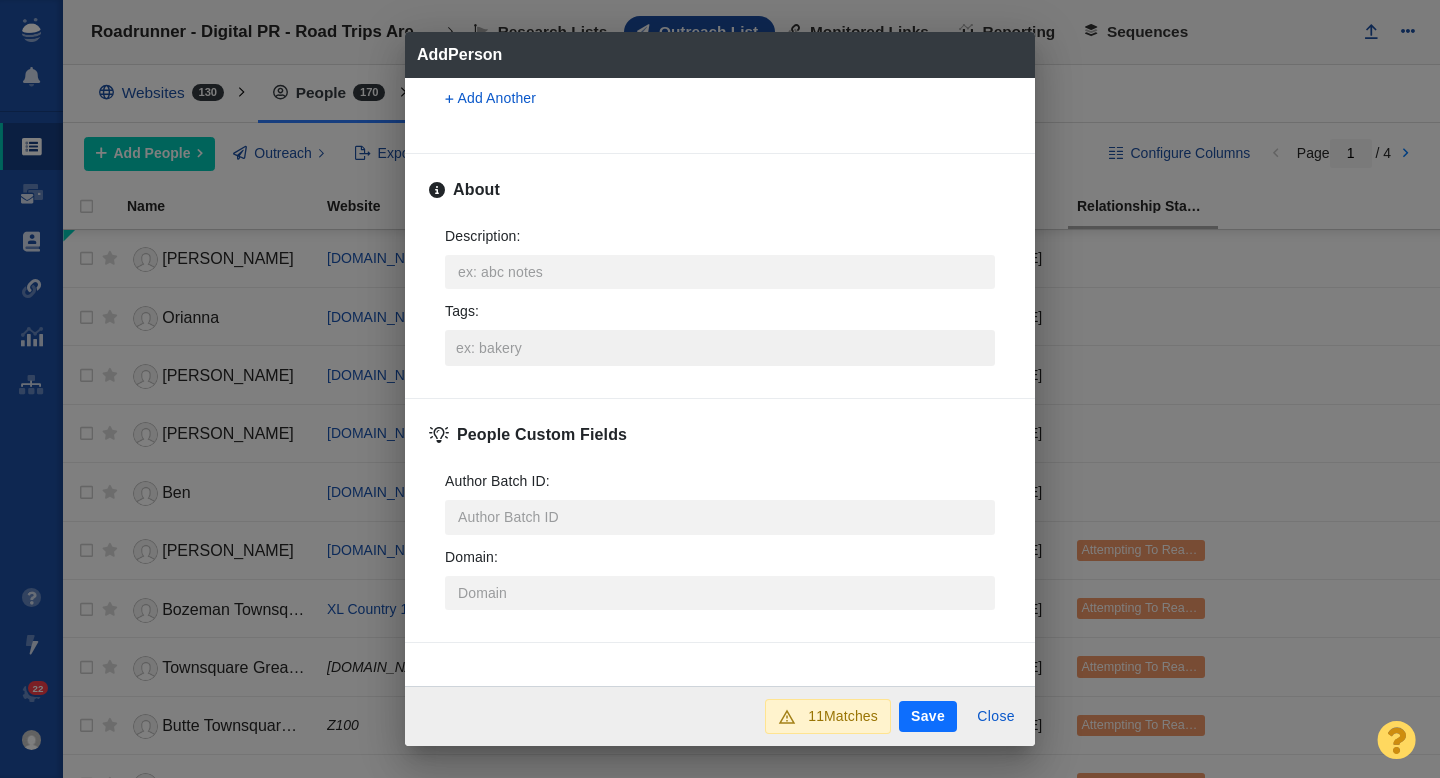 click on "Tags :" at bounding box center (720, 348) 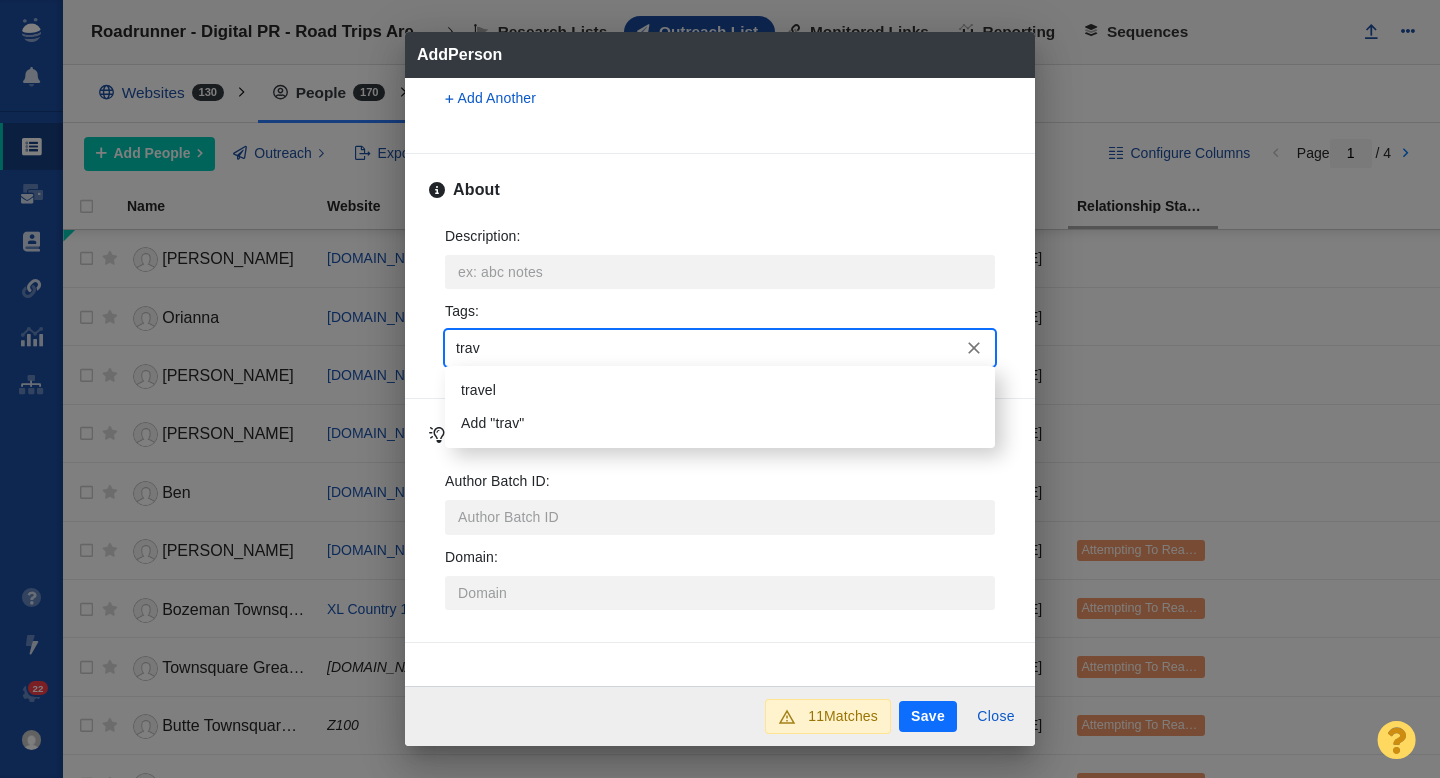 click on "travel" at bounding box center [720, 390] 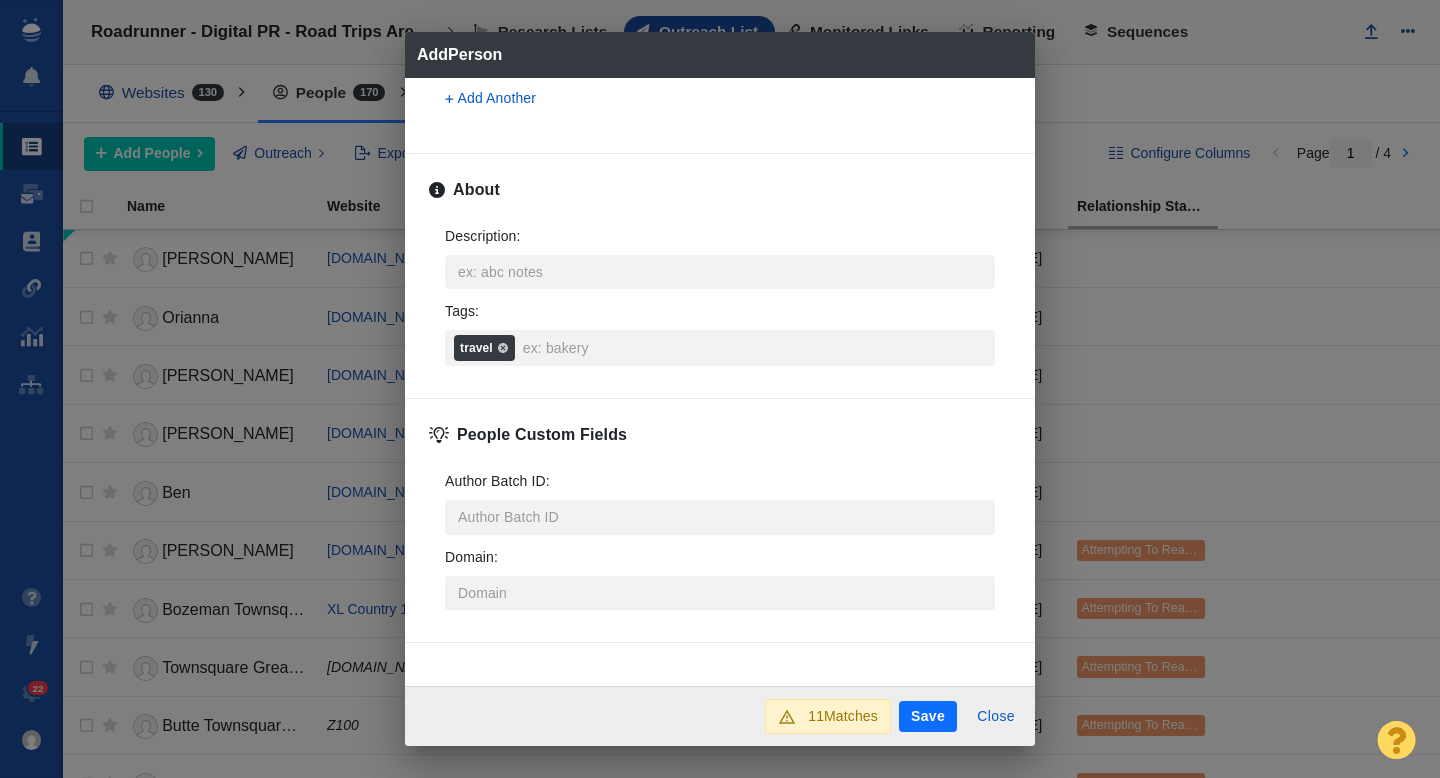 click on "Save" at bounding box center (928, 717) 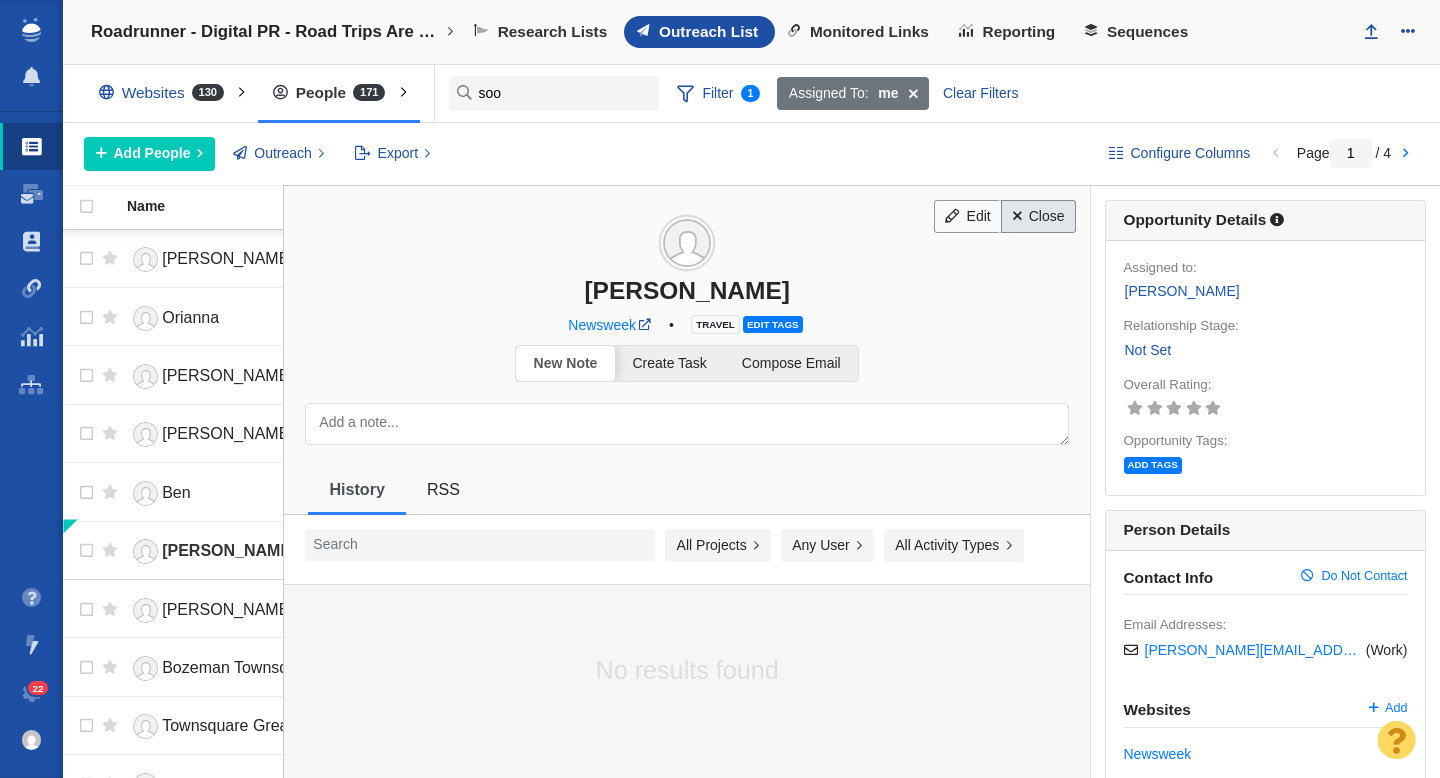 click on "Close" at bounding box center [1038, 217] 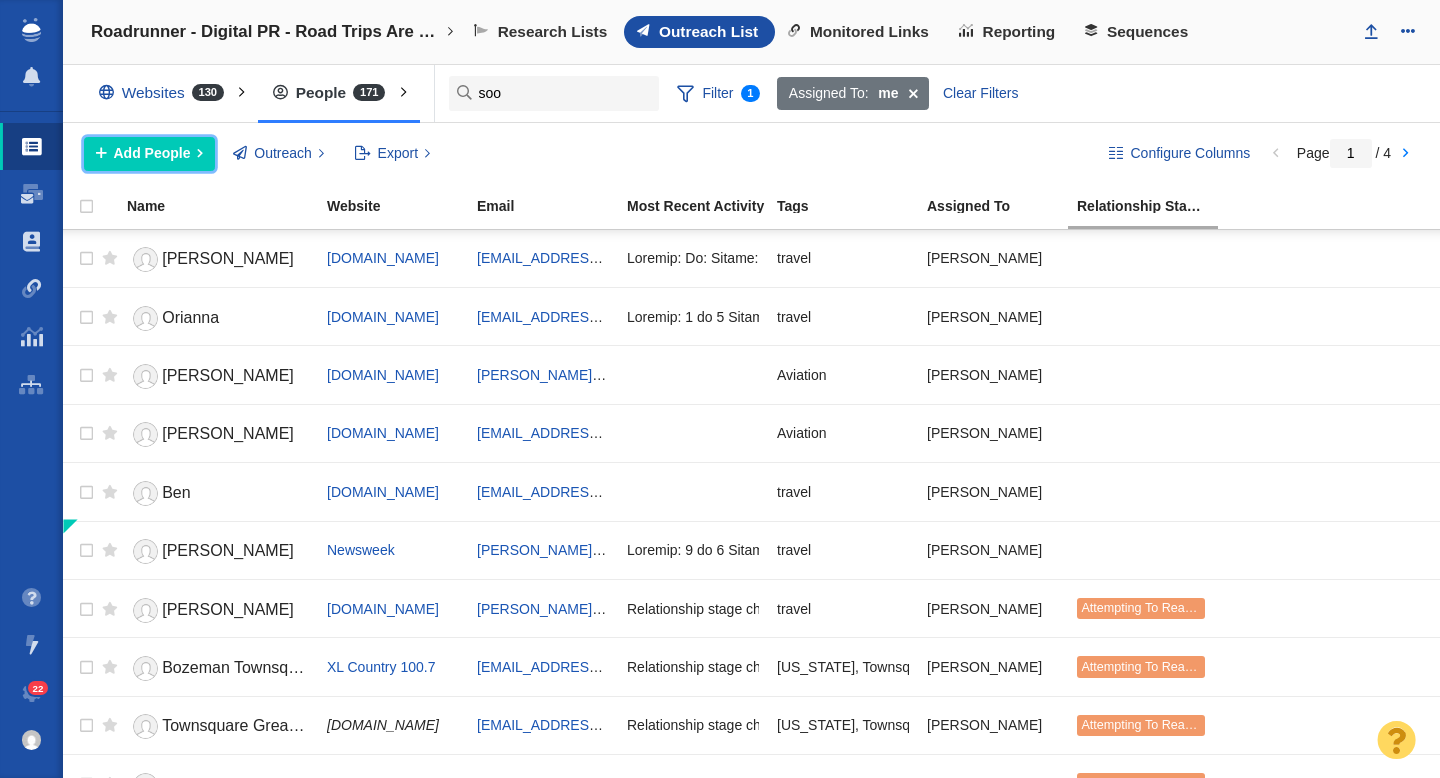 click on "Add People" at bounding box center (152, 153) 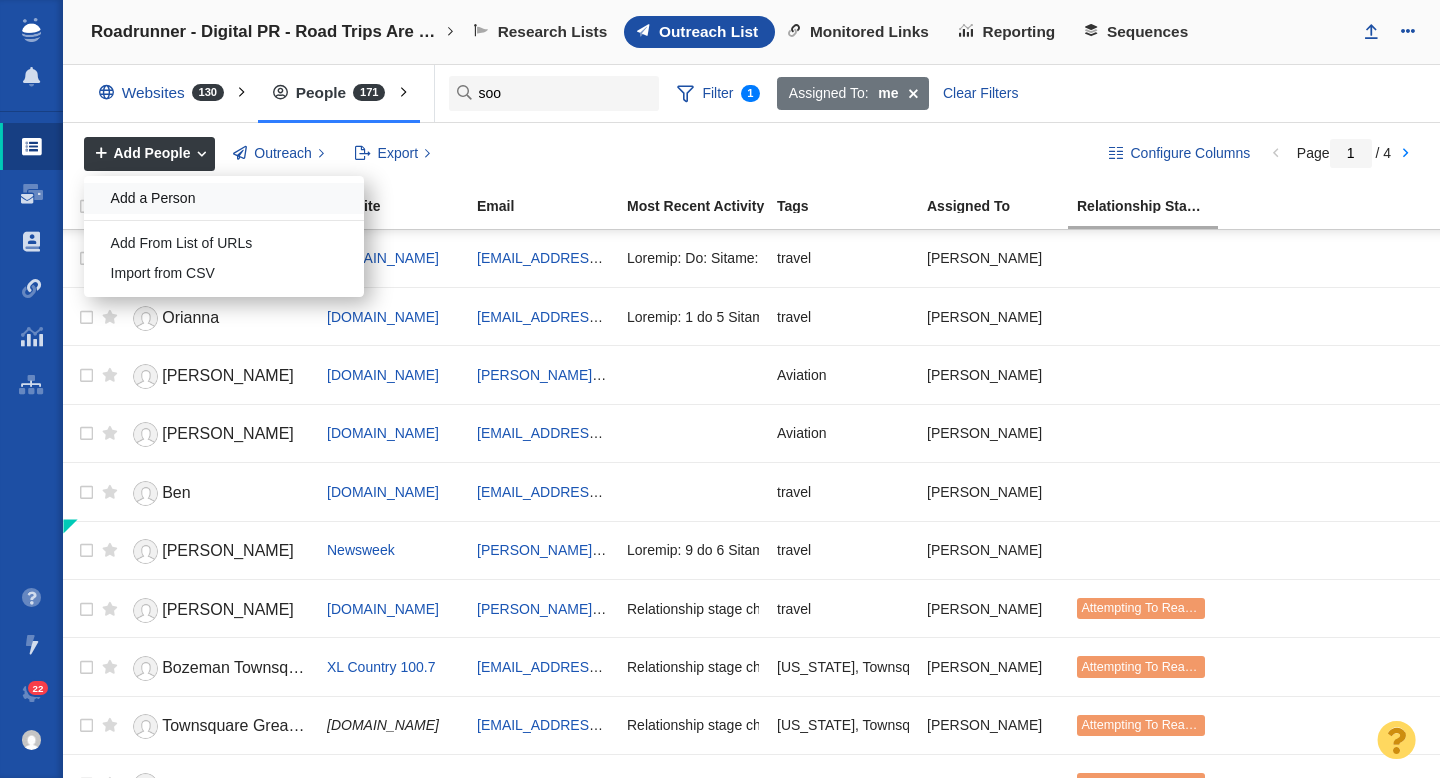 click on "Add a Person" at bounding box center [224, 198] 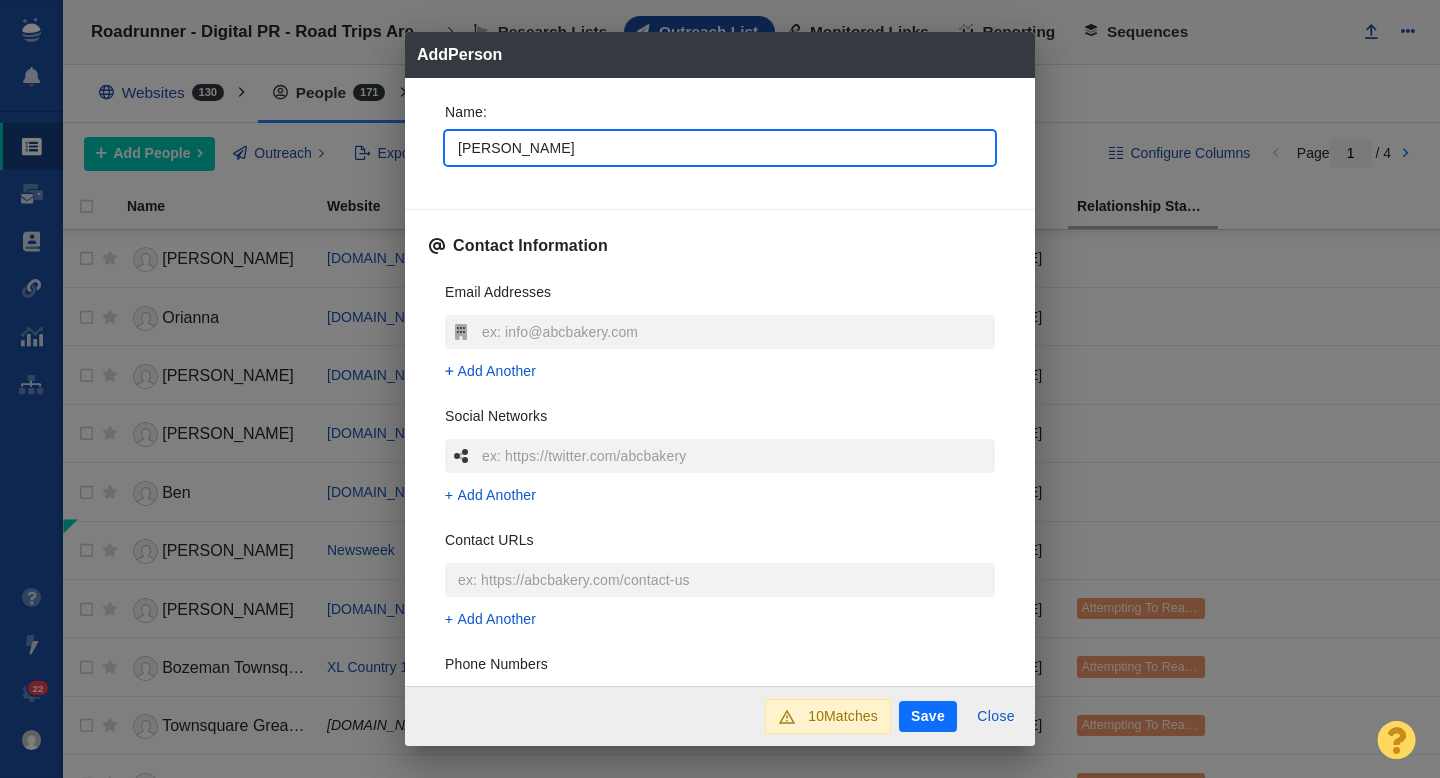 click on "Name : Alexander Contact Information Email Addresses Add Another Social Networks Add Another Contact URLs Add Another Phone Numbers Add Another Street Addresses Add Street Address Associated Websites Website Name : Domain : Job Title : Add Another About Description : x Tags : People Custom Fields Author Batch ID : Domain :" at bounding box center [720, 382] 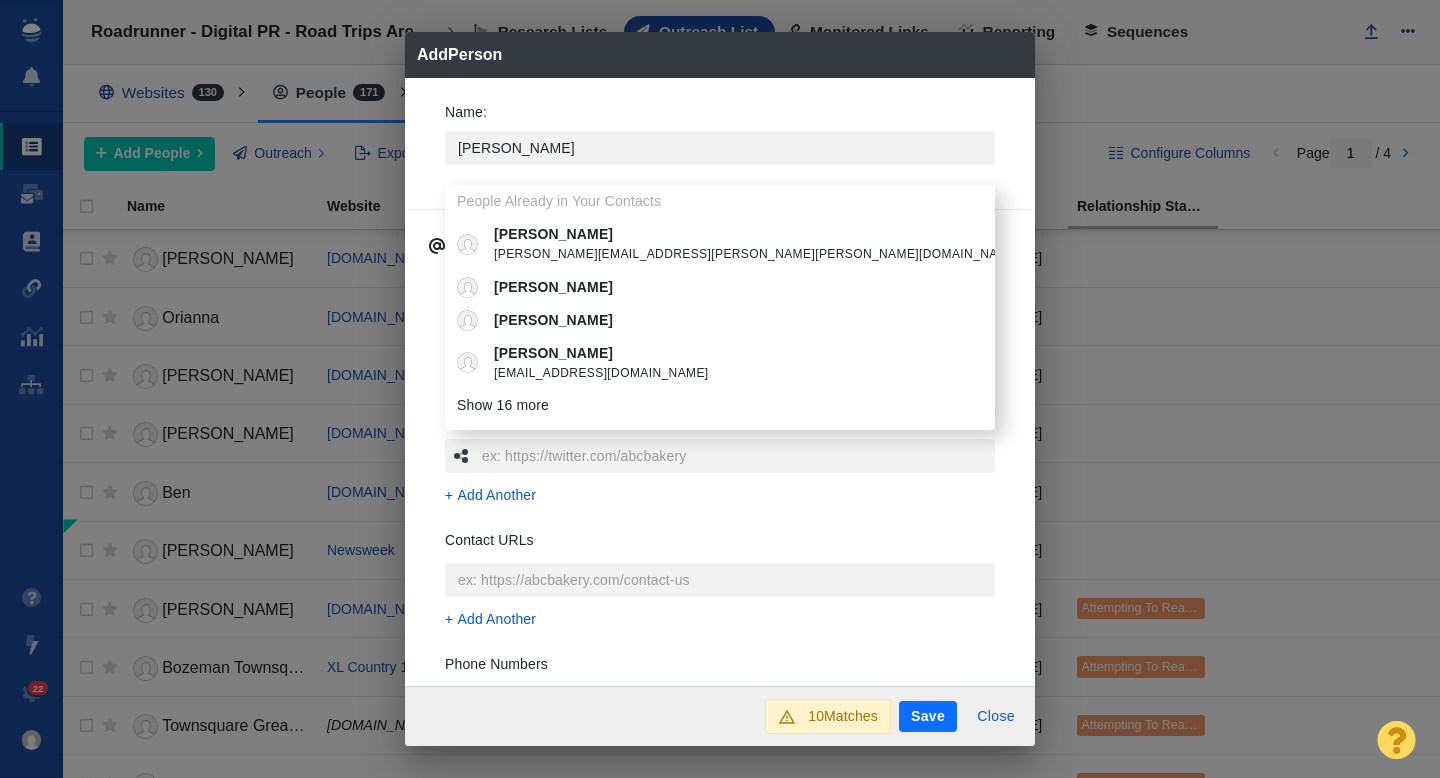 click on "Name : Alexander People Already in Your Contacts Alexander Alexander.hall@fox.com Alexander Alexander Adames Alexander Bezborodko OFFICE@REIDEPOT.COM Alexander Carrick Alexander@investingbizz.com Alexander Castro acastro@rhodeislandcurrent.com Alexander Harris Alexander Kjerulf Alexander Lapa Alexander Martin Alexander Perekalin alexander@mouseflow.com Alexander Puutio alexander.puutio@gmail.com Alexander Rodriguez Alexander.Rodriguez@utdallas.edu Alexander Russo alexanderrusso@gmail.com Alexander Sammon alex.sammon@slate.com Alexander Smith Alexander Soule Alex.Soule@scni.com Alexander Stoklosa alex_stoklosa@motortrend.com Danielle Alexander dalexander@cvusd.k12.ca.us Добавил: Alexander Show 16 more Contact Information Email Addresses Add Another Social Networks Add Another Contact URLs Add Another Phone Numbers Add Another Street Addresses Add Street Address Associated Websites Website Name : Domain : Job Title : Add Another About Description : x Tags : People Custom Fields Author Batch ID : Domain :" at bounding box center (720, 382) 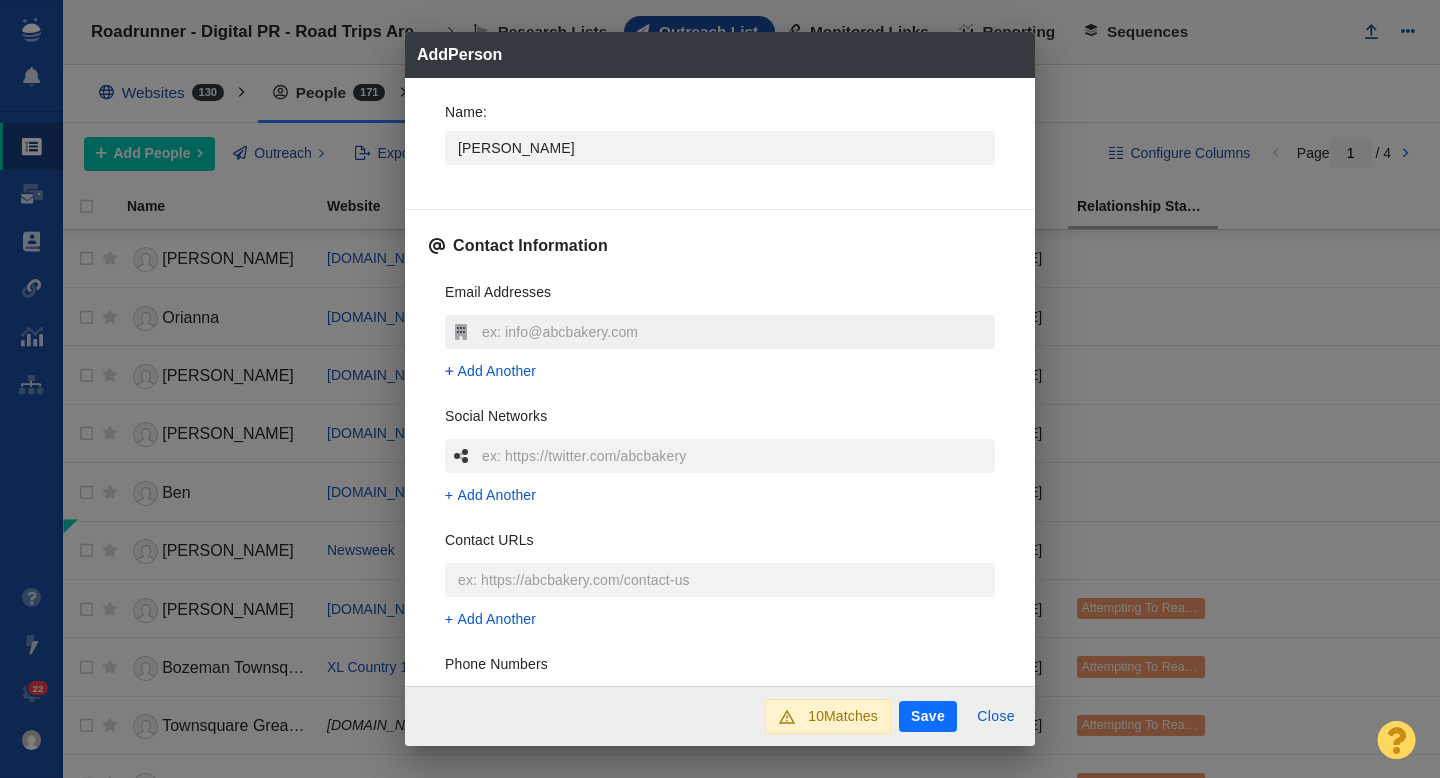 click at bounding box center [736, 332] 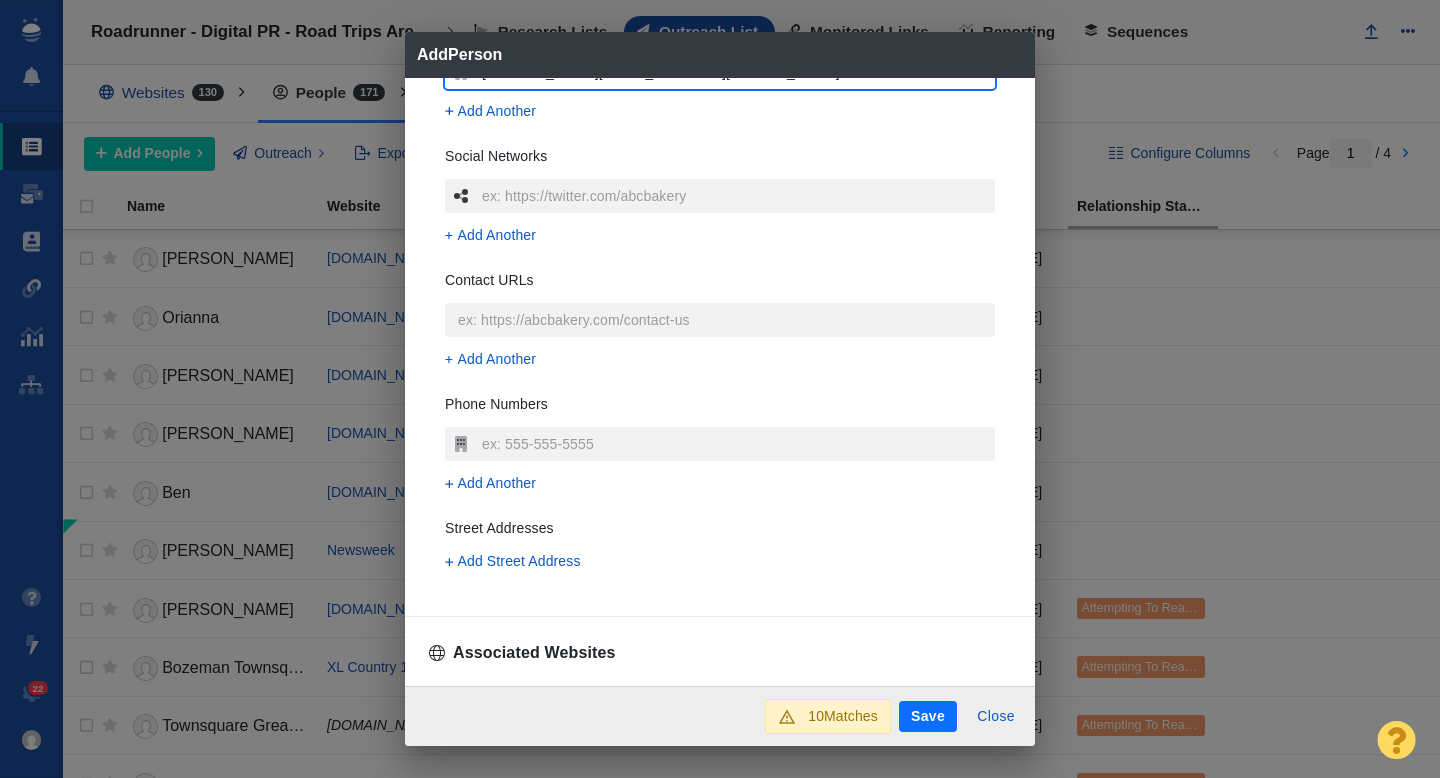 scroll, scrollTop: 504, scrollLeft: 0, axis: vertical 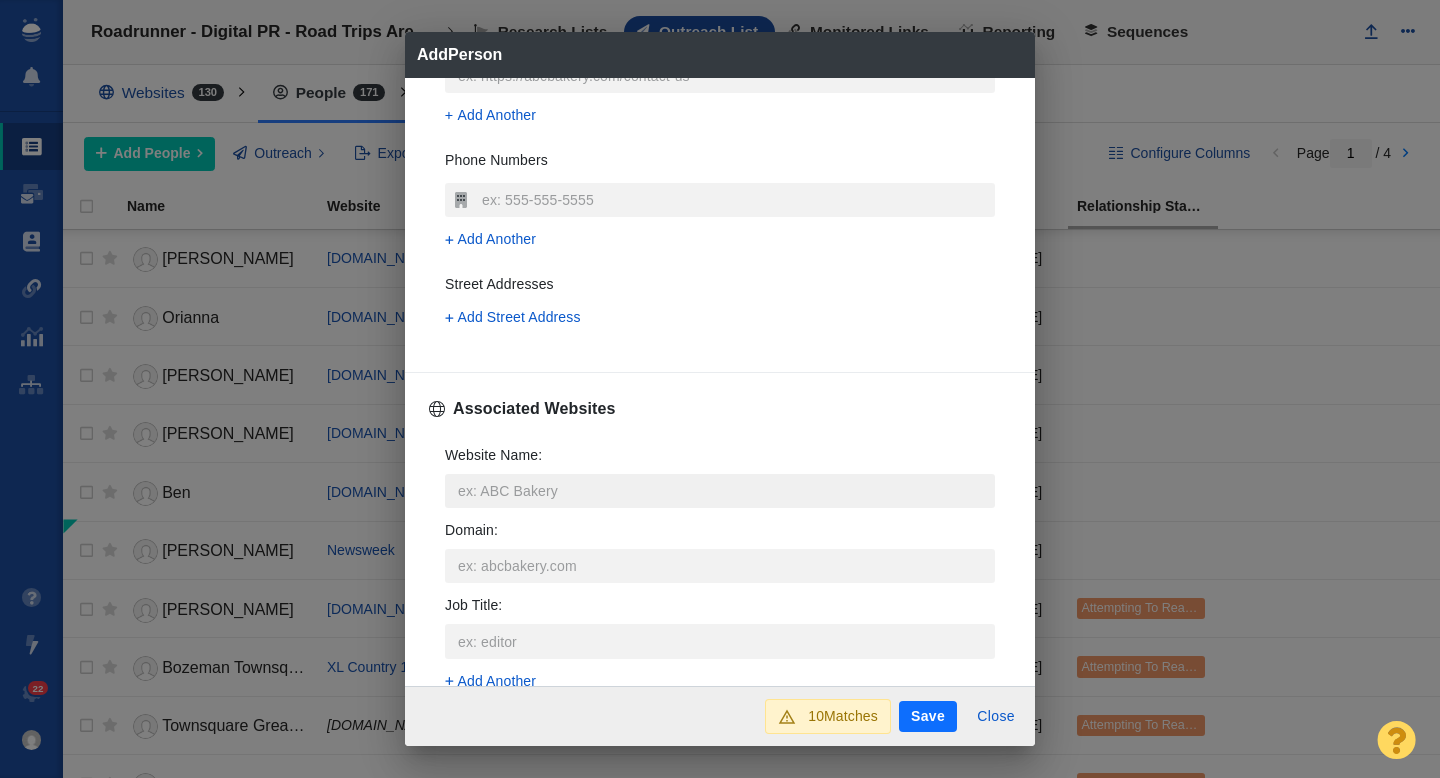 click on "Website Name :" at bounding box center (720, 491) 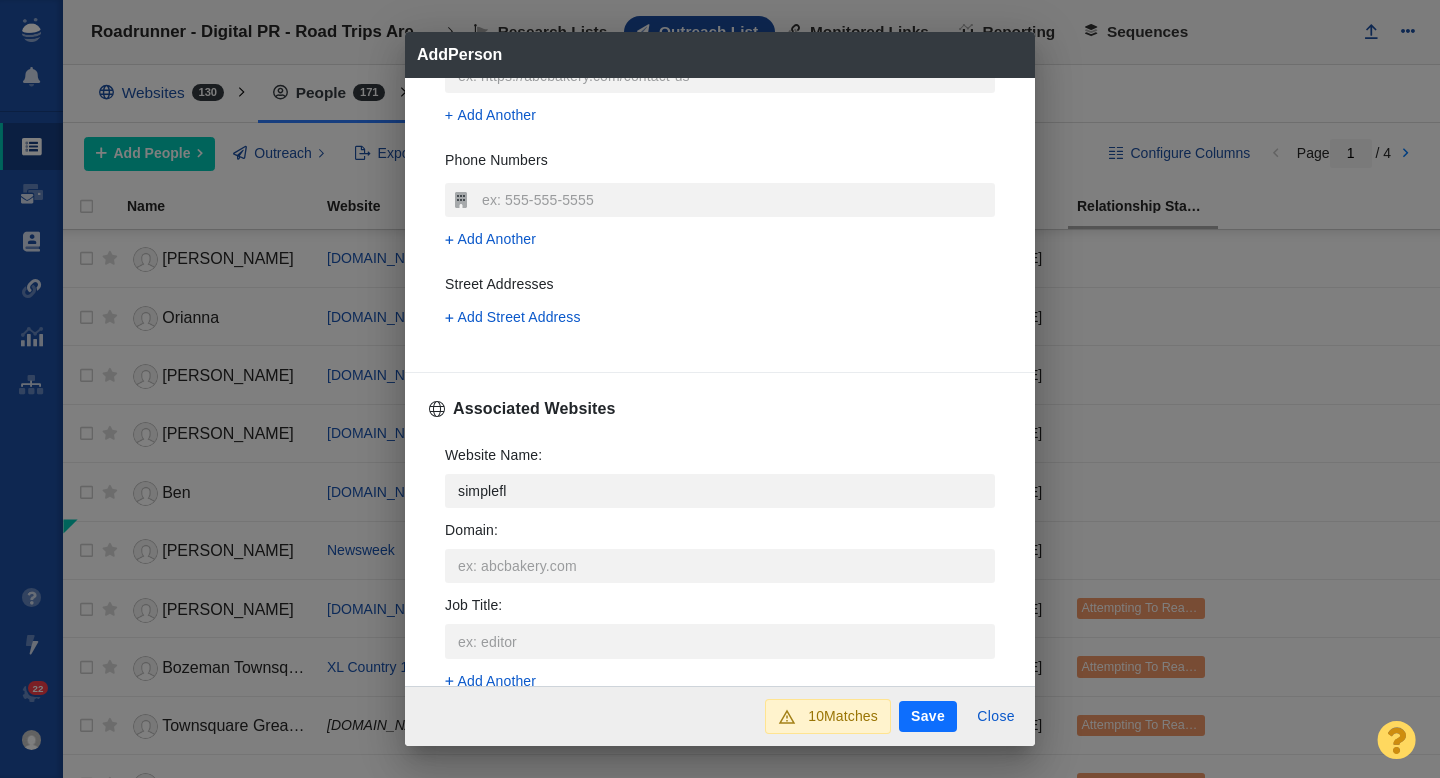 click on "simpleflying.com" at bounding box center (733, 586) 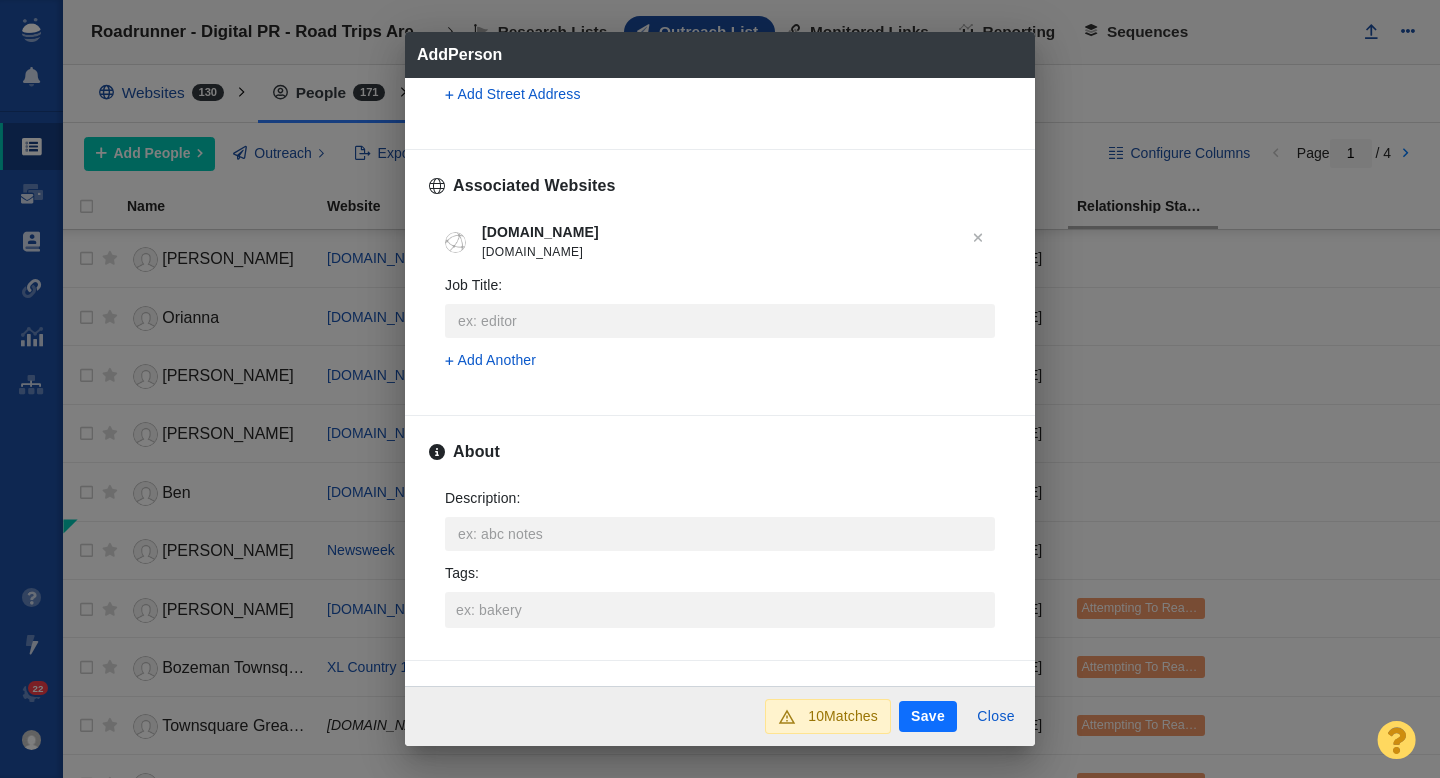 scroll, scrollTop: 823, scrollLeft: 0, axis: vertical 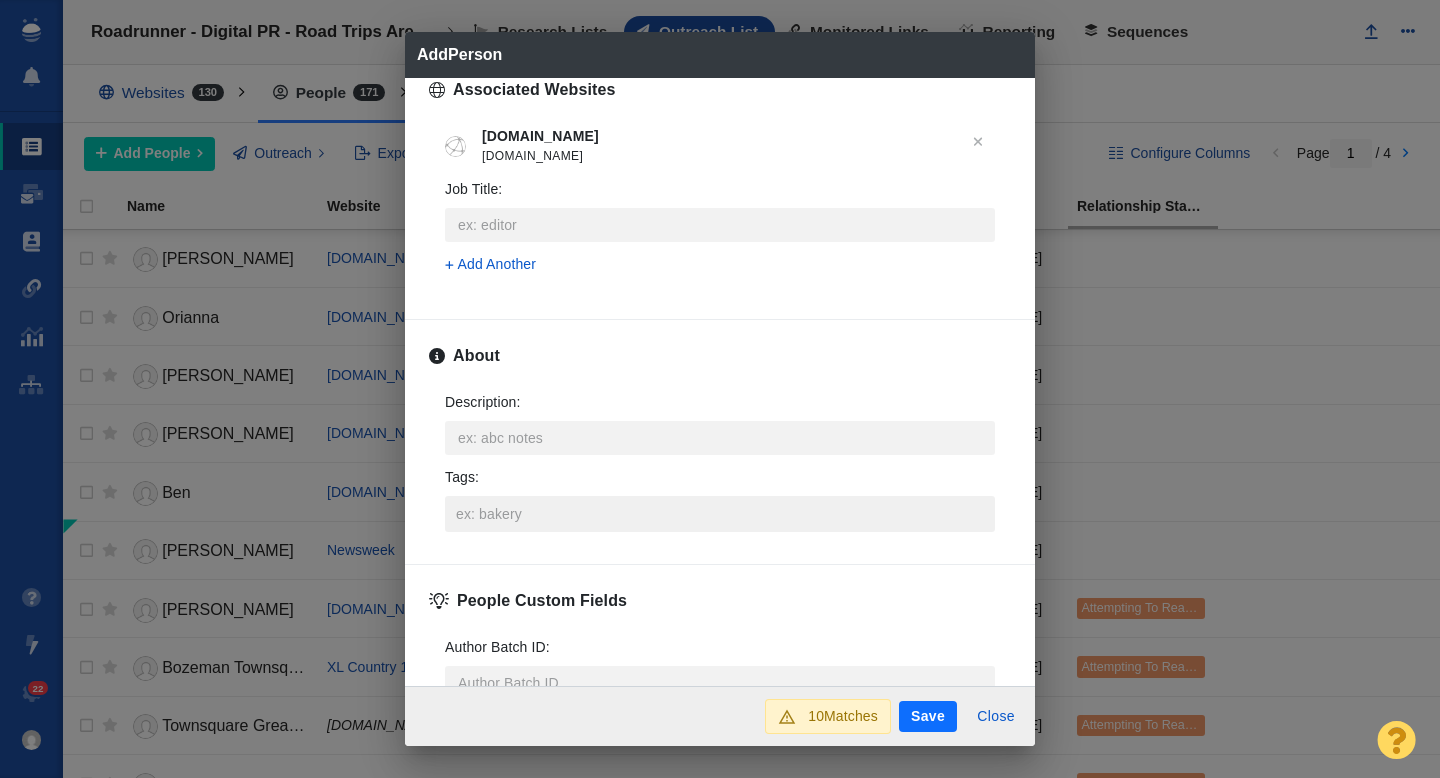 click on "Tags :" at bounding box center [720, 514] 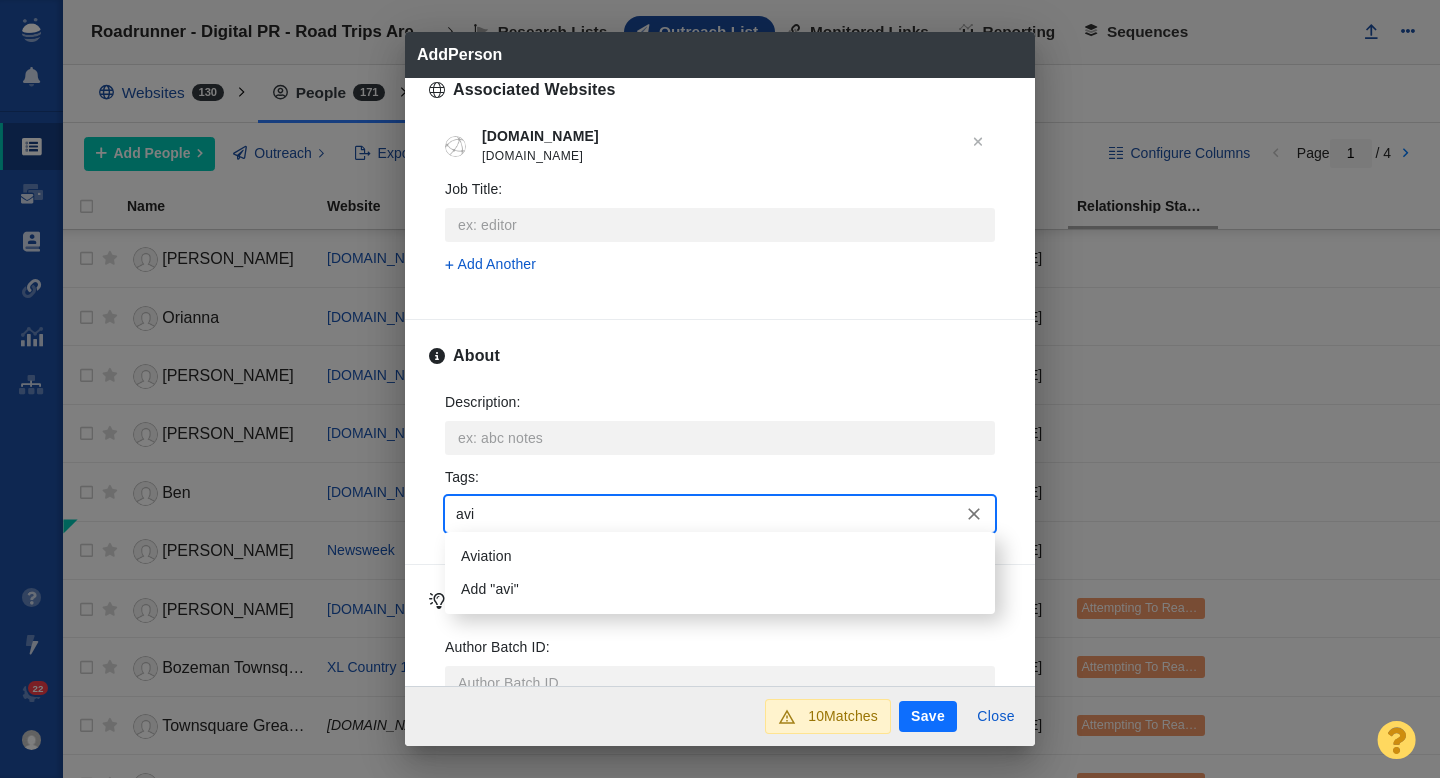 click on "Aviation" at bounding box center [720, 556] 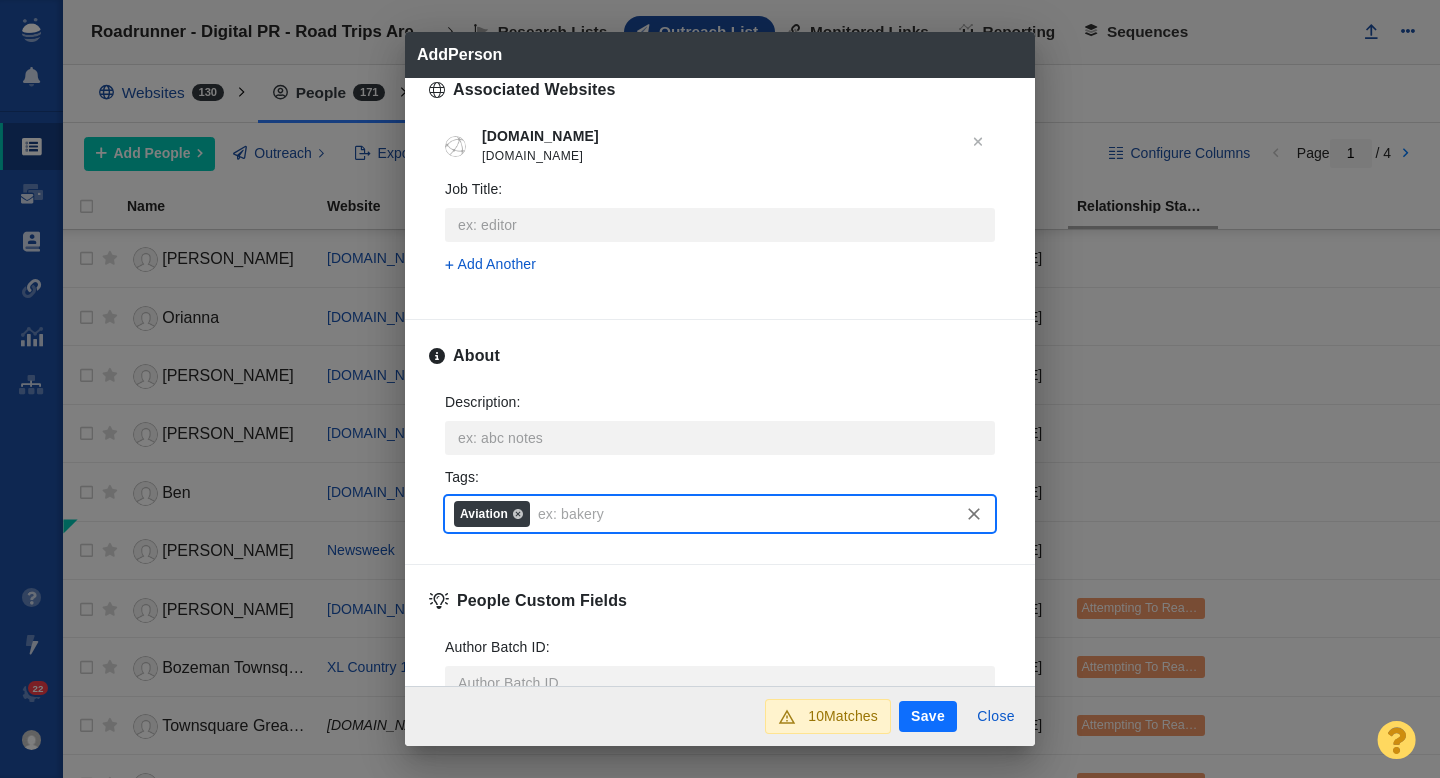 scroll, scrollTop: 989, scrollLeft: 0, axis: vertical 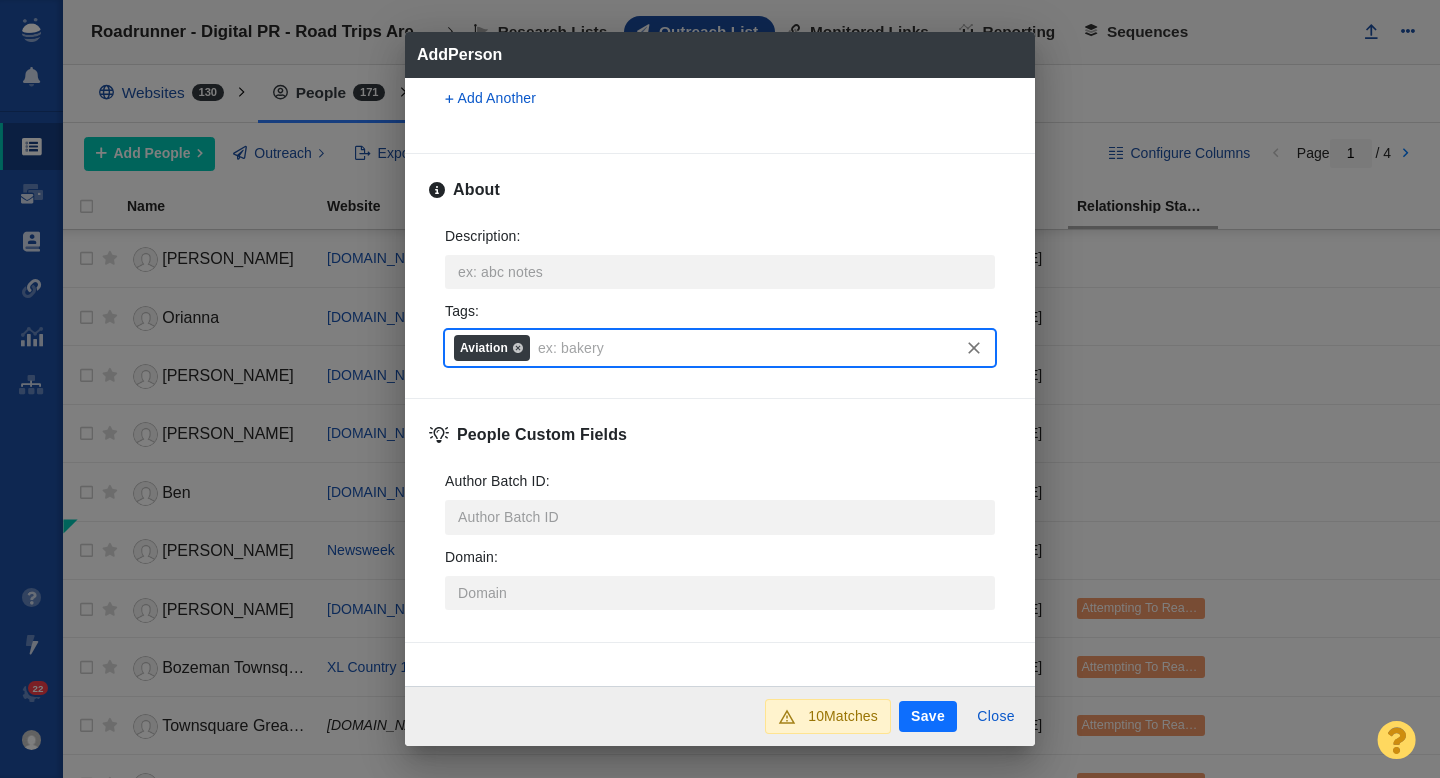 click on "Save" at bounding box center (928, 717) 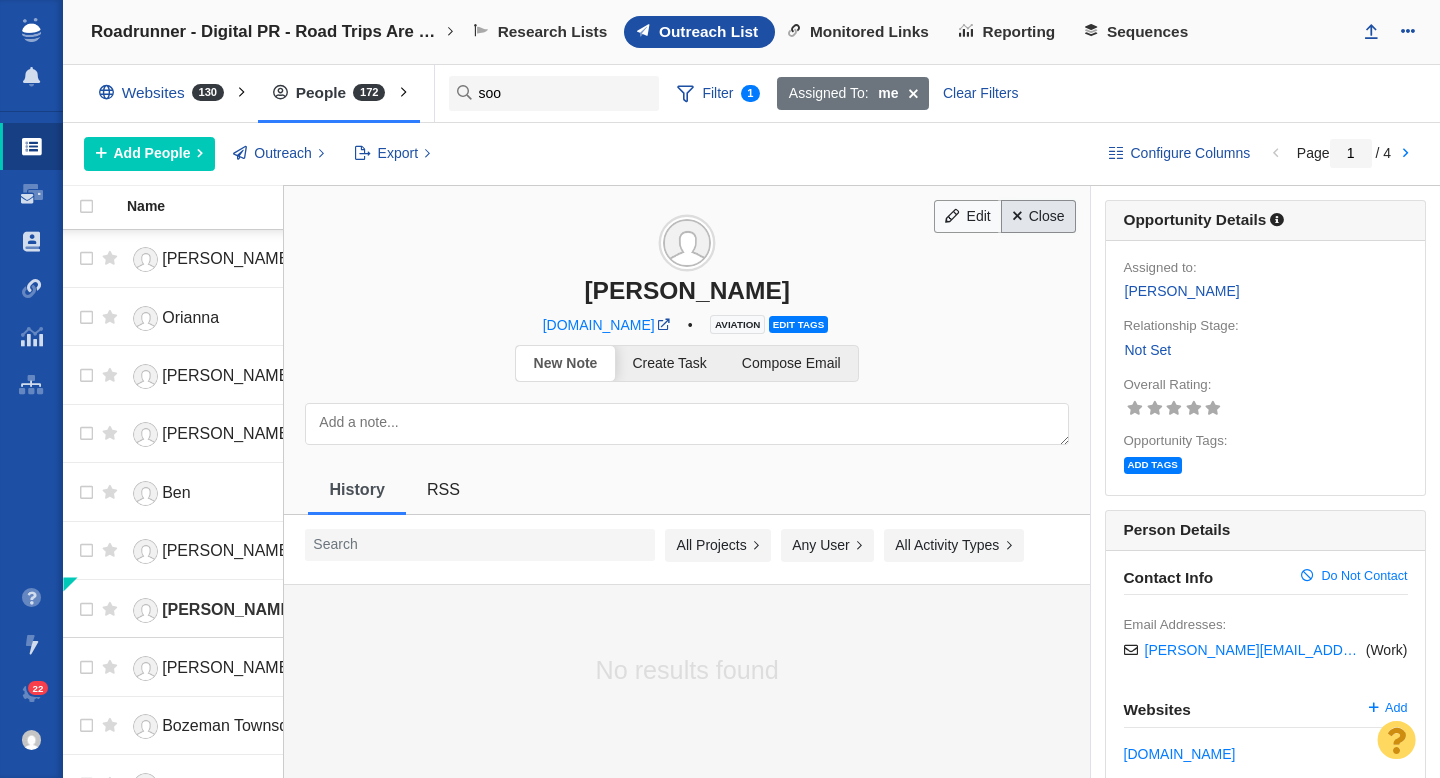 click on "Close" at bounding box center [1038, 217] 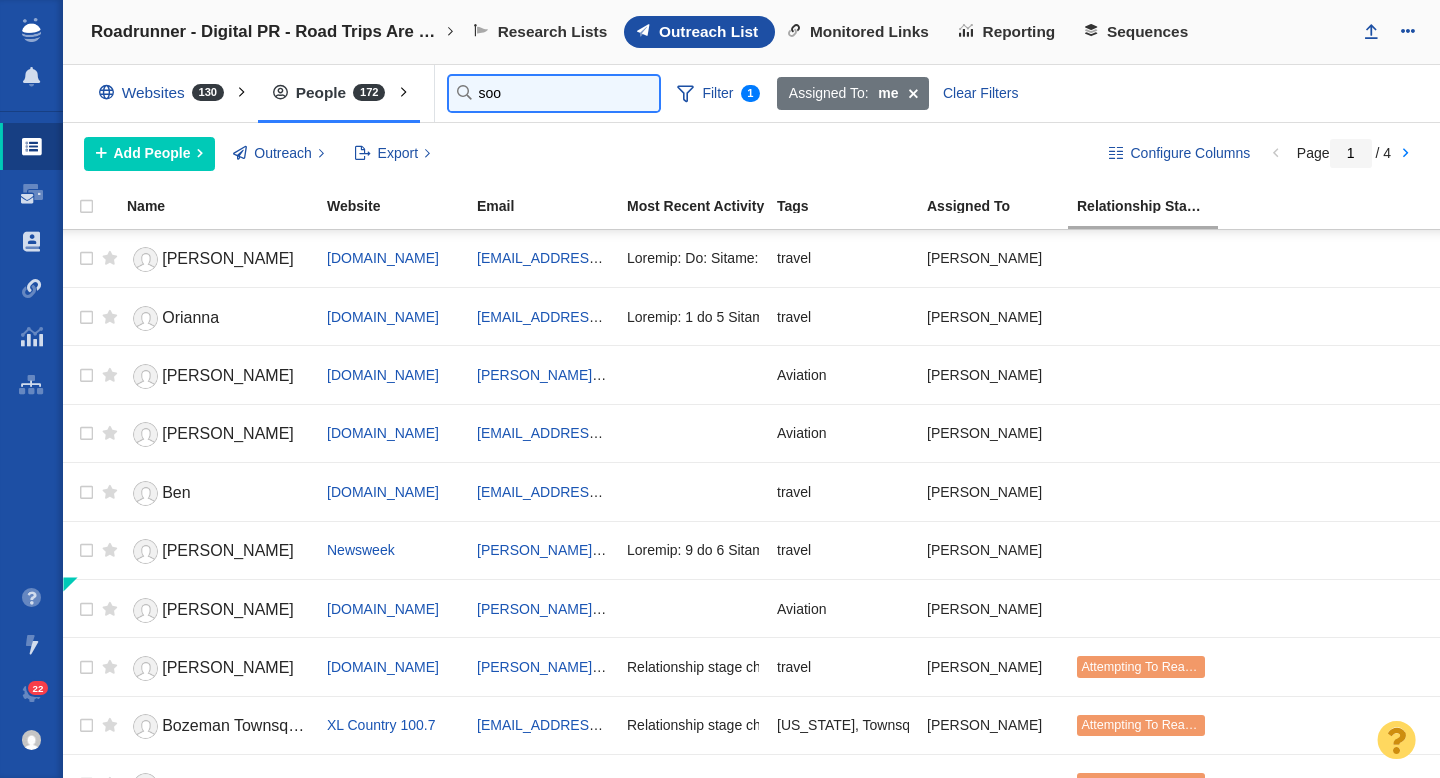 click on "soo" at bounding box center (554, 93) 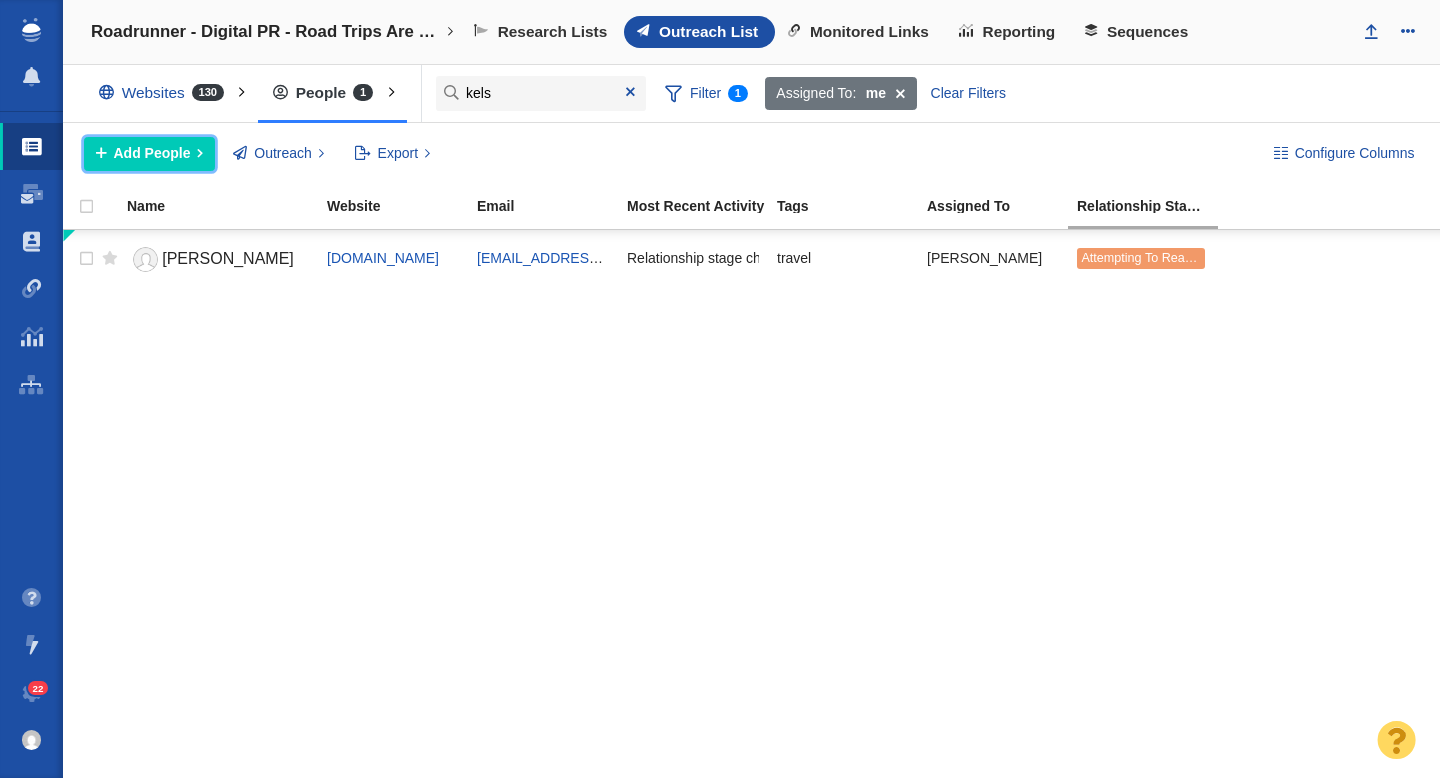 click on "Add People" at bounding box center [152, 153] 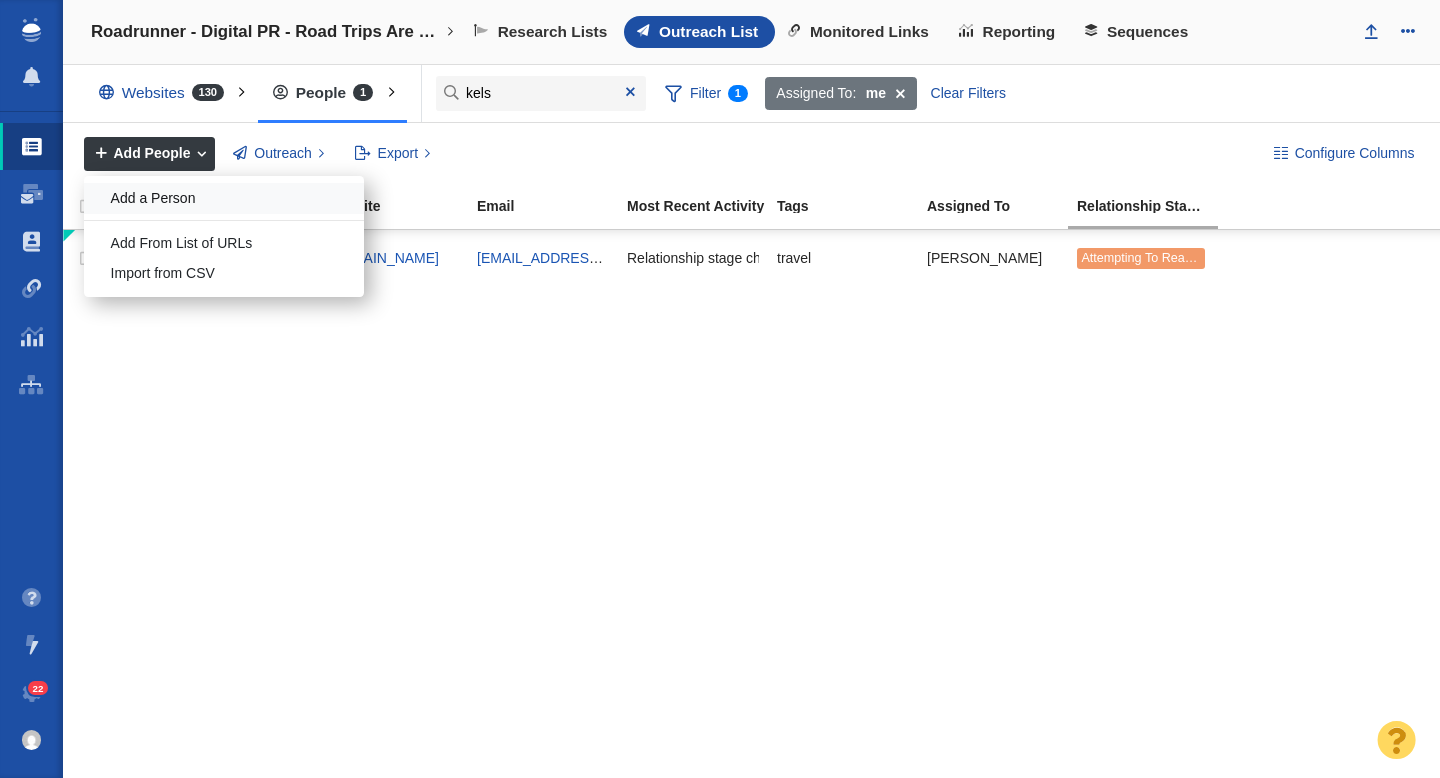 click on "Add a Person" at bounding box center [224, 198] 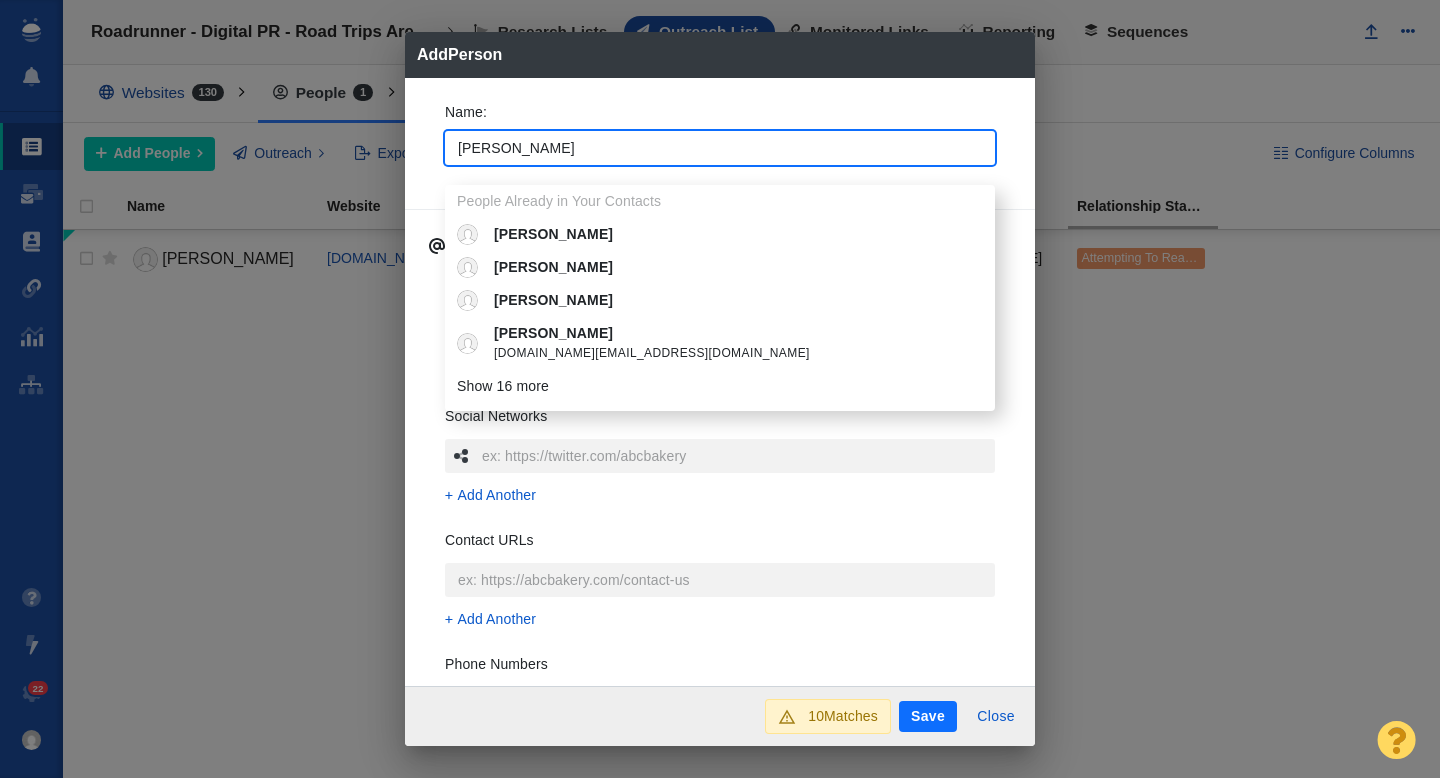 click on "Name : Chris People Already in Your Contacts Chris Chris Chris Chris jobofmine.com@gmail.com Chris chris@hostingpill.com Chris christopherj@endeavorb2b.com Chris chris@teaguecontent.com Chris chris@carscoops.com Chris Chris chris Chris Chris Chris Chris Chris Chris Chris Chris Chris Show 16 more Contact Information Email Addresses Add Another Social Networks Add Another Contact URLs Add Another Phone Numbers Add Another Street Addresses Add Street Address Associated Websites Website Name : Domain : Job Title : Add Another About Description : x Tags : People Custom Fields Author Batch ID : Domain :" at bounding box center (720, 382) 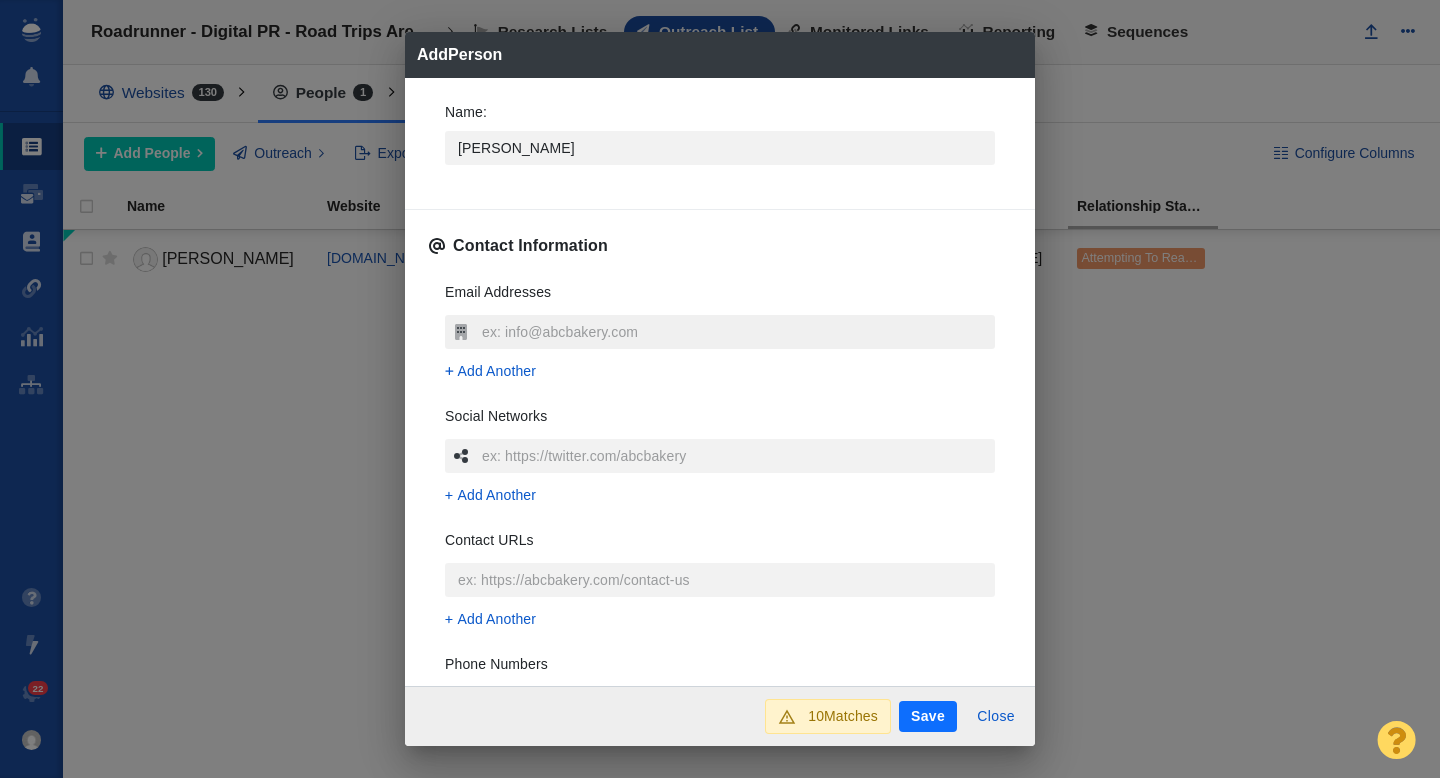 click at bounding box center (736, 332) 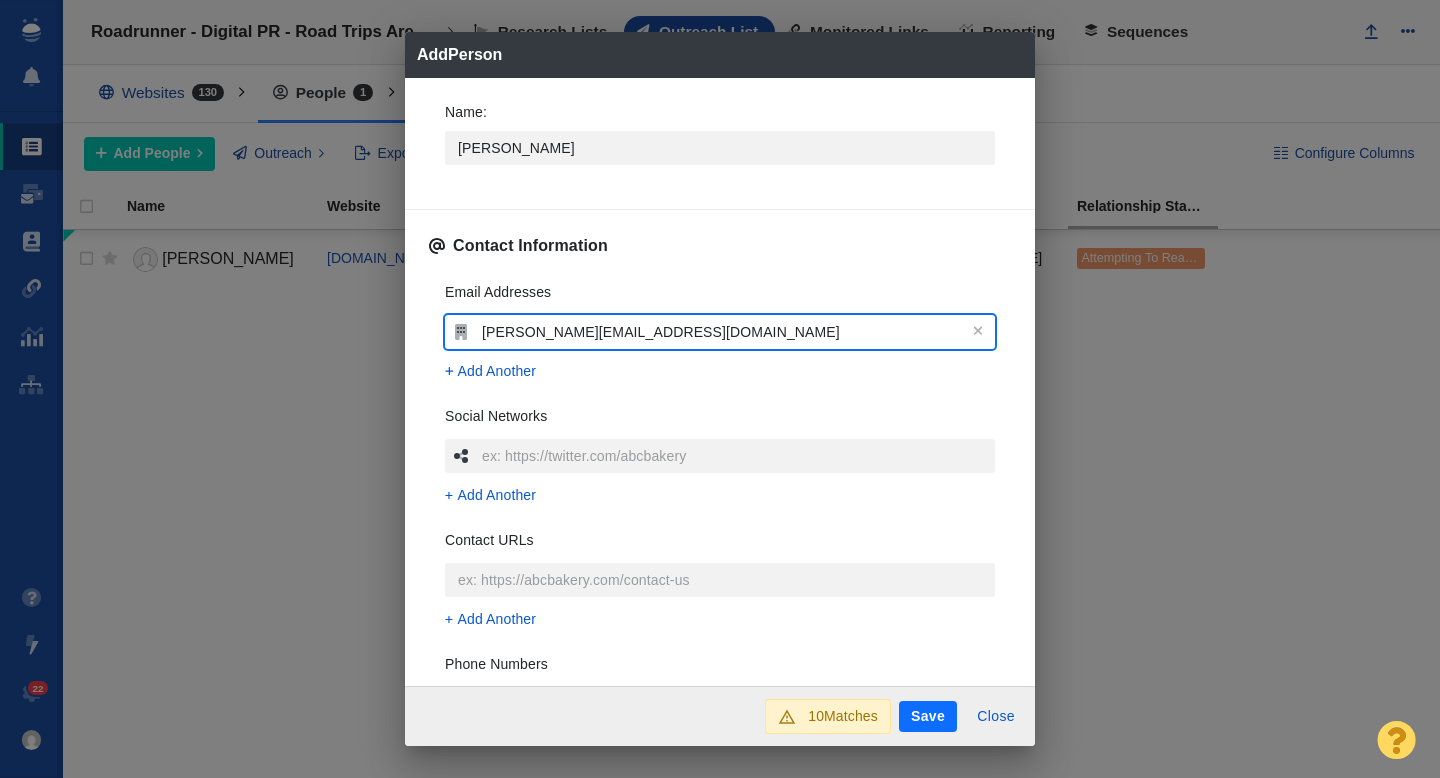 click on "Name : Chris Contact Information Email Addresses chris@thechrisflyer.com Add Another Social Networks Add Another Contact URLs Add Another Phone Numbers Add Another Street Addresses Add Street Address Associated Websites Website Name : Domain : Job Title : Add Another About Description : x Tags : People Custom Fields Author Batch ID : Domain :" at bounding box center [720, 382] 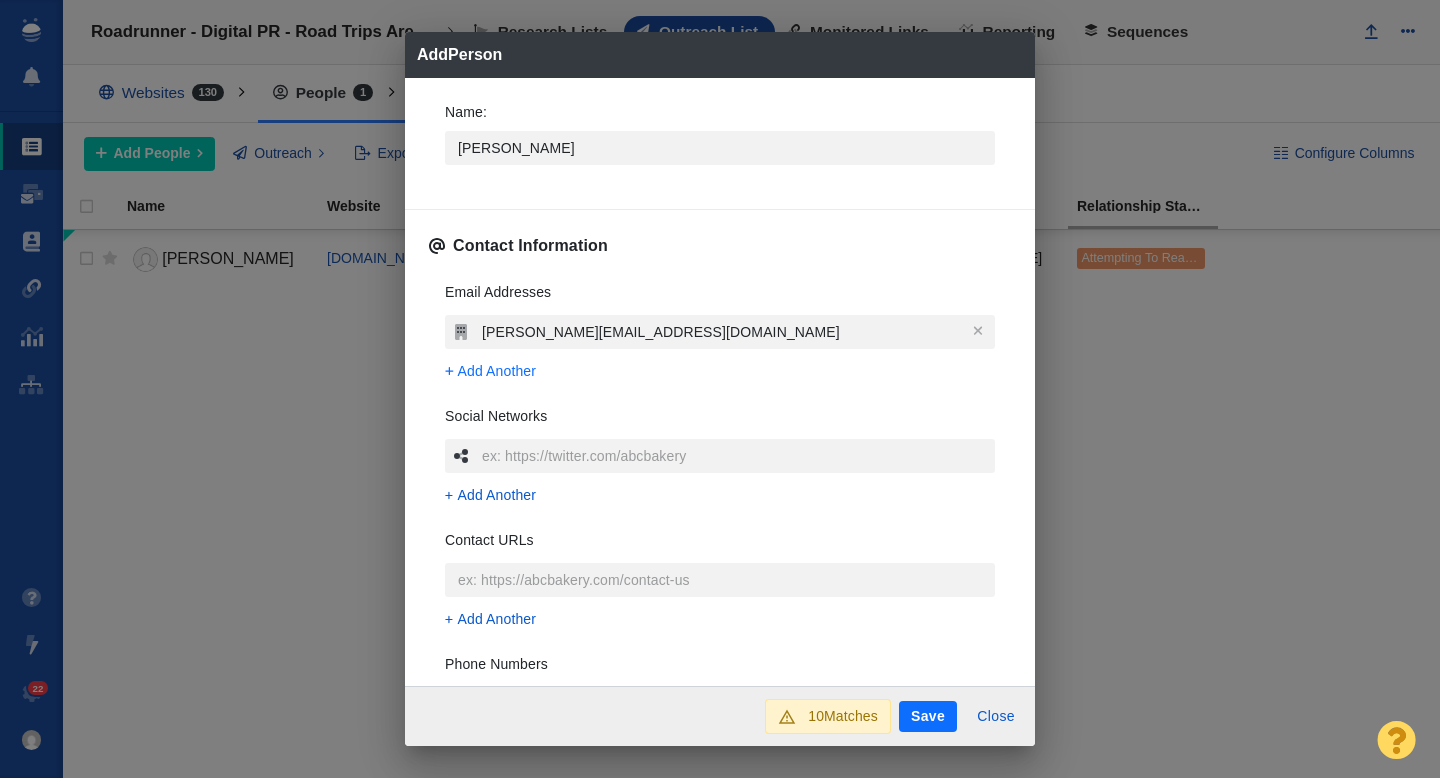 click on "Add Another" at bounding box center (497, 371) 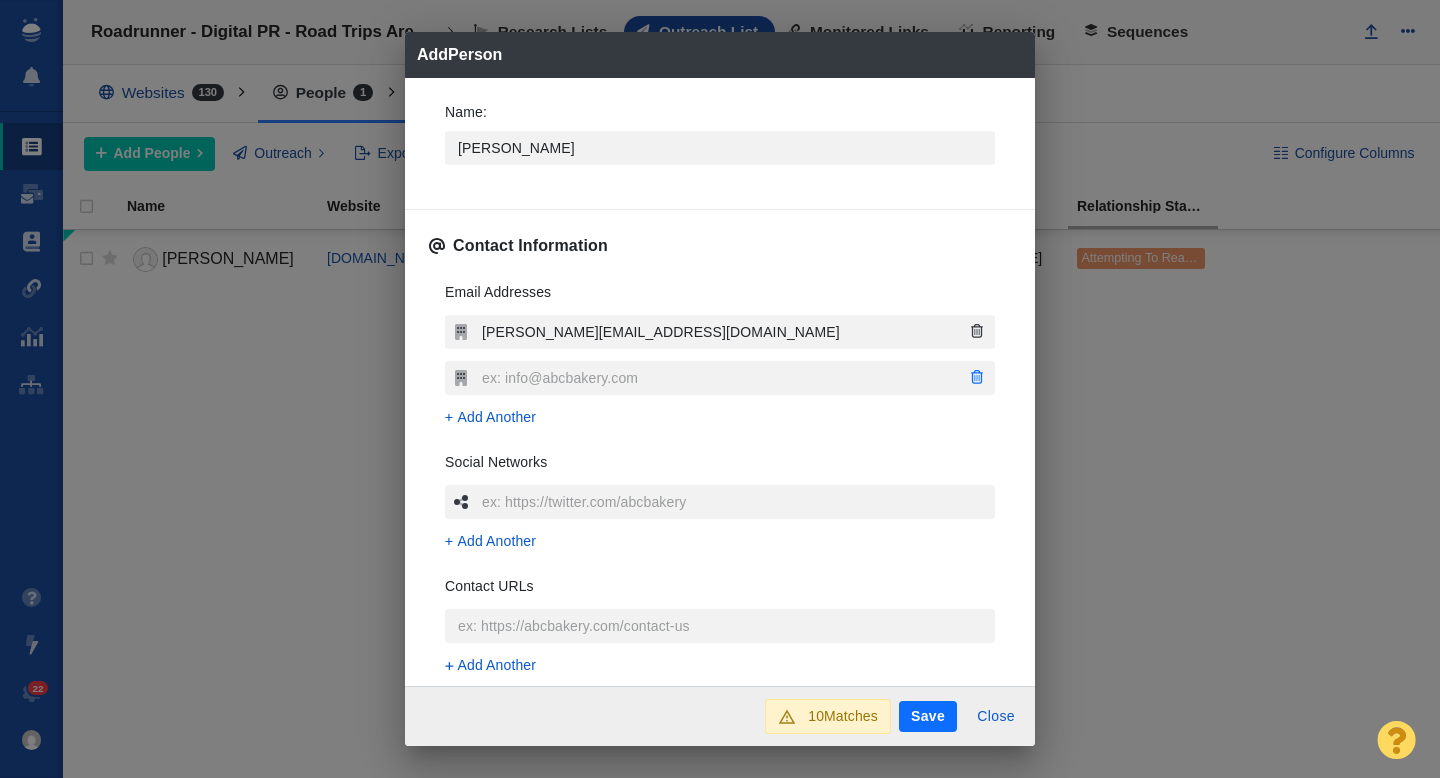 click 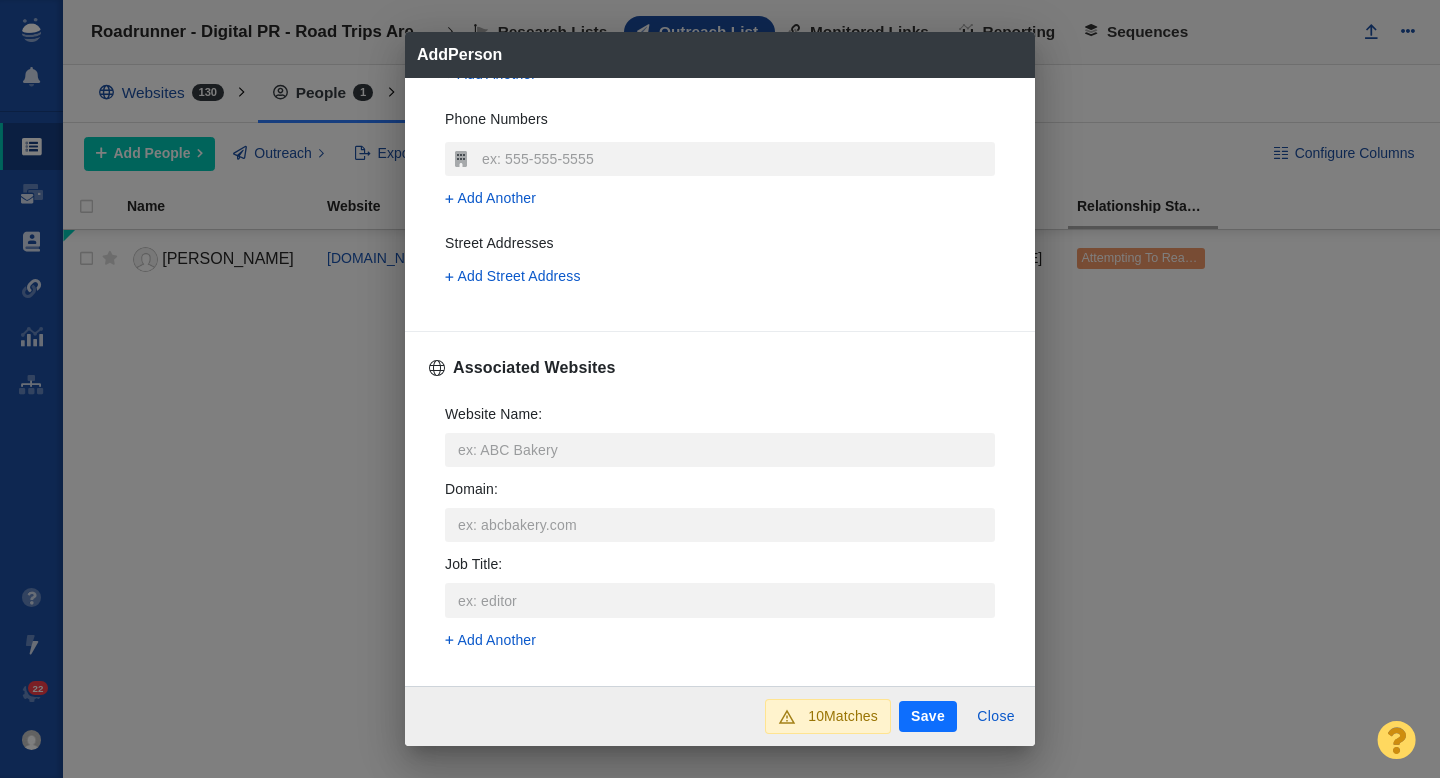 scroll, scrollTop: 564, scrollLeft: 0, axis: vertical 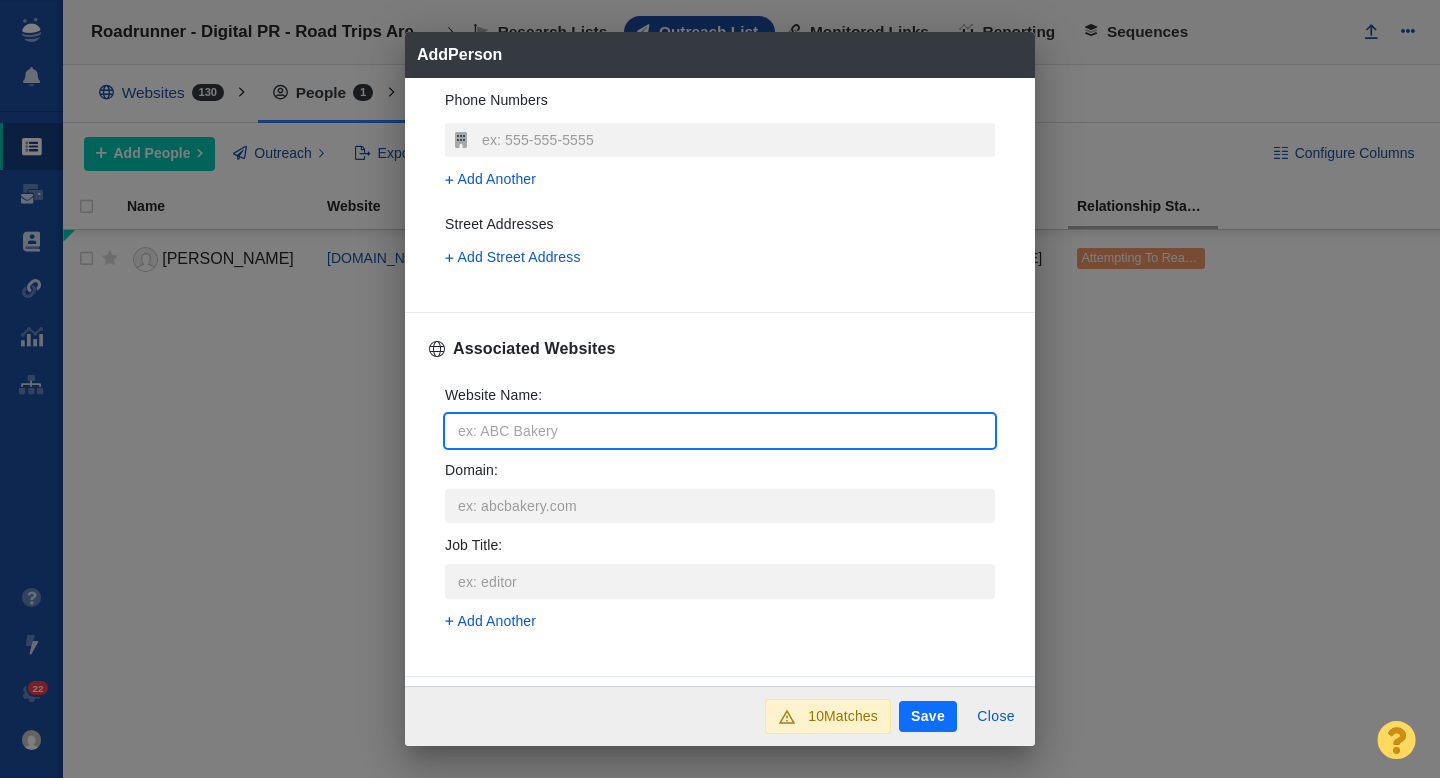 click on "Website Name :" at bounding box center [720, 431] 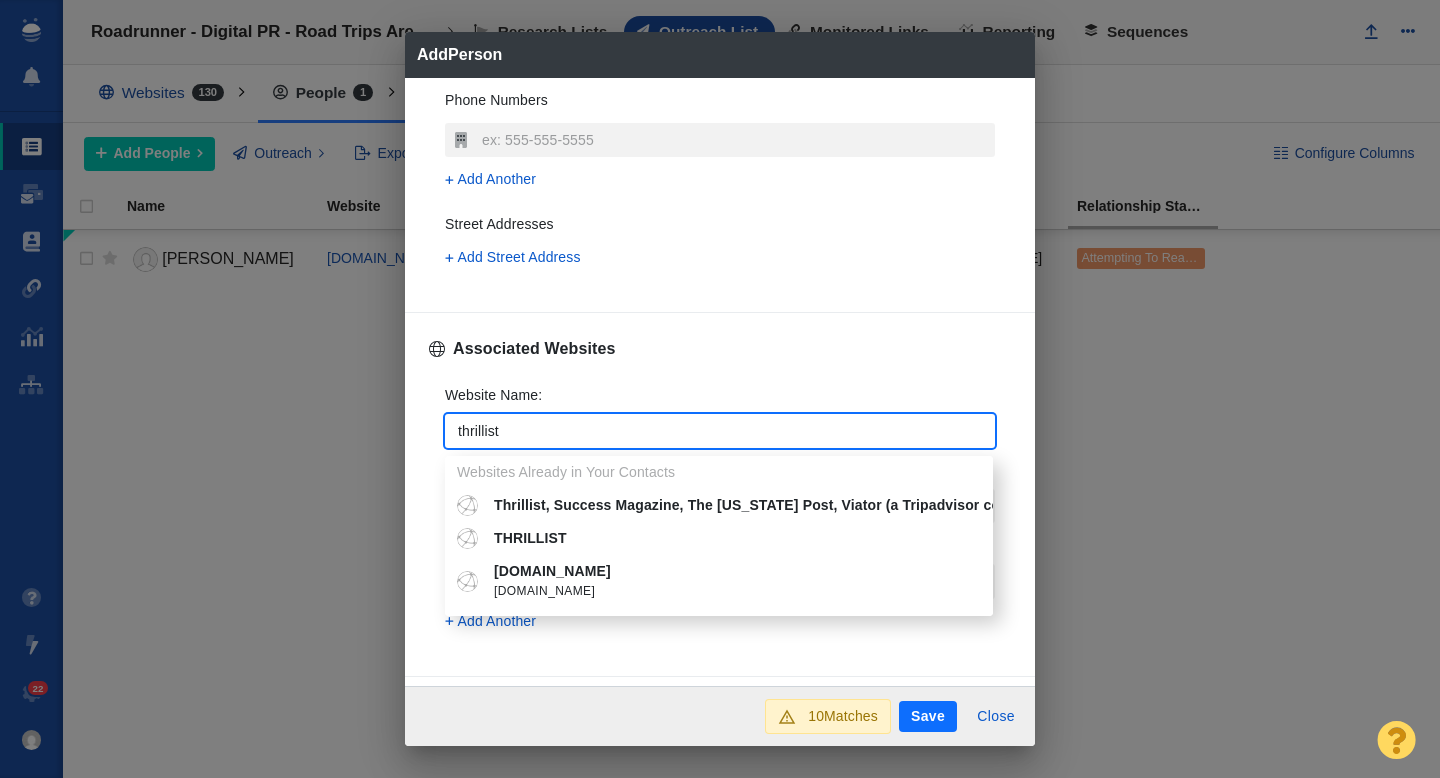 click on "thrillist.com" at bounding box center [733, 571] 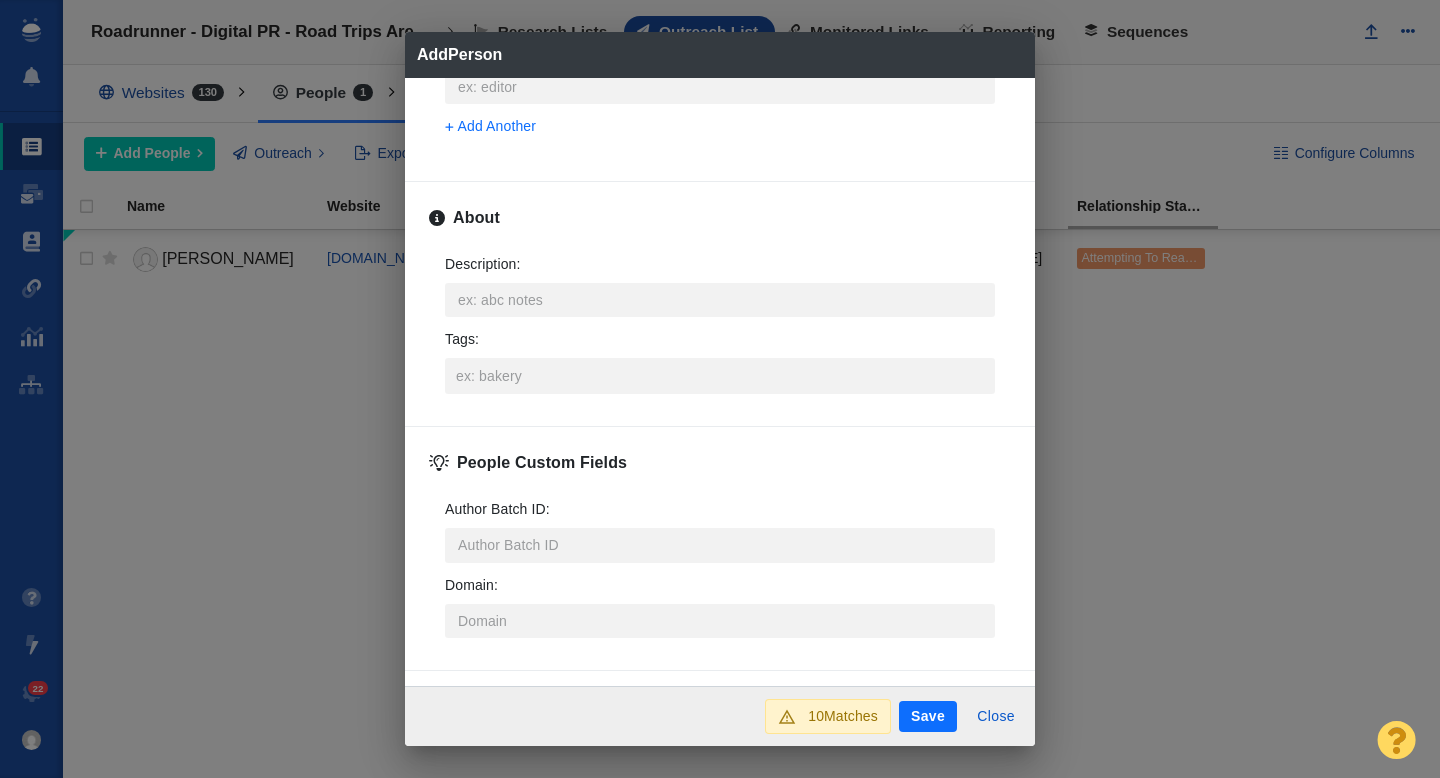scroll, scrollTop: 973, scrollLeft: 0, axis: vertical 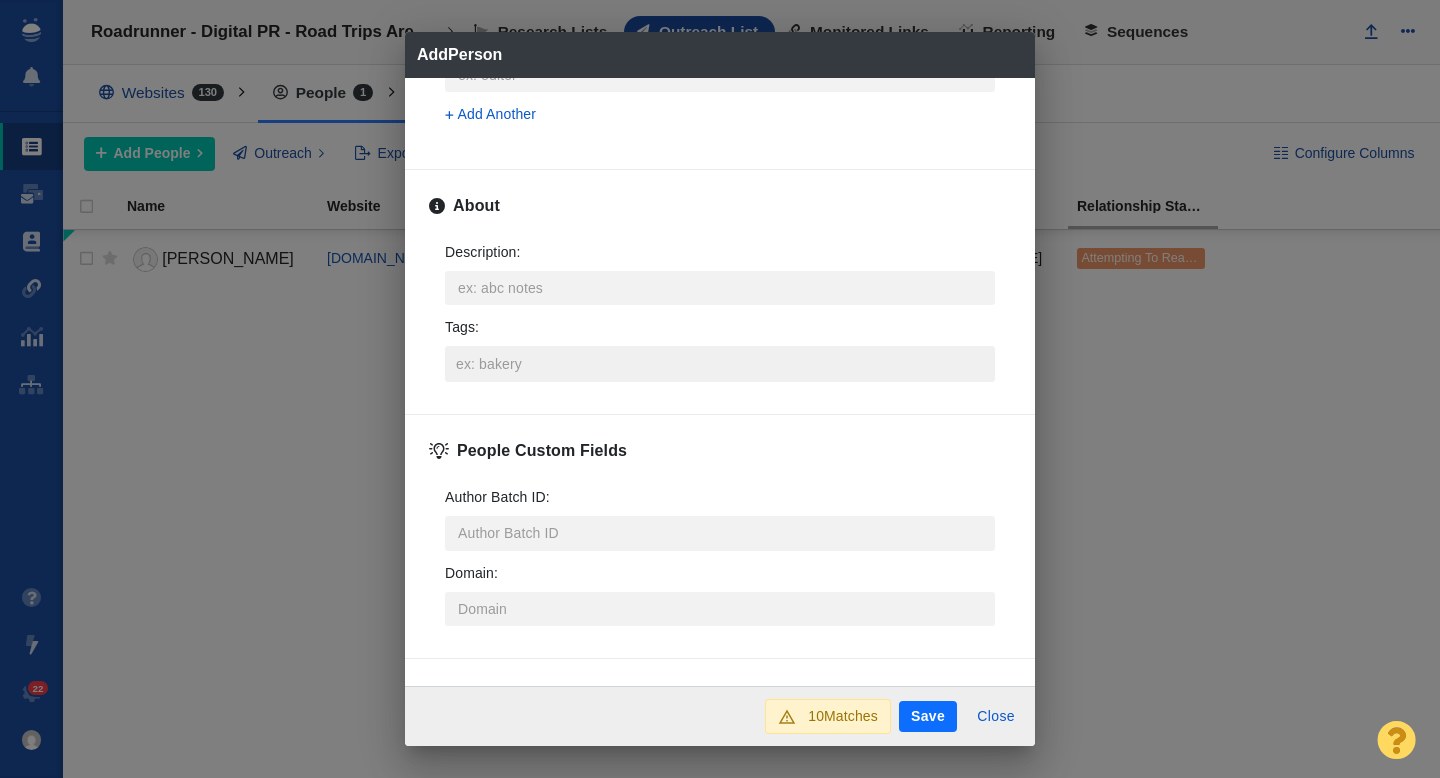 click on "Tags :" at bounding box center [720, 364] 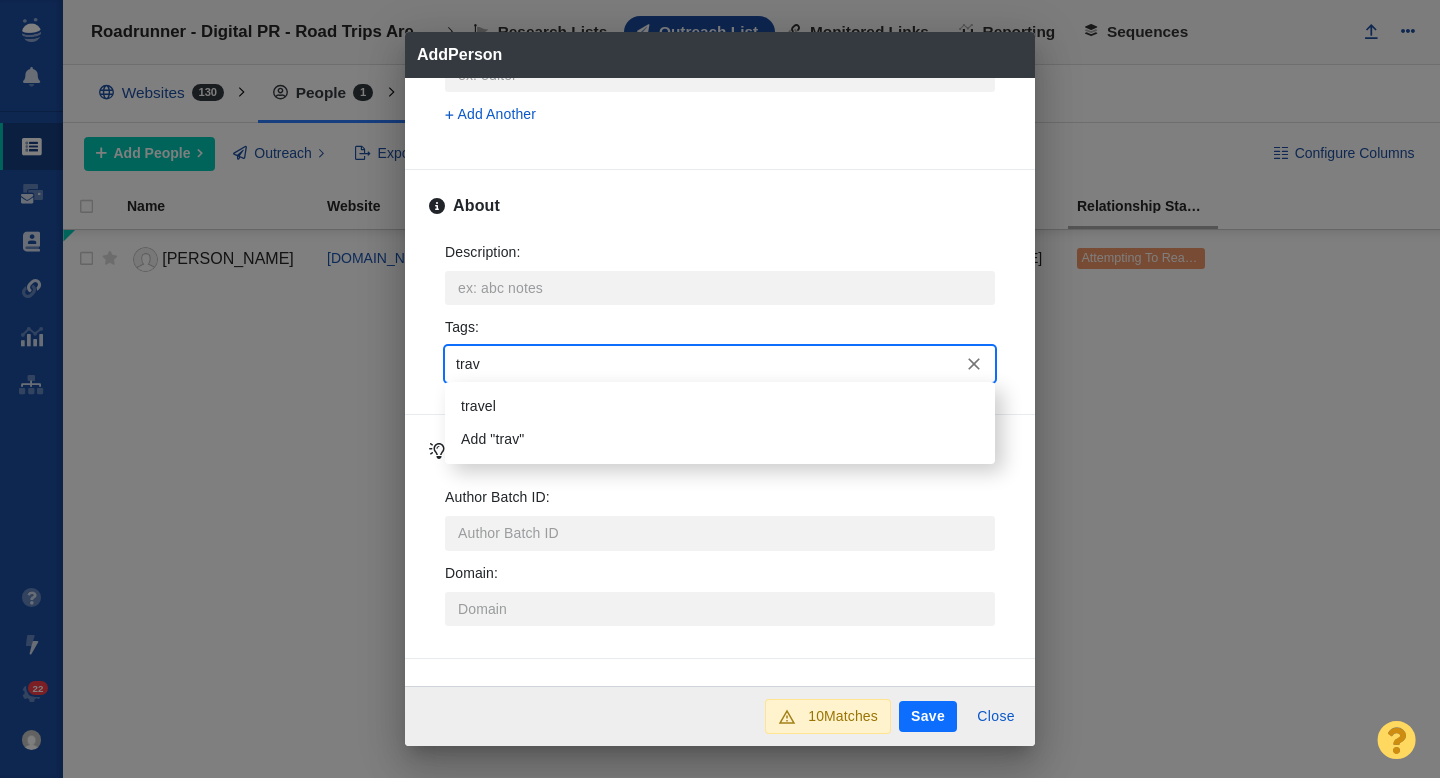 click on "travel" at bounding box center (720, 406) 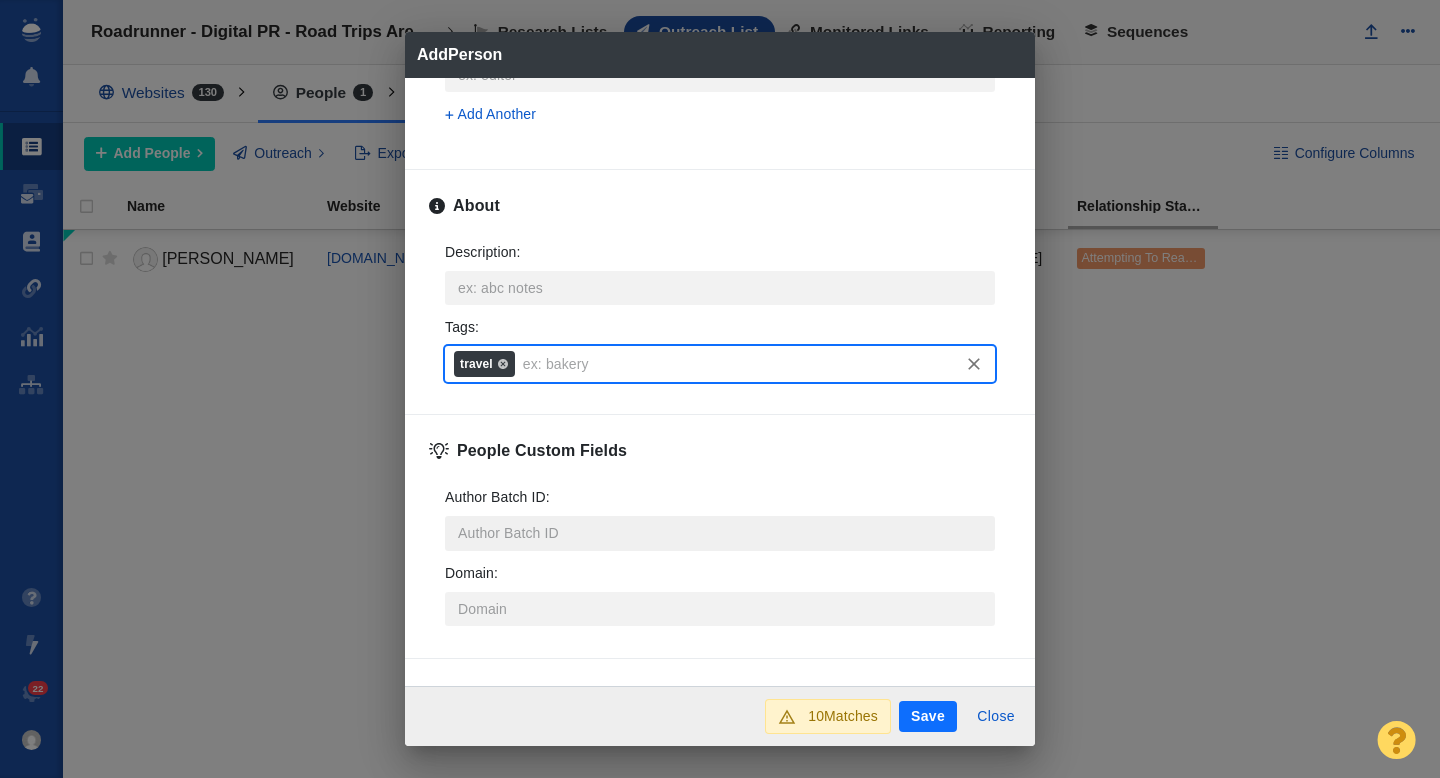 scroll, scrollTop: 989, scrollLeft: 0, axis: vertical 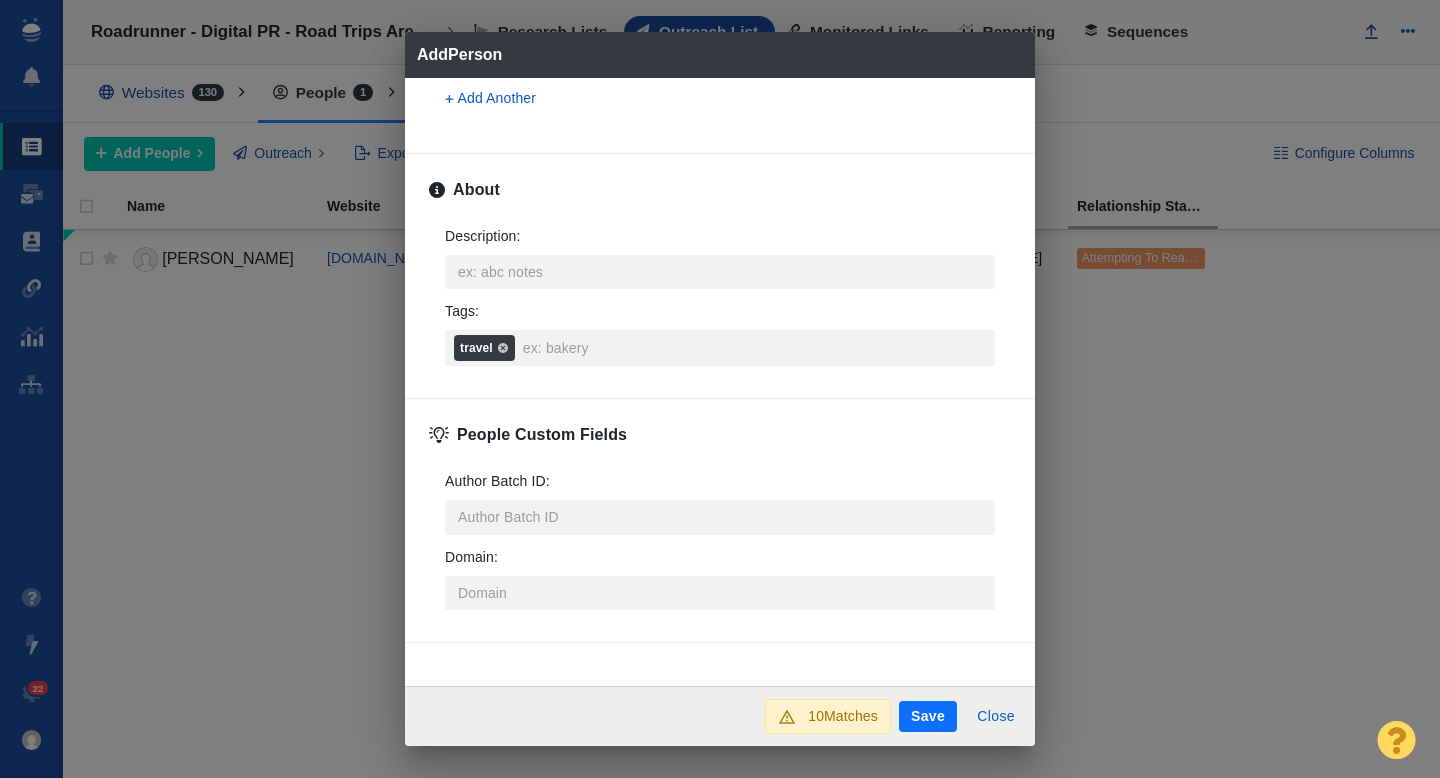 click on "Save" at bounding box center (928, 717) 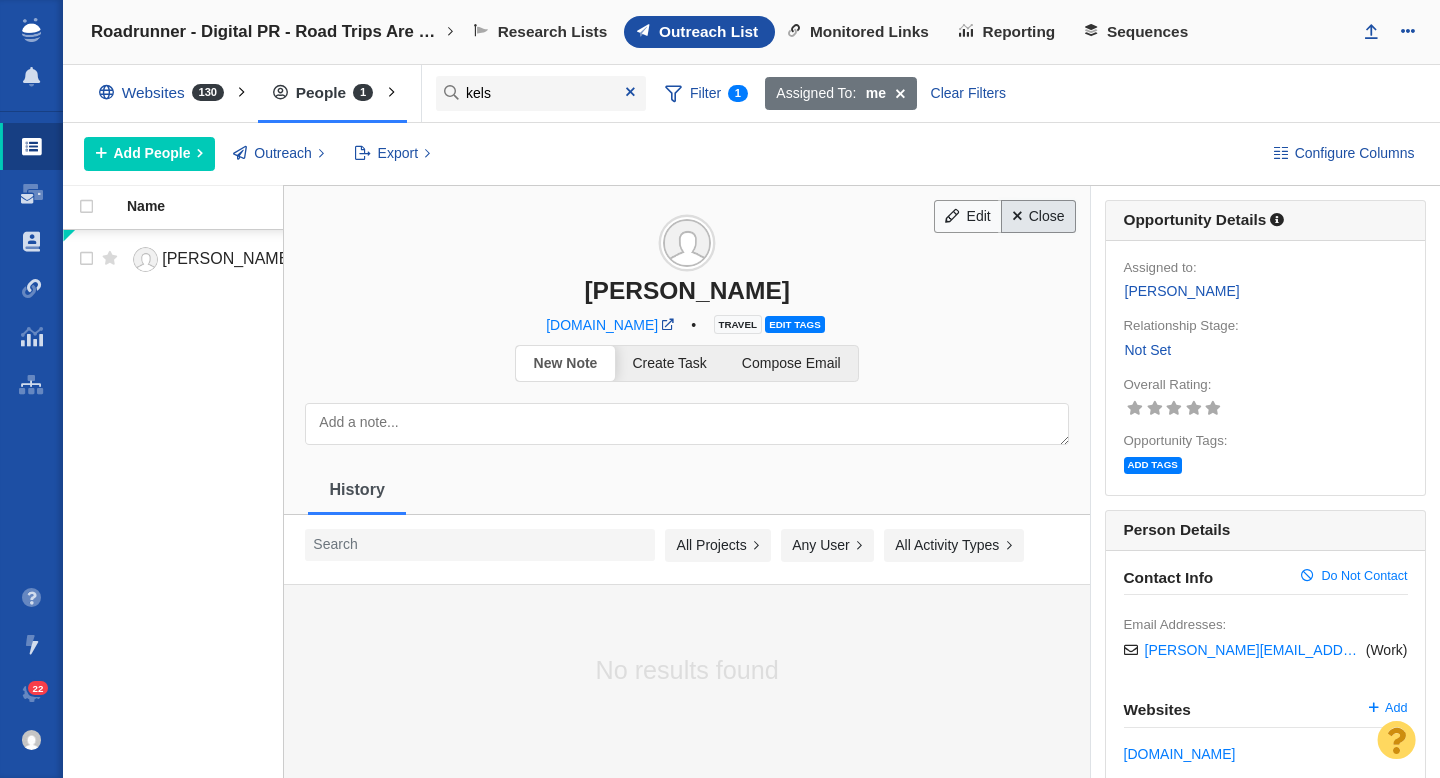 click on "Close" at bounding box center [1038, 217] 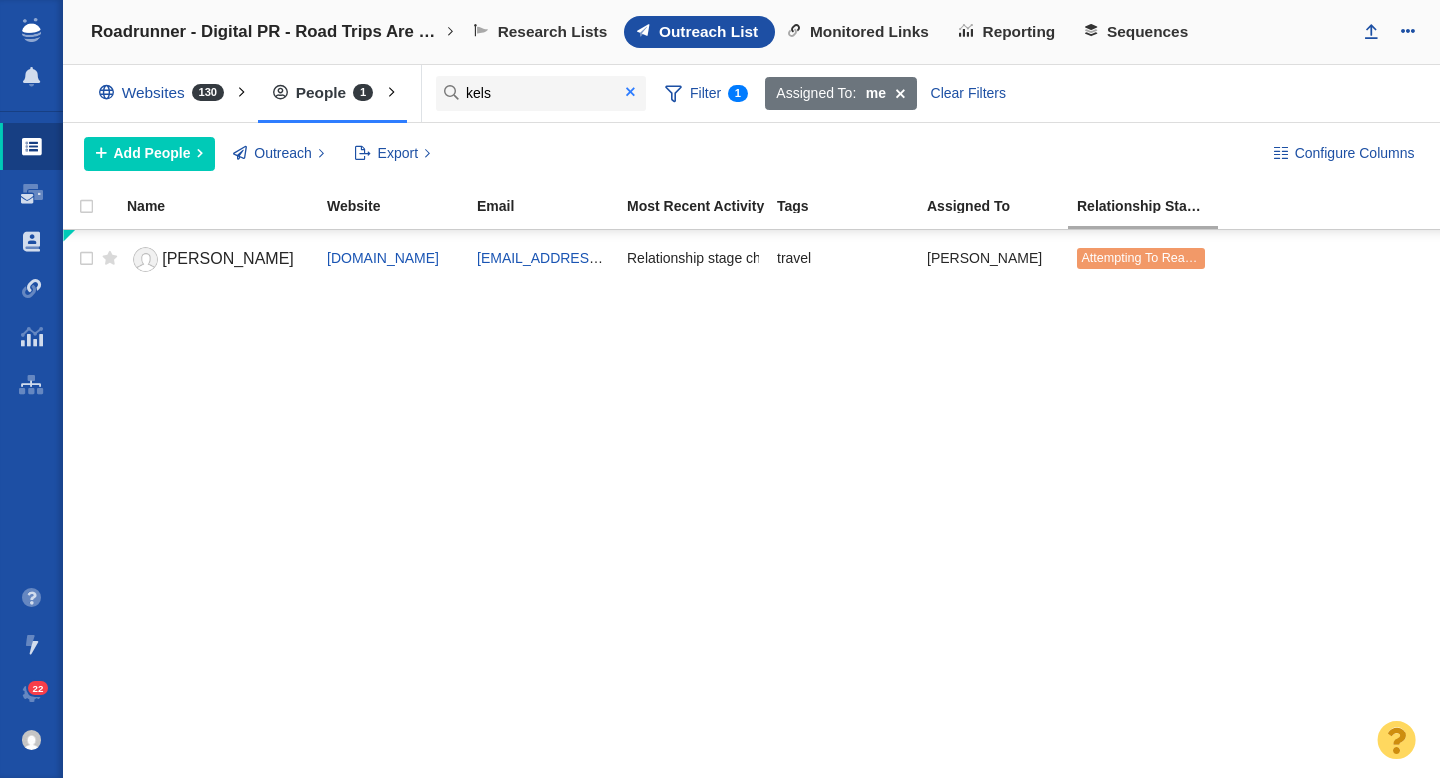 click at bounding box center (630, 92) 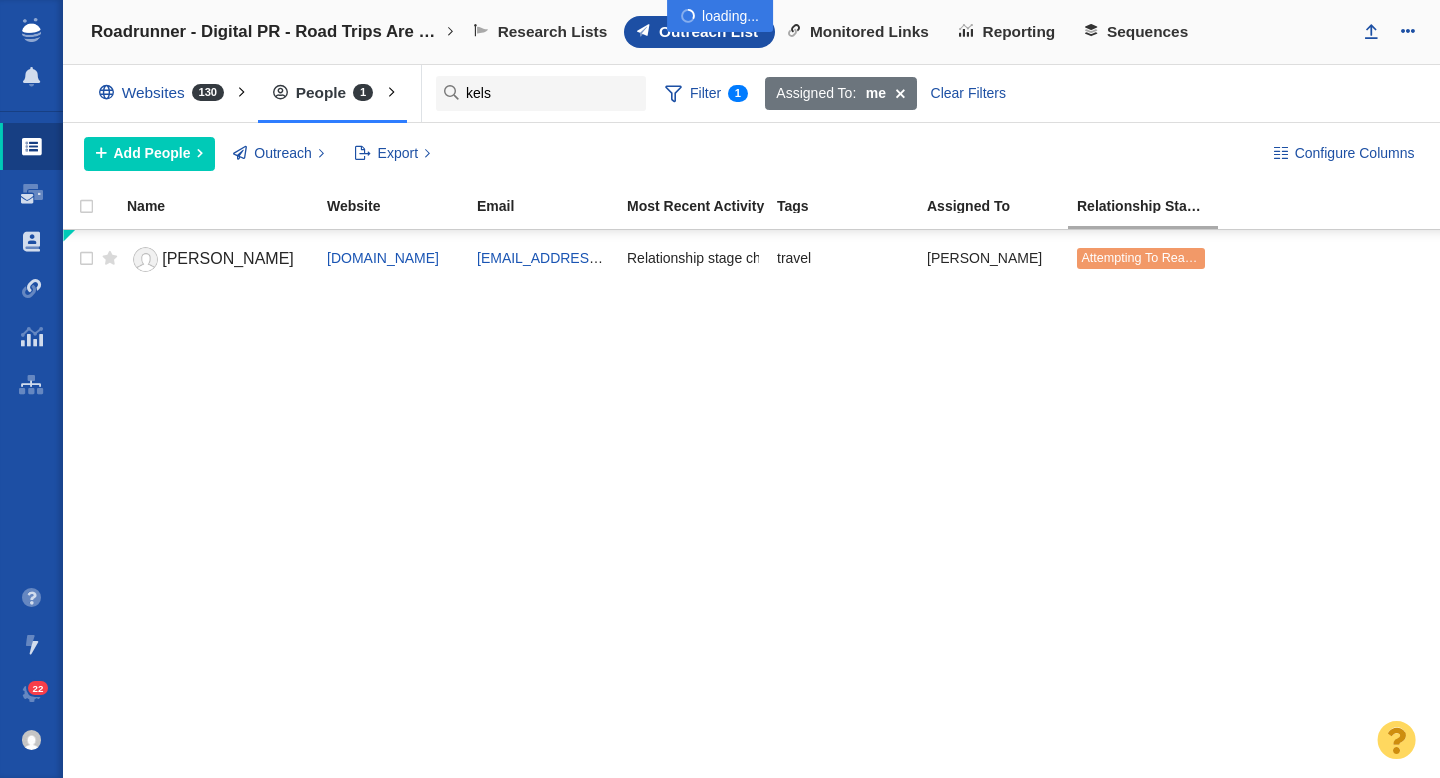 click at bounding box center (720, 389) 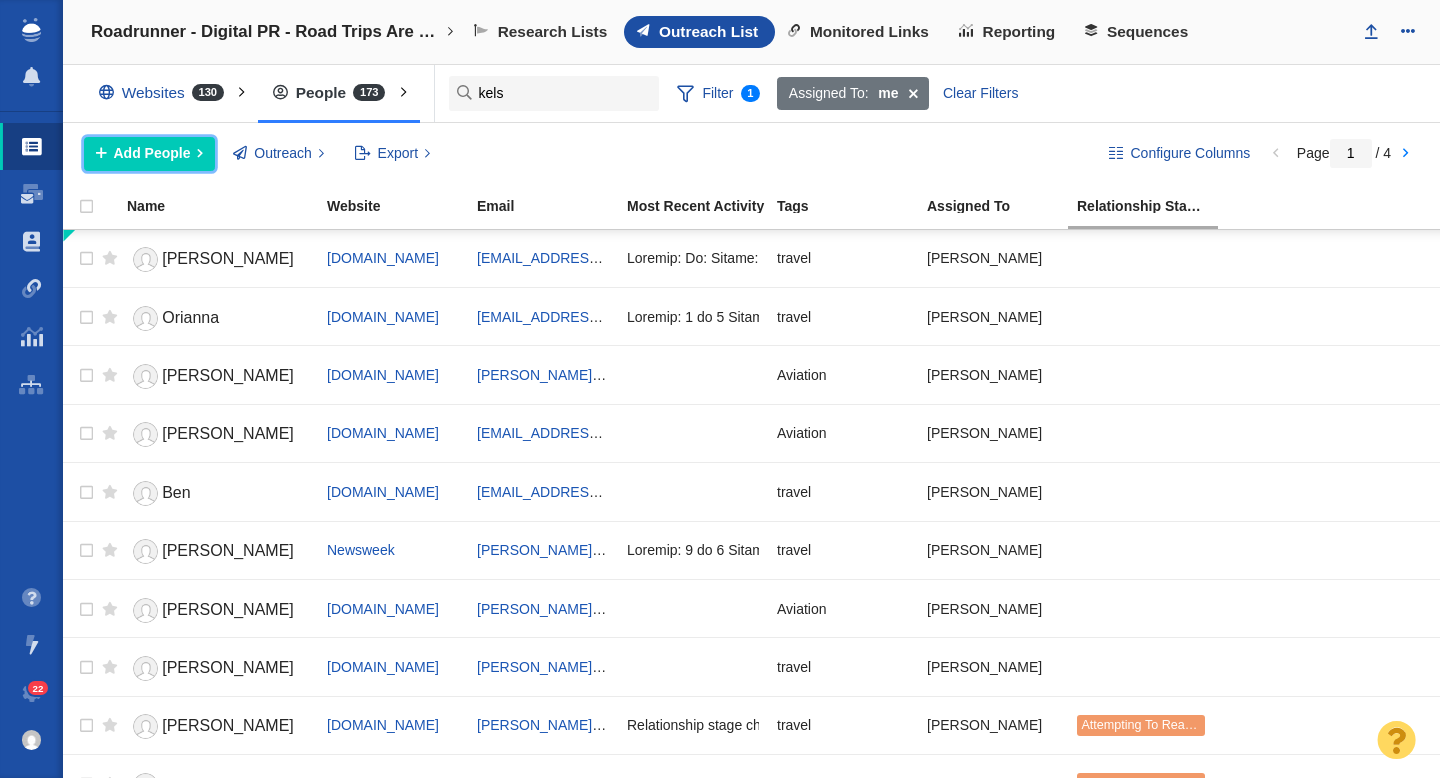 click on "Add People" at bounding box center (152, 153) 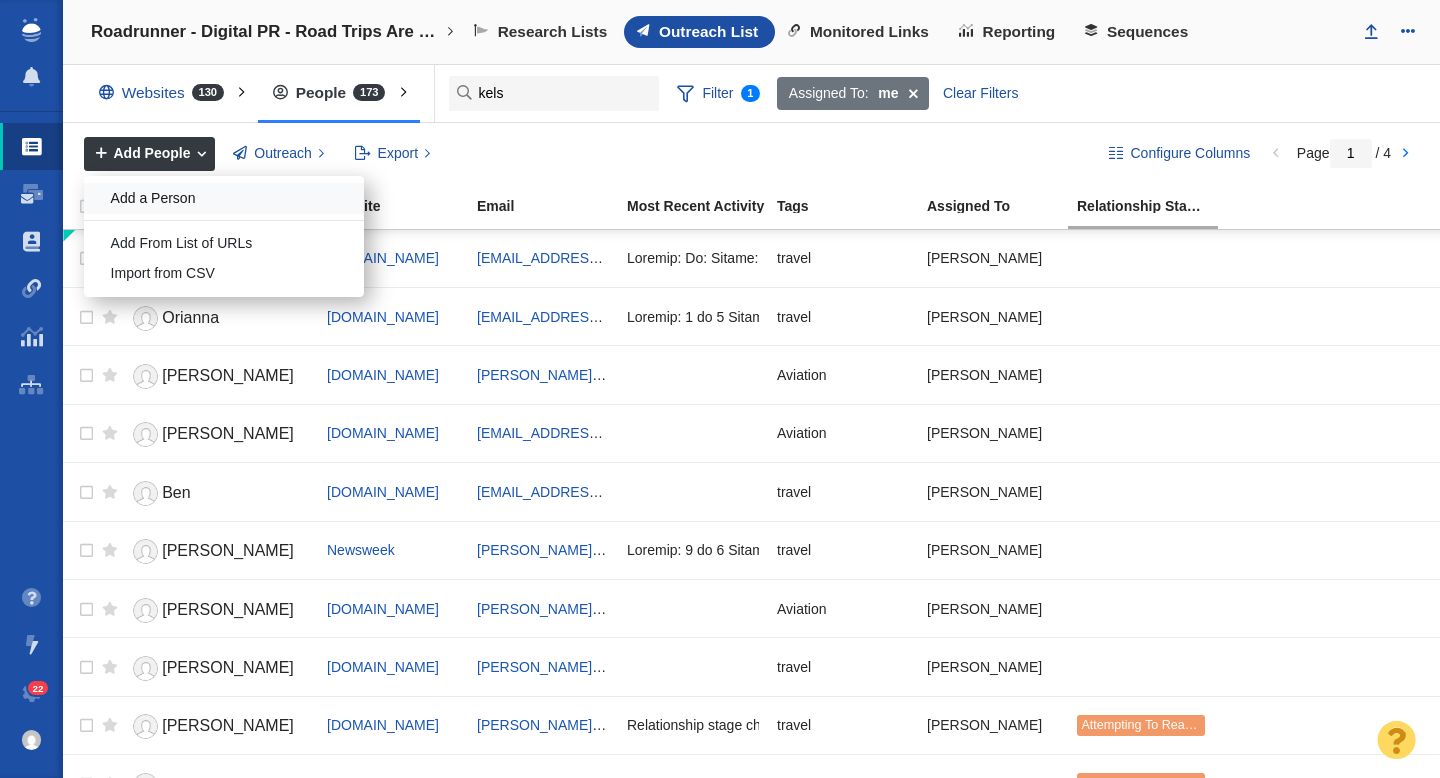 click on "Add a Person" at bounding box center (224, 198) 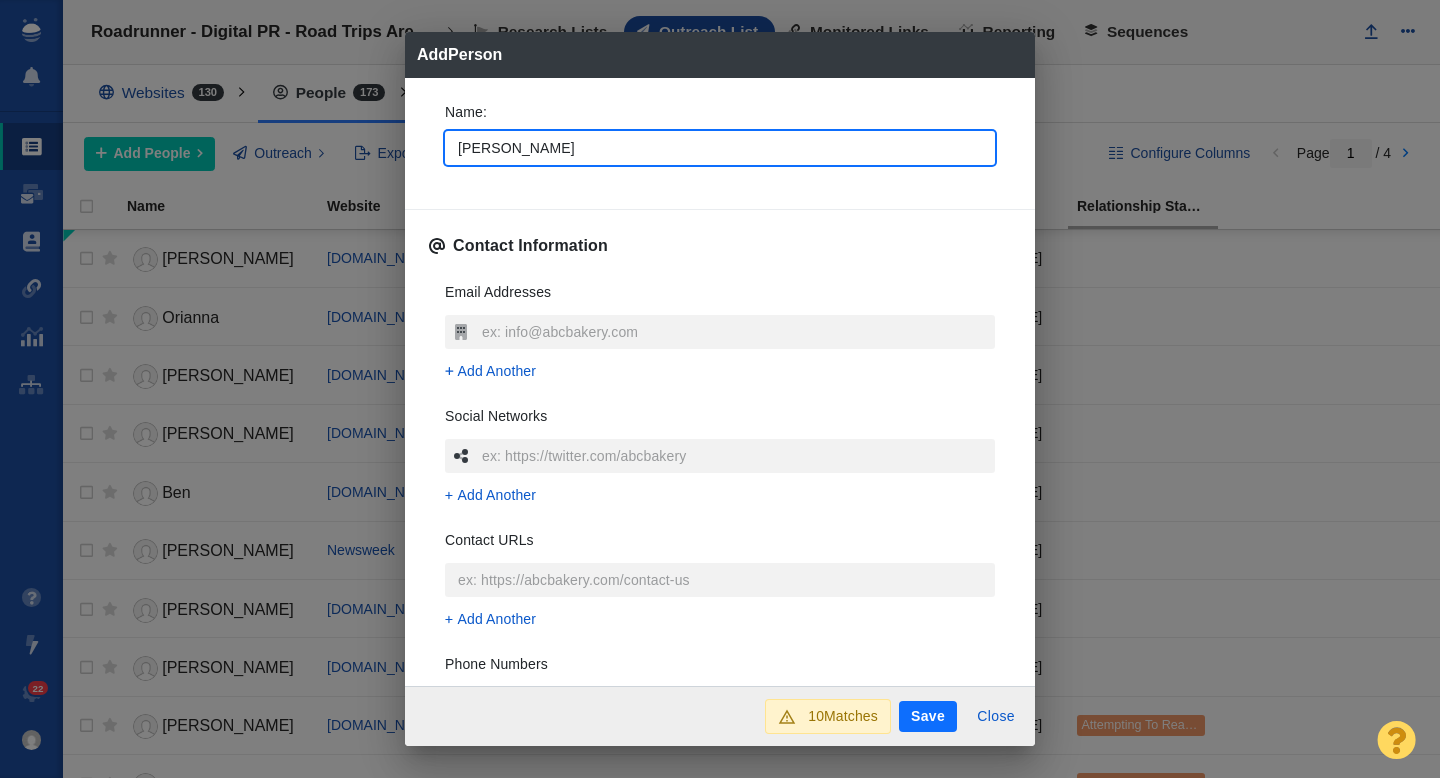click on "Name : Chris Contact Information Email Addresses Add Another Social Networks Add Another Contact URLs Add Another Phone Numbers Add Another Street Addresses Add Street Address Associated Websites Website Name : Domain : Job Title : Add Another About Description : x Tags : People Custom Fields Author Batch ID : Domain :" at bounding box center [720, 382] 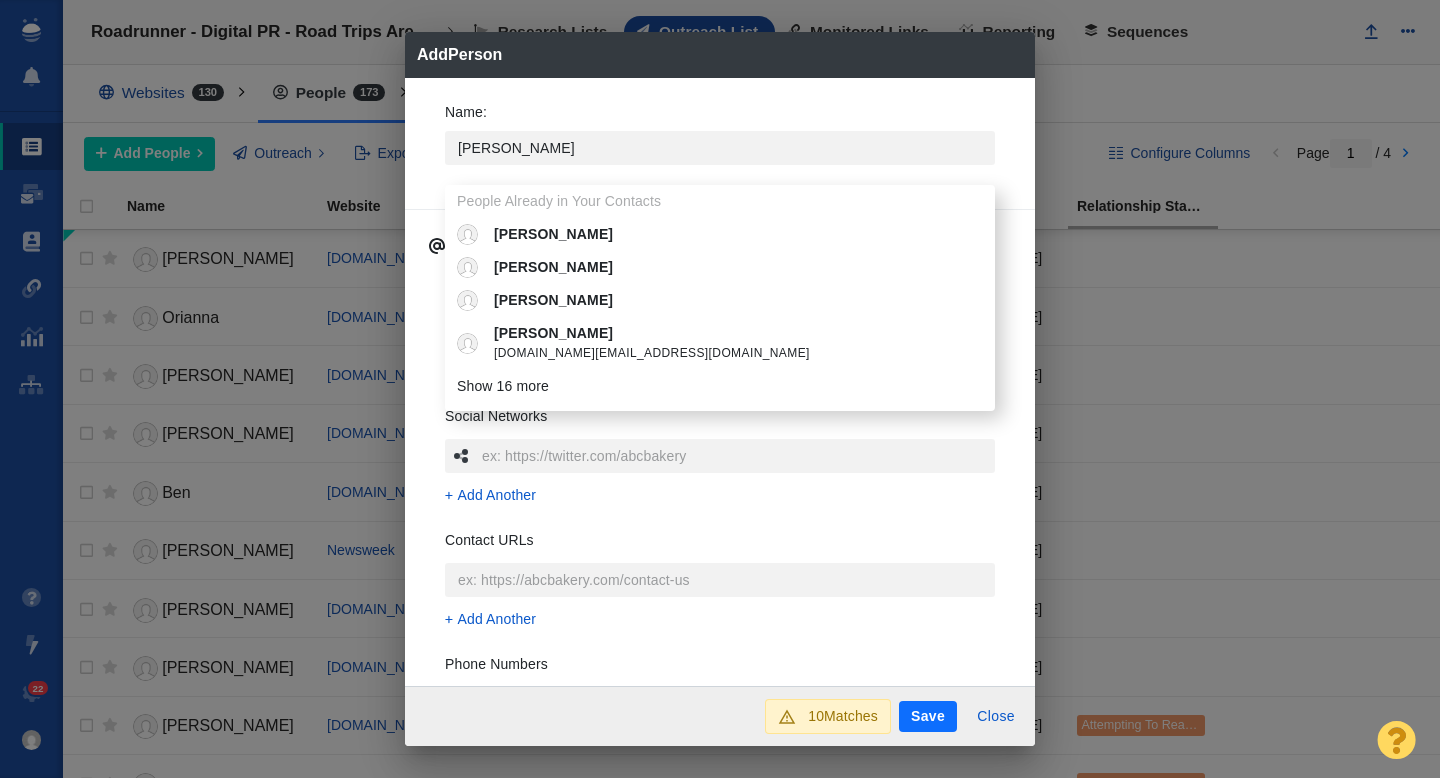 click on "Name : Chris People Already in Your Contacts Chris Chris Chris Chris jobofmine.com@gmail.com Chris chris@hostingpill.com Chris christopherj@endeavorb2b.com Chris chris@teaguecontent.com Chris chris@carscoops.com Chris Chris chris Chris Chris Chris Chris Chris Chris Chris Chris Chris Show 16 more Contact Information Email Addresses Add Another Social Networks Add Another Contact URLs Add Another Phone Numbers Add Another Street Addresses Add Street Address Associated Websites Website Name : Domain : Job Title : Add Another About Description : x Tags : People Custom Fields Author Batch ID : Domain :" at bounding box center (720, 382) 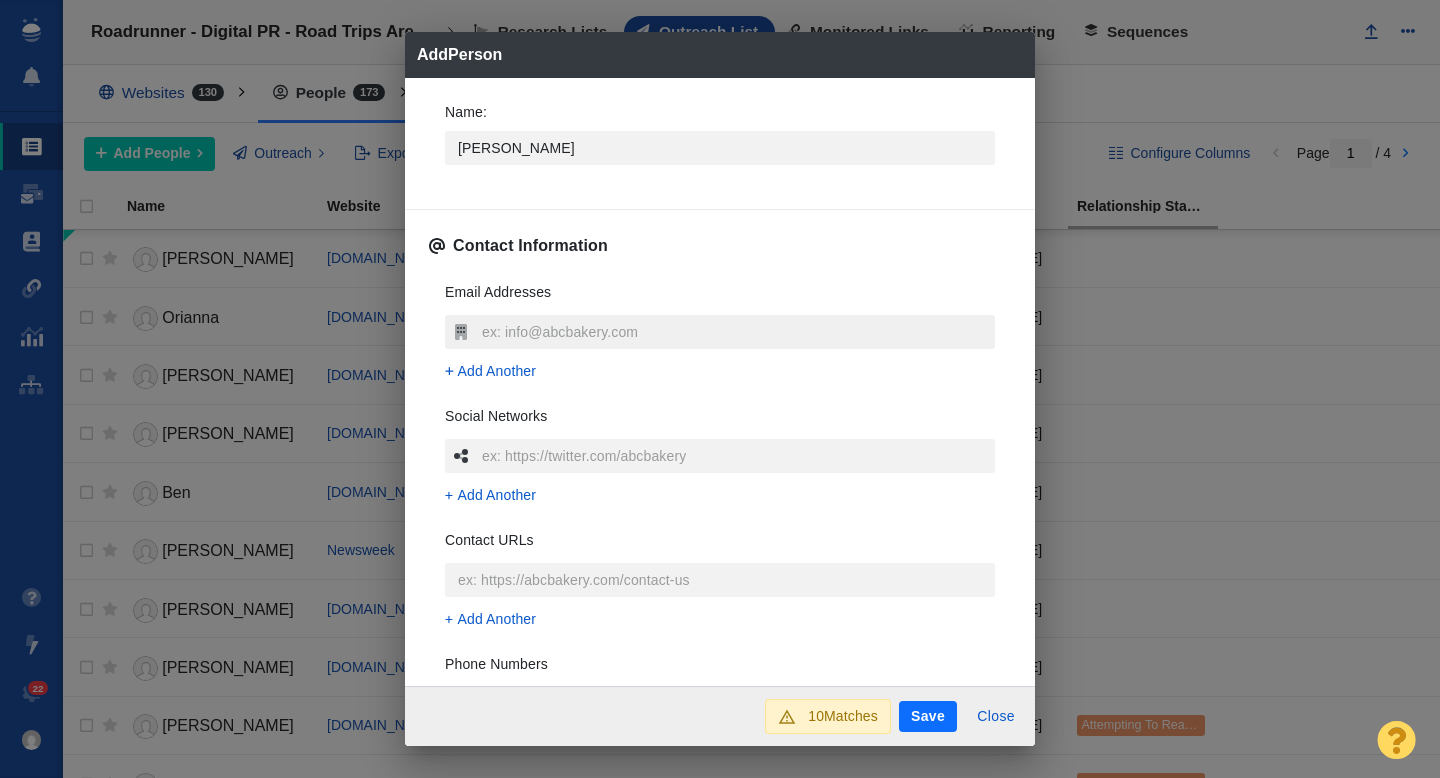 click at bounding box center [736, 332] 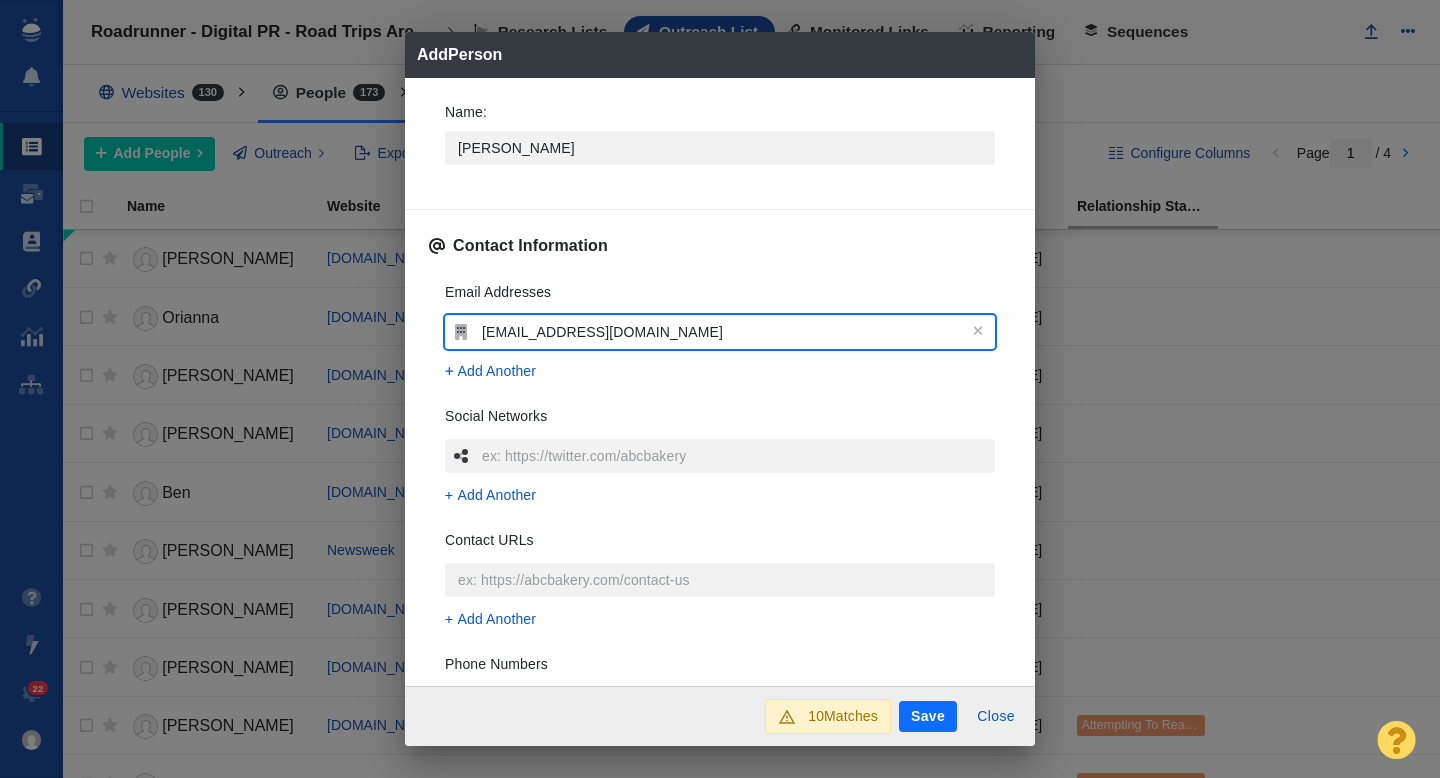 click on "Name : Chris Contact Information Email Addresses thechrisdong@gmail.com Add Another Social Networks Add Another Contact URLs Add Another Phone Numbers Add Another Street Addresses Add Street Address Associated Websites Website Name : Domain : Job Title : Add Another About Description : x Tags : People Custom Fields Author Batch ID : Domain :" at bounding box center (720, 382) 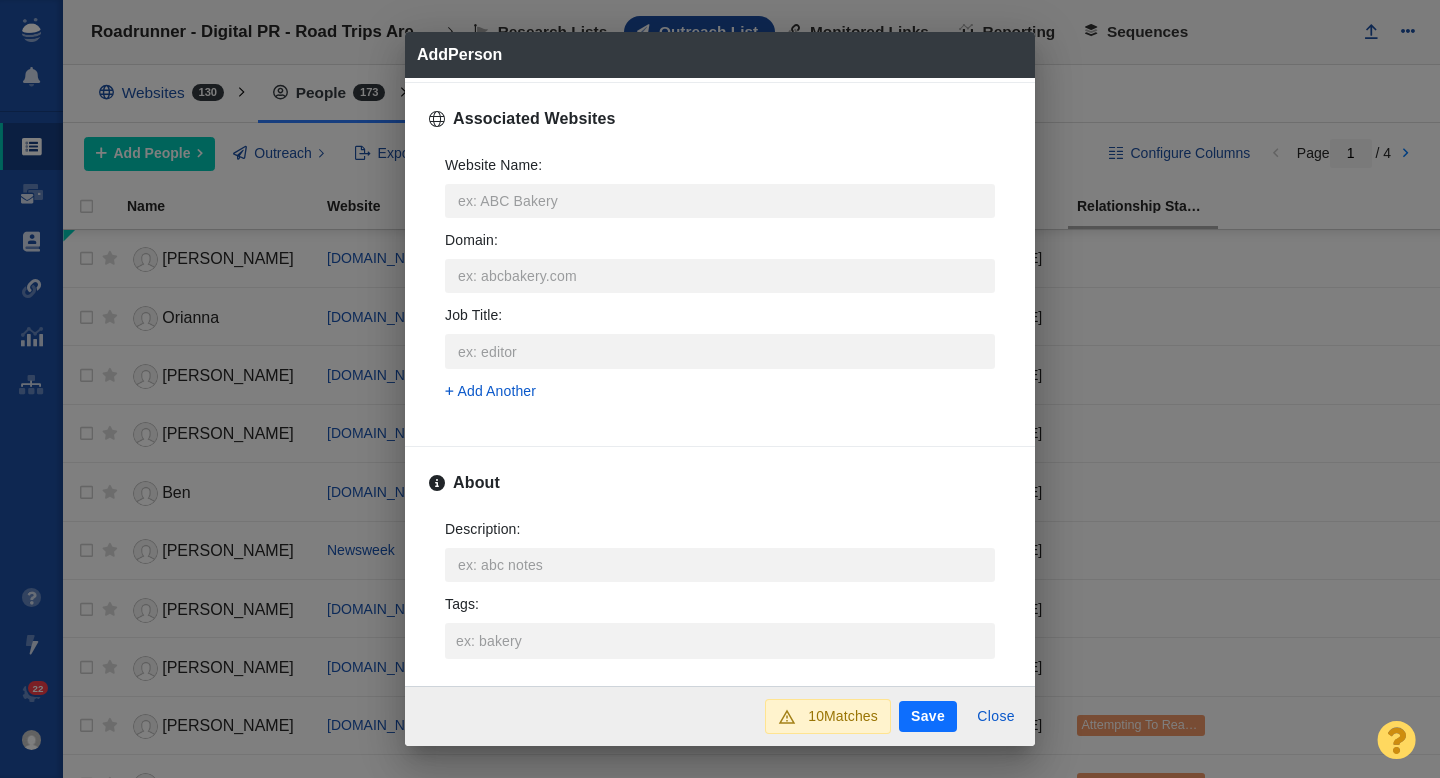 scroll, scrollTop: 815, scrollLeft: 0, axis: vertical 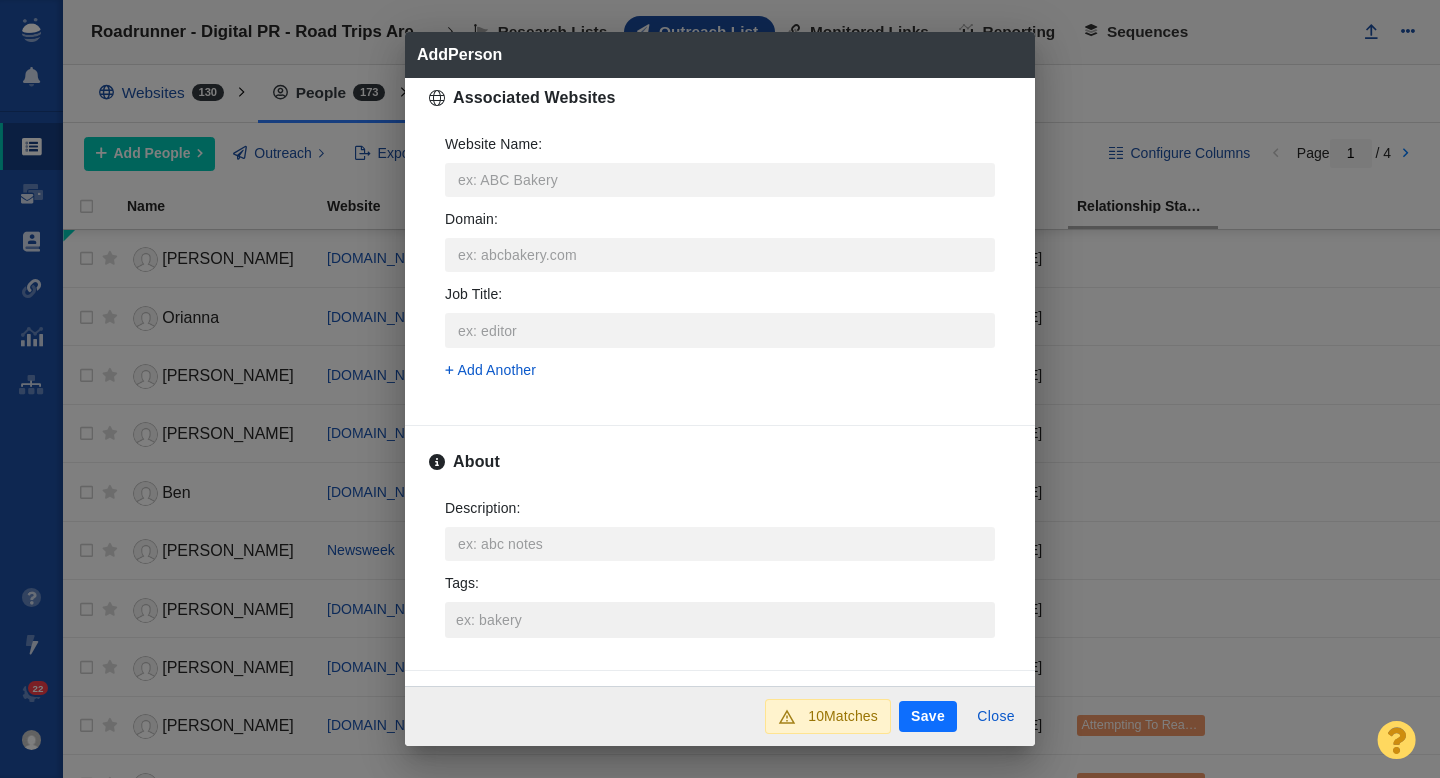 click on "Tags :" at bounding box center (720, 620) 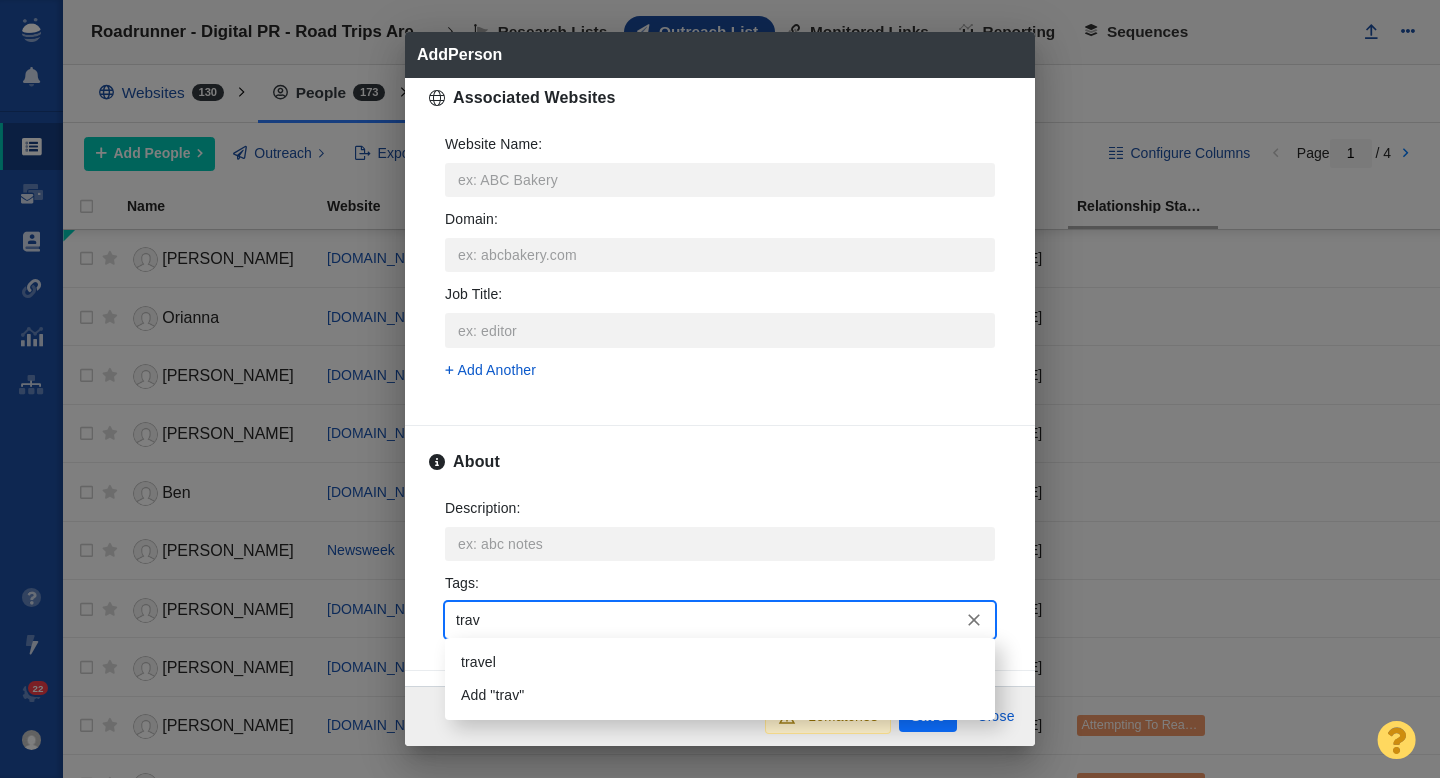 click on "travel" at bounding box center (720, 662) 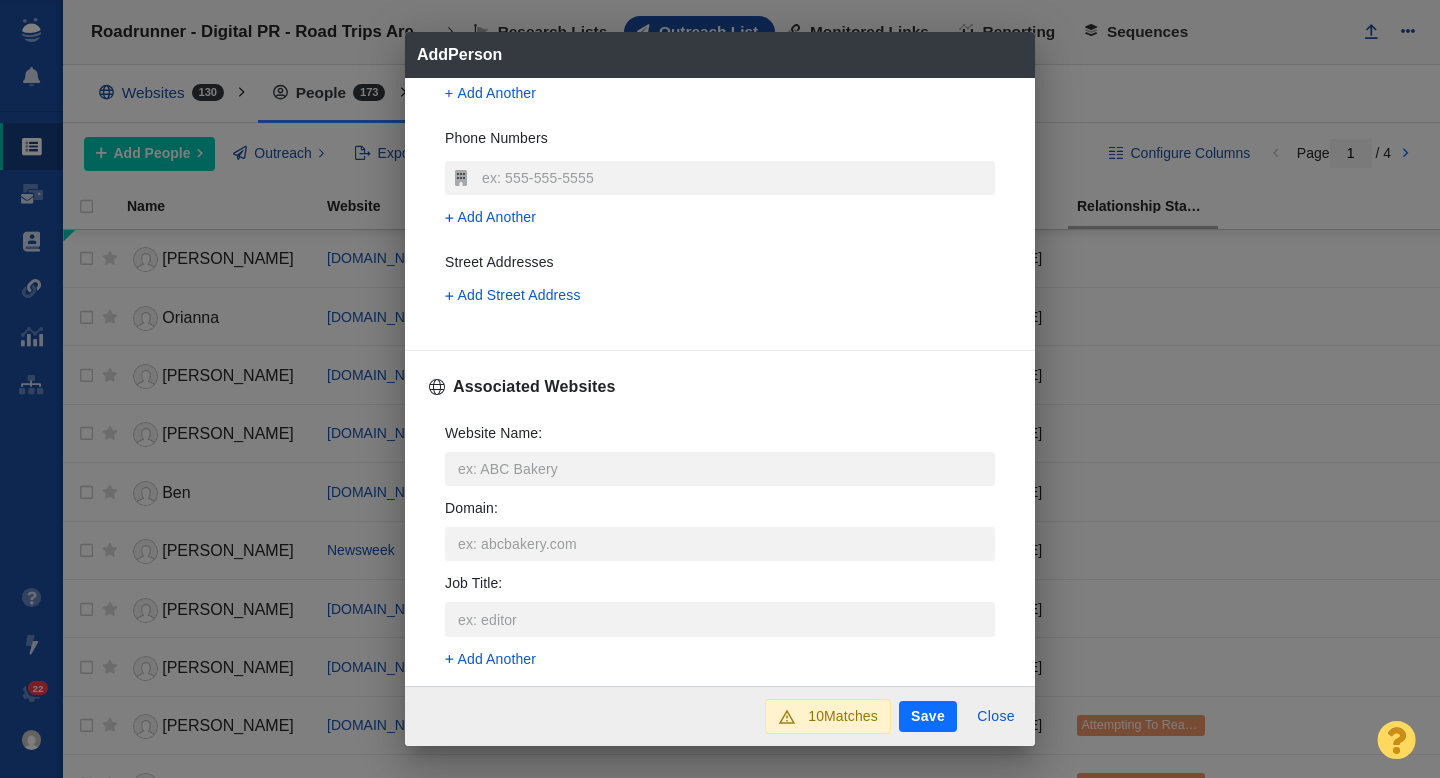 scroll, scrollTop: 471, scrollLeft: 0, axis: vertical 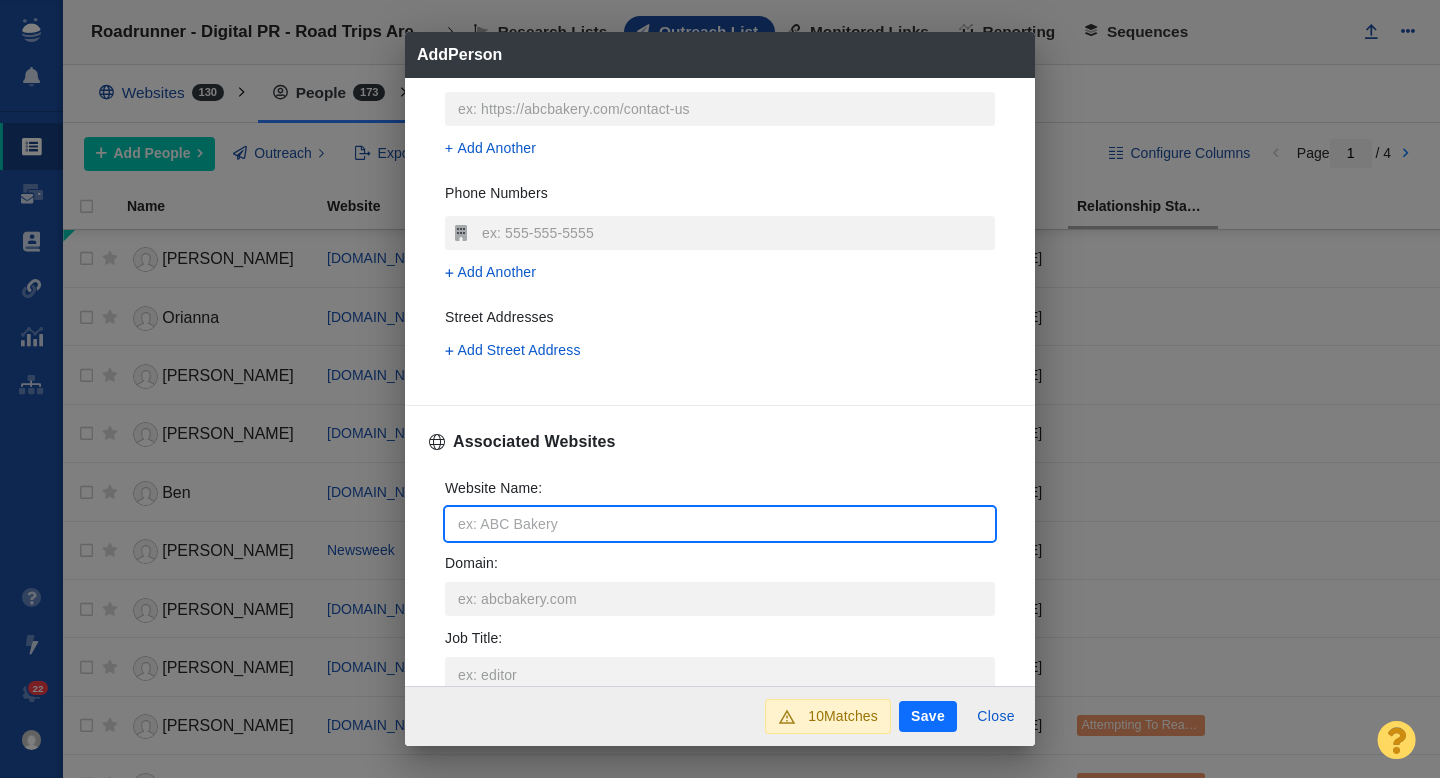 click on "Website Name :" at bounding box center [720, 524] 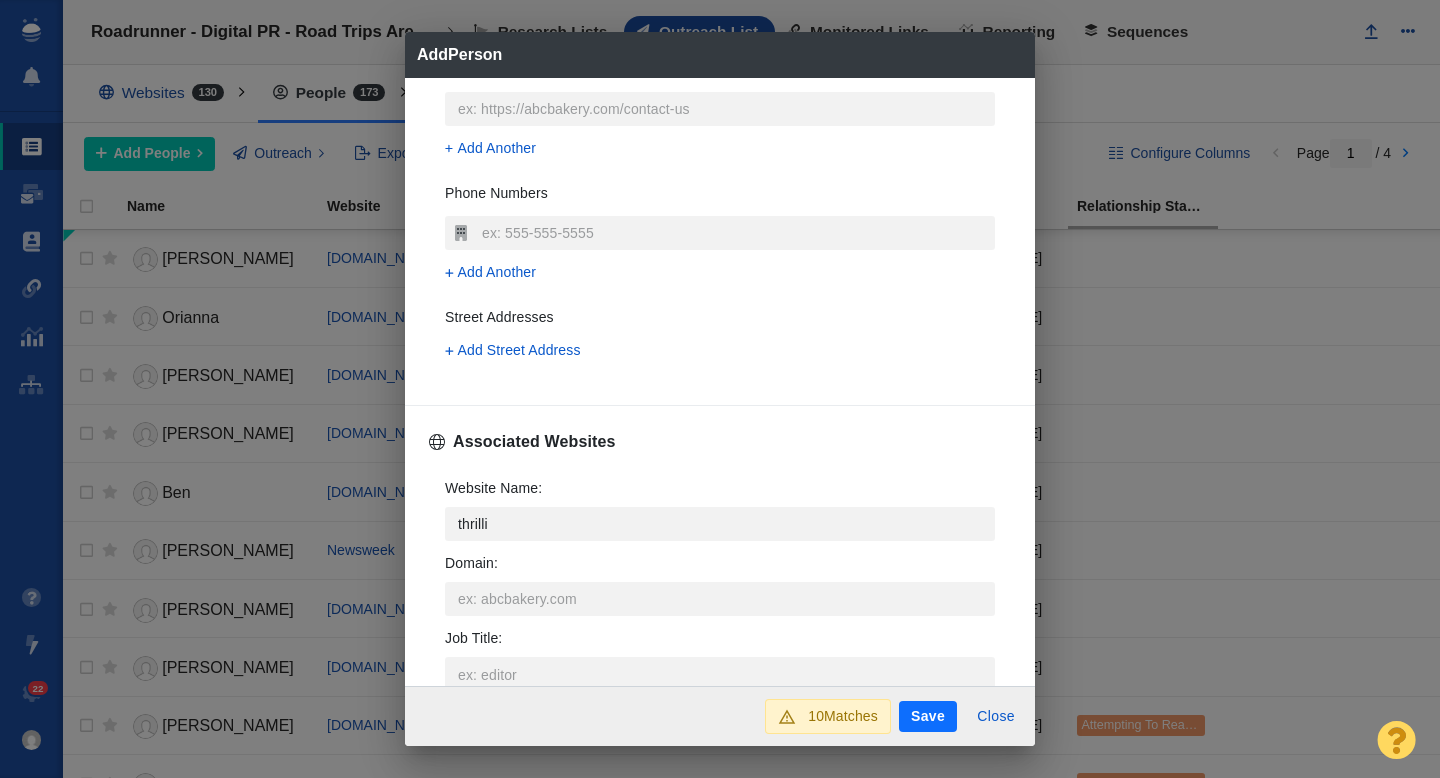 click on "thrillist.com" at bounding box center [733, 476] 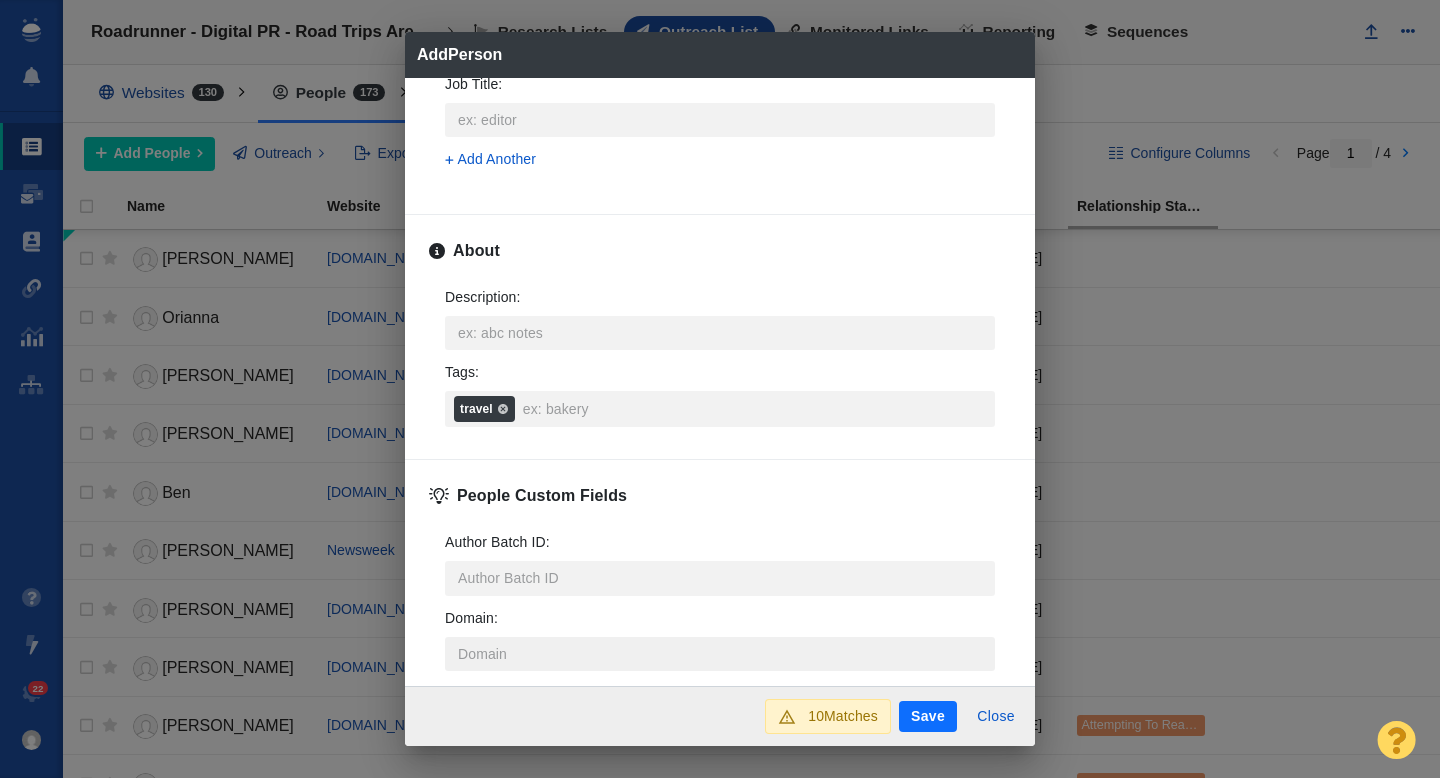 scroll, scrollTop: 941, scrollLeft: 0, axis: vertical 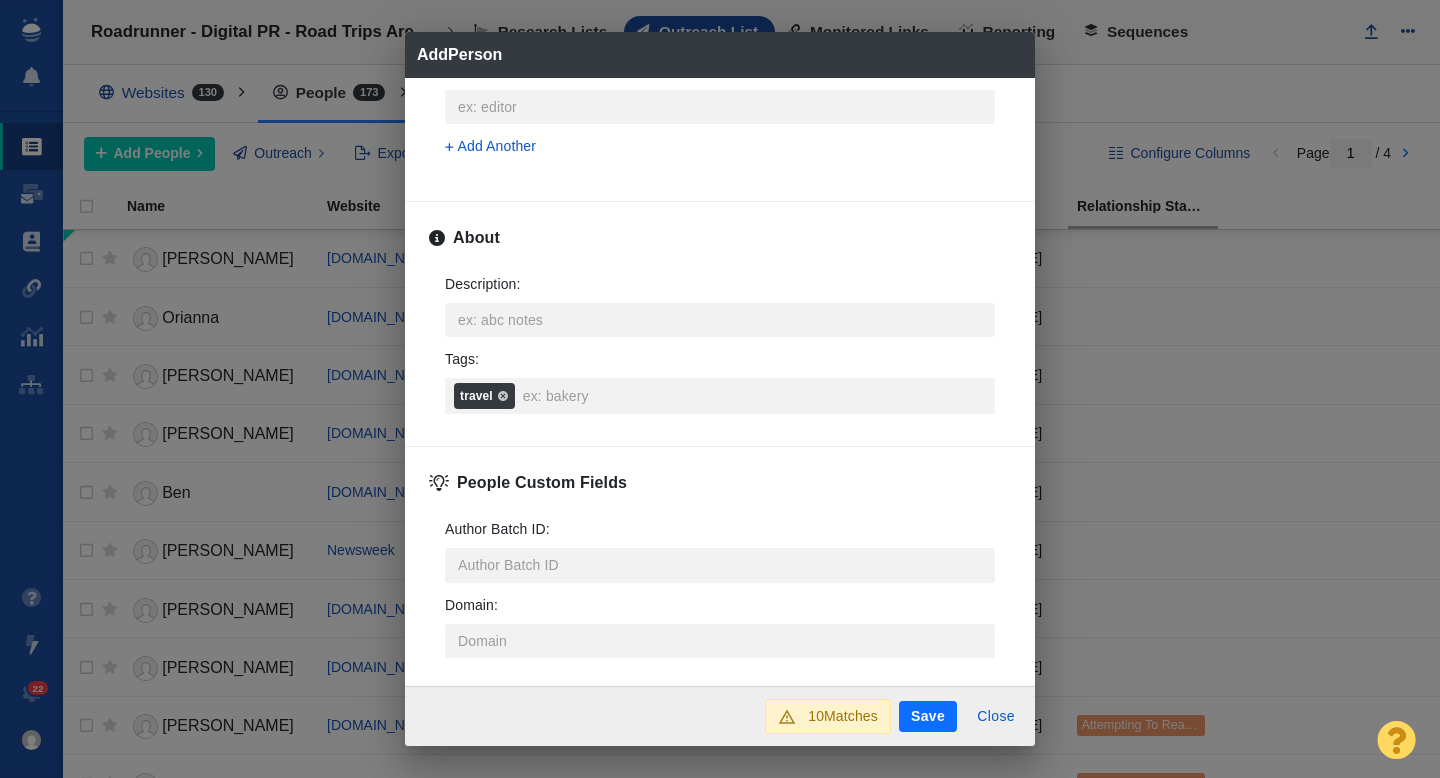 click on "Save" at bounding box center (928, 717) 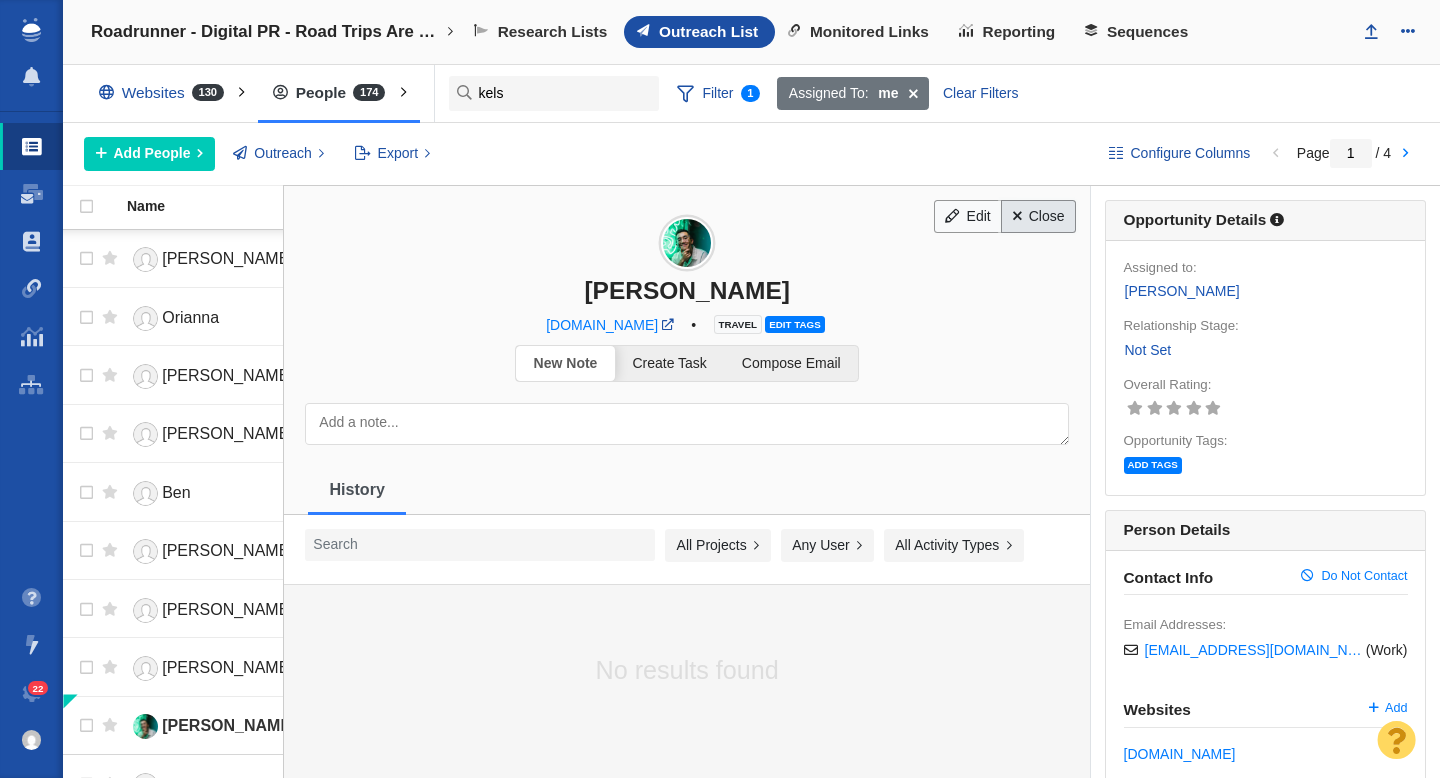 click on "Close" at bounding box center (1038, 217) 